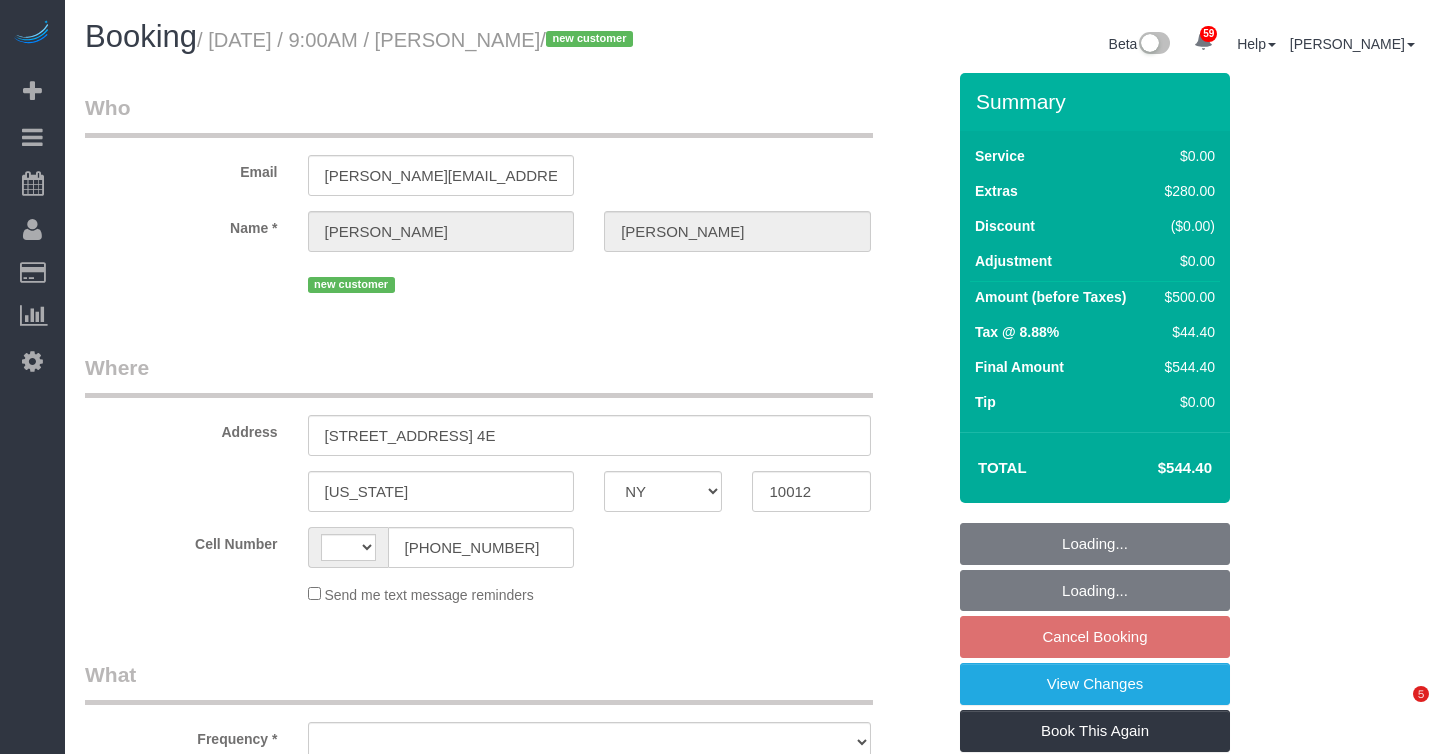 select on "NY" 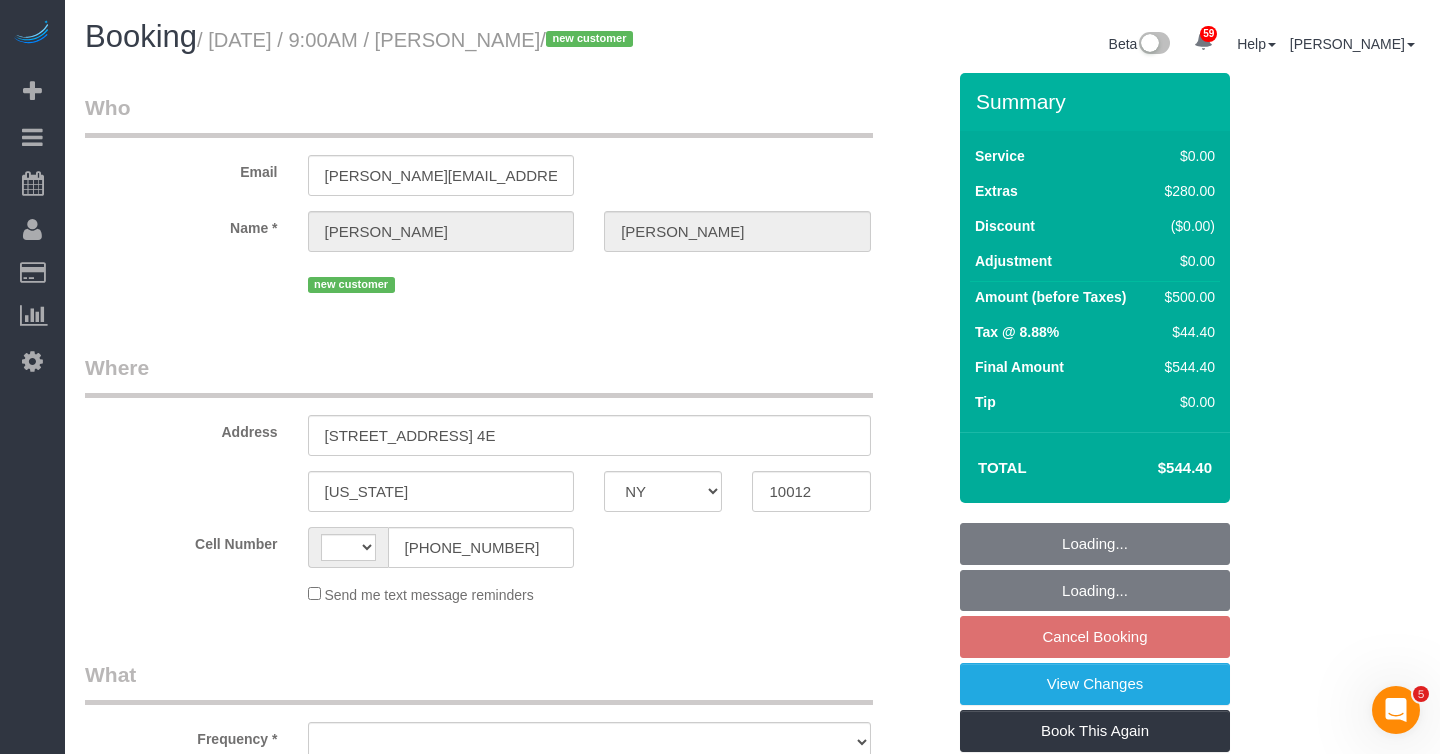 scroll, scrollTop: 0, scrollLeft: 0, axis: both 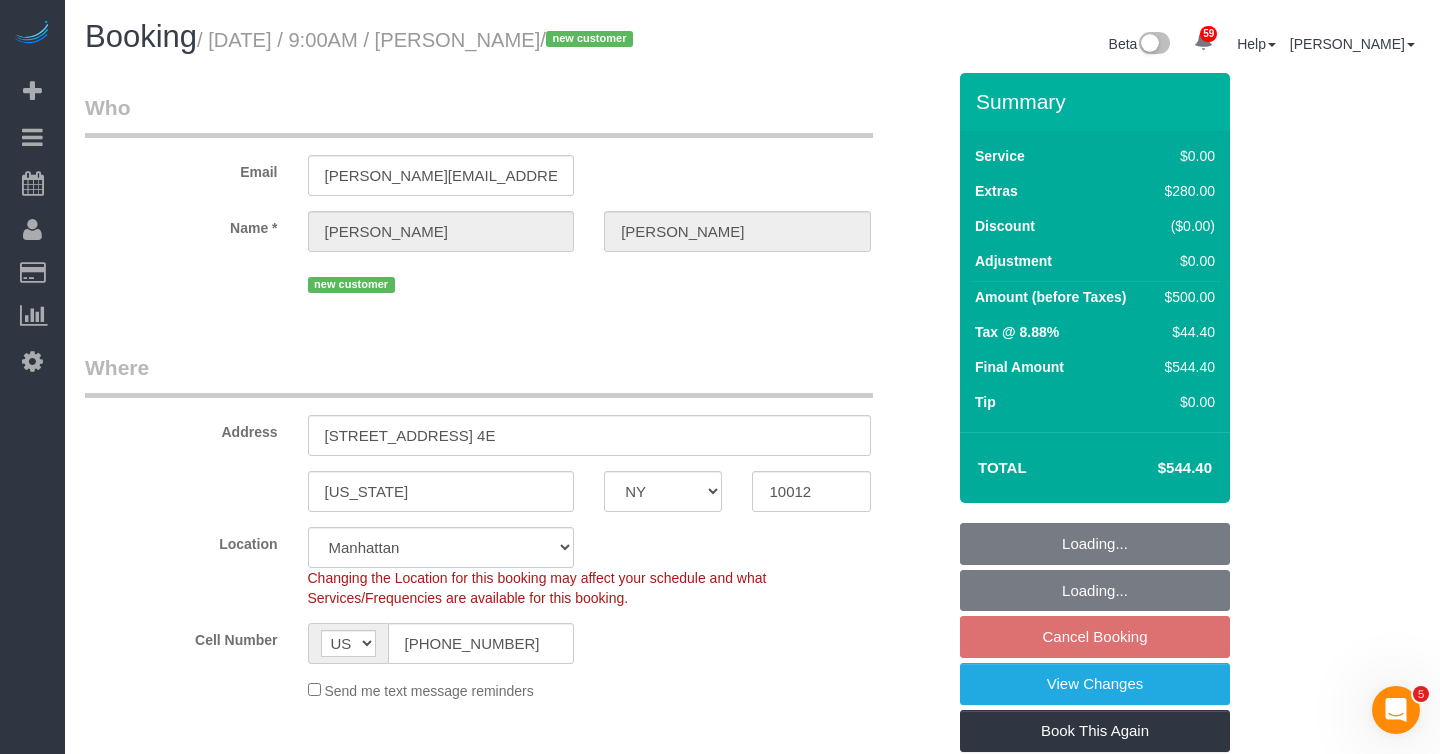 select on "spot2" 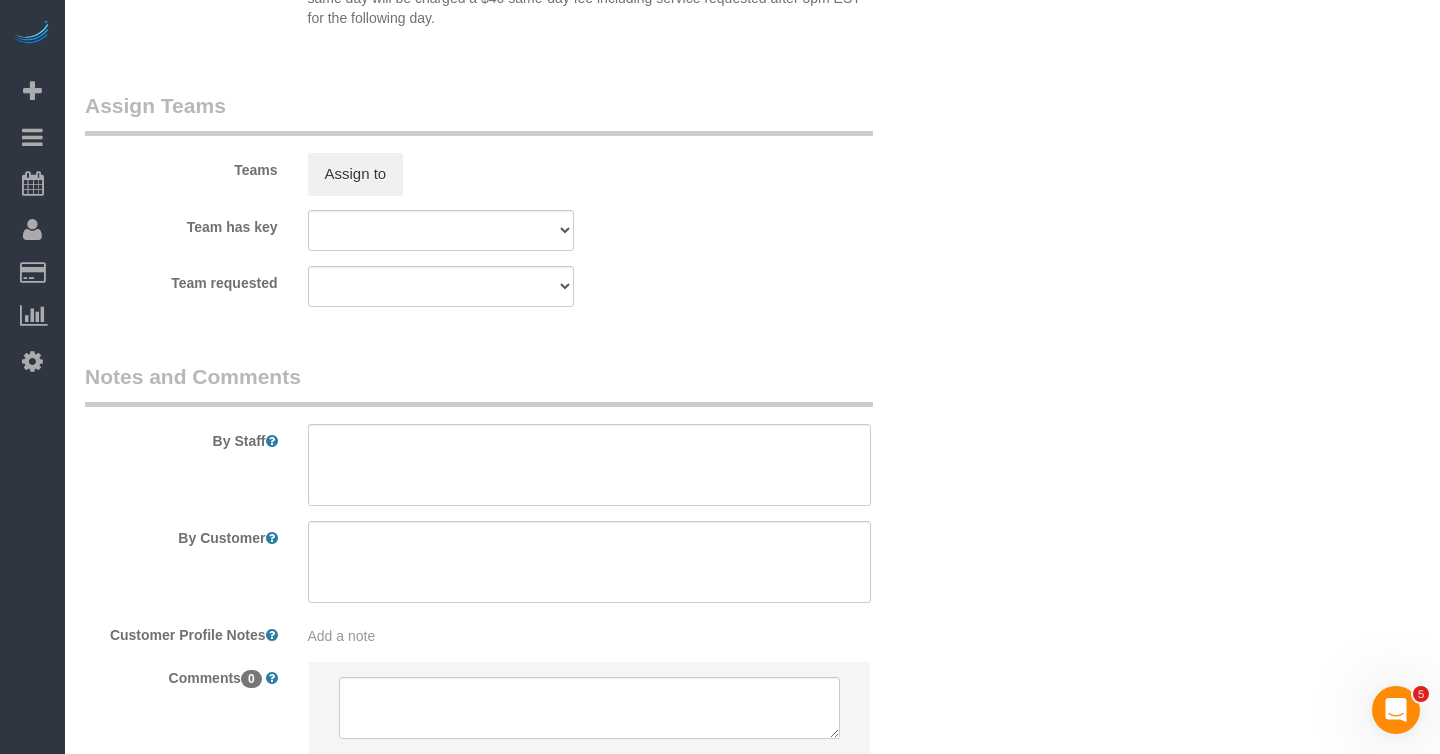 scroll, scrollTop: 2664, scrollLeft: 0, axis: vertical 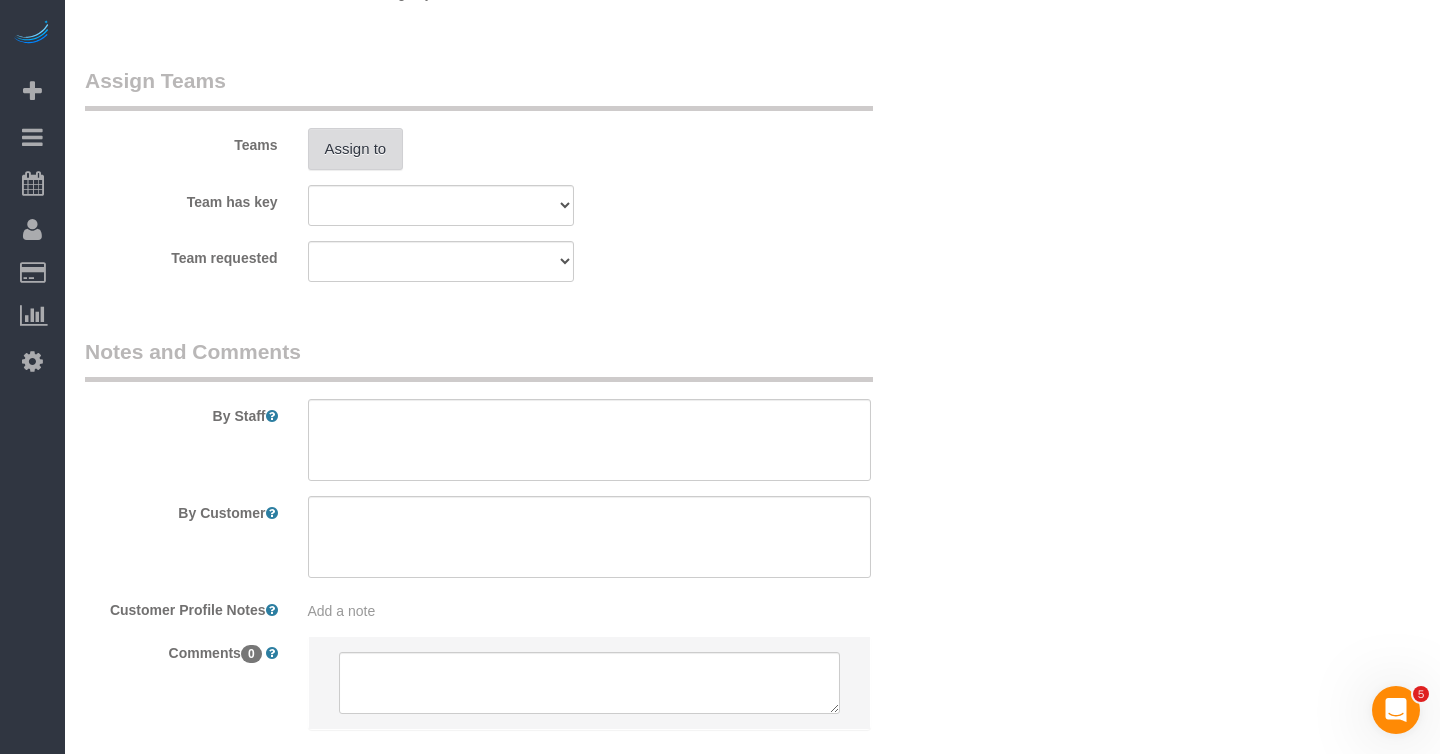 click on "Assign to" at bounding box center [356, 149] 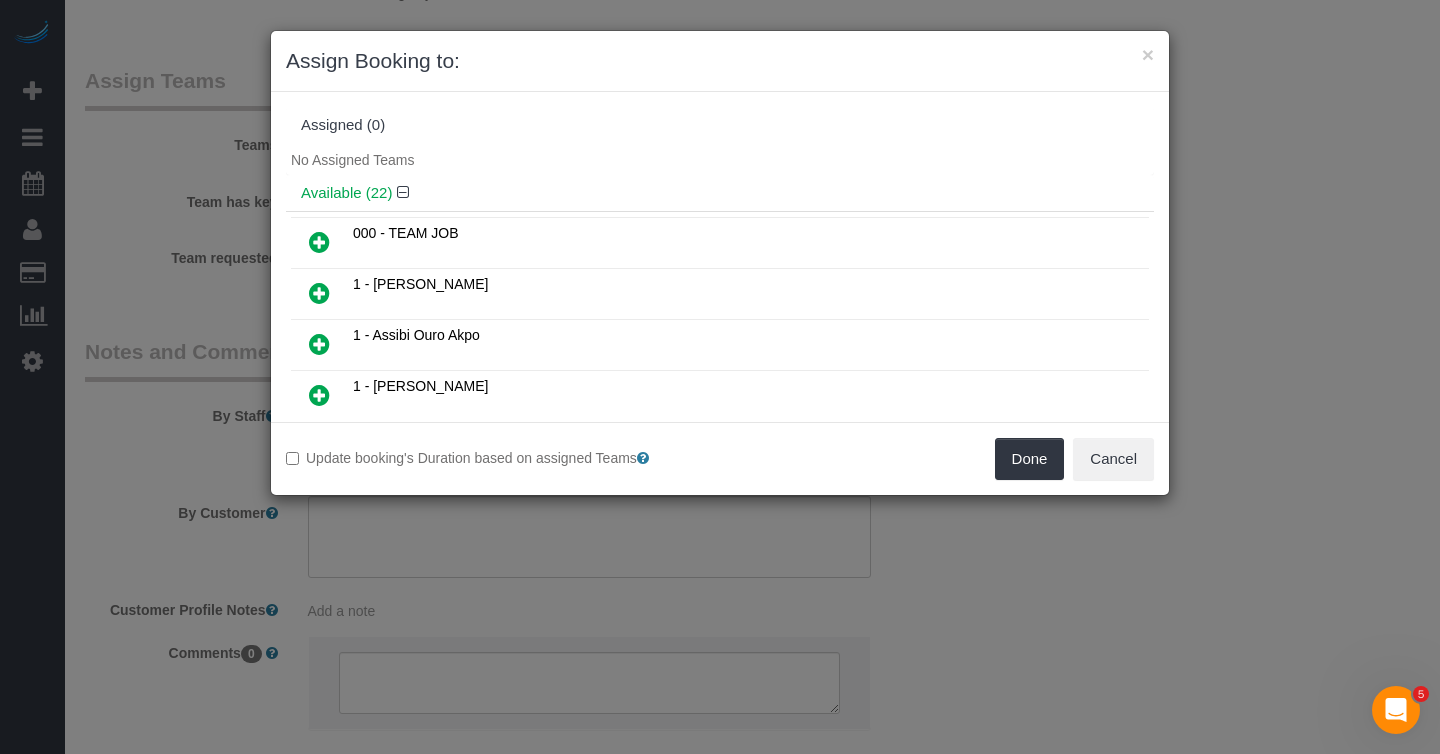 click at bounding box center [319, 242] 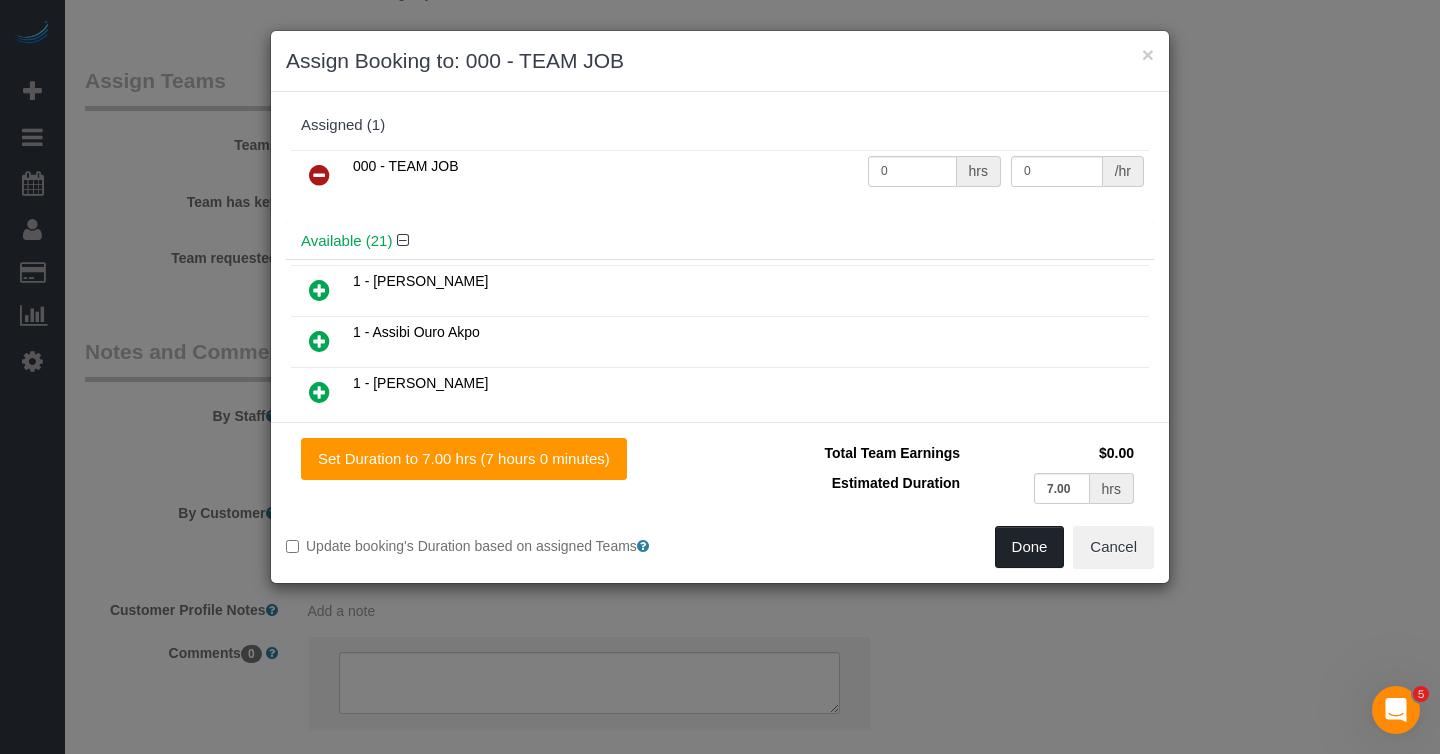 click on "Done" at bounding box center [1030, 547] 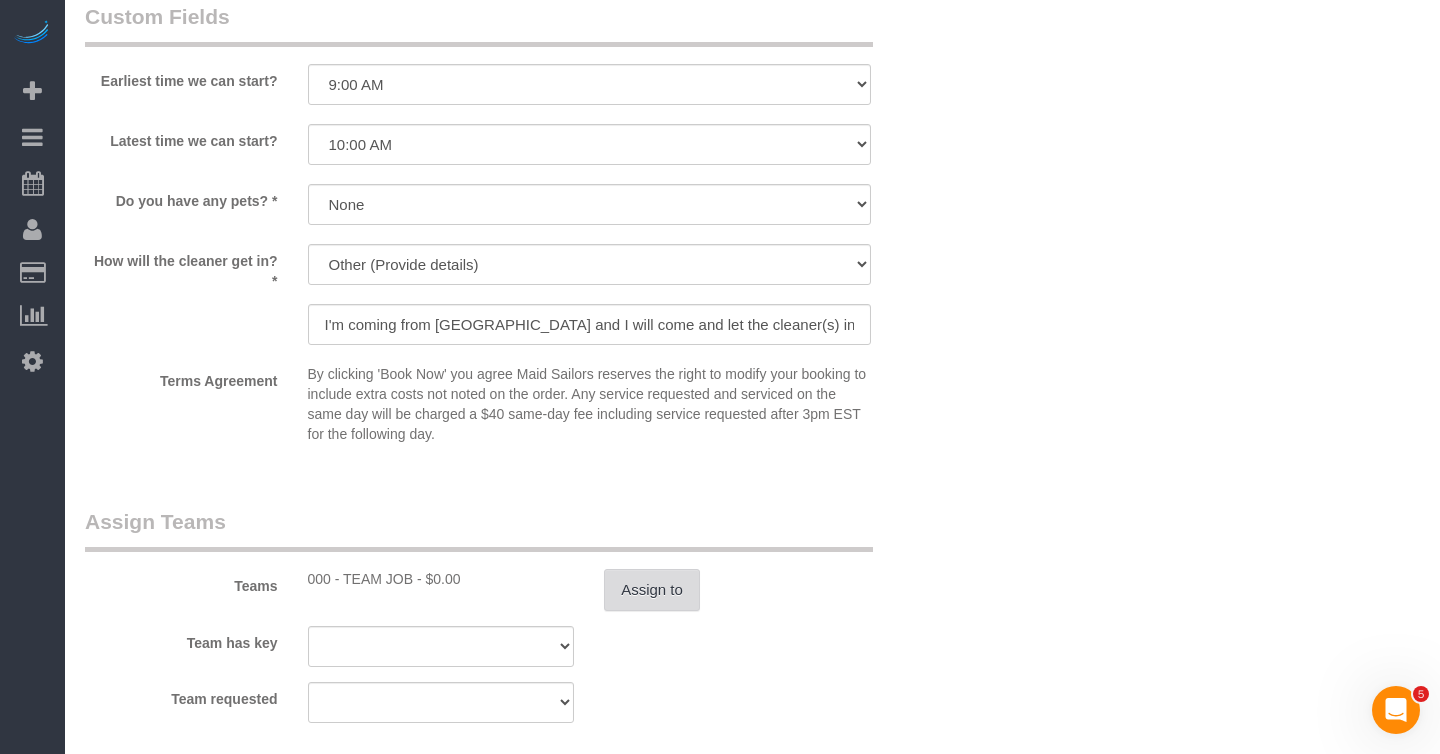 scroll, scrollTop: 2208, scrollLeft: 0, axis: vertical 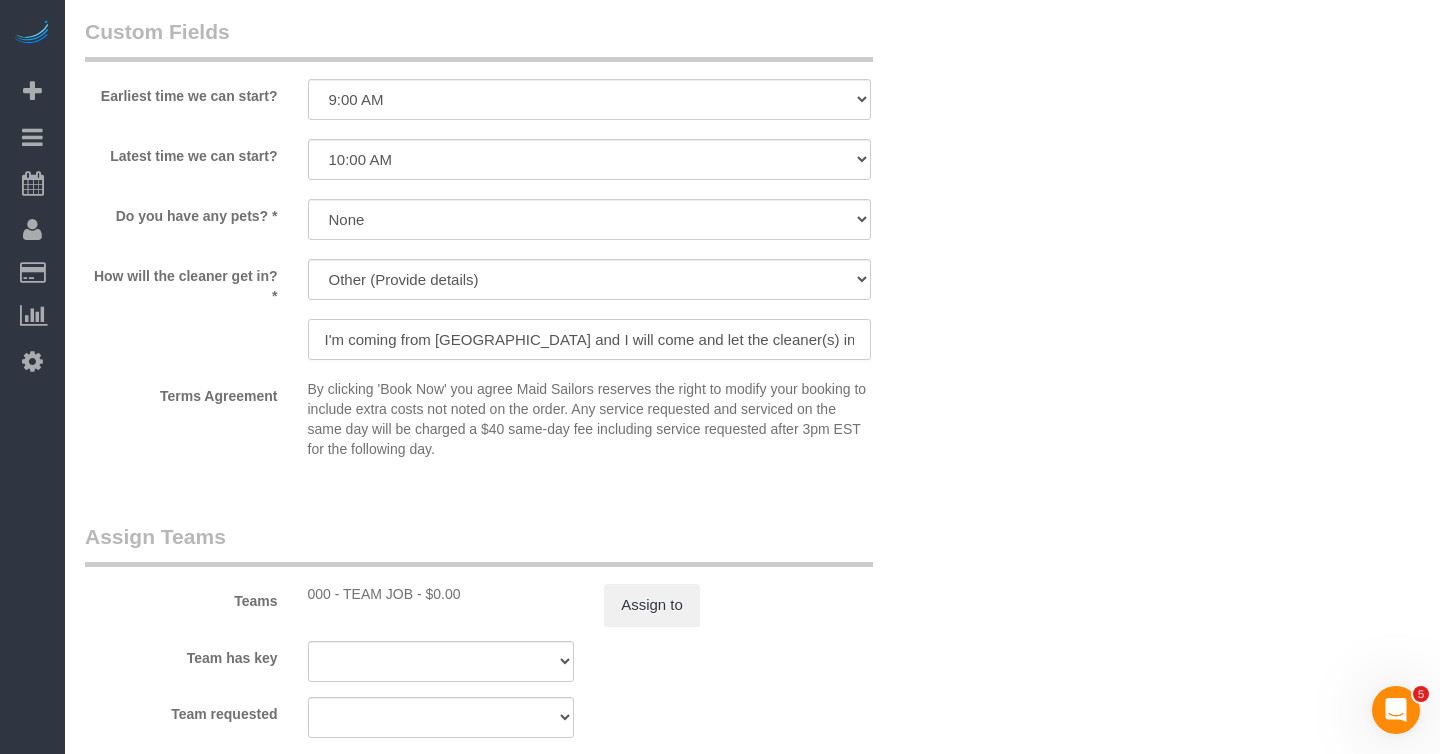 click on "I'm coming from Queens and I will come and let the cleaner(s) in. If possible English/French speaking cleaner(s) please. I do not speak Spanish. Thank your for your understanding." at bounding box center (589, 339) 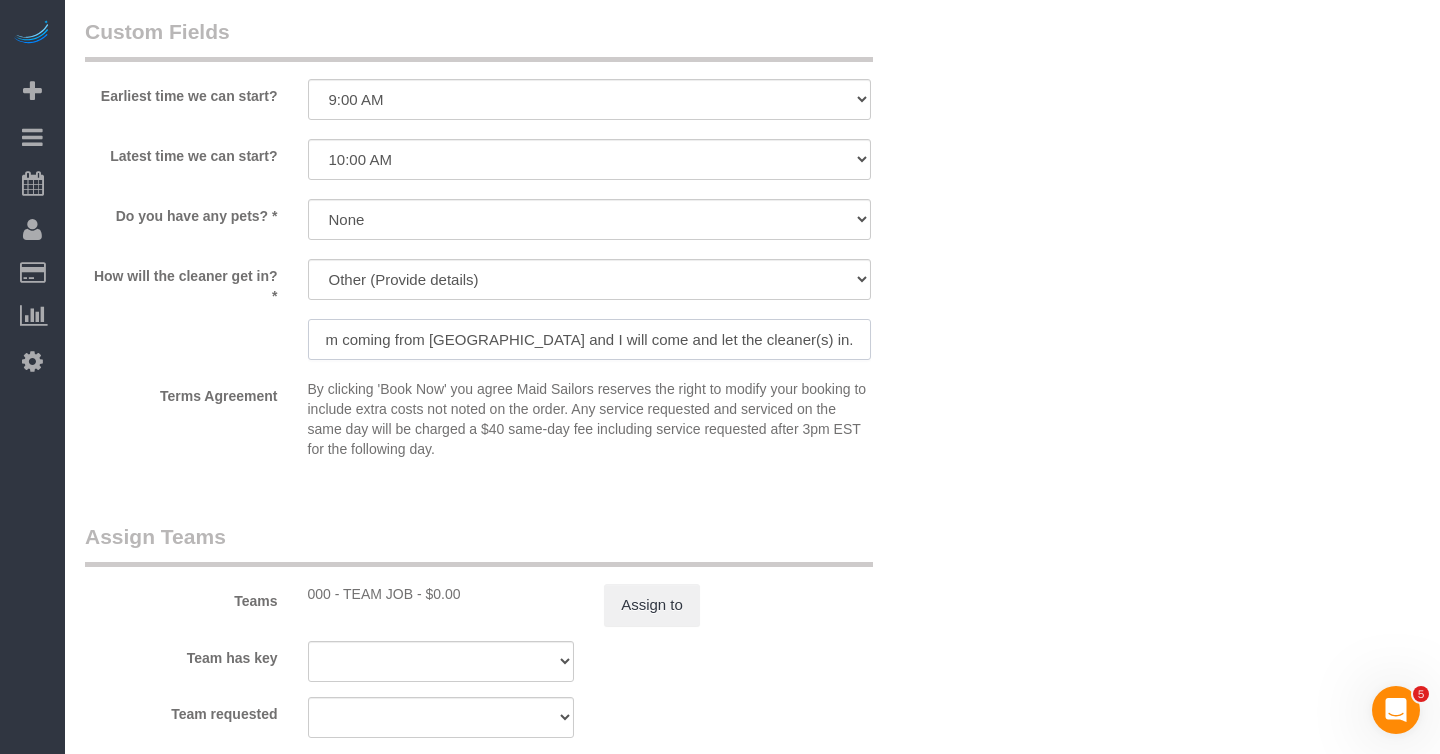 scroll, scrollTop: 0, scrollLeft: 0, axis: both 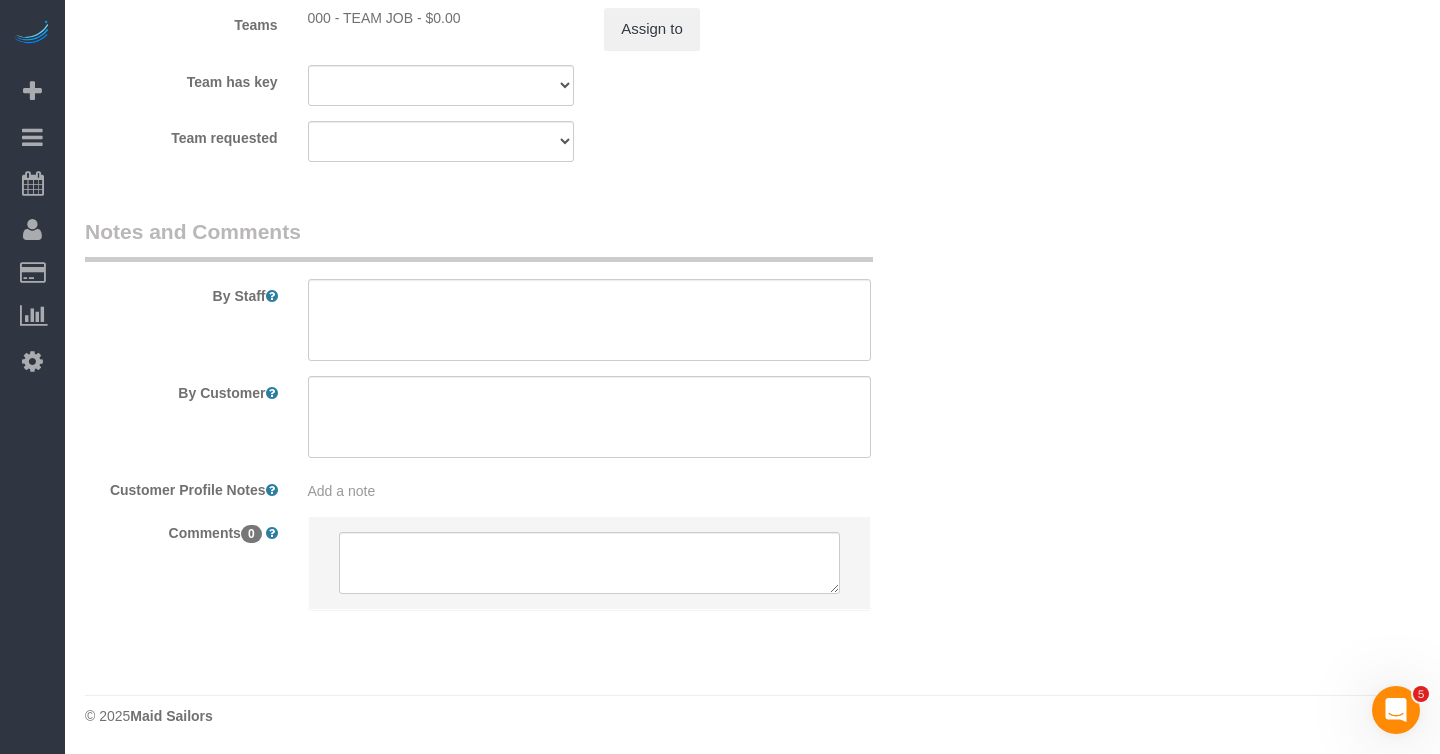type on "I'm coming from Queens and I will come and let the cleaner(s) in." 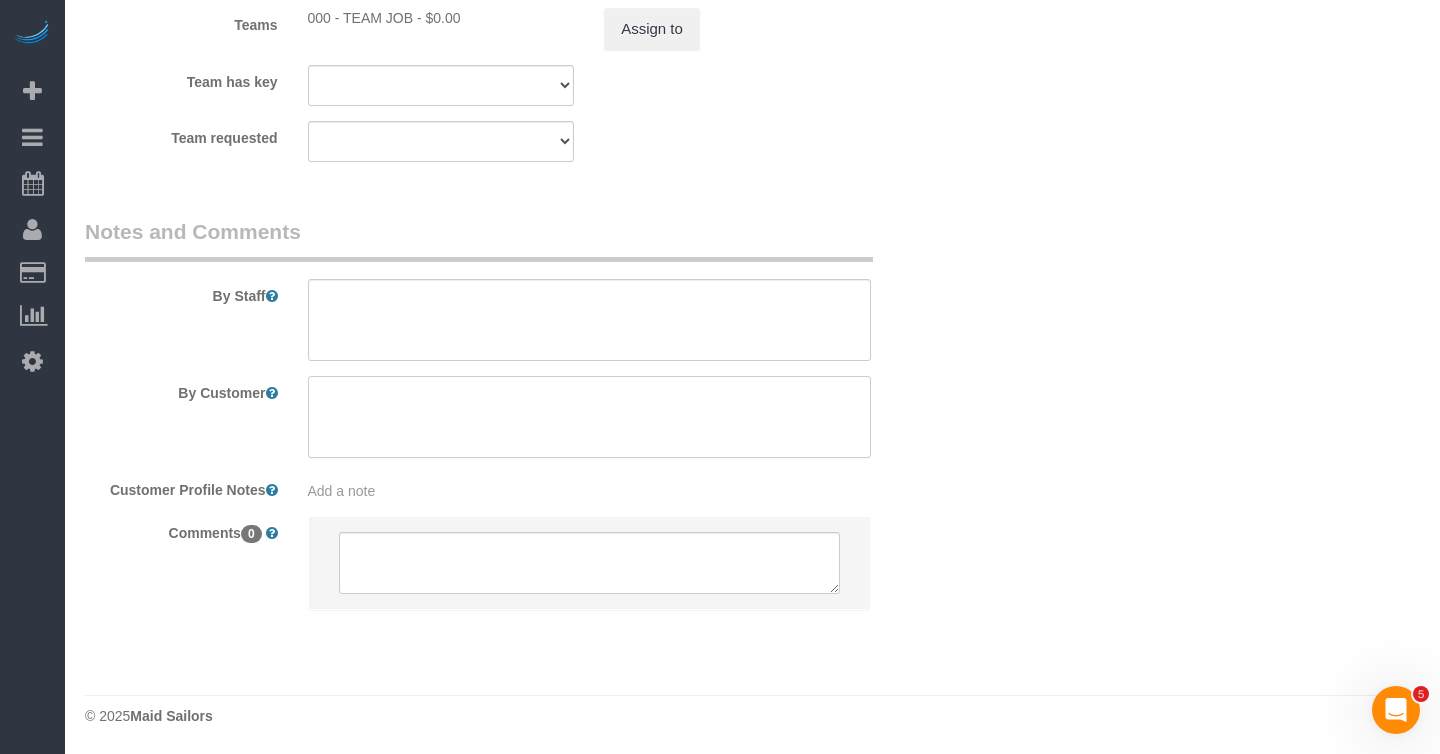 click at bounding box center [589, 417] 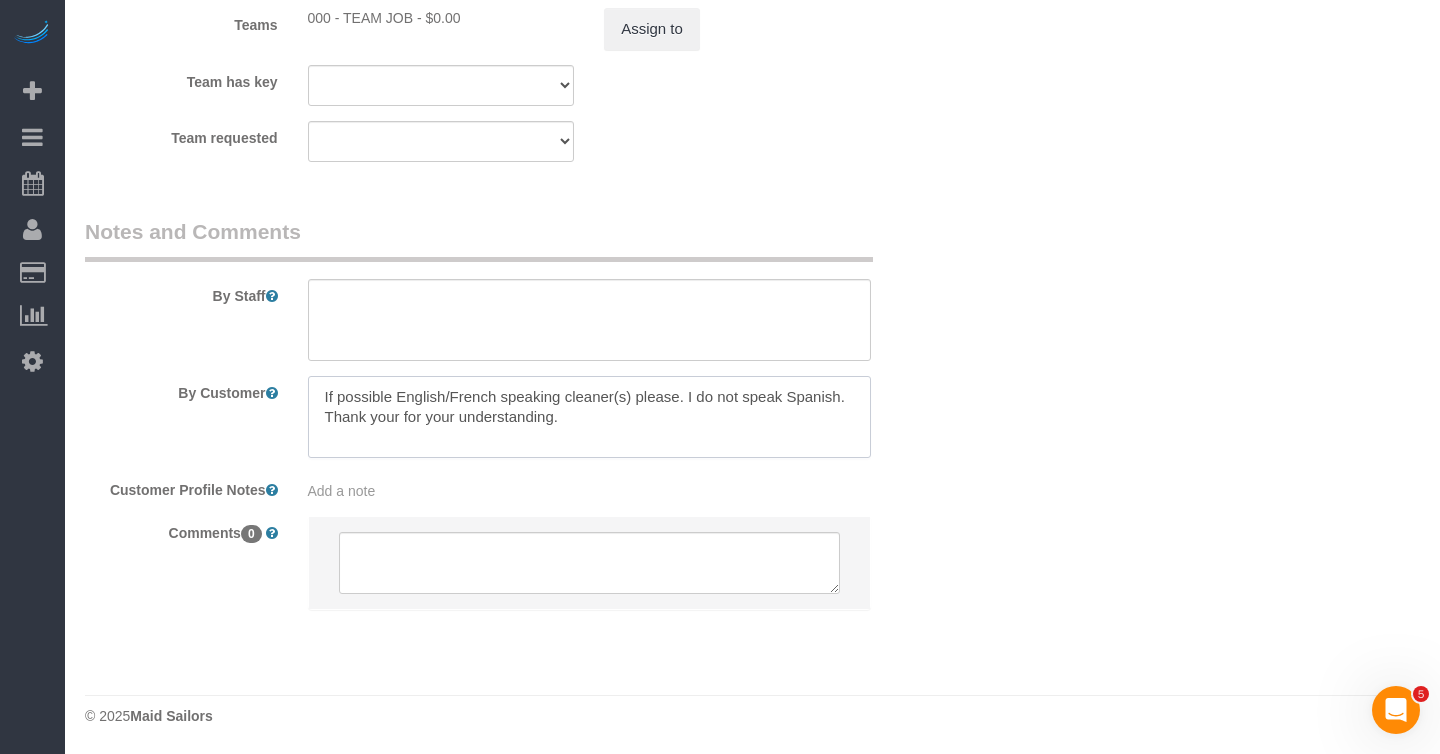 type on "If possible English/French speaking cleaner(s) please. I do not speak Spanish. Thank your for your understanding." 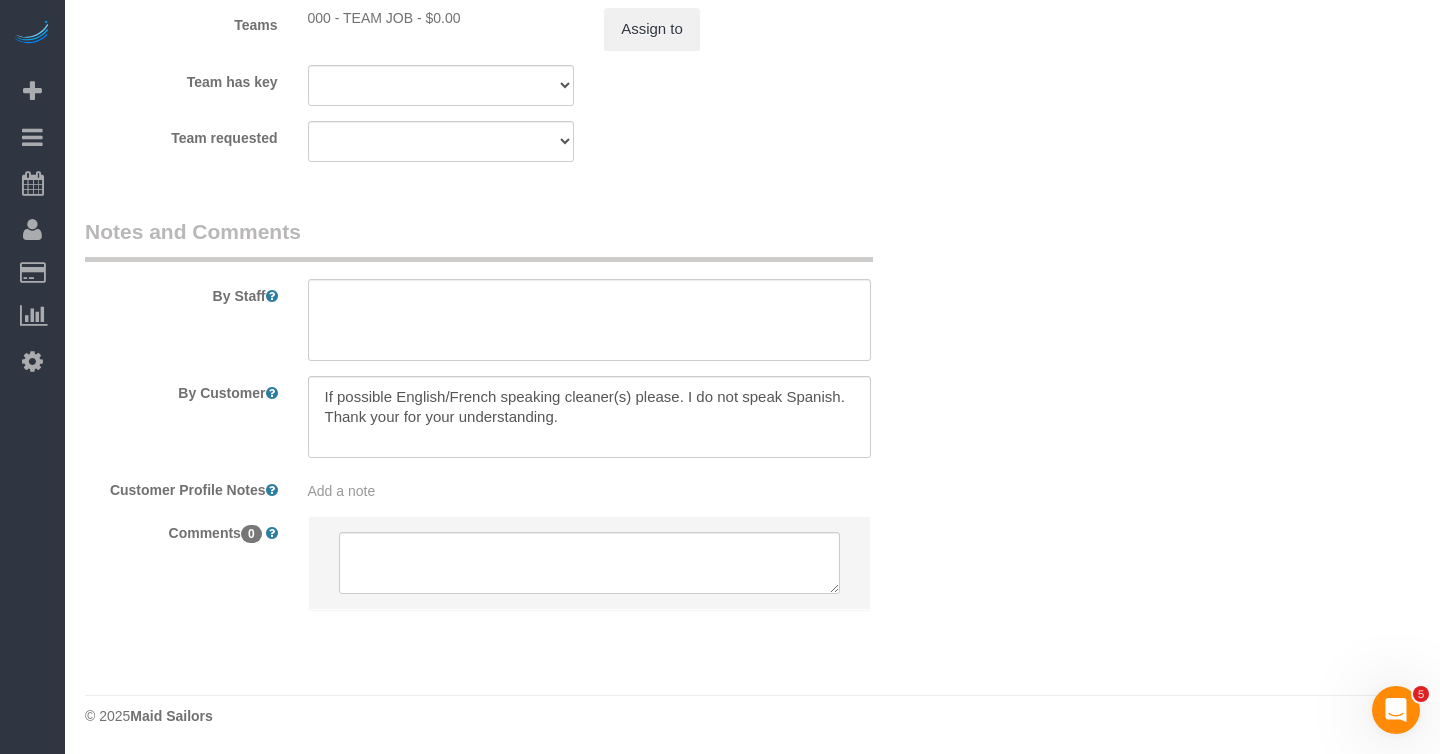 click on "By Staff" at bounding box center (515, 289) 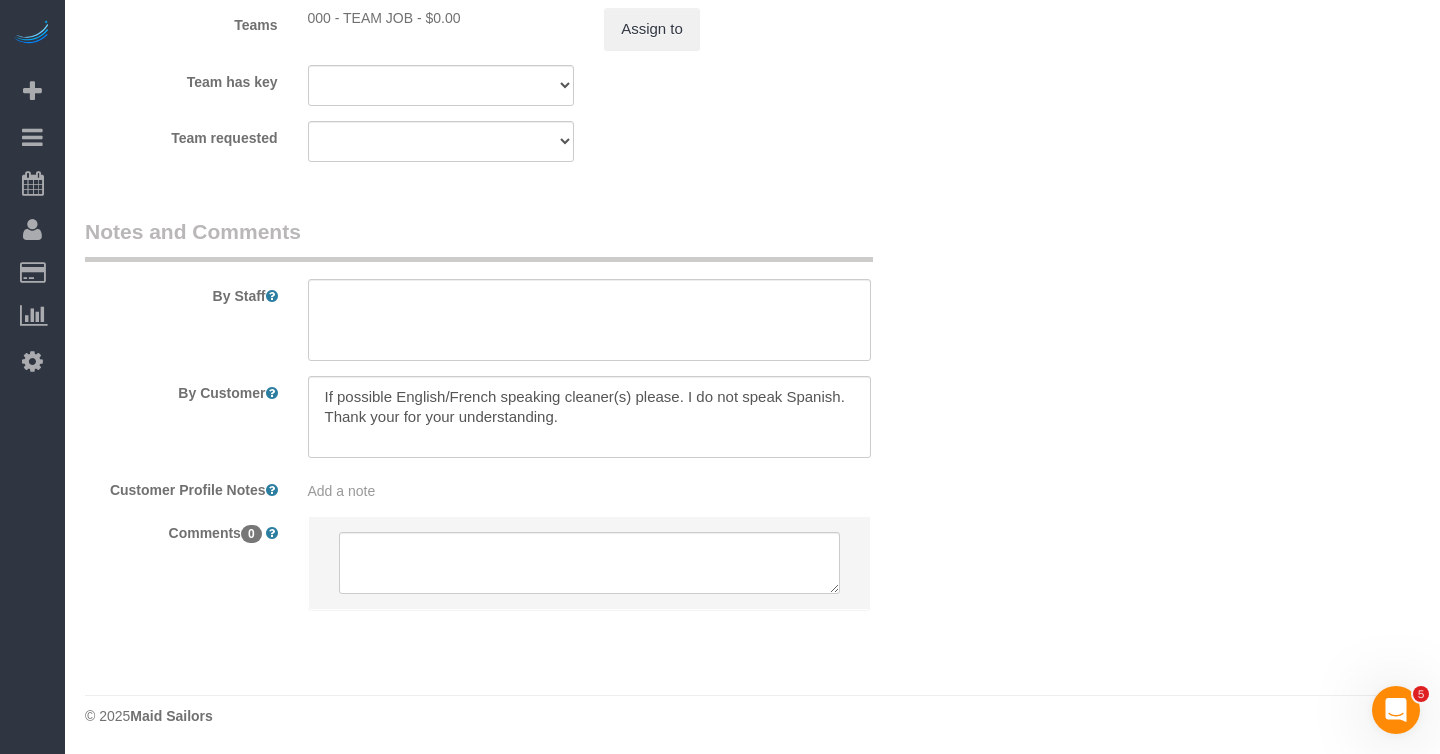 click on "By Staff
By Customer
Customer Profile Notes
Add a note
Comments
0" at bounding box center (515, 423) 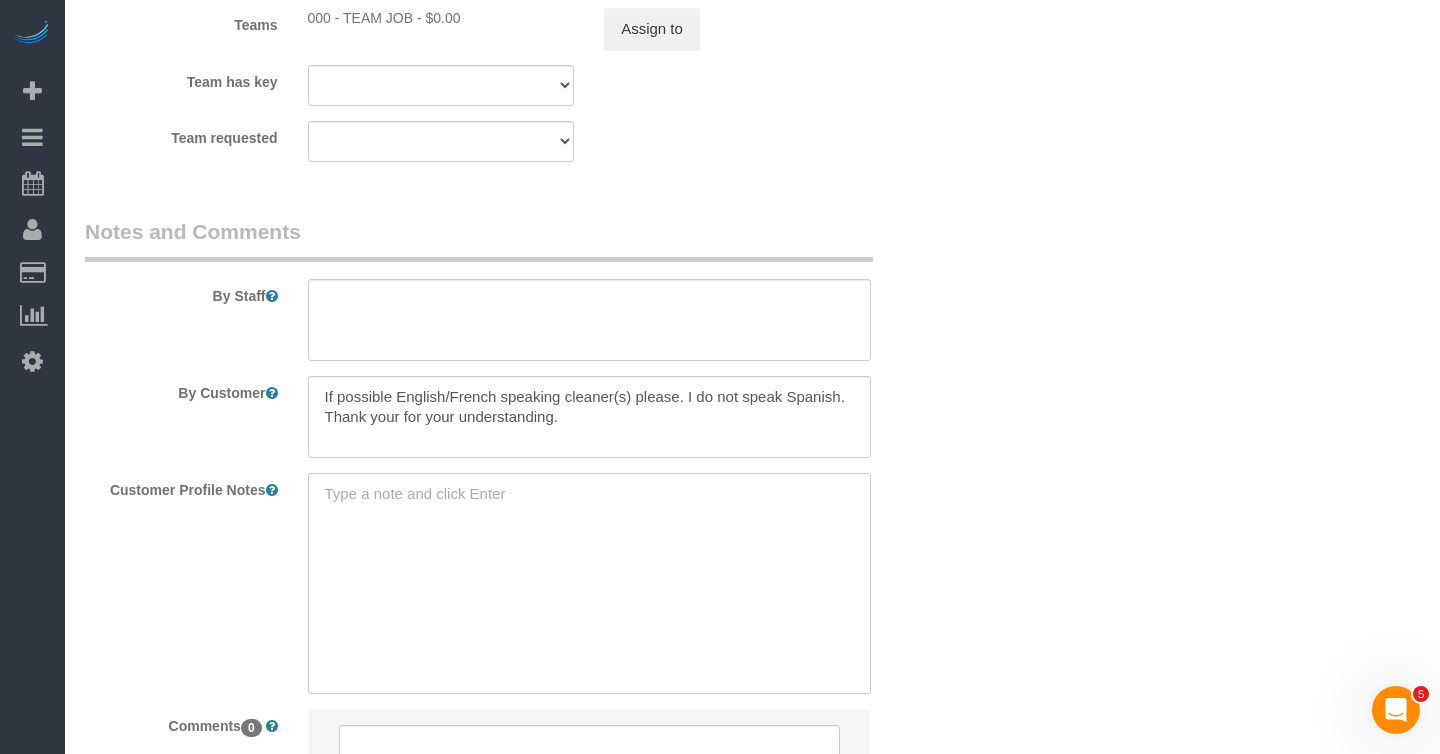 click at bounding box center (589, 583) 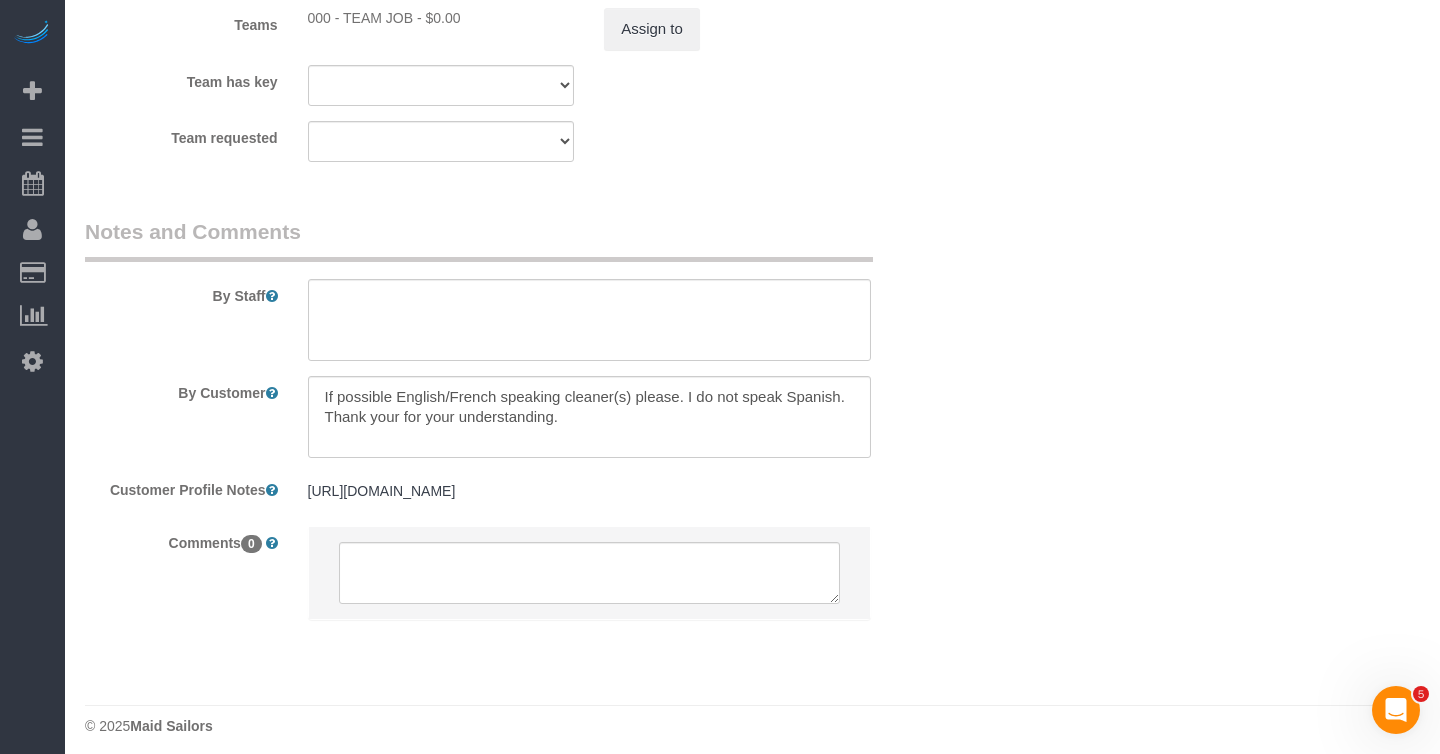 click on "https://www.zillow.com/homedetails/111-Wooster-St-New-York-NY-10012/2107877889_zpid/" at bounding box center (589, 491) 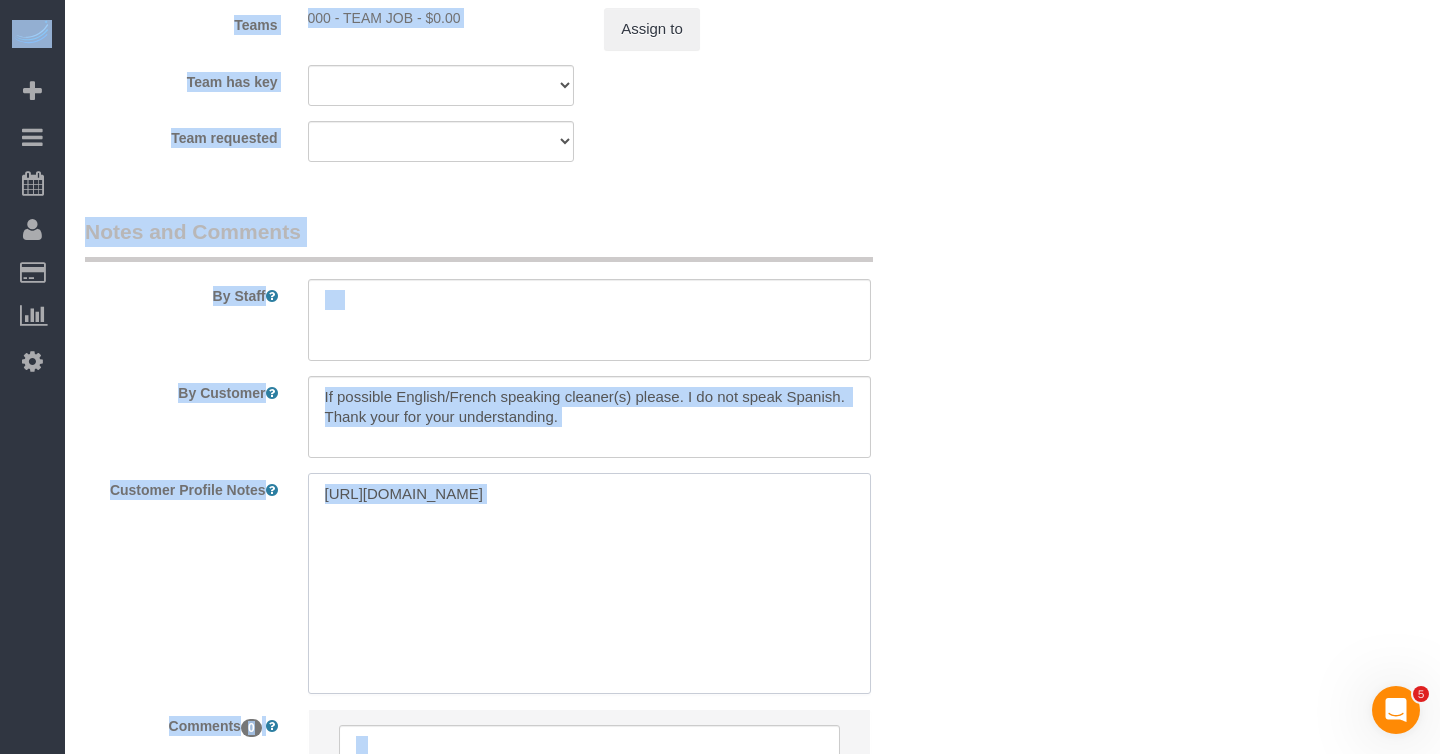 click on "https://www.zillow.com/homedetails/111-Wooster-St-New-York-NY-10012/2107877889_zpid/" at bounding box center [589, 583] 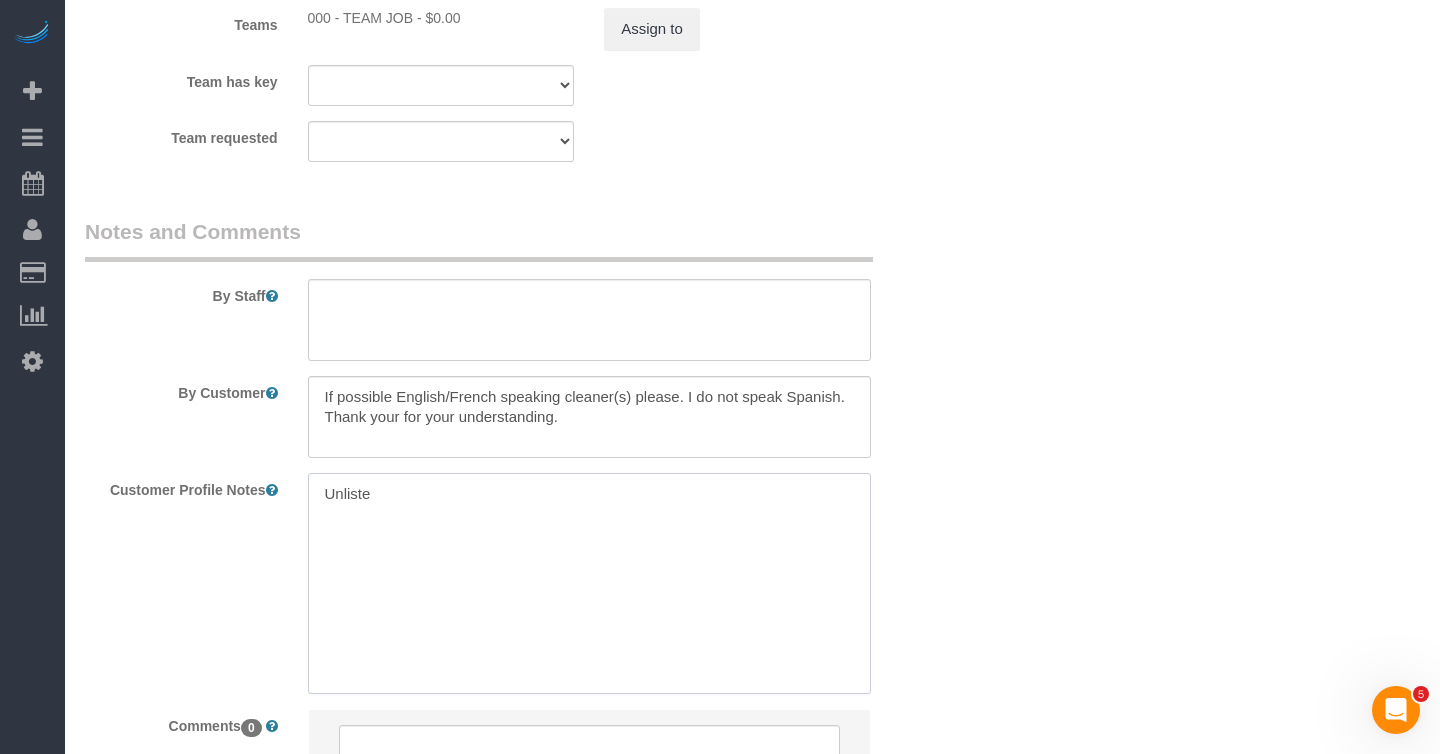 type on "Unlisted" 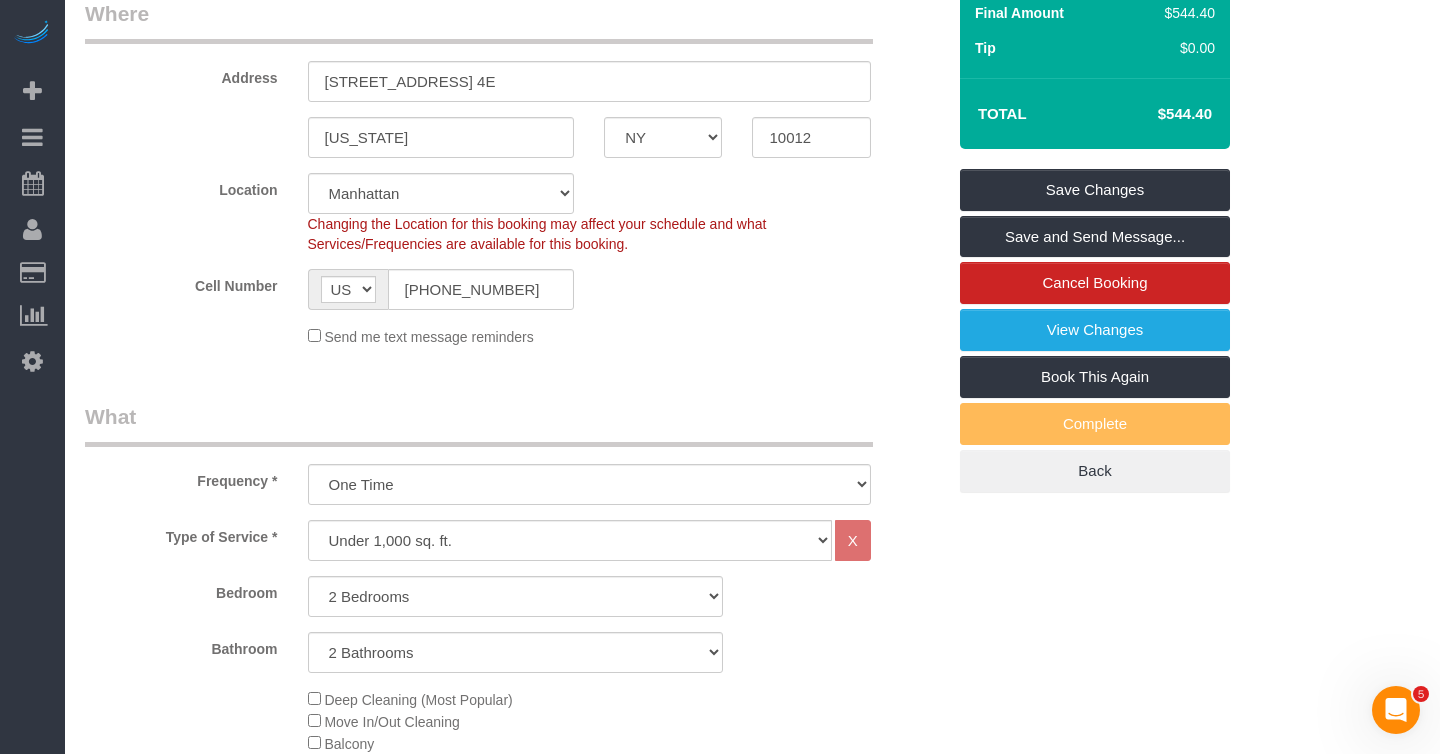 scroll, scrollTop: 390, scrollLeft: 0, axis: vertical 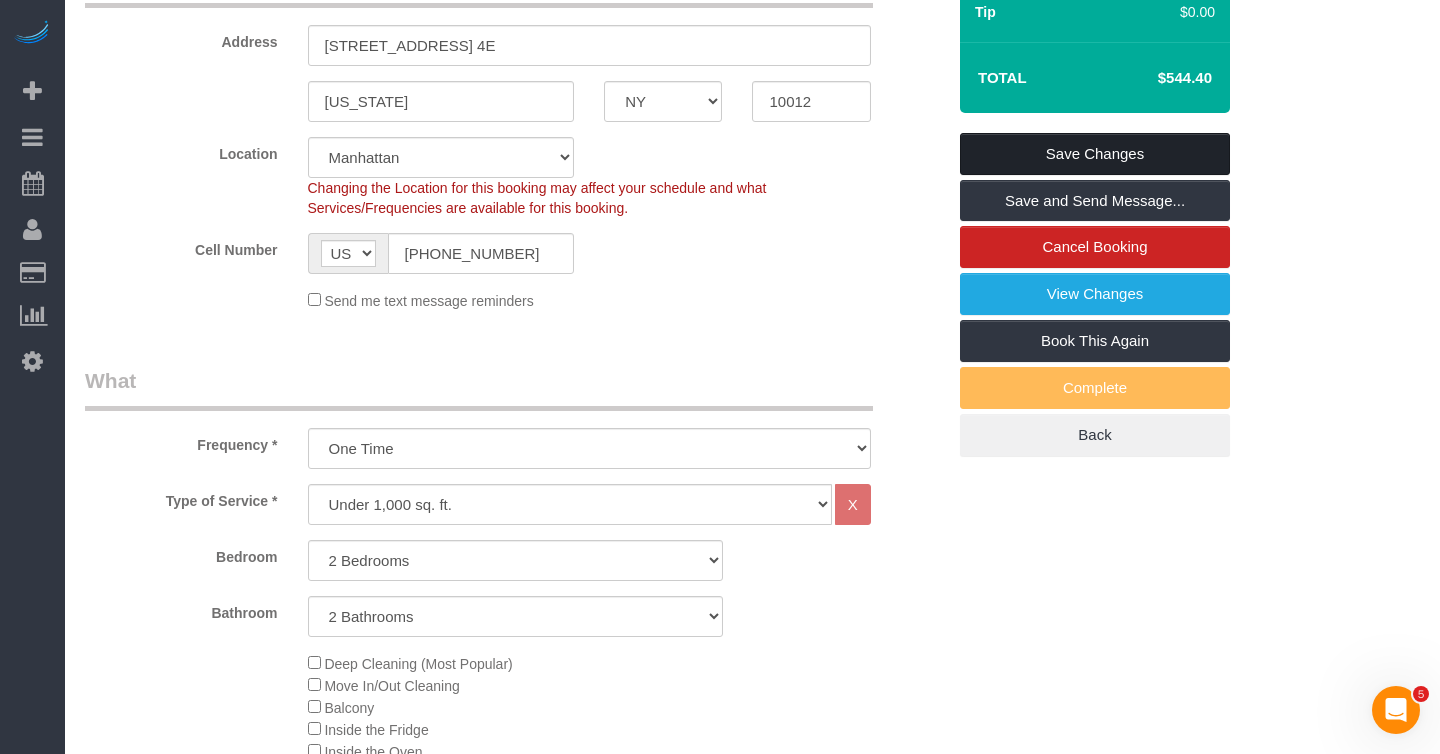 click on "Save Changes" at bounding box center (1095, 154) 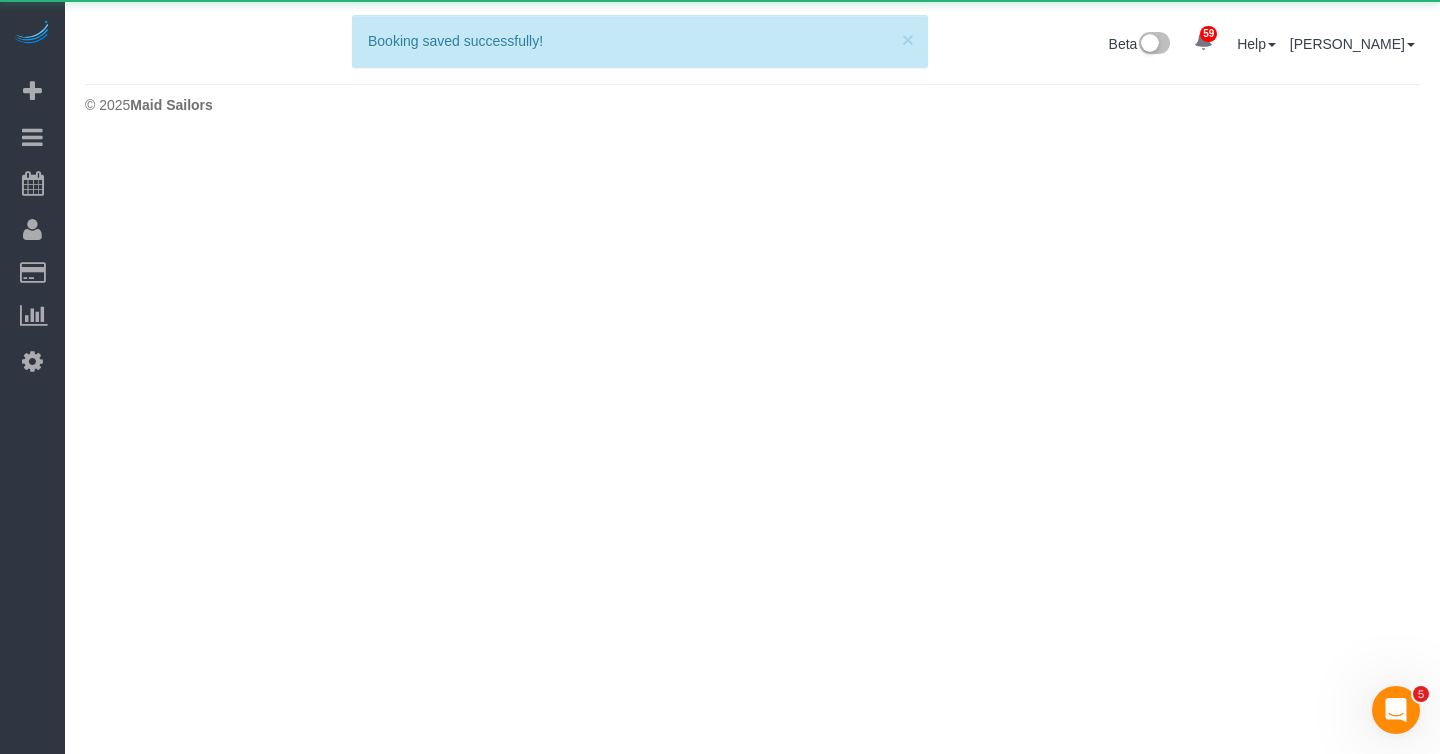 scroll, scrollTop: 0, scrollLeft: 0, axis: both 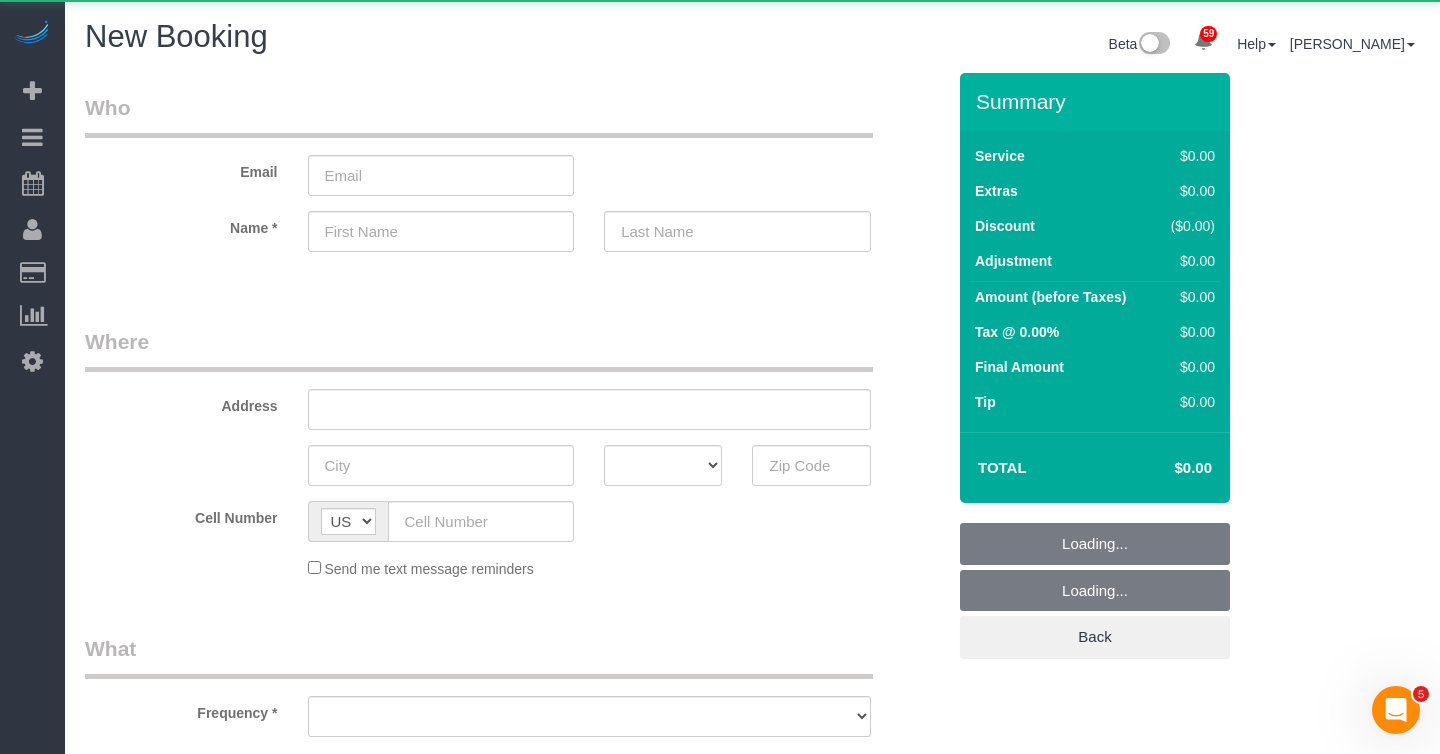 select on "object:1871" 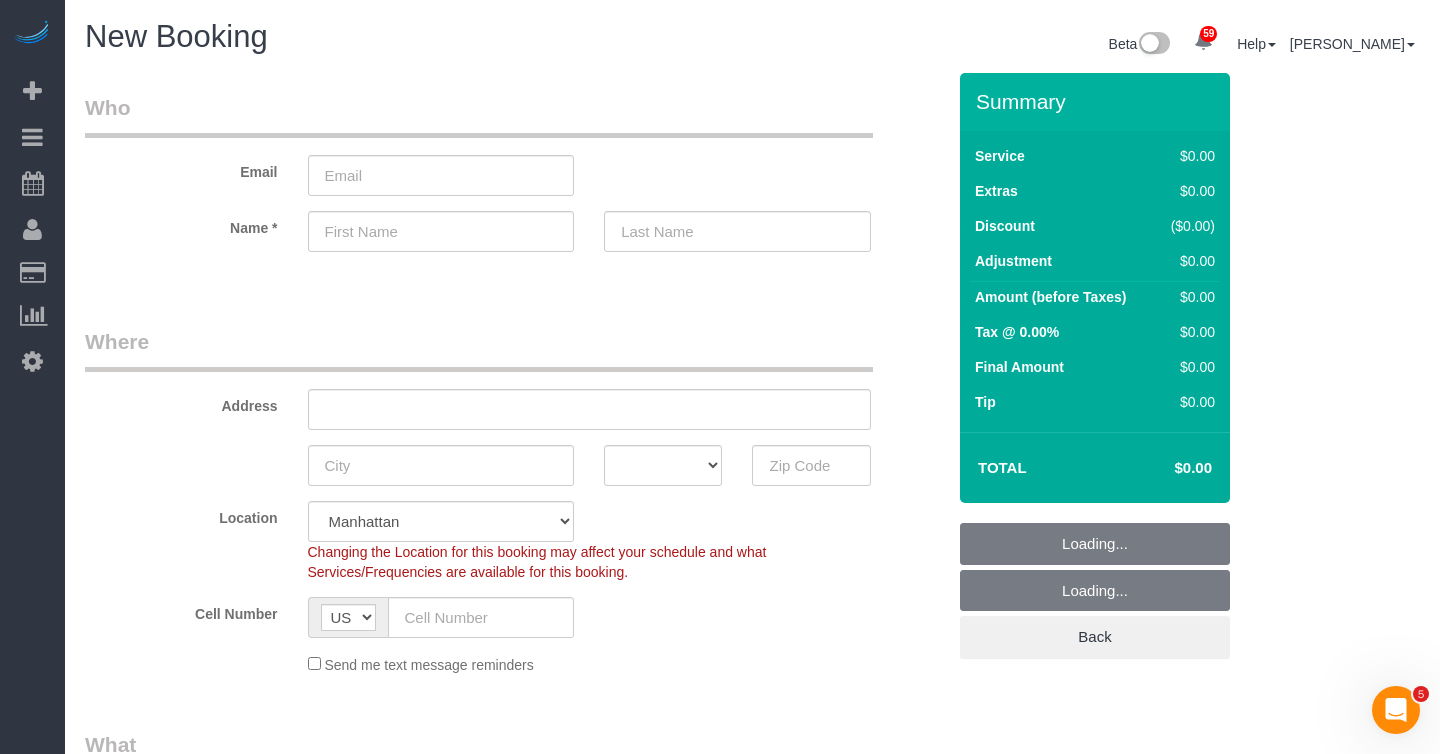 select on "object:2336" 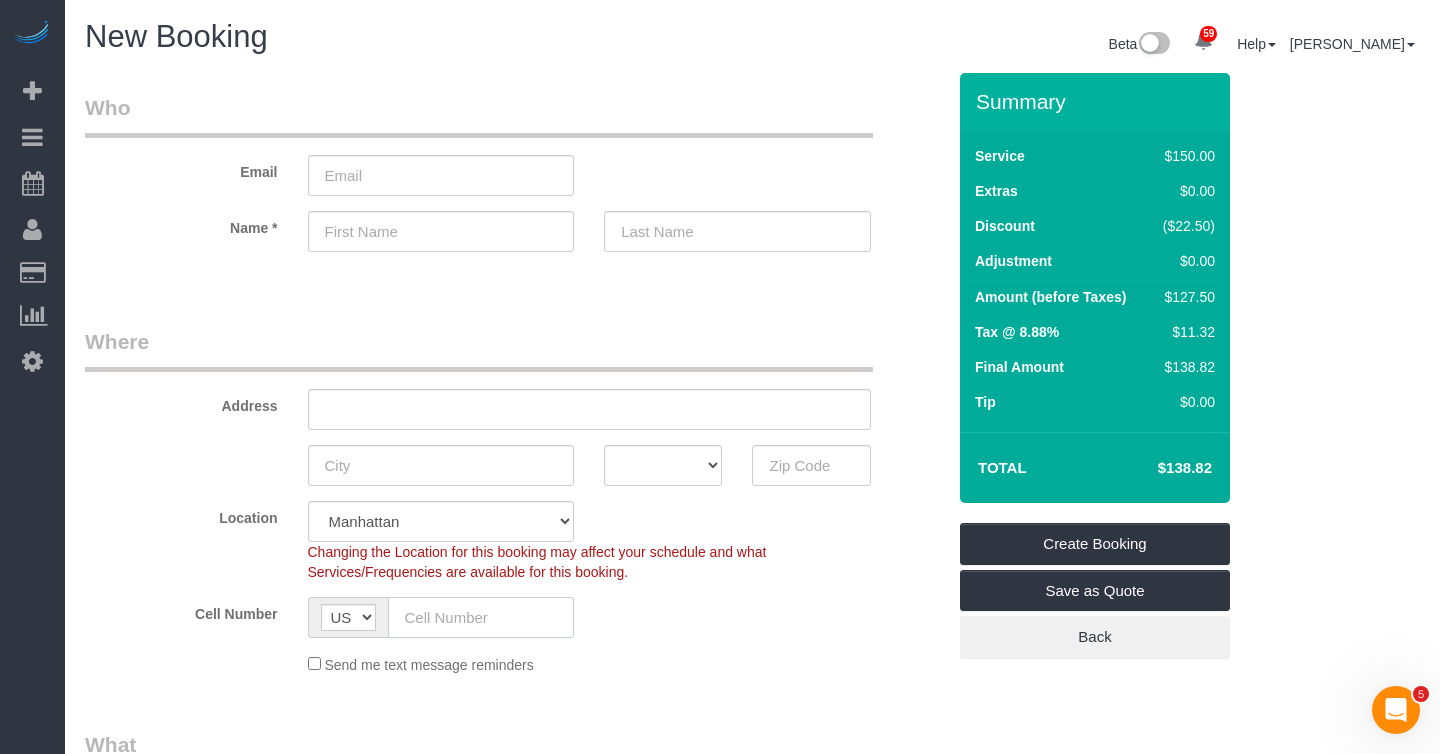 click 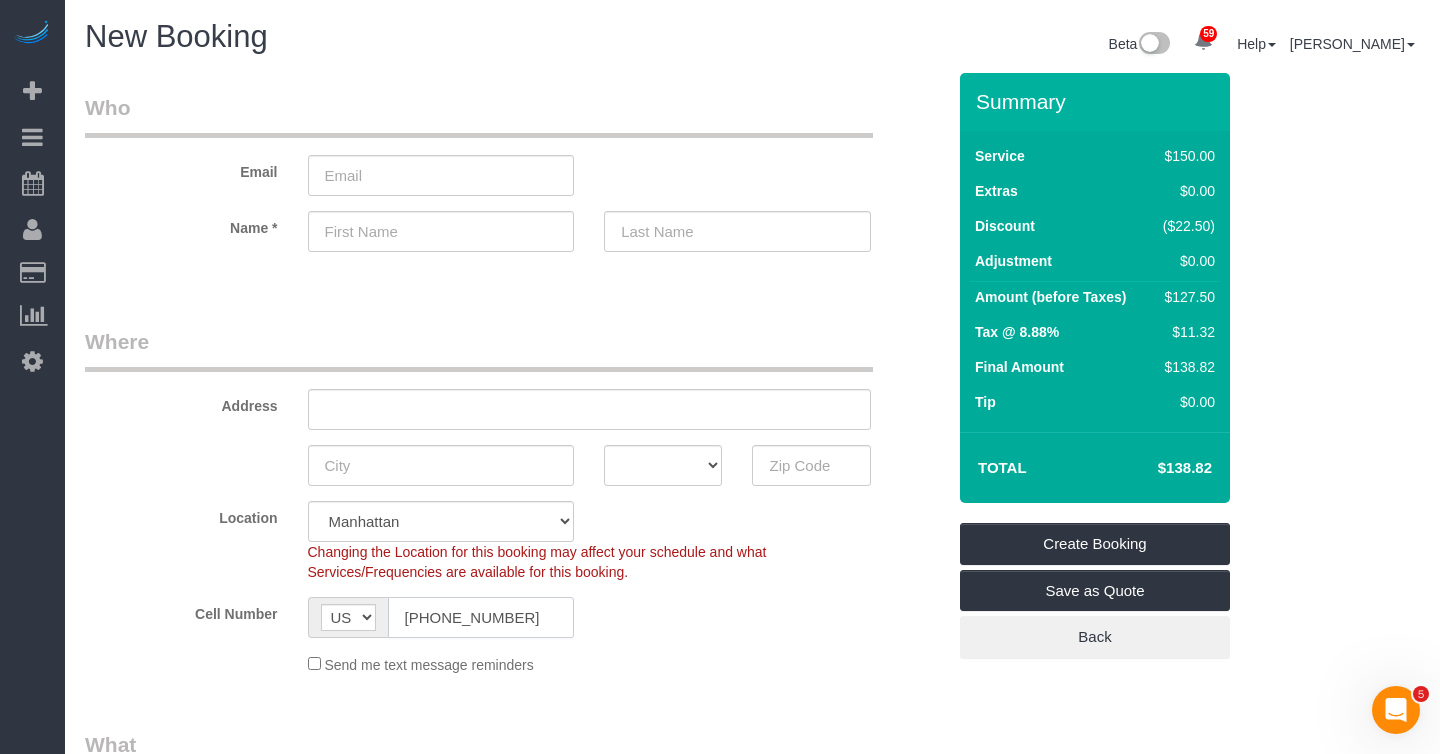 click on "+1 310 279 2622" 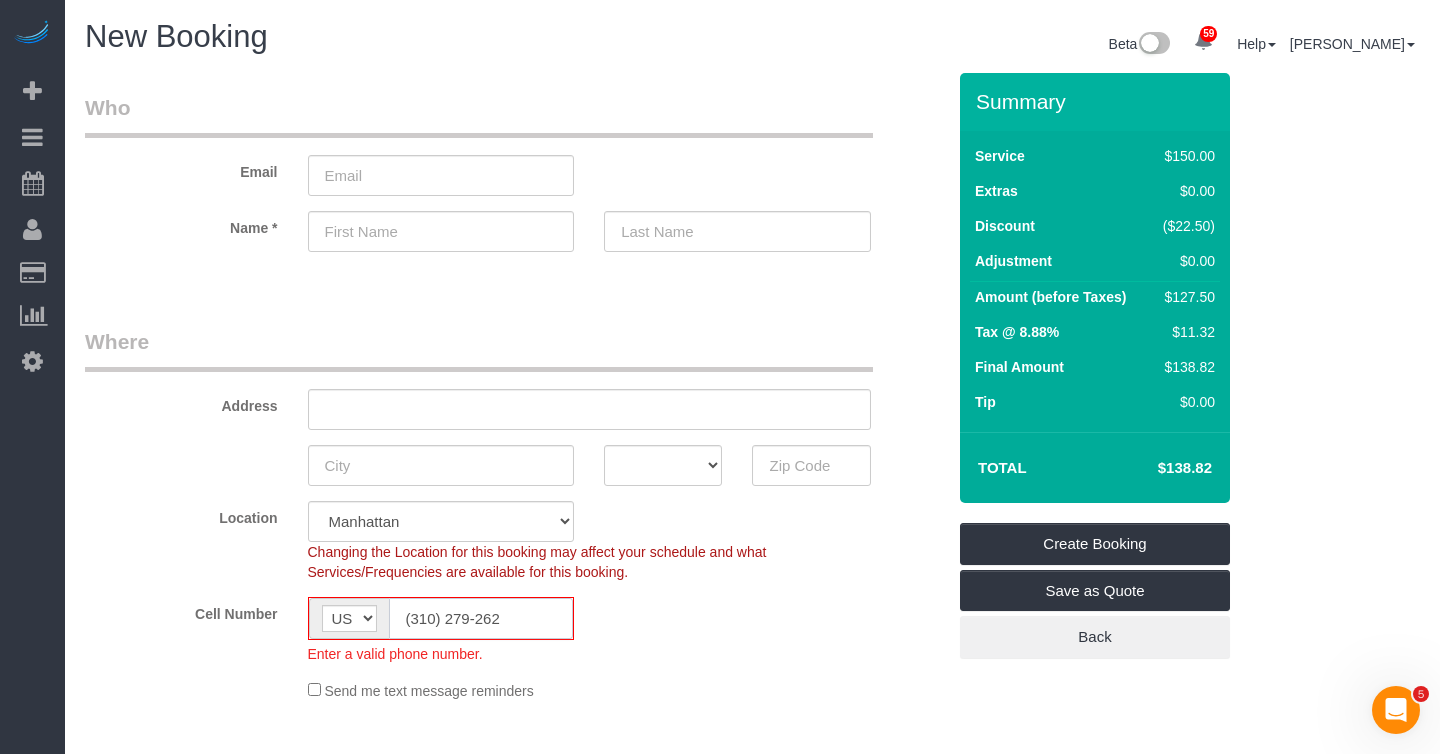 paste on "+1 310 279 262" 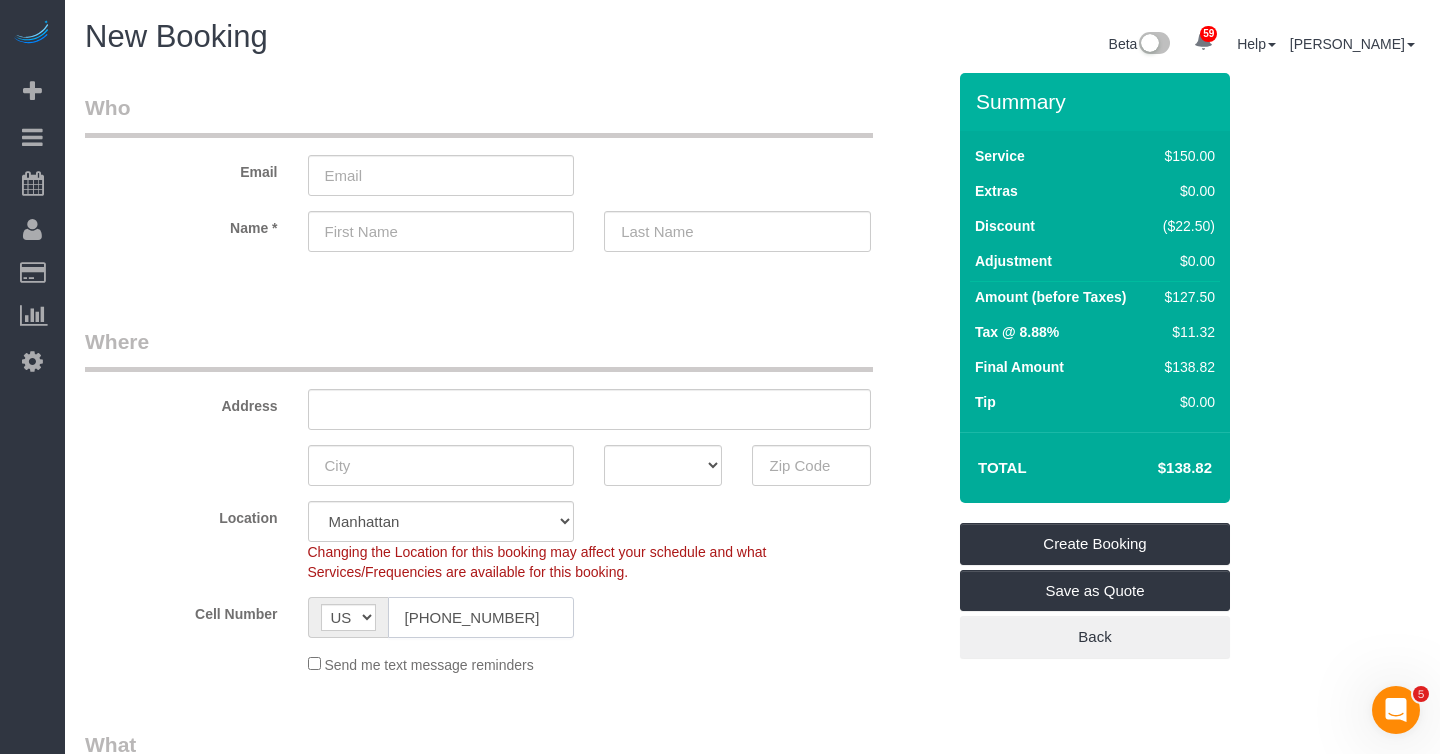 click on "+1 310 279 2622" 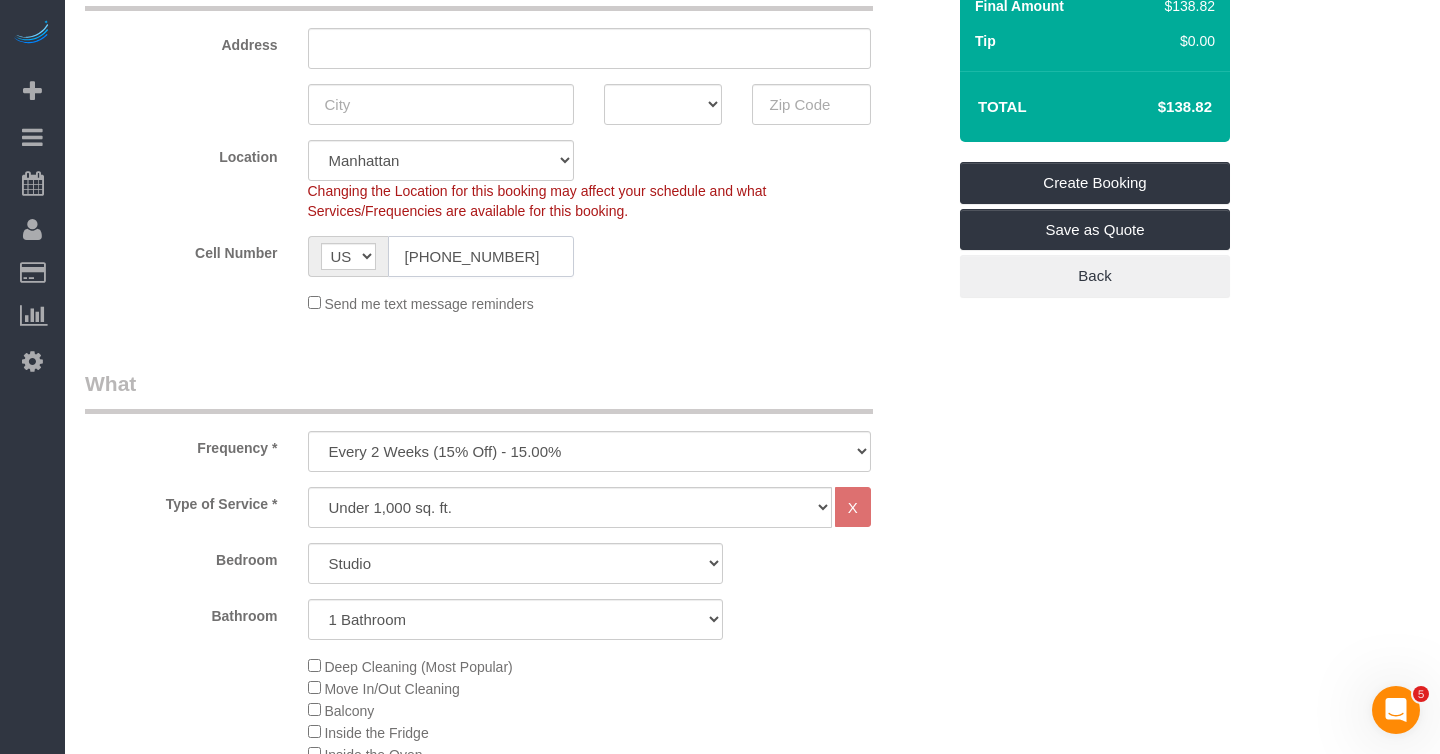scroll, scrollTop: 383, scrollLeft: 0, axis: vertical 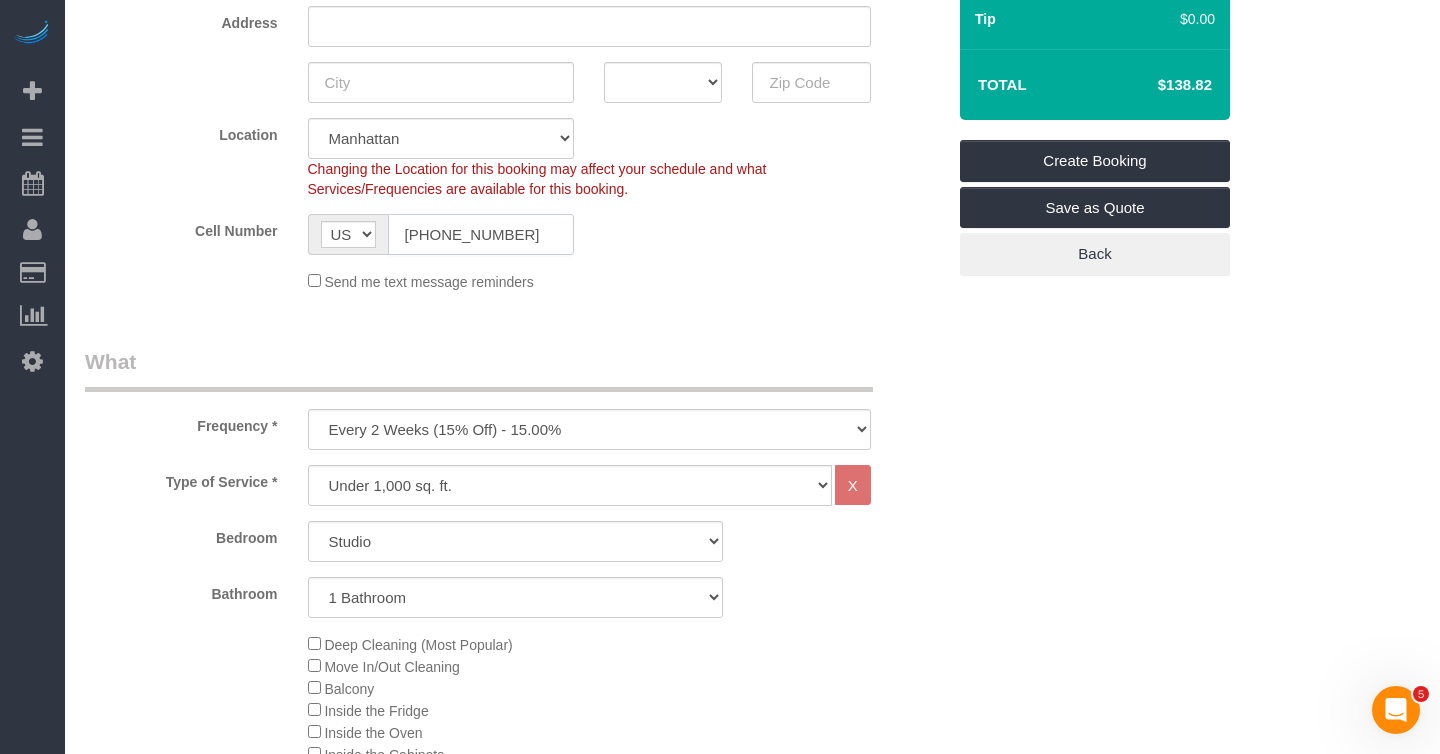 type on "(310) 279-2622" 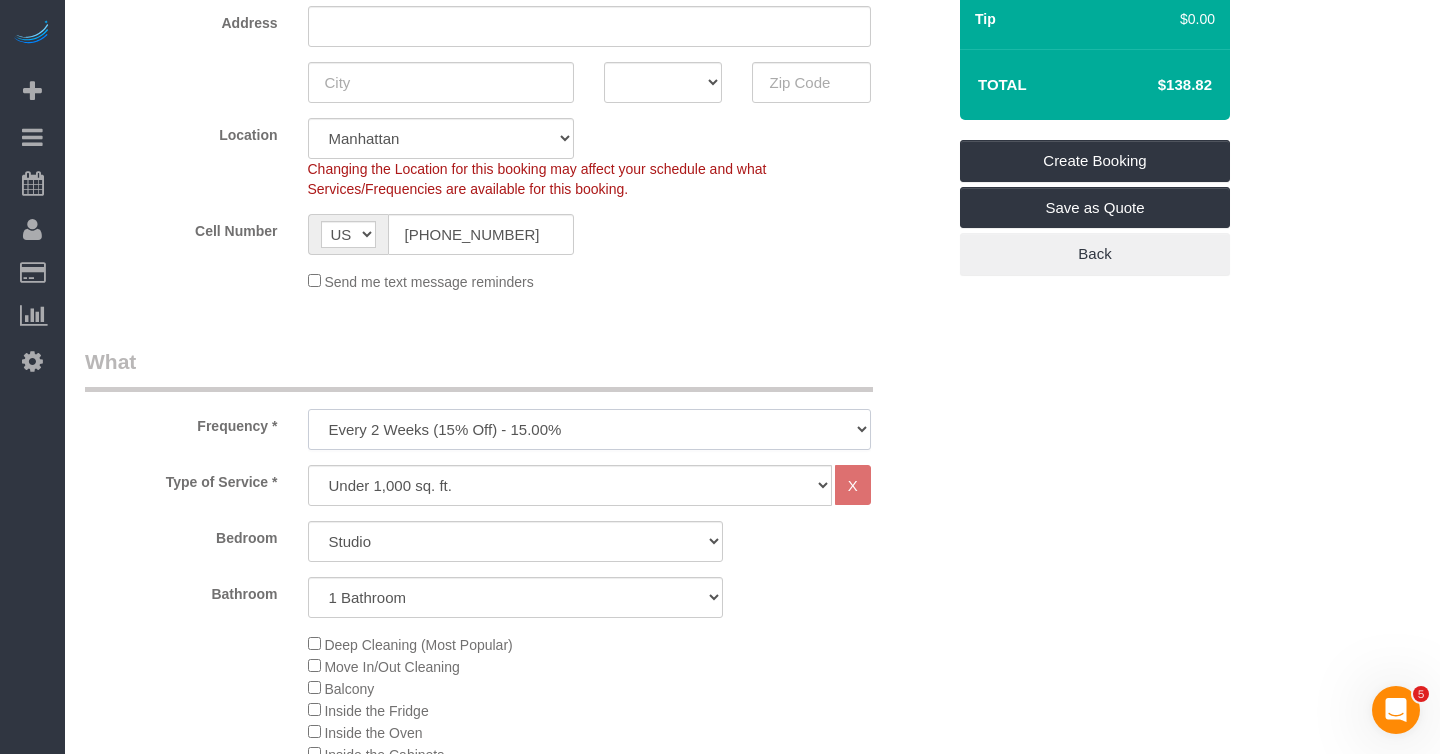 click on "One Time Weekly (20% Off) - 20.00% Every 2 Weeks (15% Off) - 15.00% Every 4 Weeks (10% Off) - 10.00%" at bounding box center [589, 429] 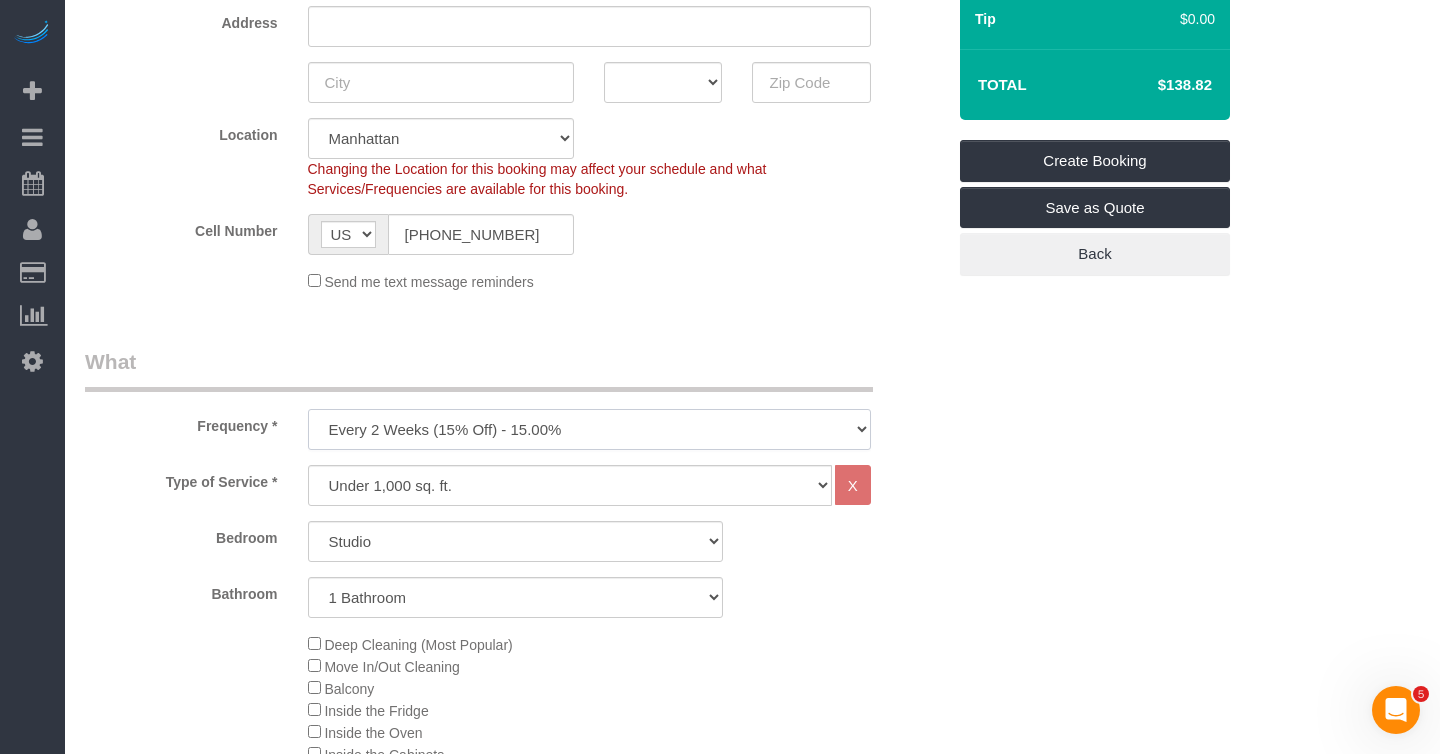 select on "object:2337" 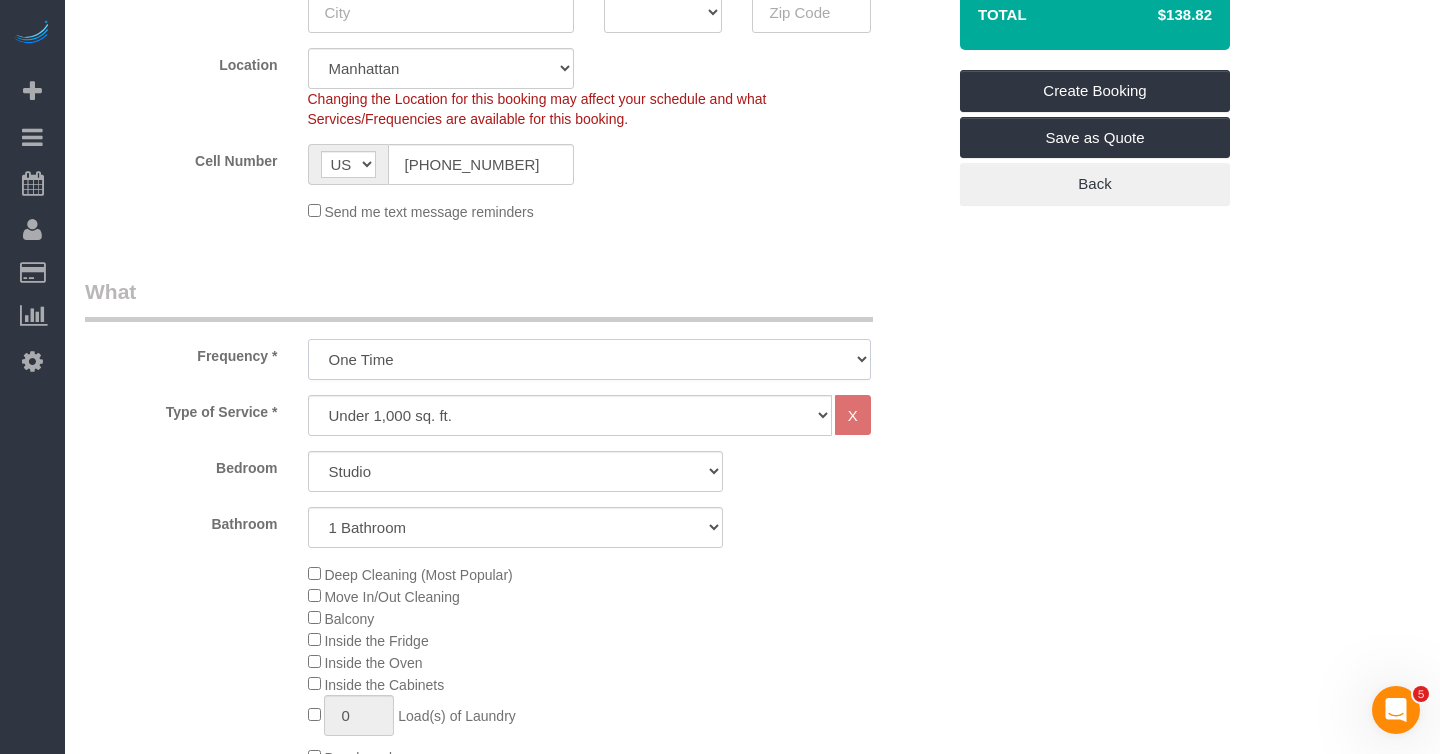scroll, scrollTop: 465, scrollLeft: 0, axis: vertical 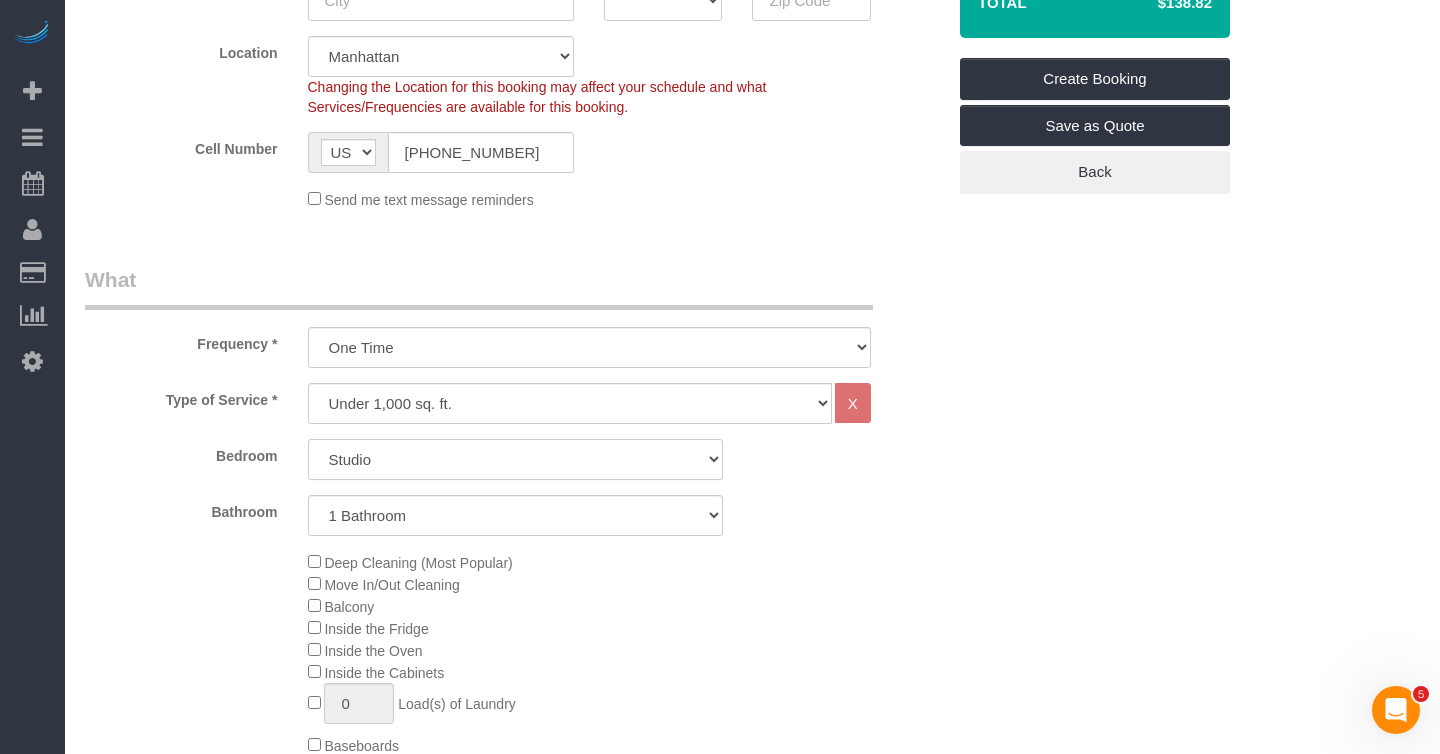 click on "Studio
1 Bedroom
2 Bedrooms
3 Bedrooms" 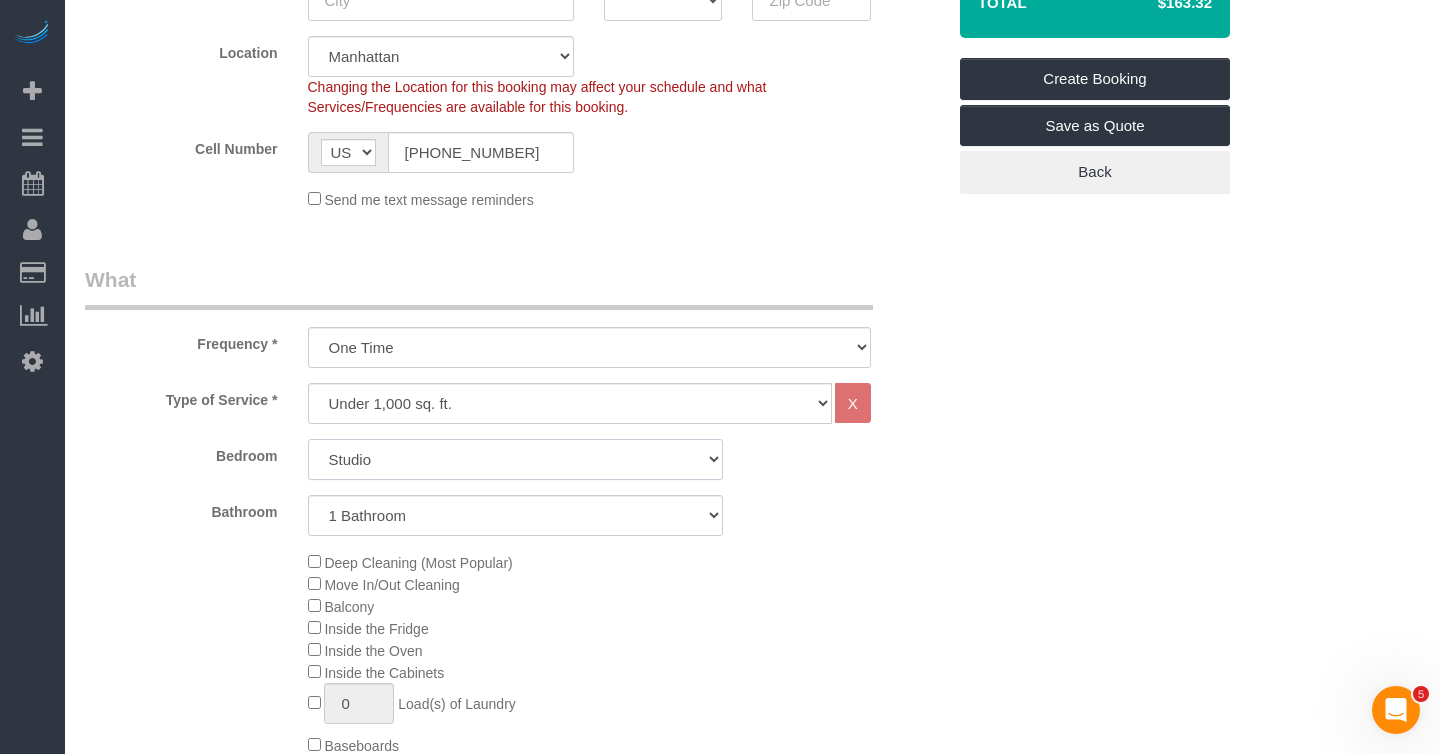select on "1" 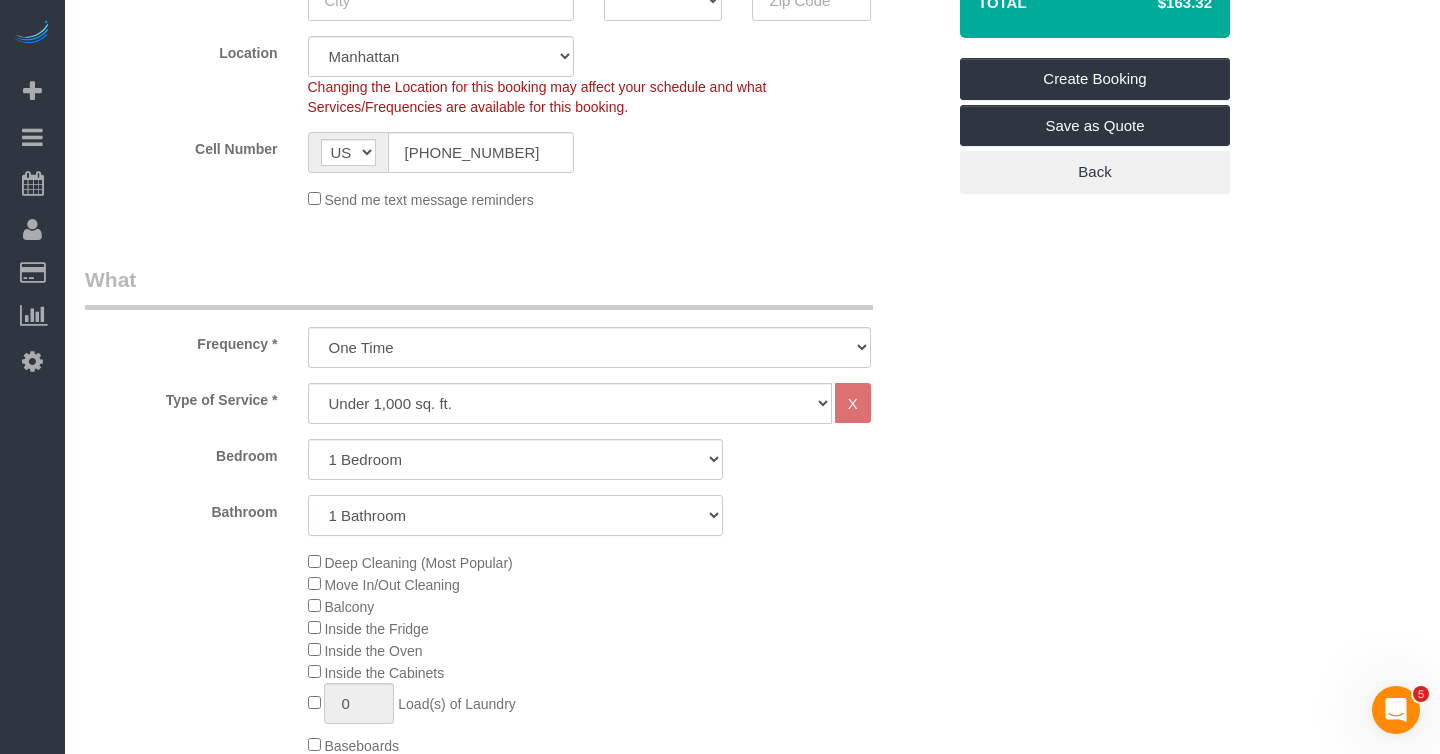 click on "1 Bathroom
2 Bathrooms" 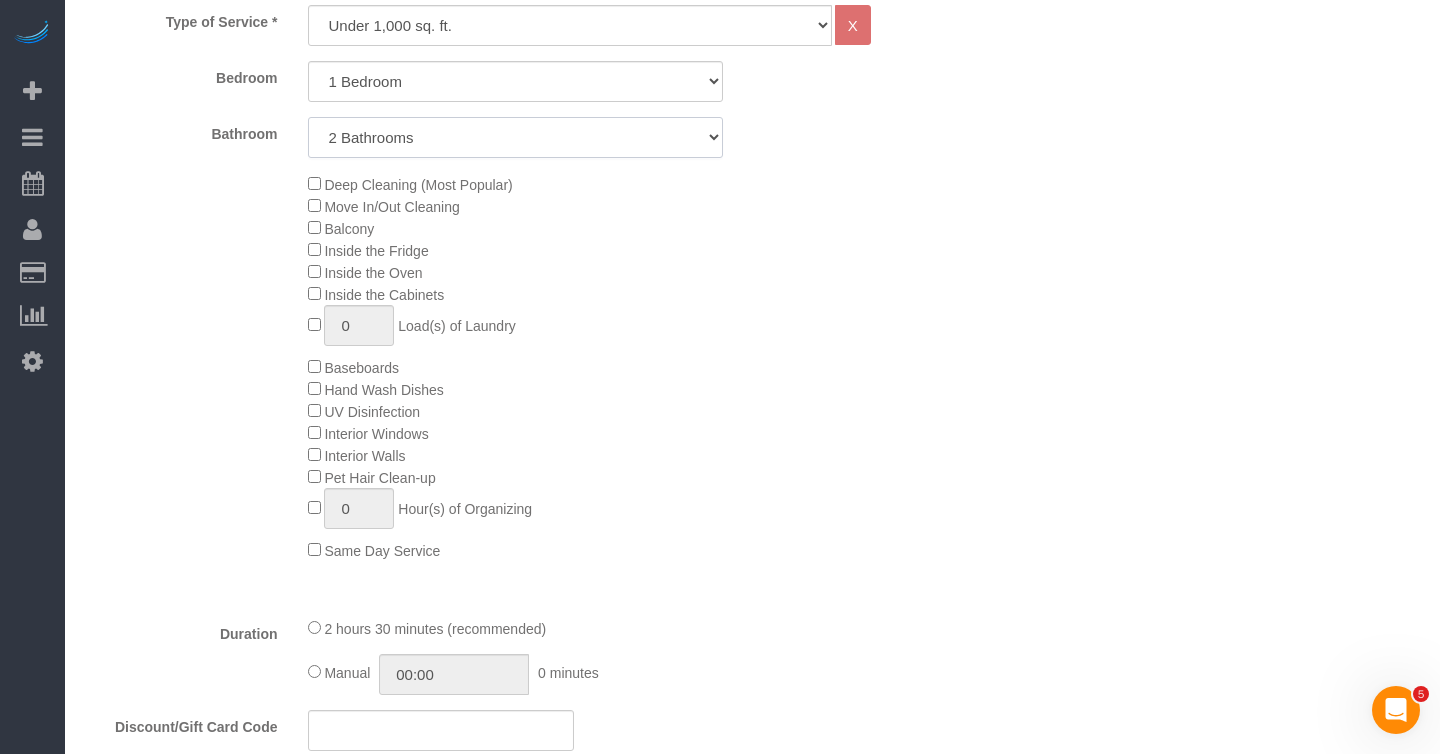 scroll, scrollTop: 865, scrollLeft: 0, axis: vertical 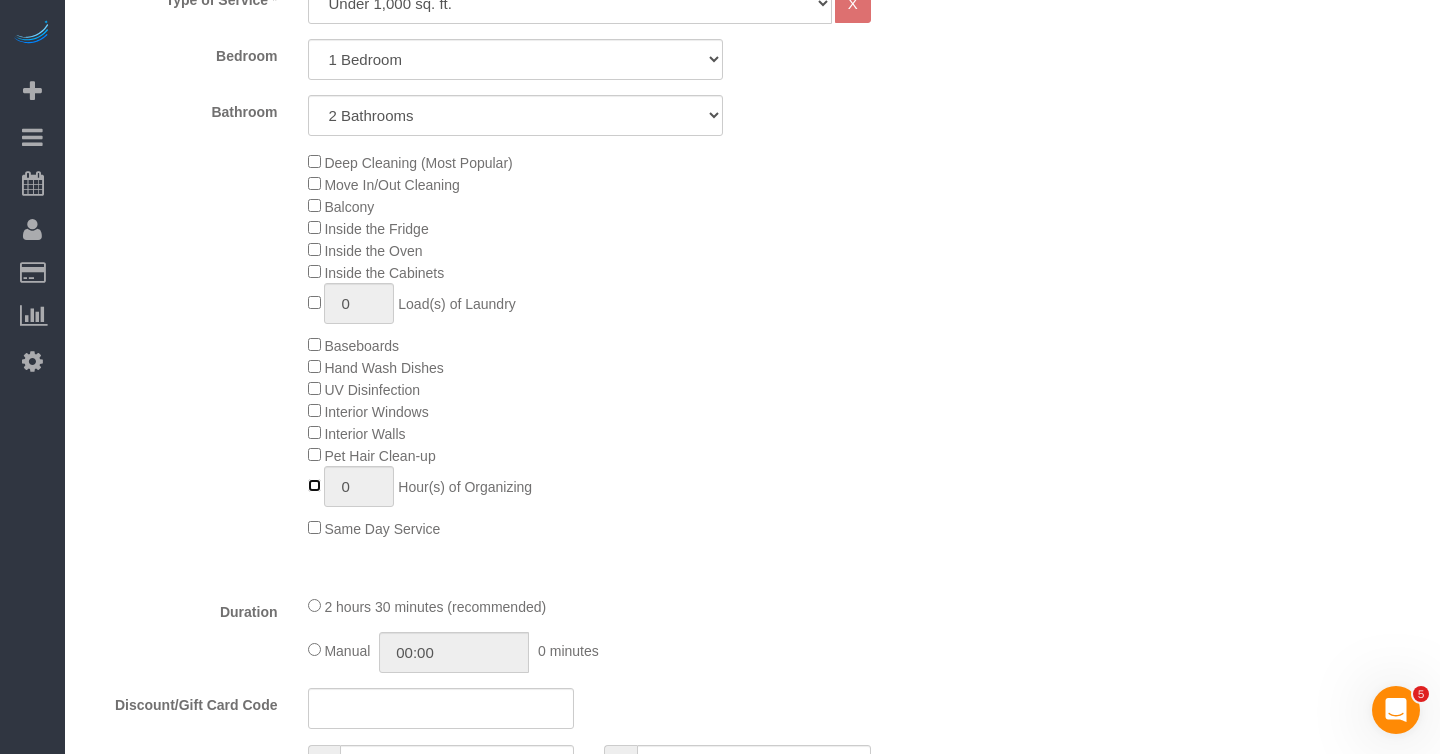 type on "1" 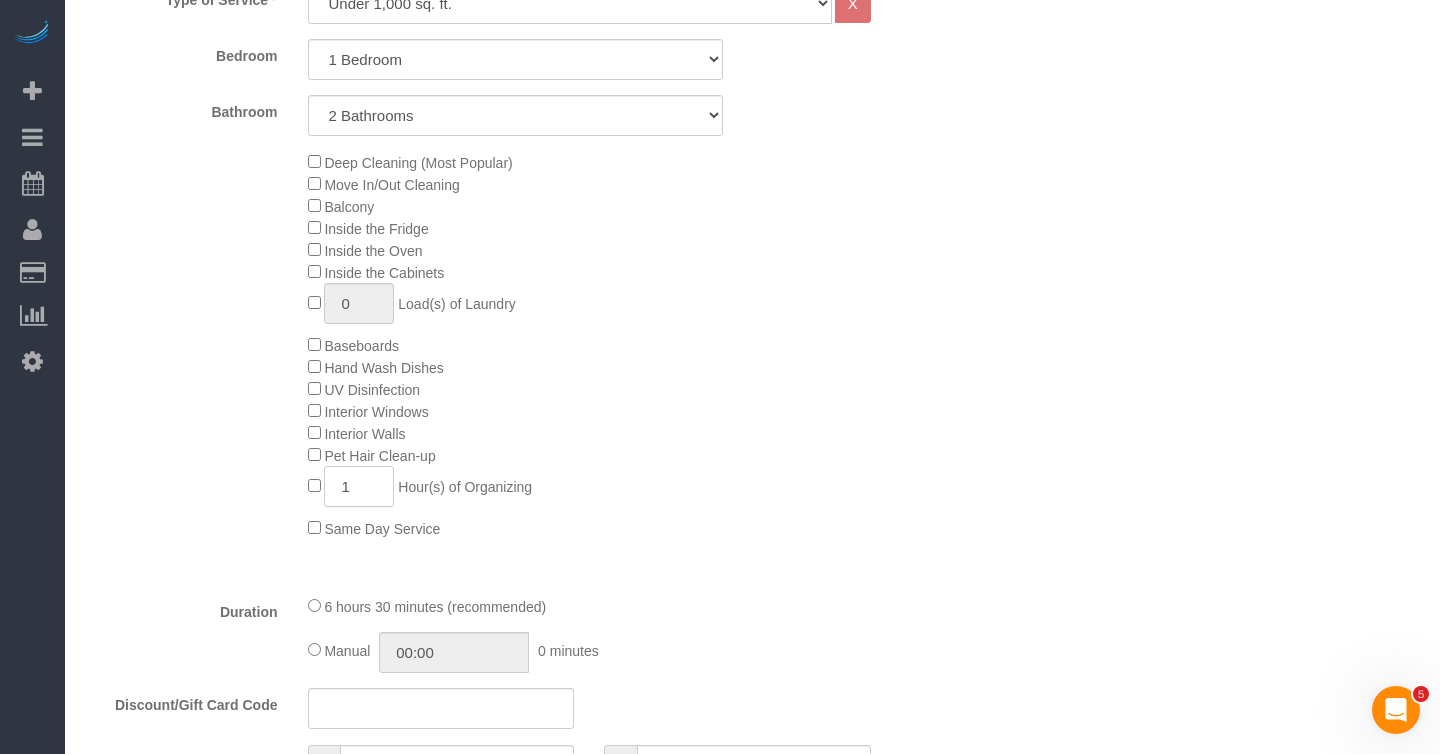 click on "1" 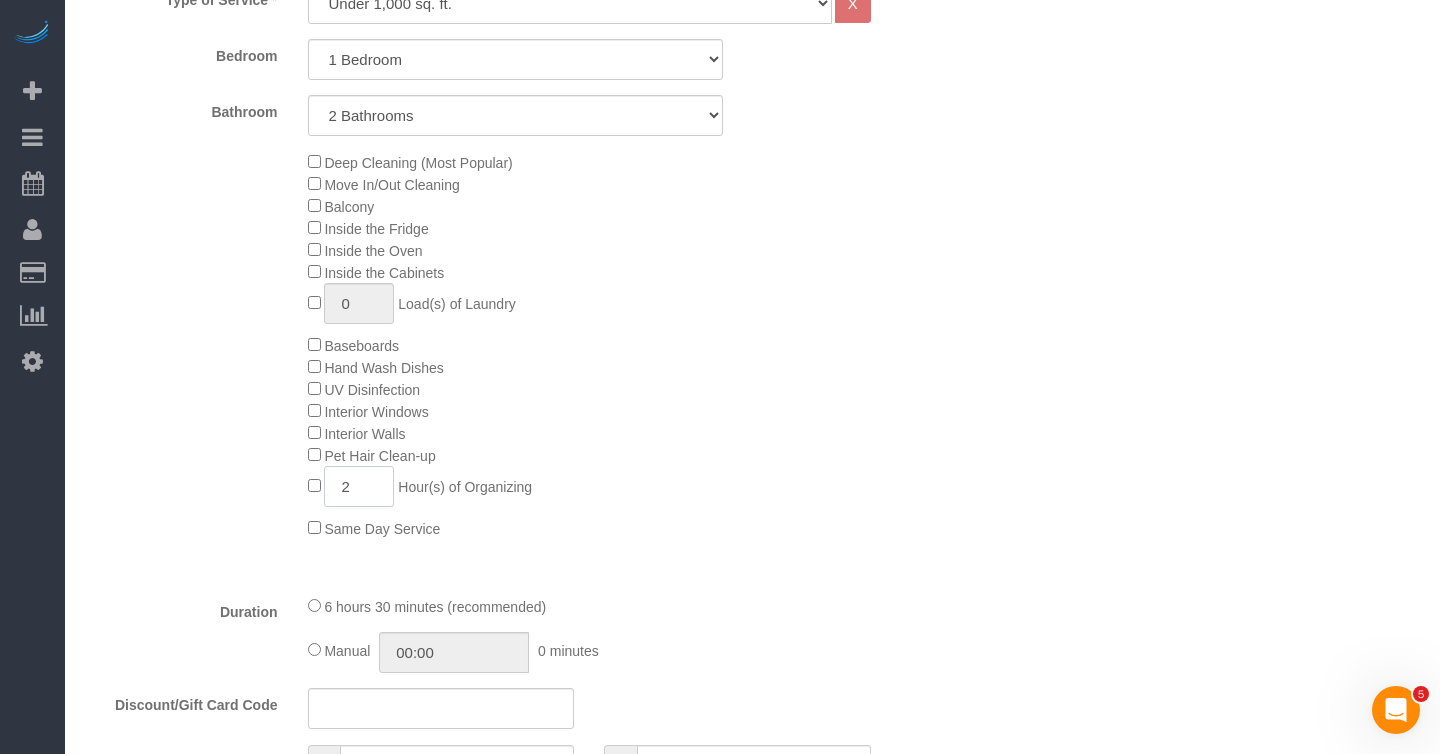 type on "2" 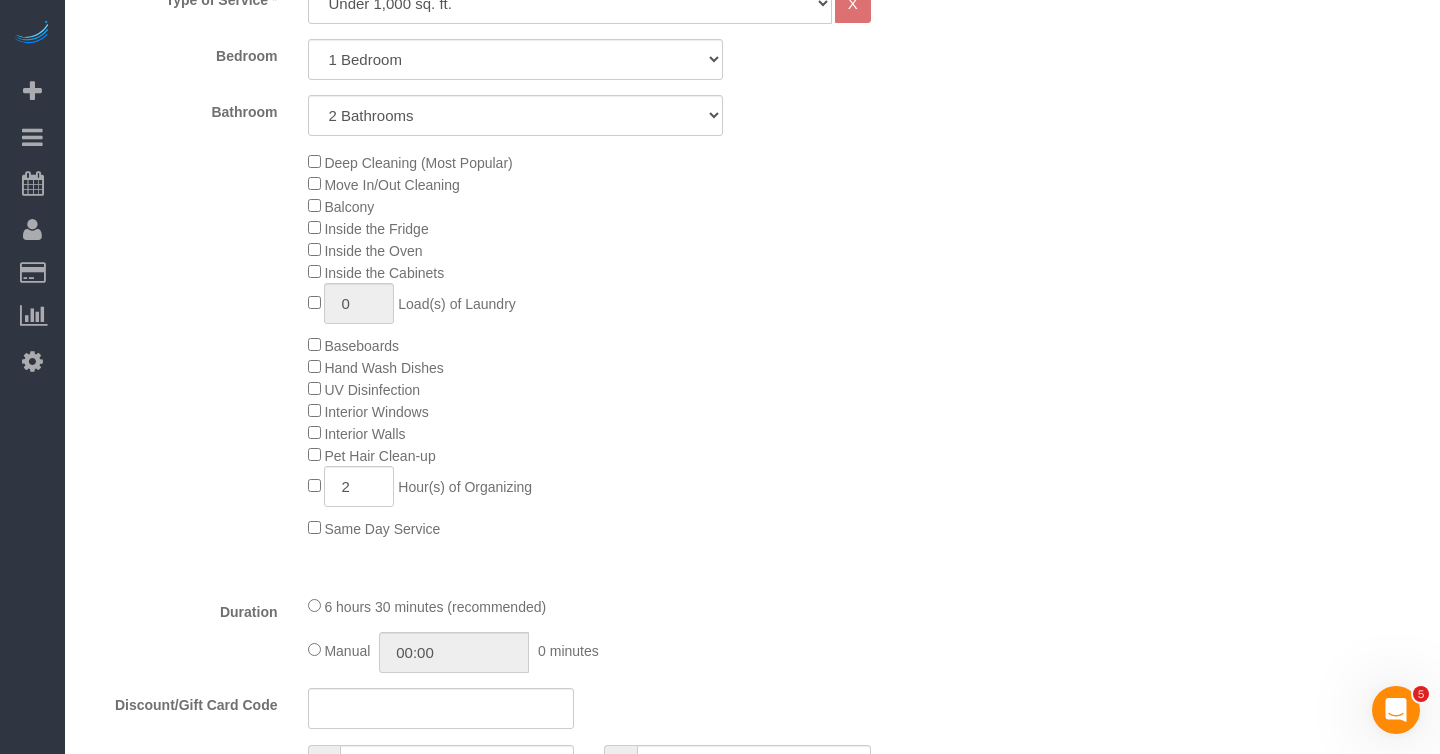 click on "Deep Cleaning (Most Popular)
Move In/Out Cleaning
Balcony
Inside the Fridge
Inside the Oven
Inside the Cabinets
0
Load(s) of Laundry
Baseboards
Hand Wash Dishes
2" 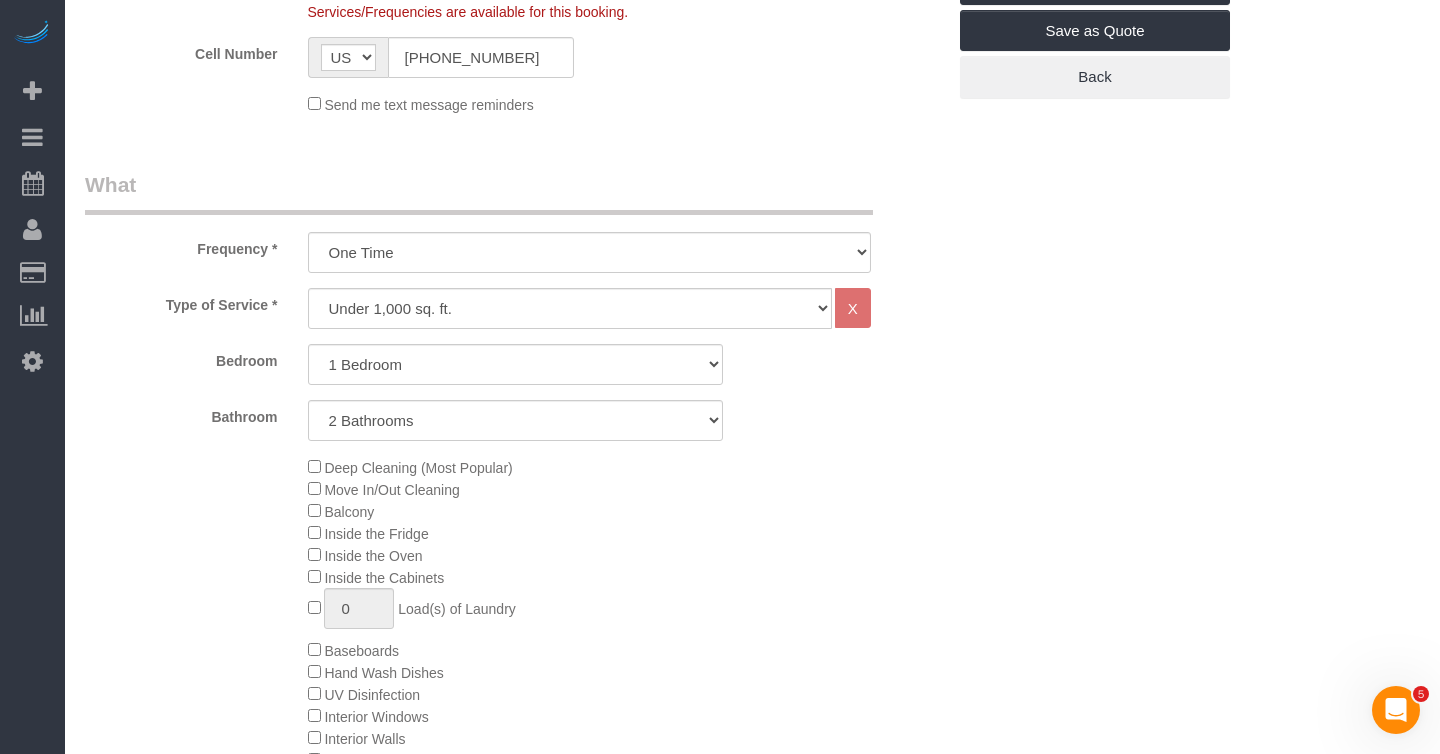 scroll, scrollTop: 571, scrollLeft: 0, axis: vertical 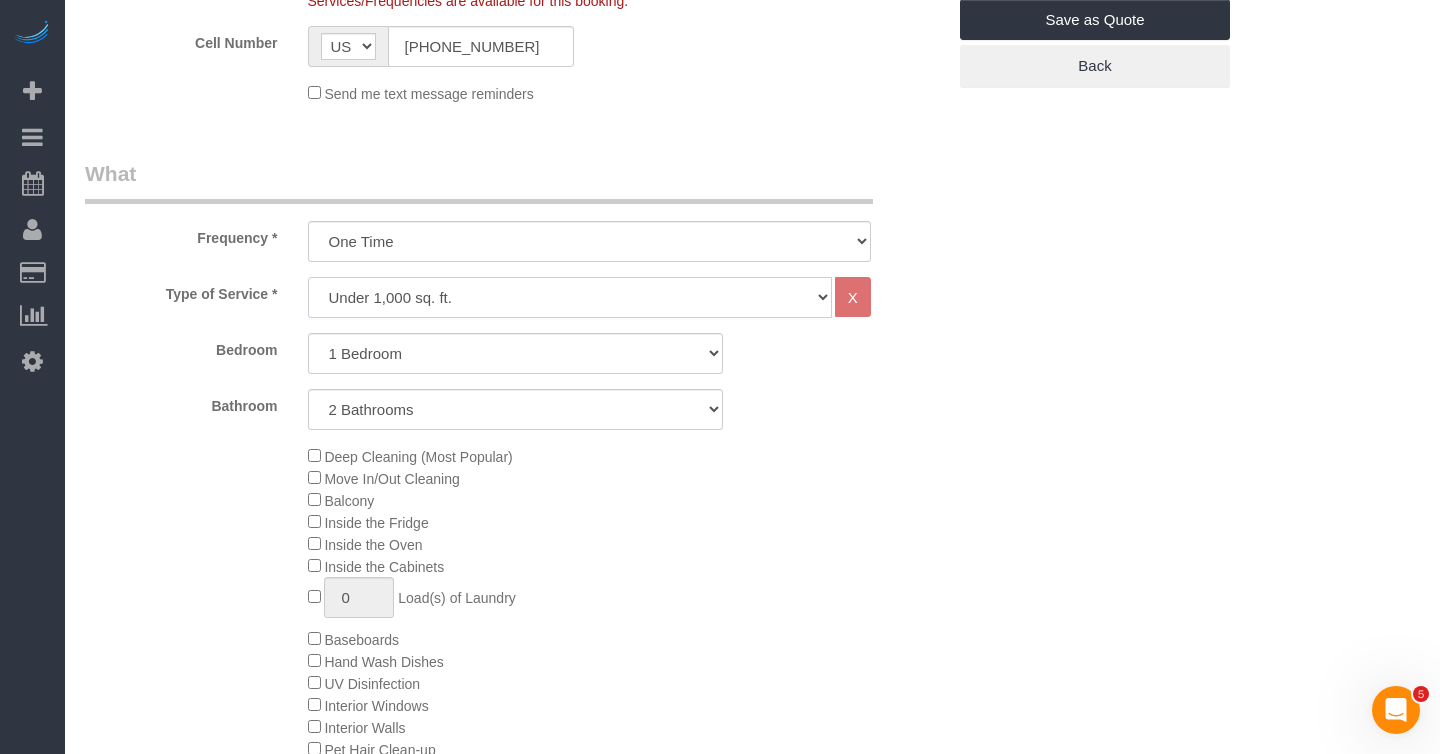 click on "Under 1,000 sq. ft. 1,001 - 1,500 sq. ft. 1,500+ sq. ft. Custom Cleaning Office Cleaning Airbnb Cleaning Post Construction Cleaning RE-CLEAN Hourly Rate - 8.0 Hourly Rate - 7.5 Late Cancellation - Invoice Purposes Hourly Rate (30% OFF) Bungalow Living Hello [PERSON_NAME] - Standard Cleaning Hello [PERSON_NAME] - Hourly Rate TULU - Standard Cleaning TULU - Hourly Rate Hourly Rate (15% OFF) Hourly Rate (20% OFF) Hourly Rate (25% OFF) Hourly Rate (22.5% OFF) Charity Clean Outsite - Hourly Rate Floor Cleaning 100/hr 140/hr Upholstery Cleaning Hourly Rate (Comped Cleaning) Power Washing Carpet/Rug Cleaning Floor Cleaning Couch Cleaning" 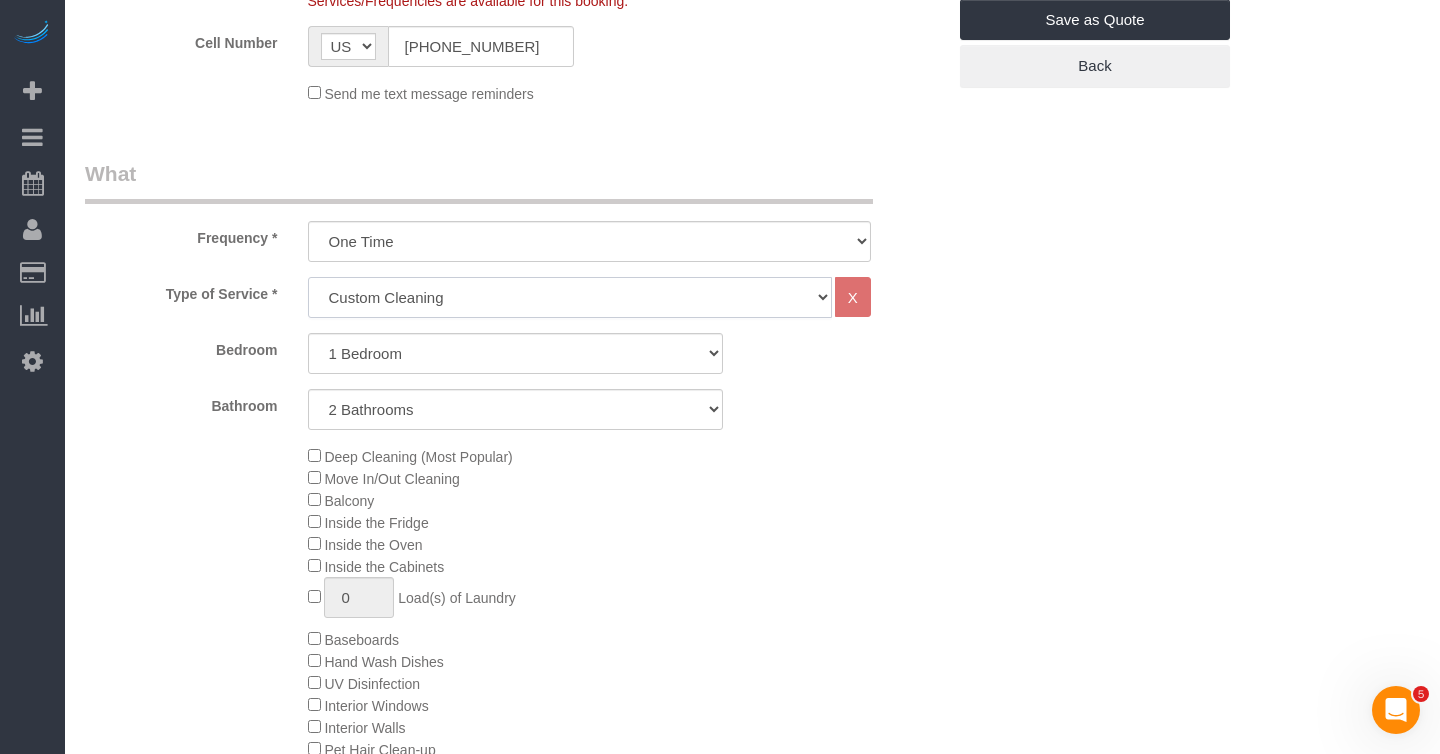 select on "1" 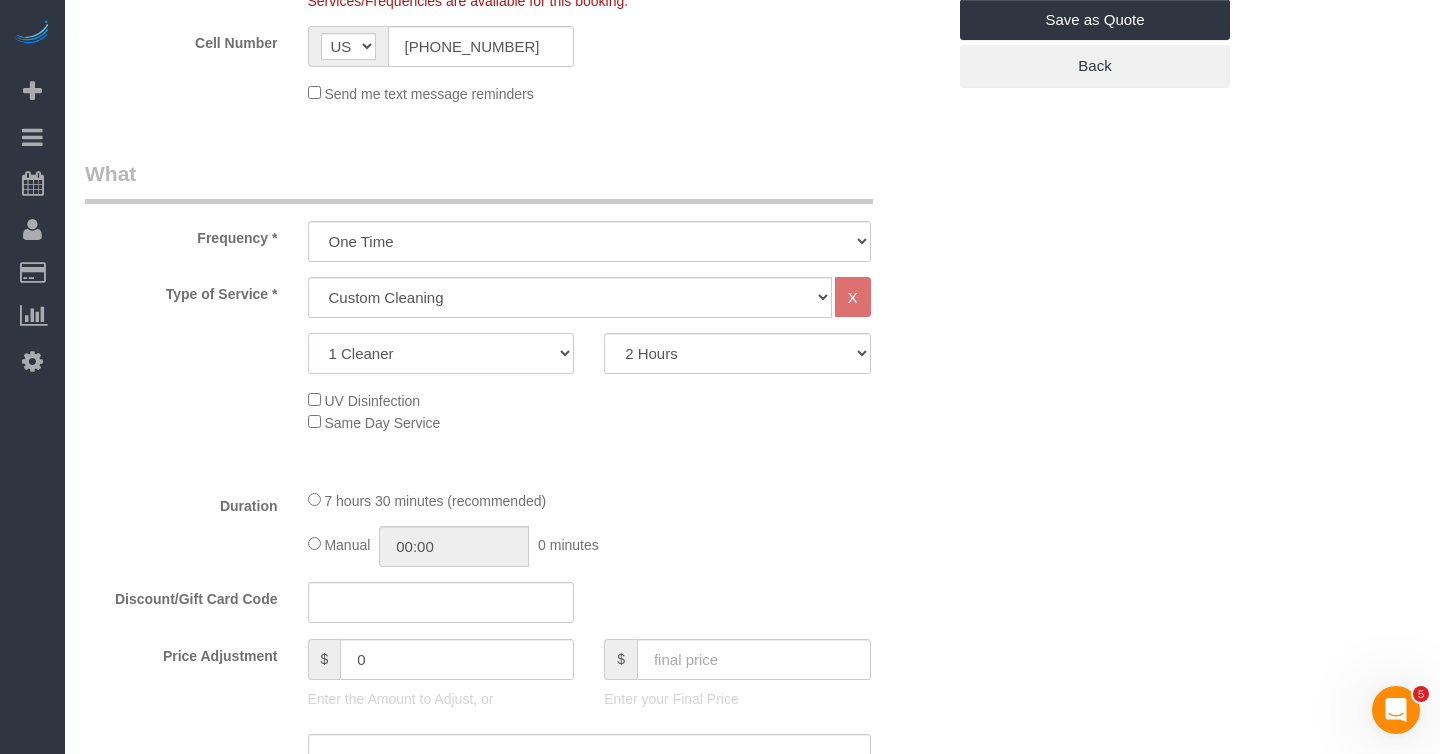 click on "1 Cleaner
2 Cleaners
3 Cleaners
4 Cleaners
5 Cleaners" 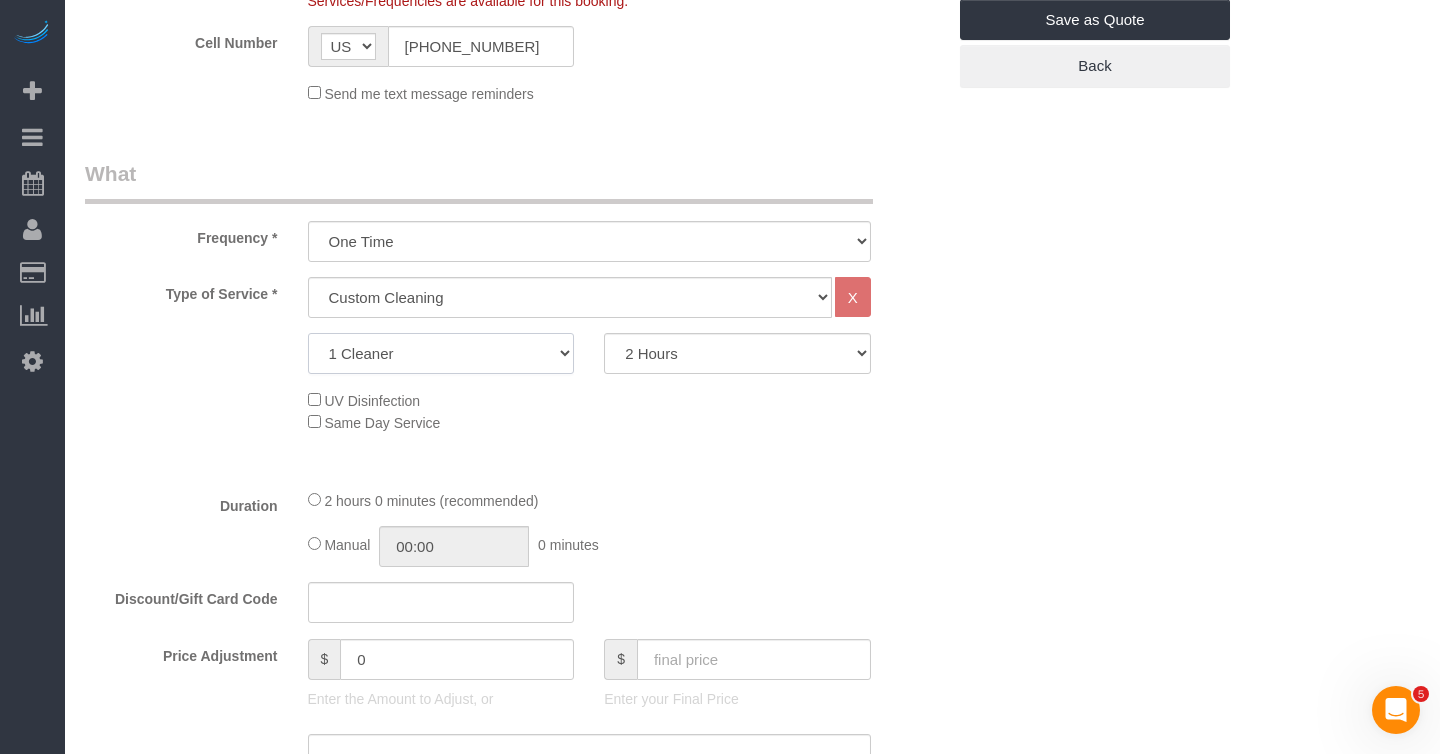 select on "2" 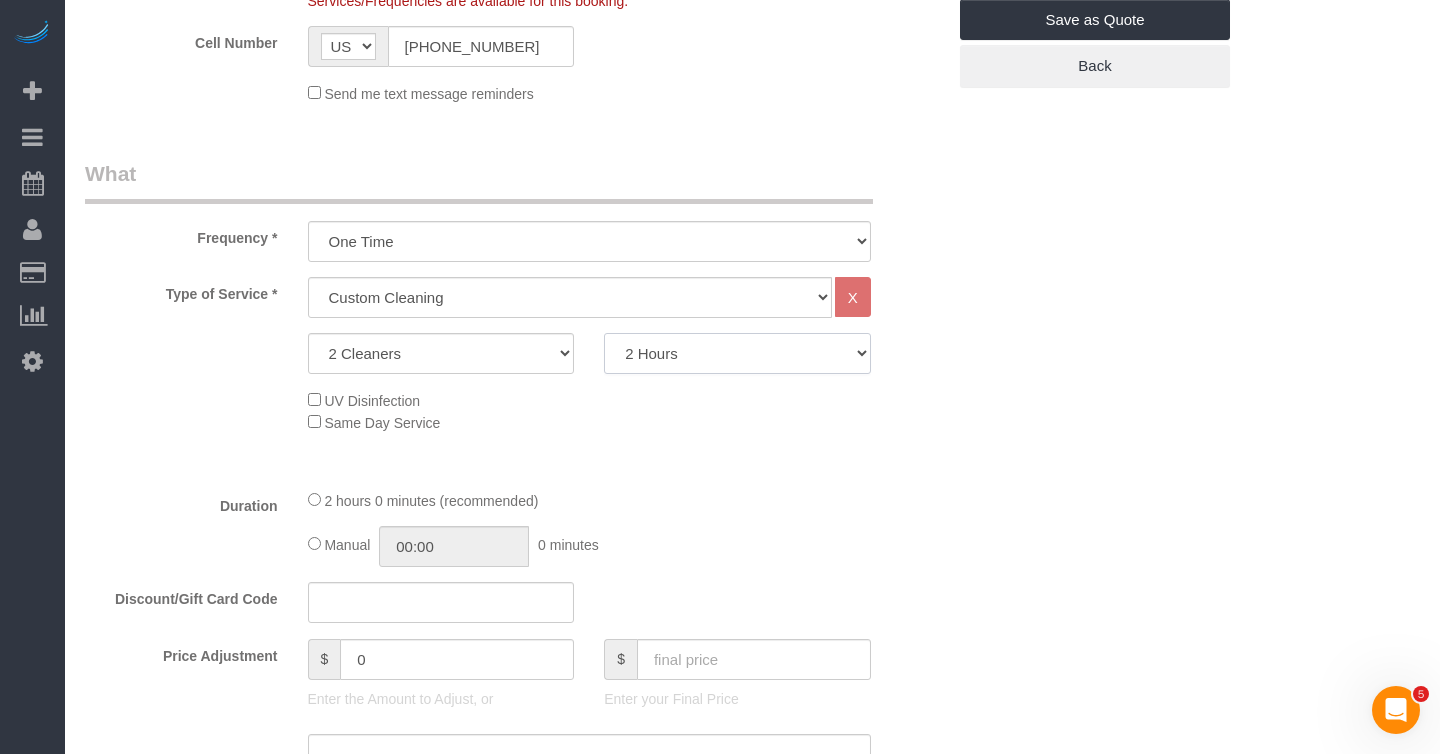 click on "2 Hours
2.5 Hours
3 Hours
3.5 Hours
4 Hours
4.5 Hours
5 Hours
5.5 Hours
6 Hours
6.5 Hours
7 Hours
7.5 Hours
8 Hours
8.5 Hours
9 Hours
9.5 Hours
10 Hours
10.5 Hours
11 Hours
11.5 Hours
12 Hours
12.5 Hours
13 Hours
13.5 Hours
14 Hours
14.5 Hours
15 Hours
15.5 Hours
16 Hours
16.5 Hours" 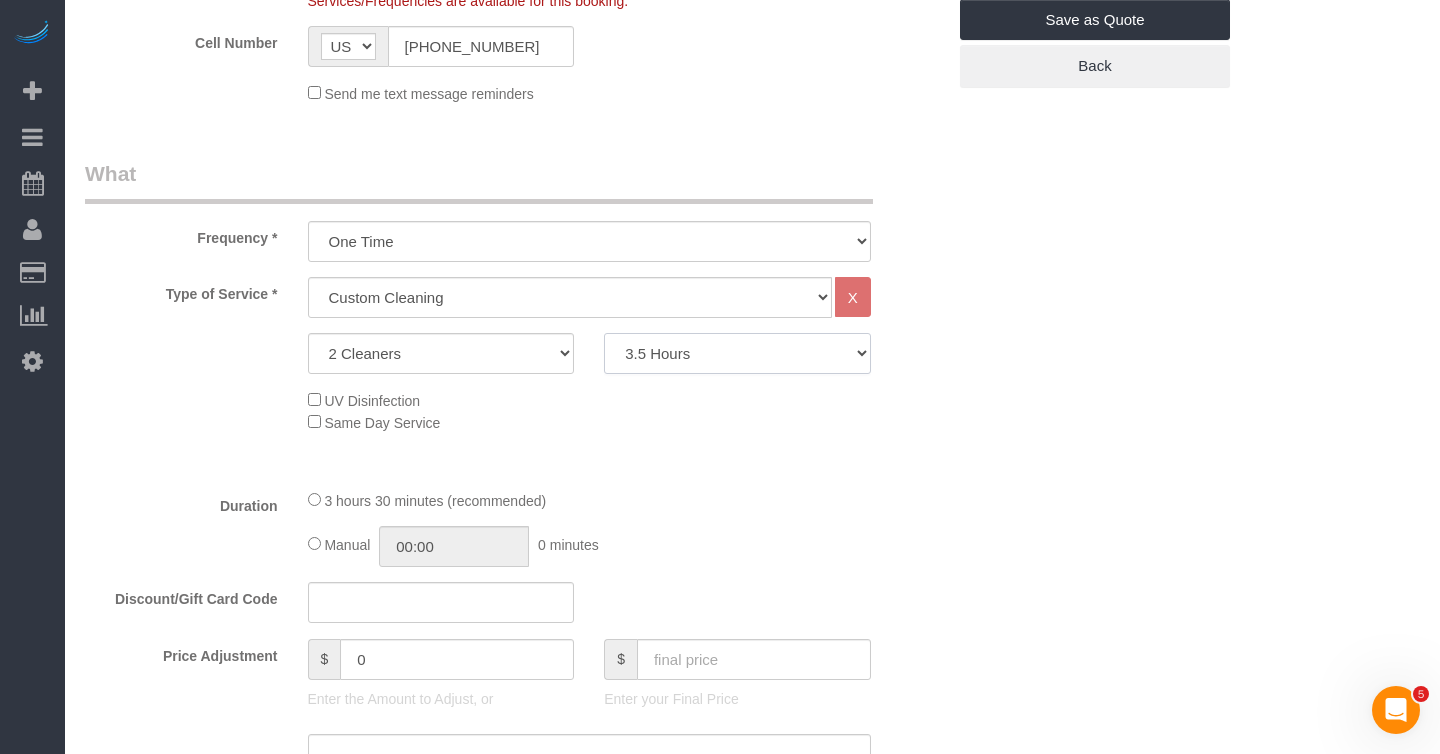 click on "2 Hours
2.5 Hours
3 Hours
3.5 Hours
4 Hours
4.5 Hours
5 Hours
5.5 Hours
6 Hours
6.5 Hours
7 Hours
7.5 Hours
8 Hours
8.5 Hours
9 Hours
9.5 Hours
10 Hours
10.5 Hours
11 Hours
11.5 Hours
12 Hours
12.5 Hours
13 Hours
13.5 Hours
14 Hours
14.5 Hours
15 Hours
15.5 Hours
16 Hours
16.5 Hours" 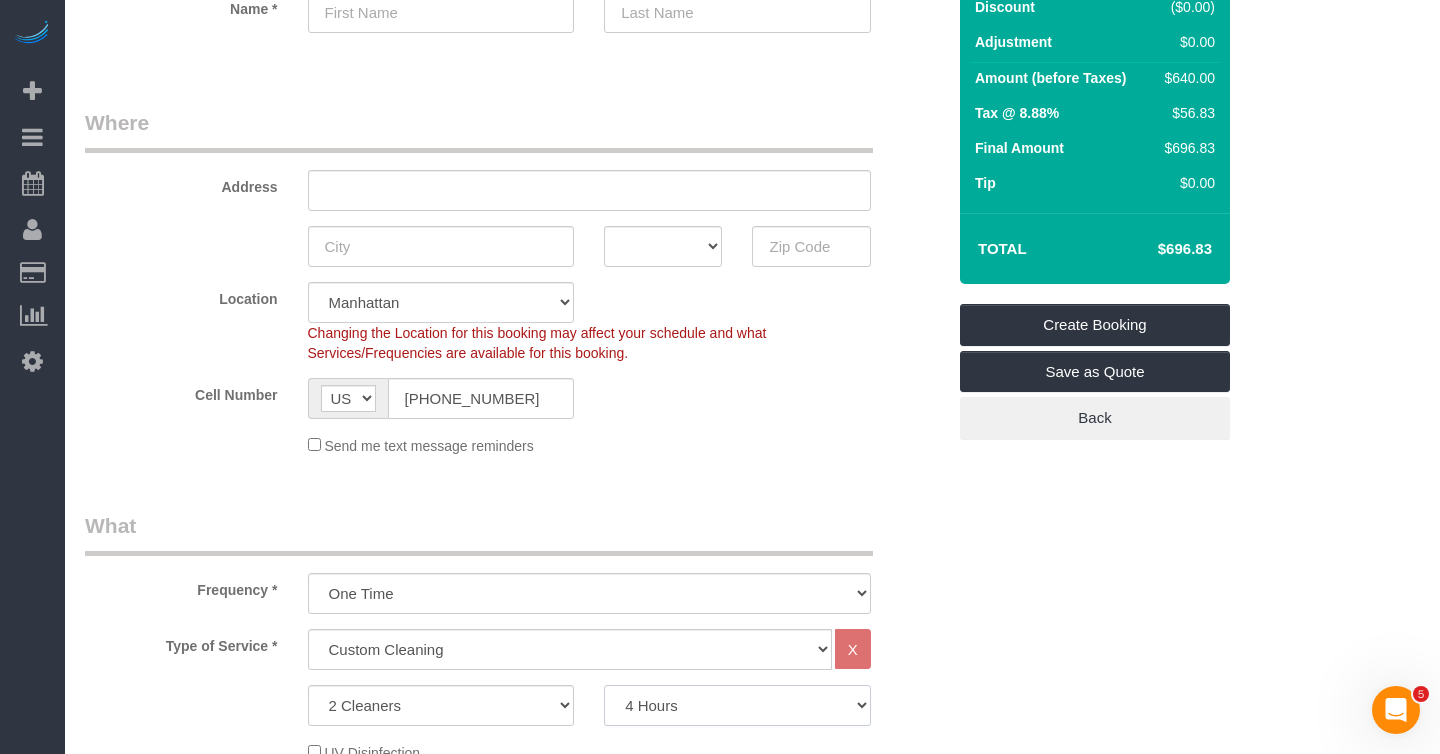 scroll, scrollTop: 217, scrollLeft: 0, axis: vertical 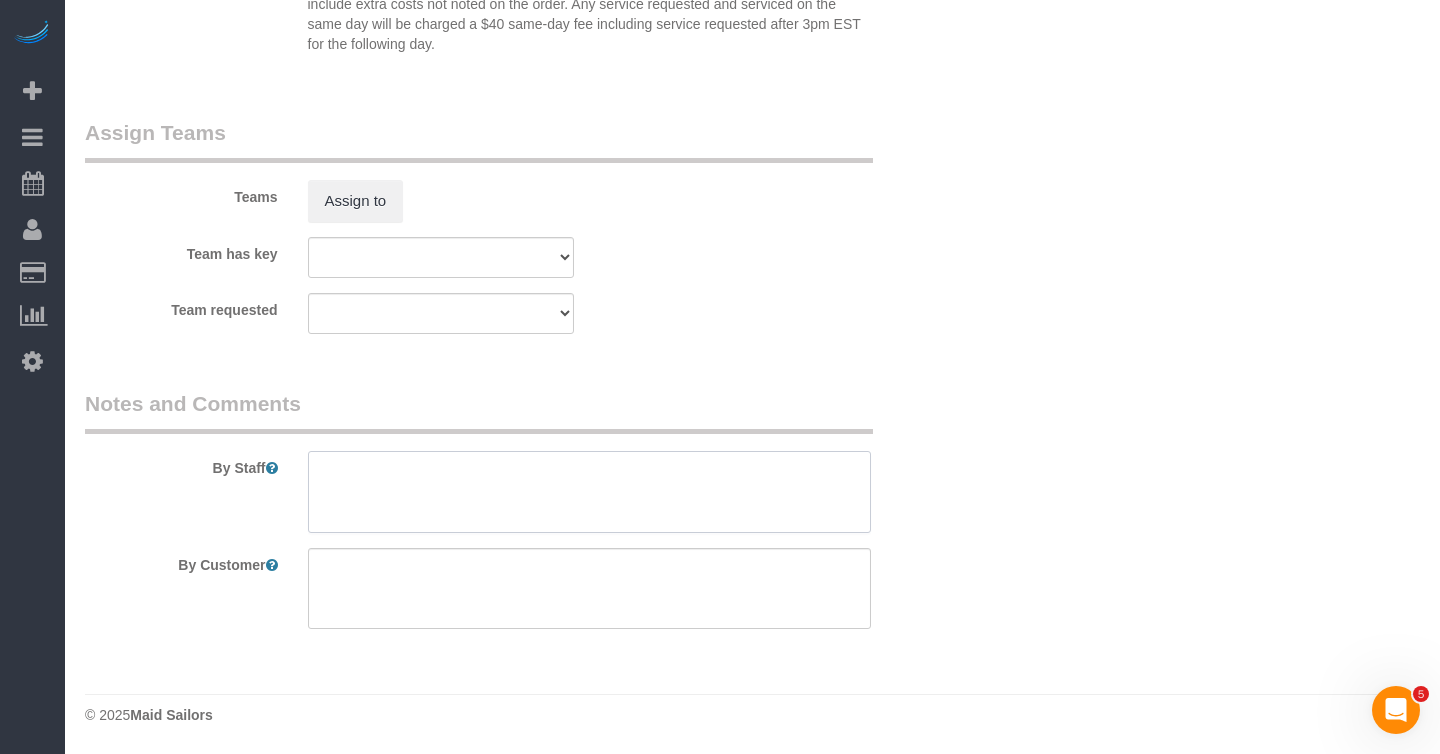 click at bounding box center (589, 492) 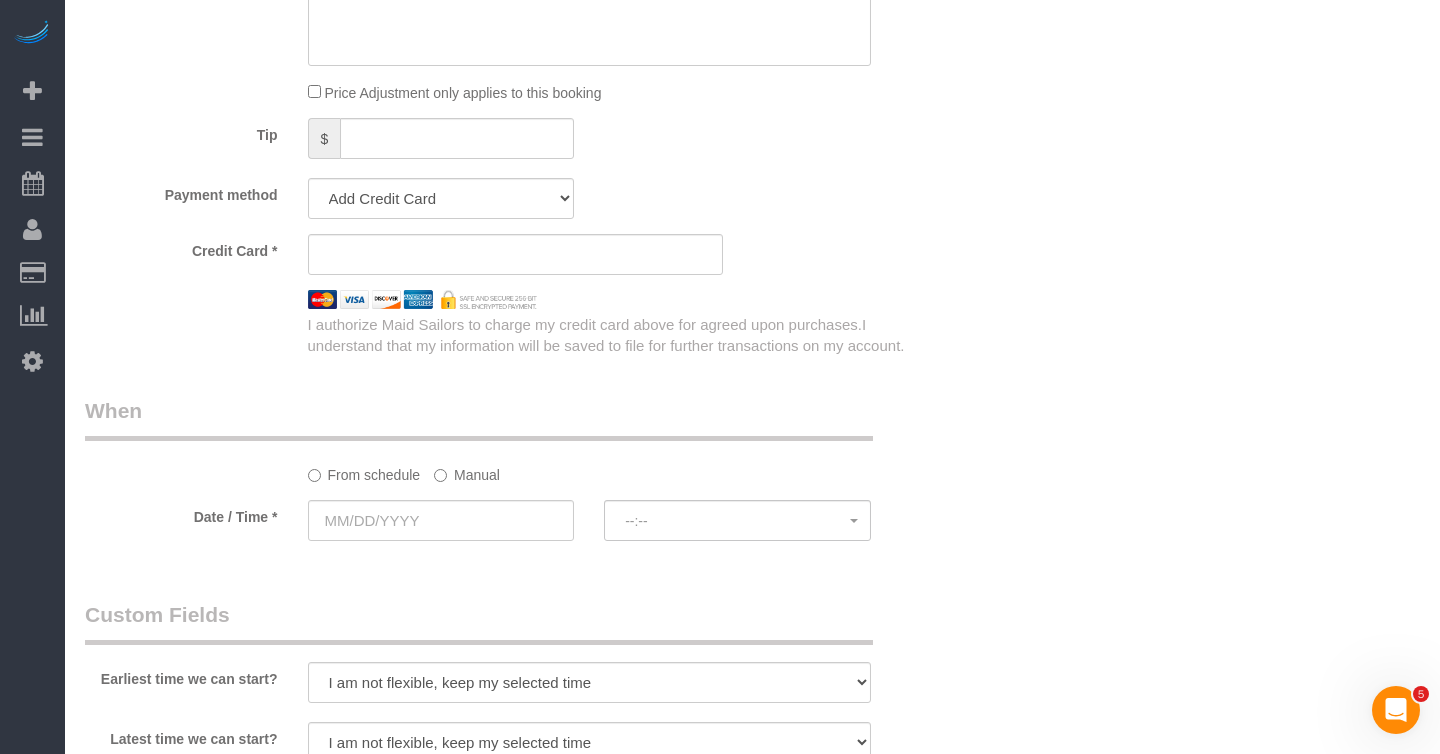 scroll, scrollTop: 1316, scrollLeft: 0, axis: vertical 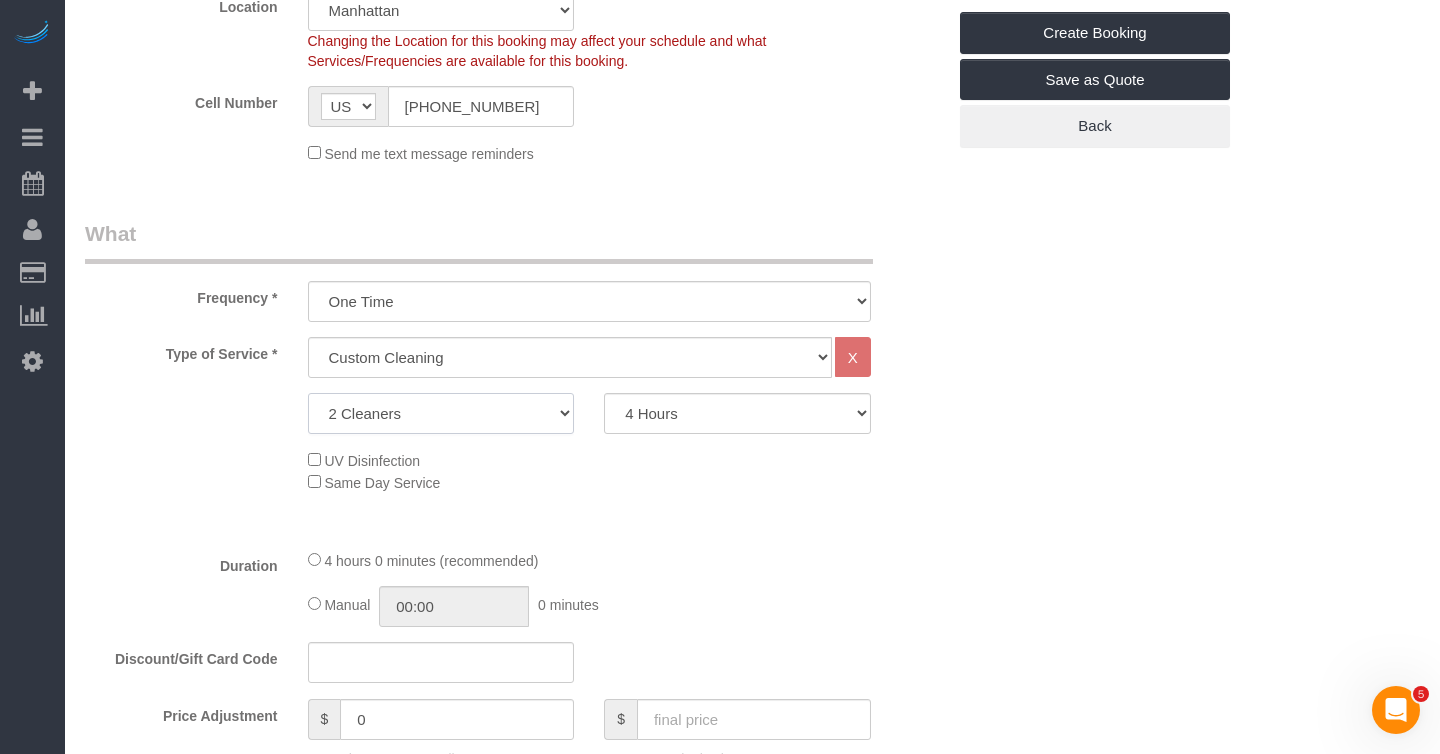 click on "1 Cleaner
2 Cleaners
3 Cleaners
4 Cleaners
5 Cleaners" 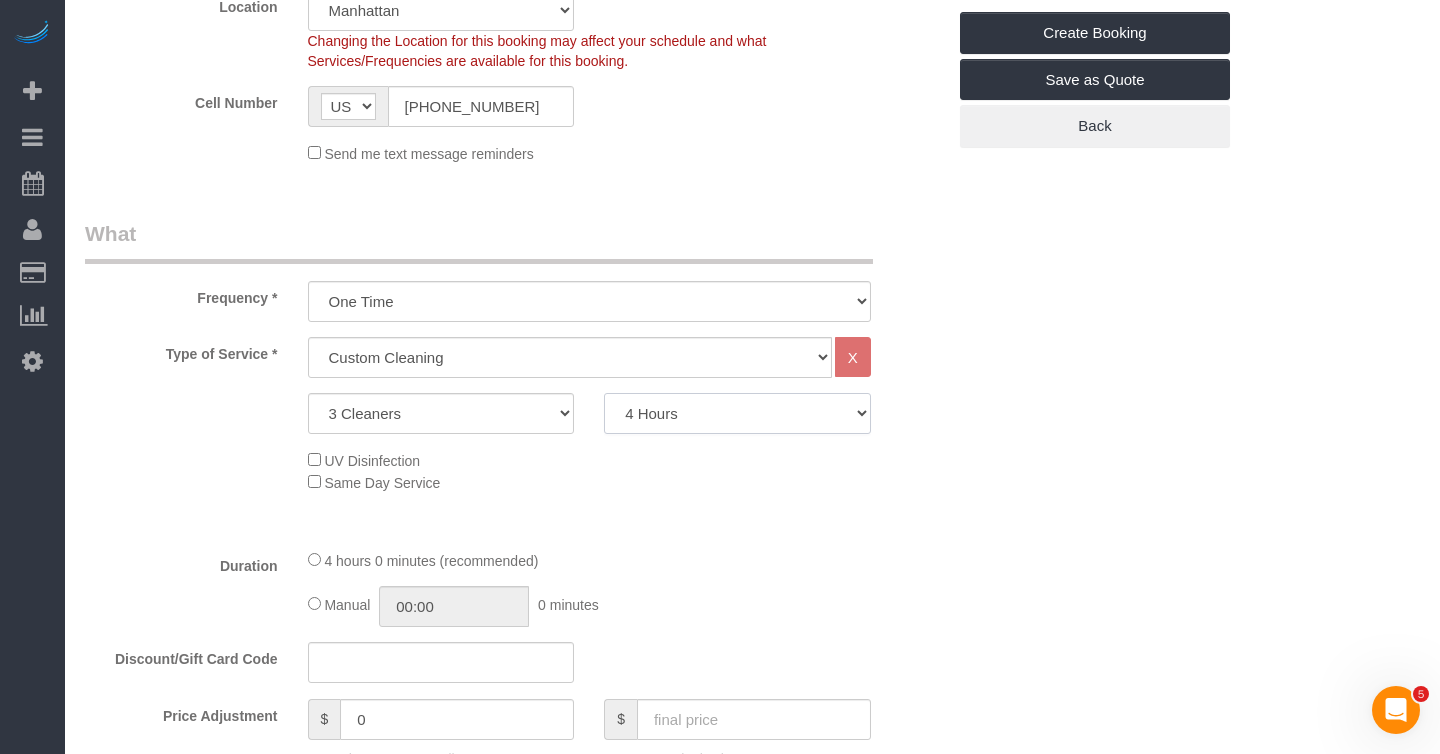 click on "2 Hours
2.5 Hours
3 Hours
3.5 Hours
4 Hours
4.5 Hours
5 Hours
5.5 Hours
6 Hours
6.5 Hours
7 Hours
7.5 Hours
8 Hours
8.5 Hours
9 Hours
9.5 Hours
10 Hours
10.5 Hours
11 Hours
11.5 Hours
12 Hours
12.5 Hours
13 Hours
13.5 Hours
14 Hours
14.5 Hours
15 Hours
15.5 Hours
16 Hours
16.5 Hours" 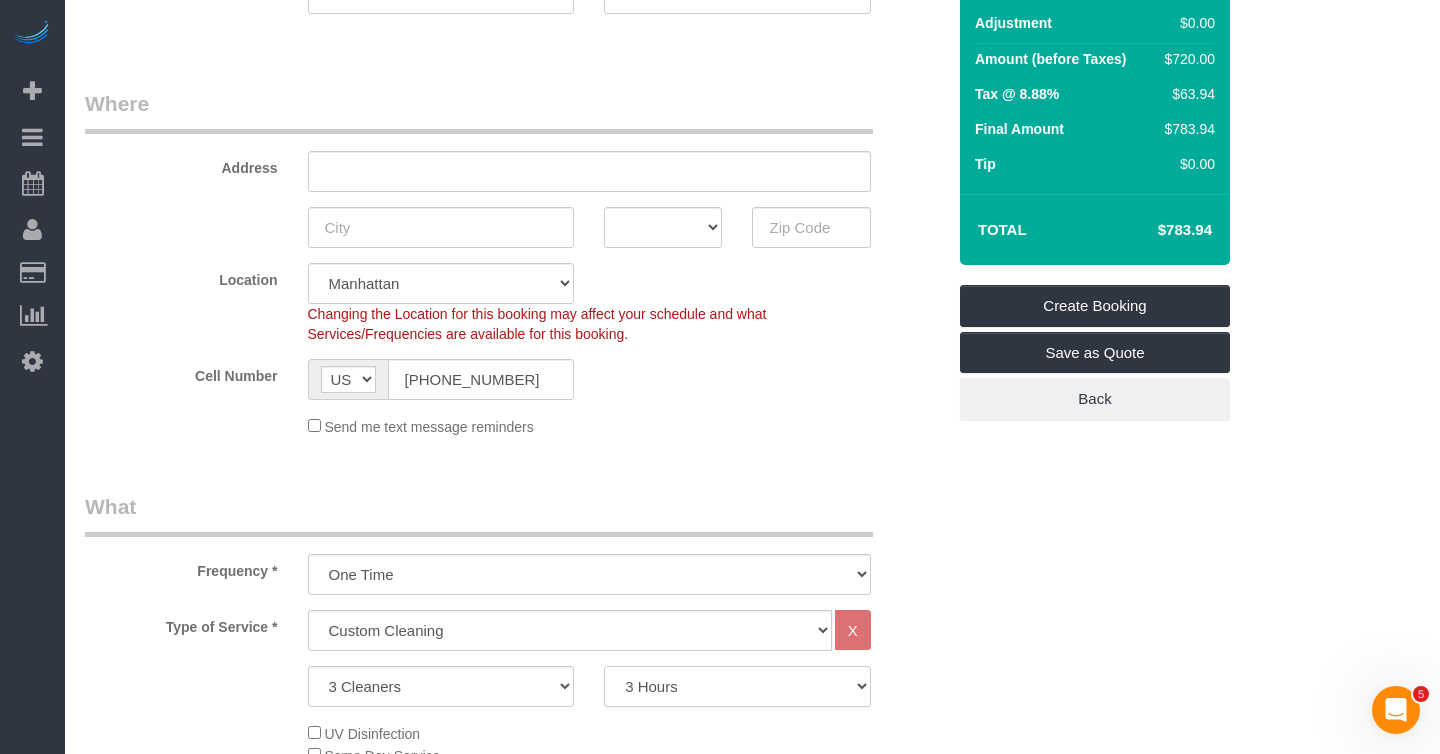 scroll, scrollTop: 244, scrollLeft: 0, axis: vertical 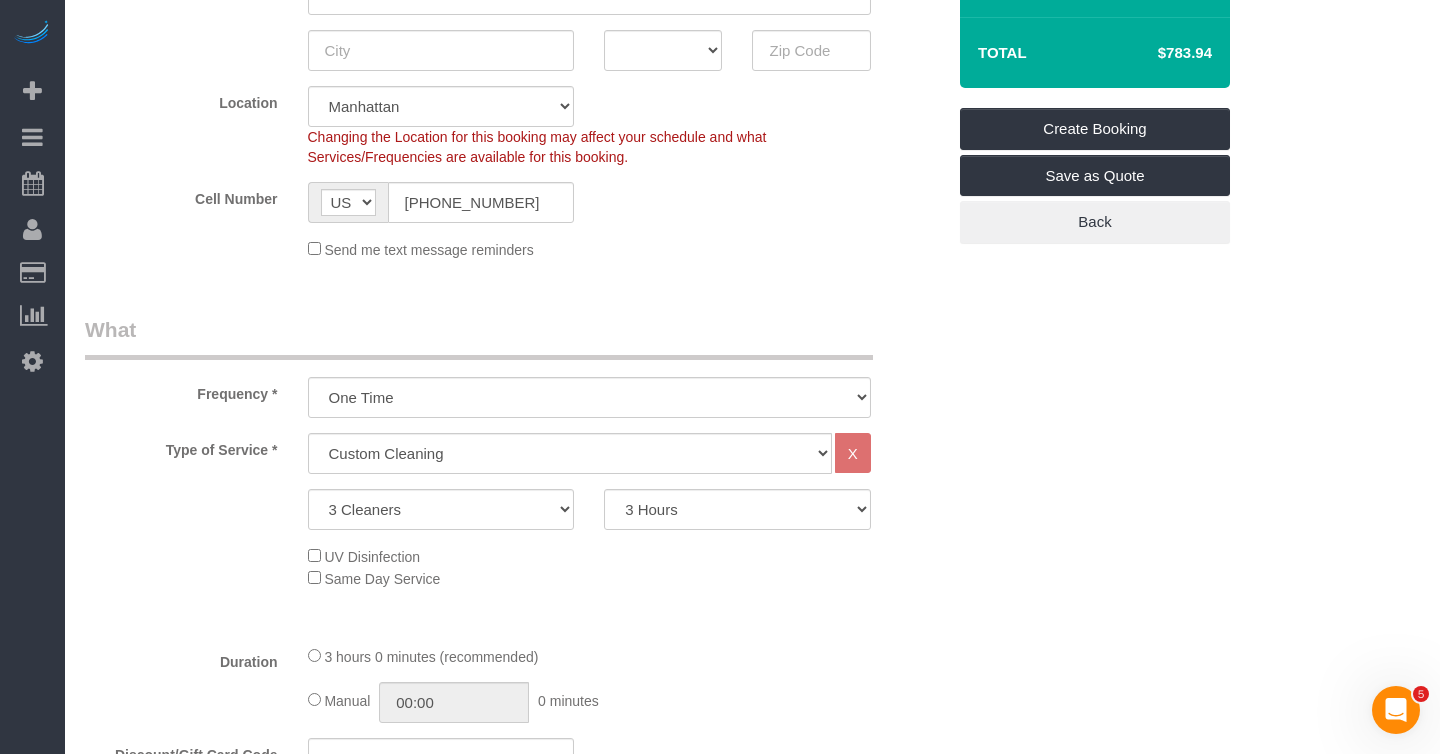 click on "Who
Email
Name *
Where
Address
AK
AL
AR
AZ
CA
CO
CT
DC
DE
FL
GA
HI
IA
ID
IL
IN
KS
KY
LA
MA
MD
ME
MI
MN
MO
MS
MT
NC
ND
NE
NH
NJ
NM
NV" at bounding box center [515, 1089] 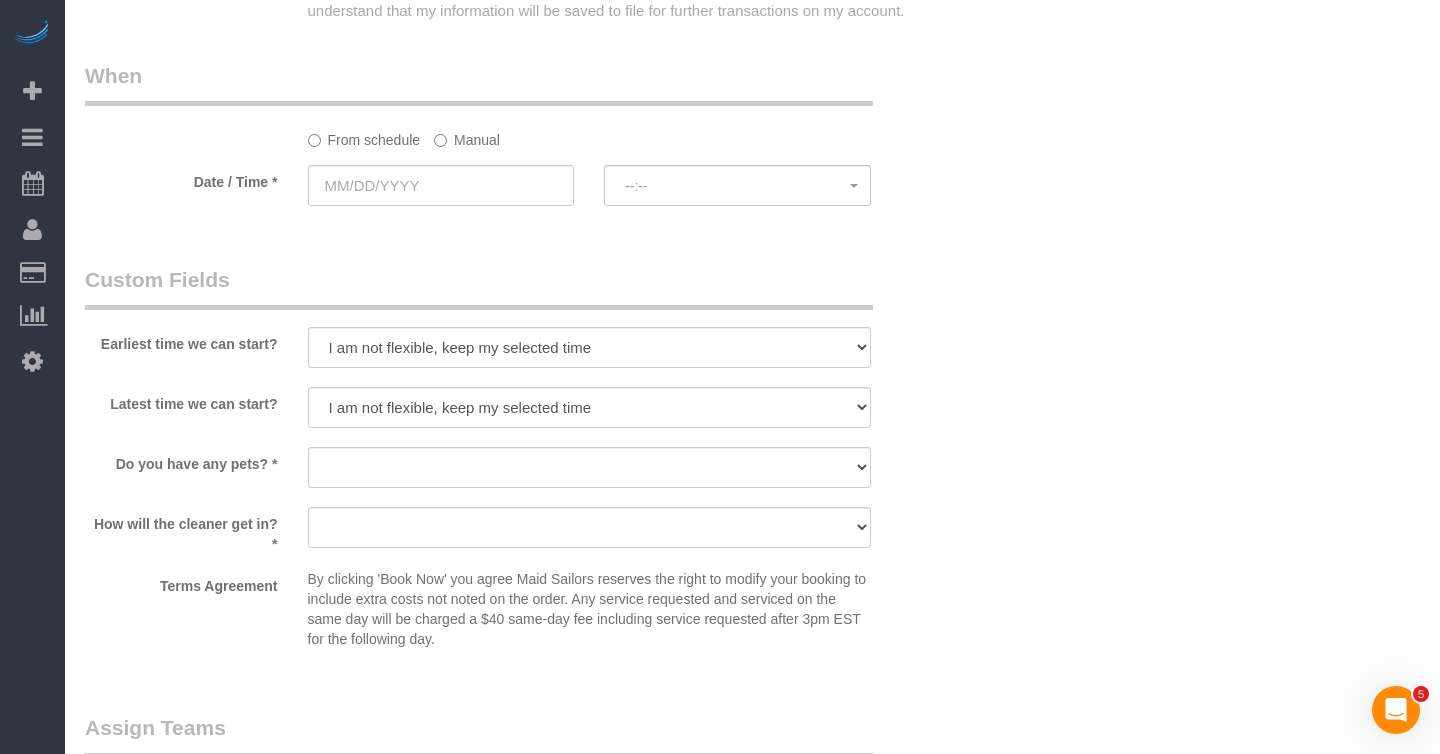scroll, scrollTop: 1651, scrollLeft: 0, axis: vertical 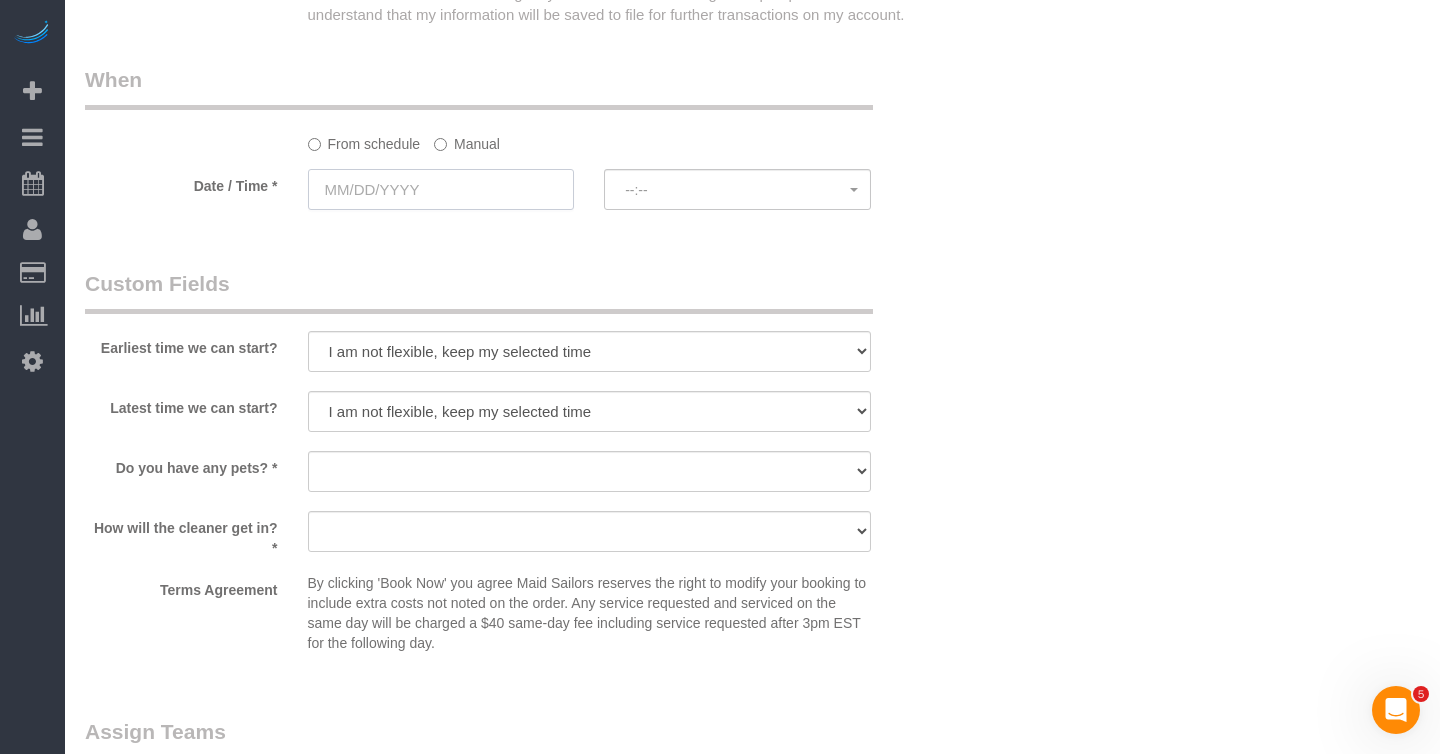 click at bounding box center [441, 189] 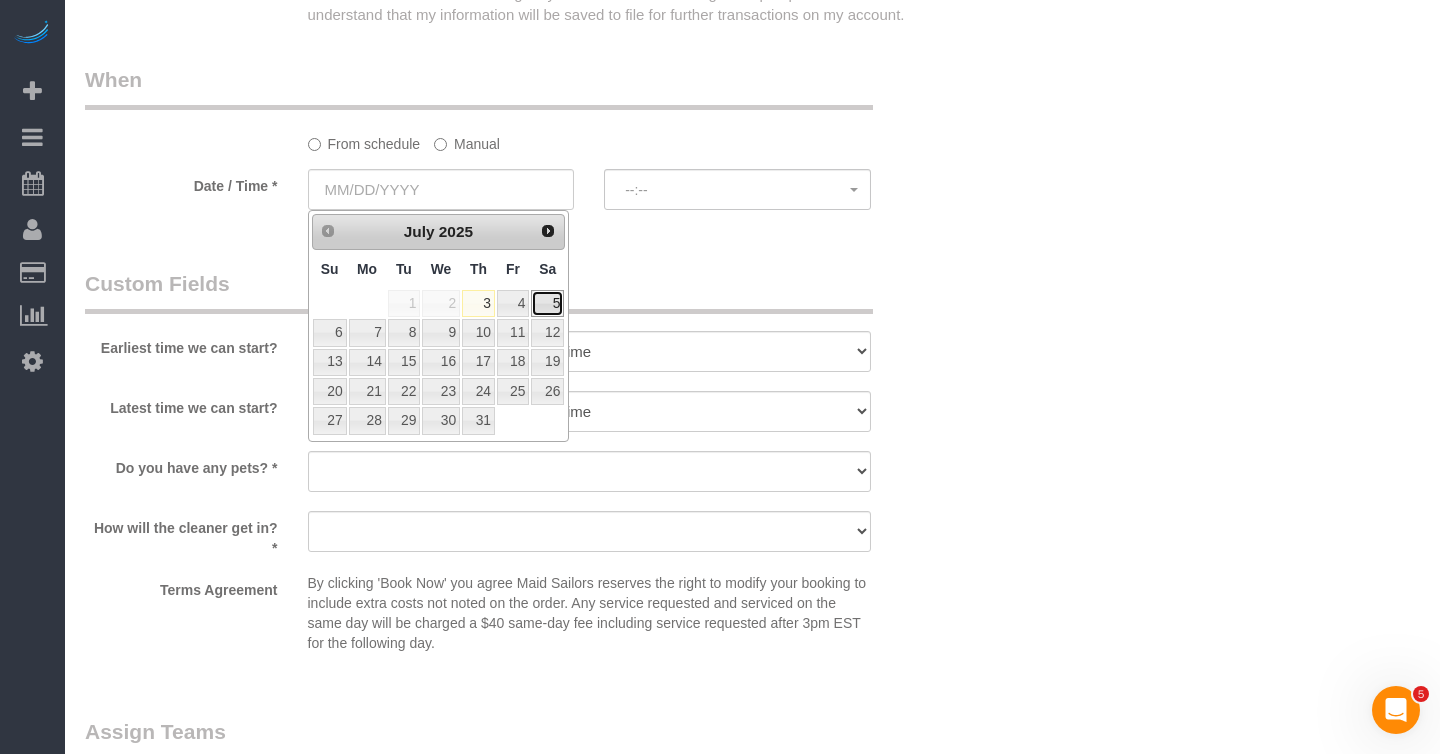 click on "5" at bounding box center [547, 303] 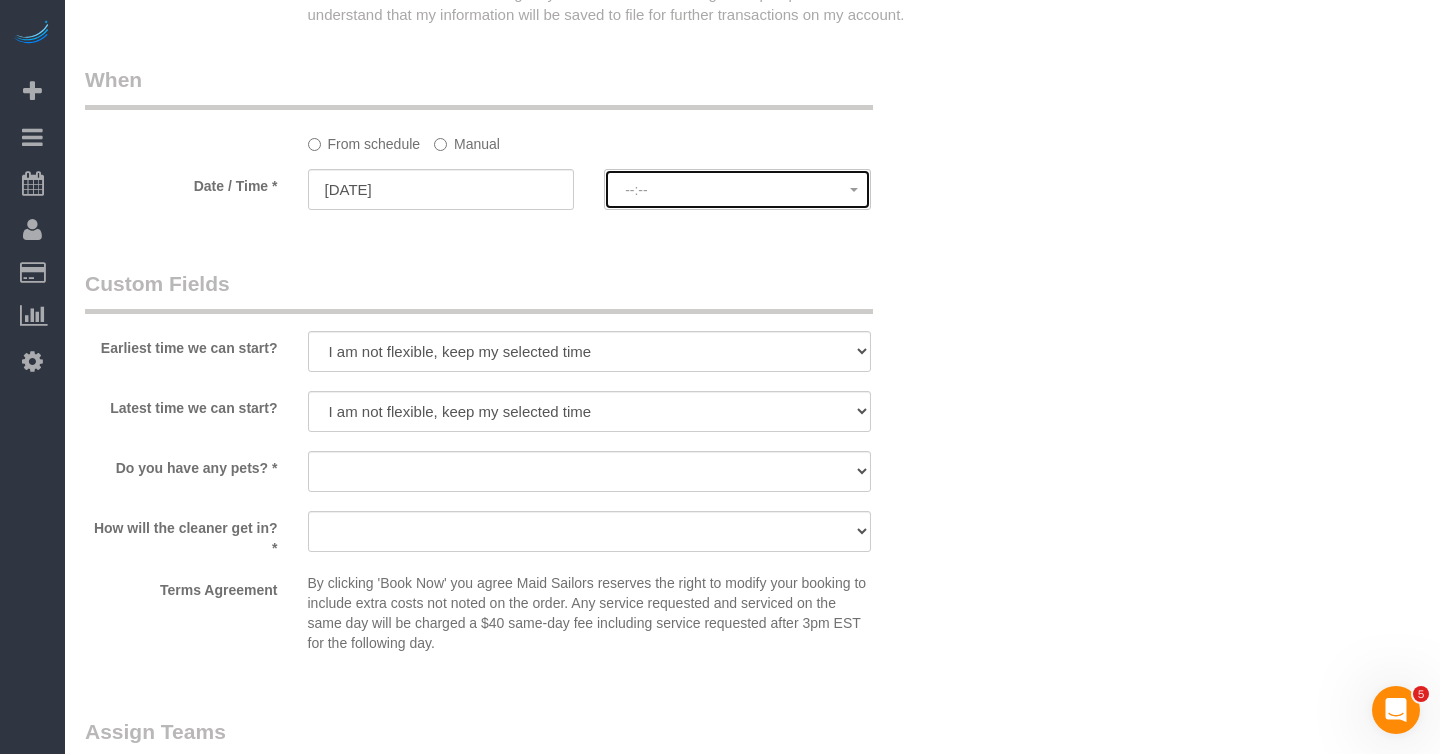 click on "--:--" 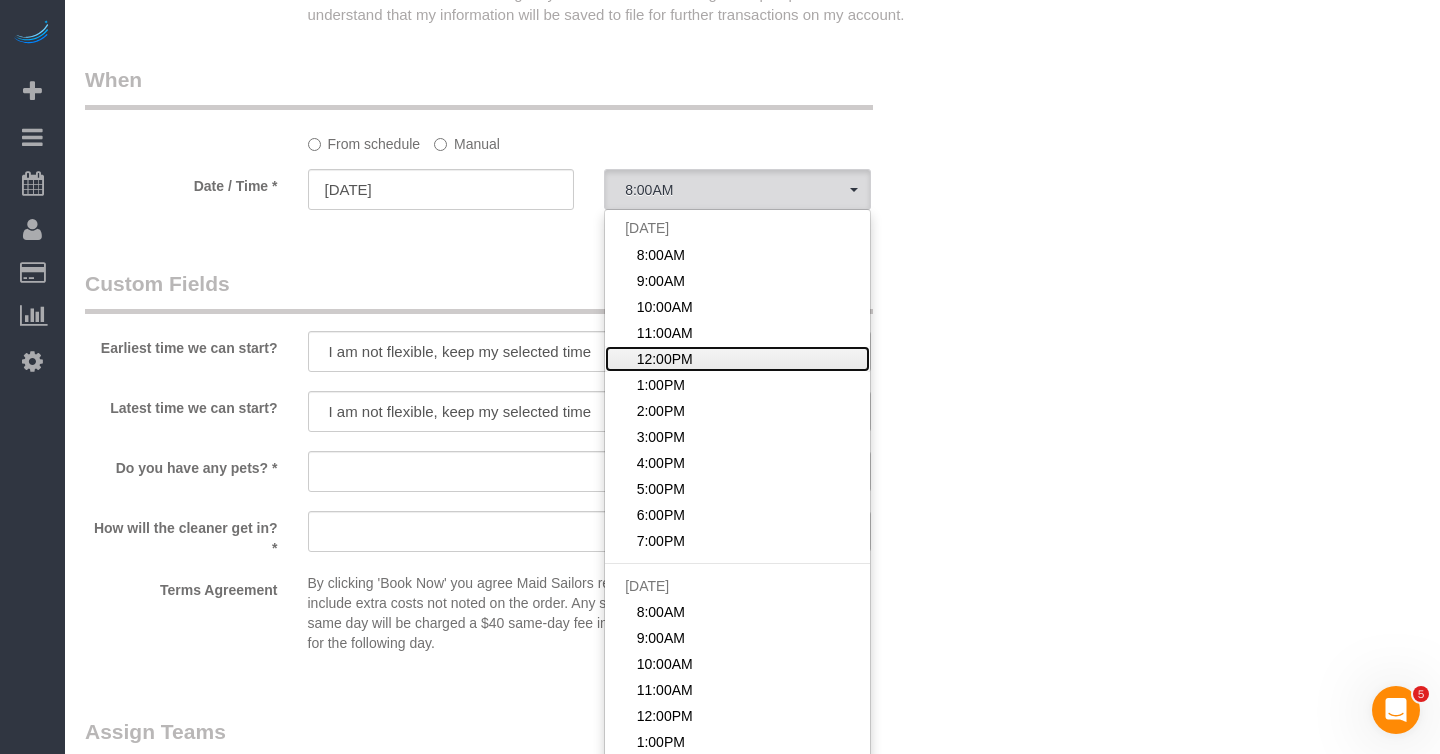 click on "12:00PM" 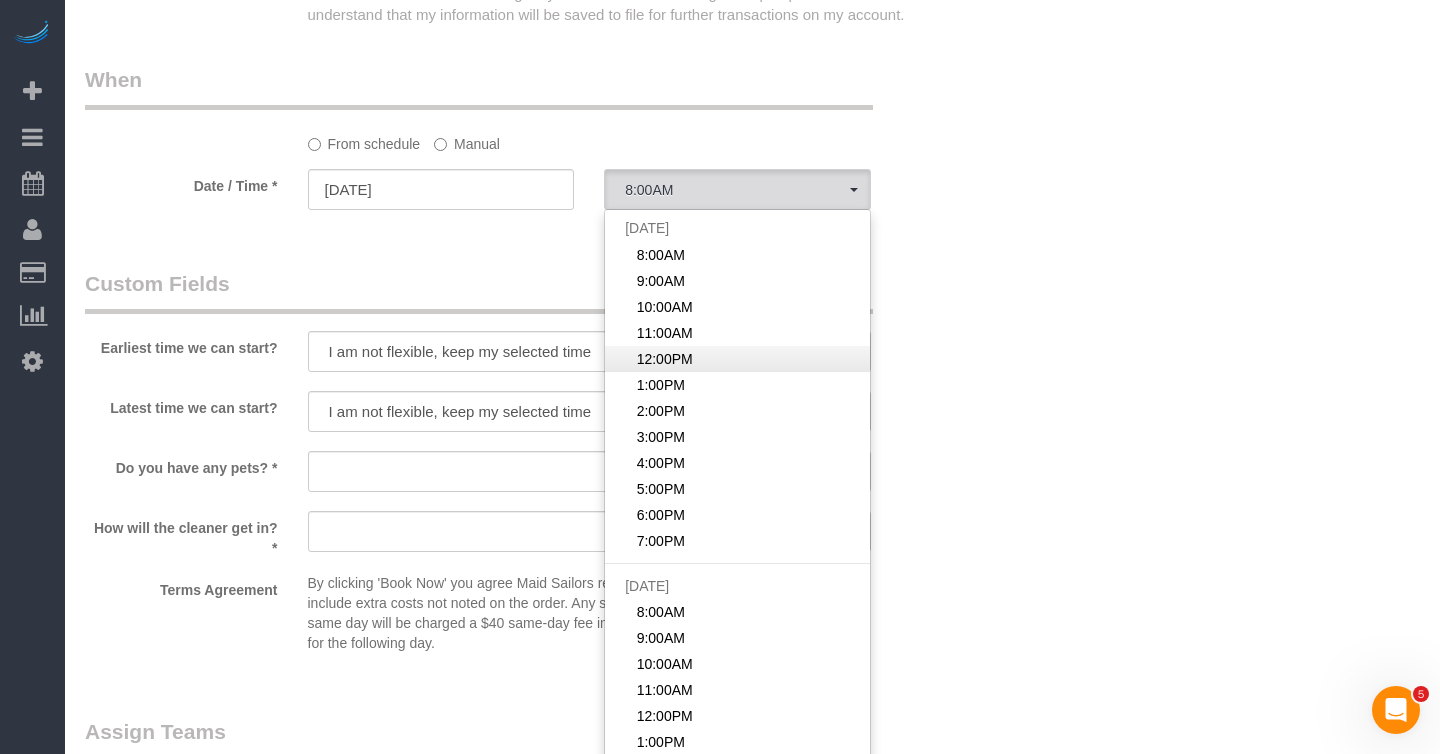 select on "spot5" 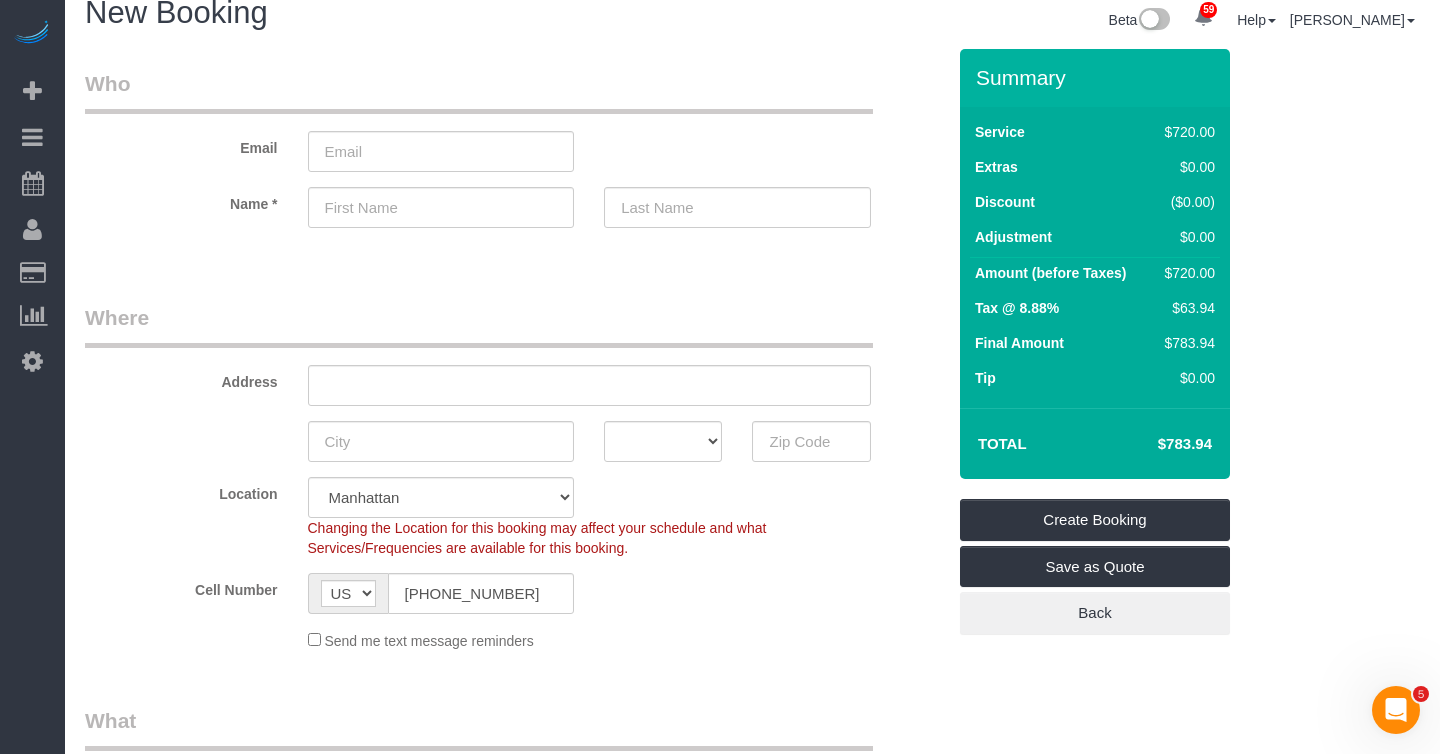 scroll, scrollTop: 0, scrollLeft: 0, axis: both 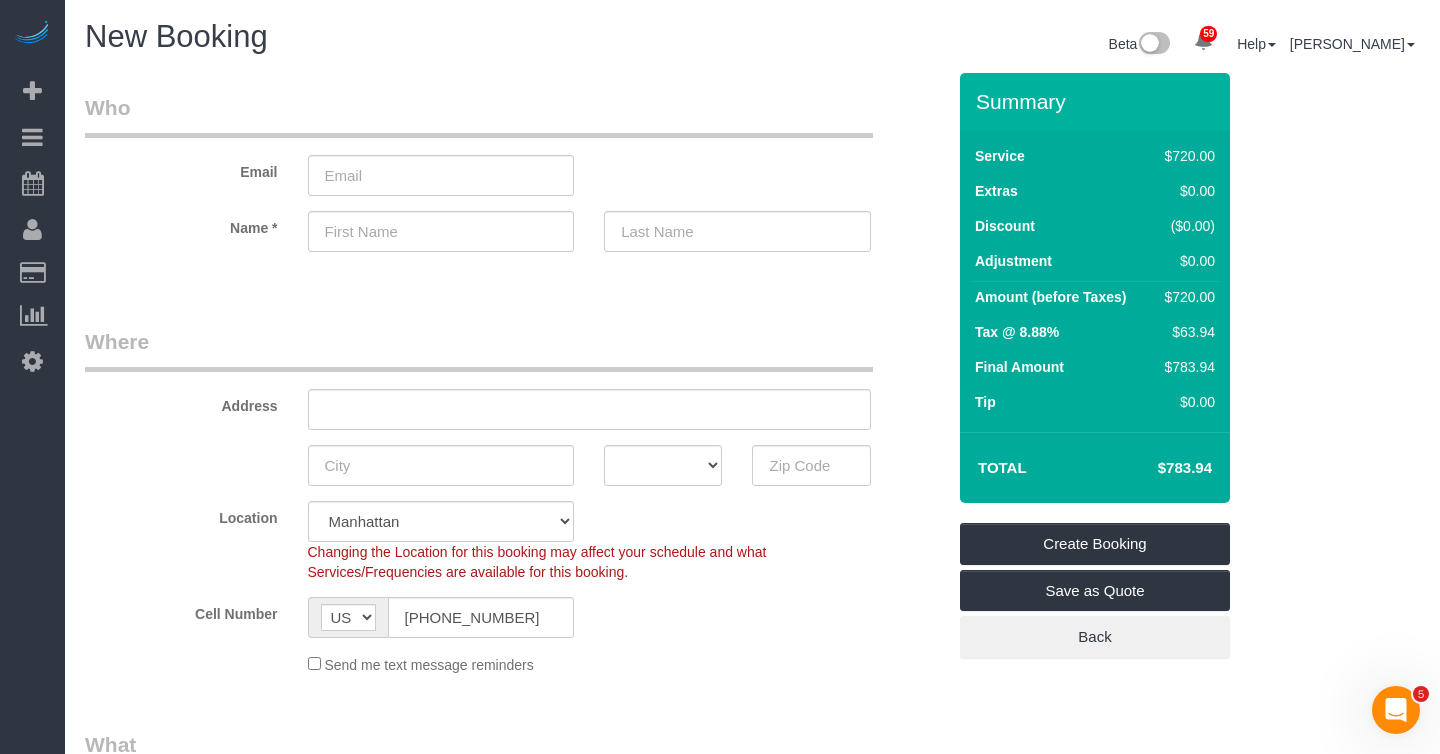 type 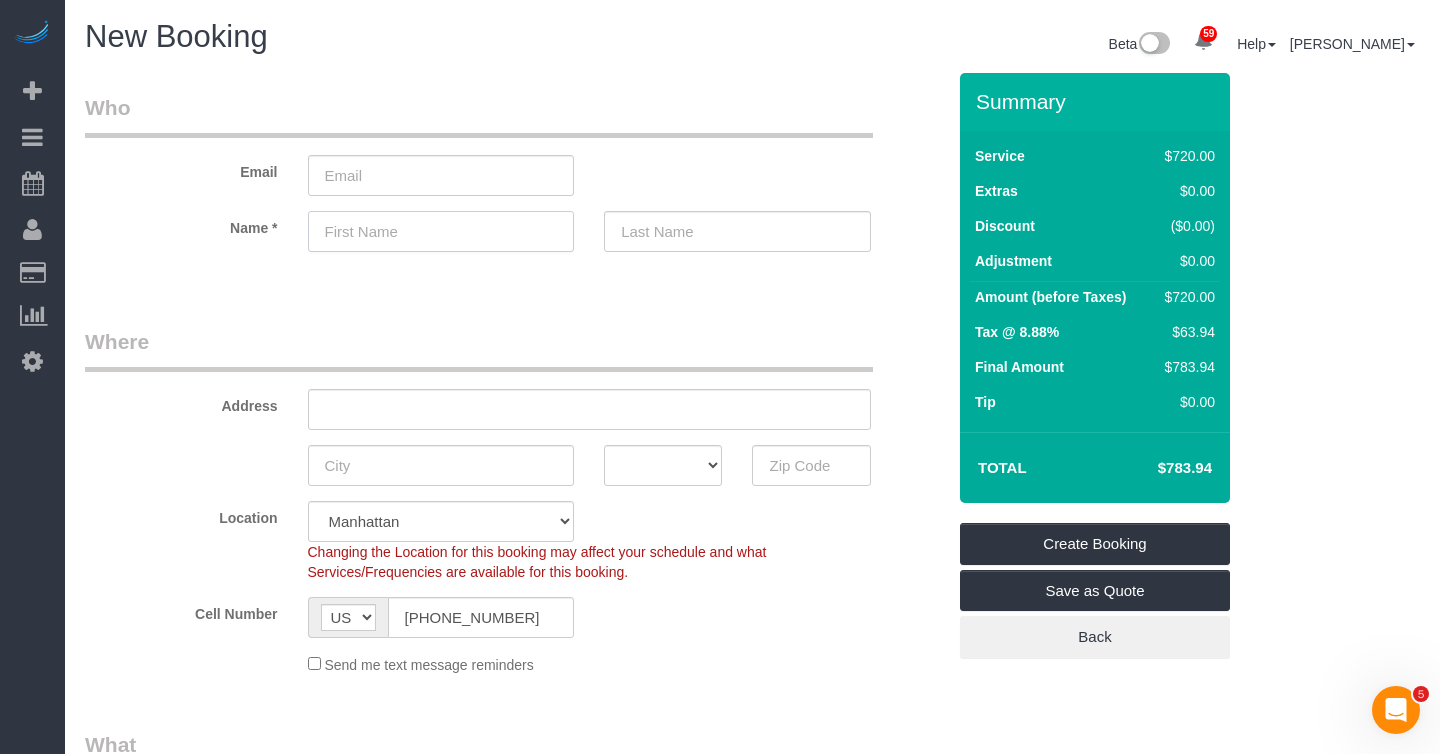 click at bounding box center (441, 231) 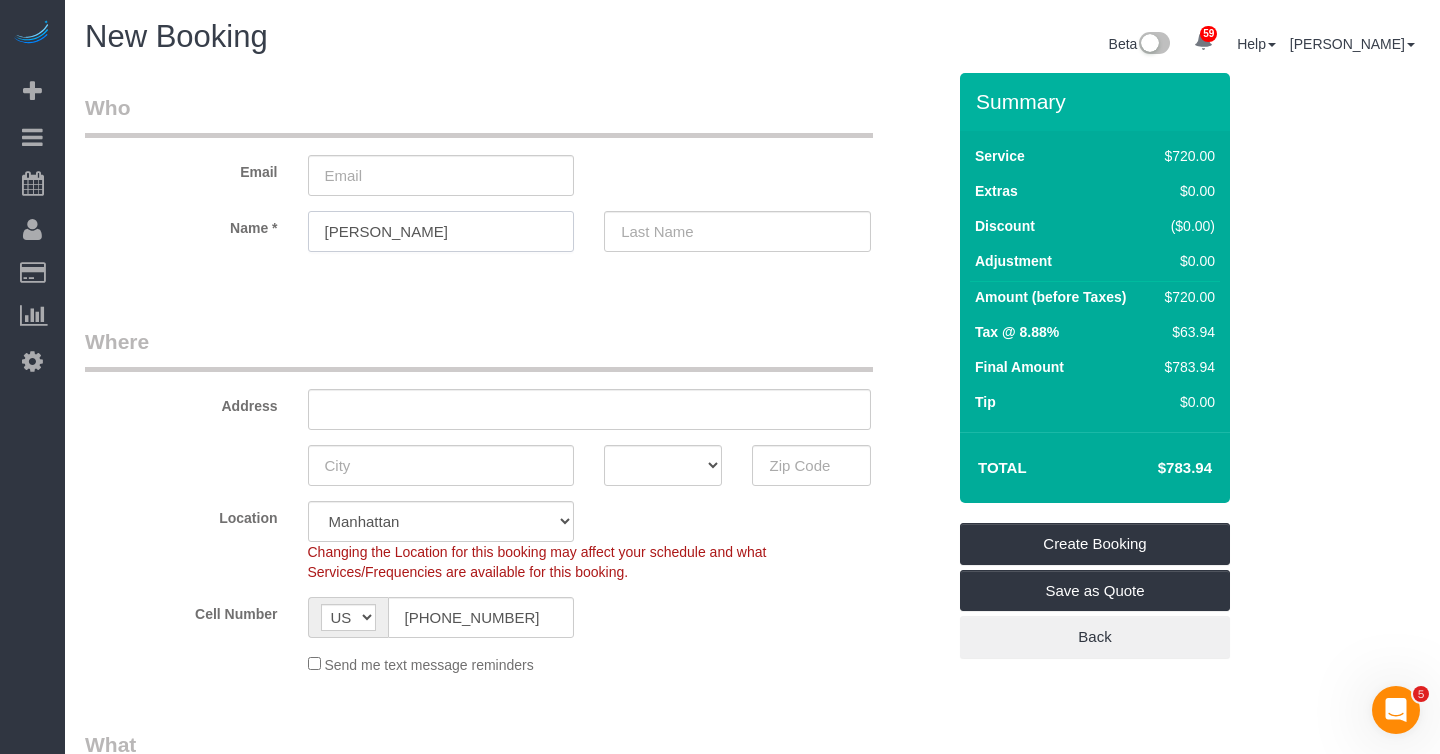 type on "Mike" 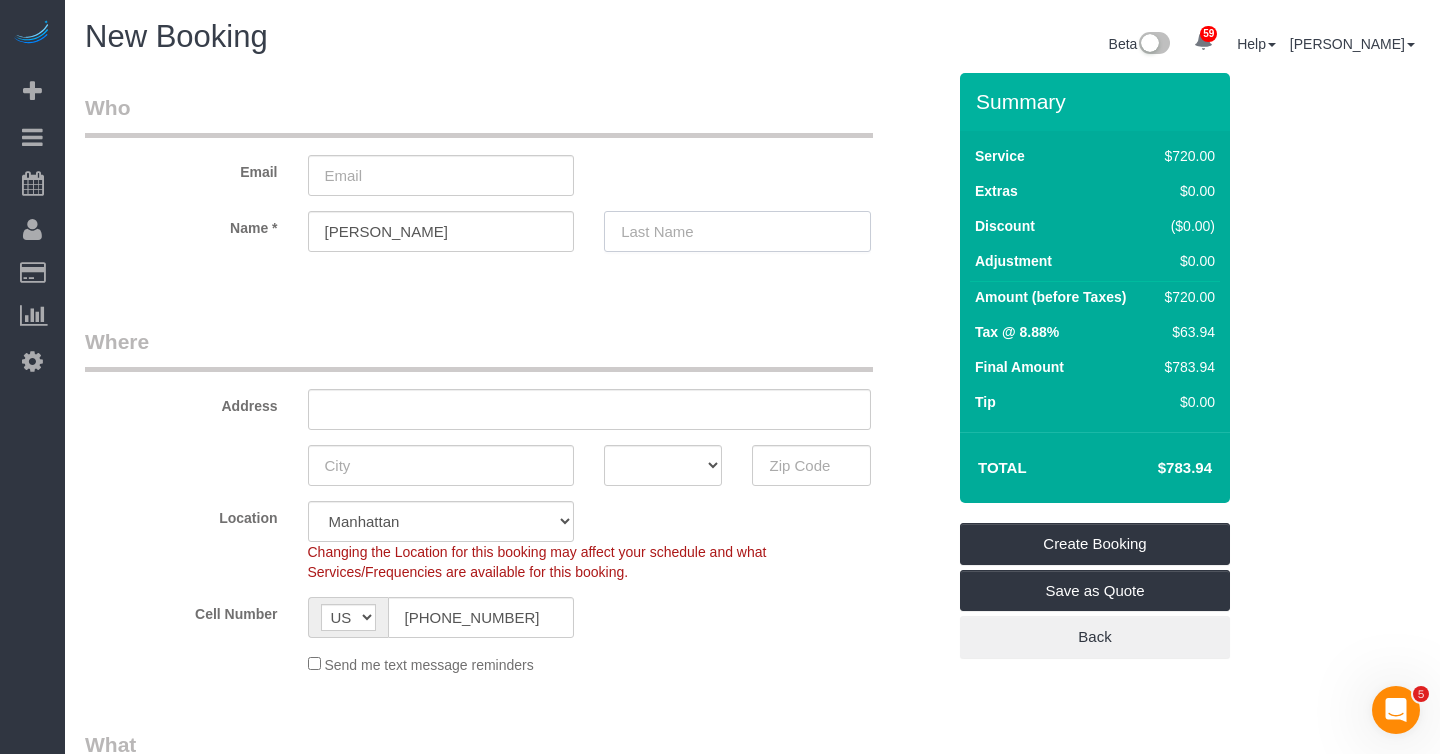 click at bounding box center (737, 231) 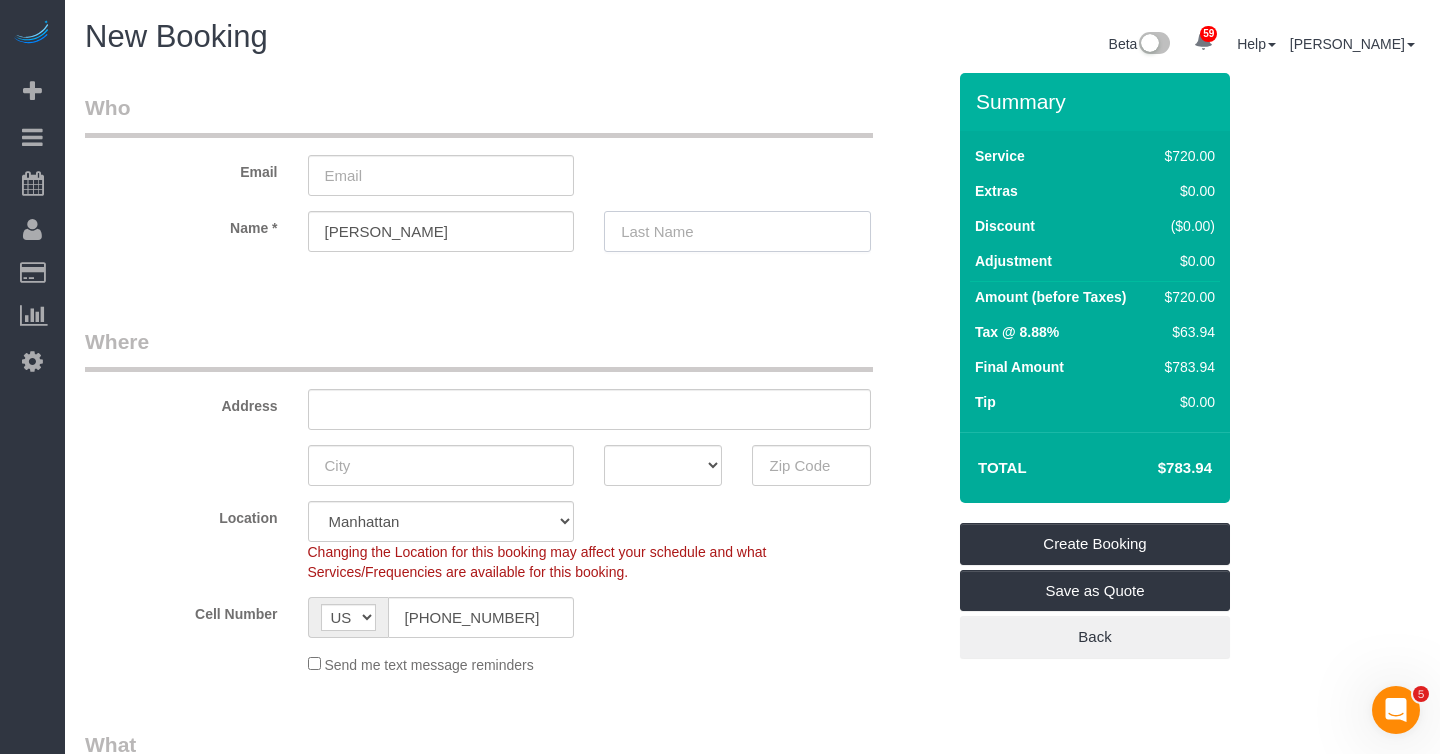paste on "Killmon" 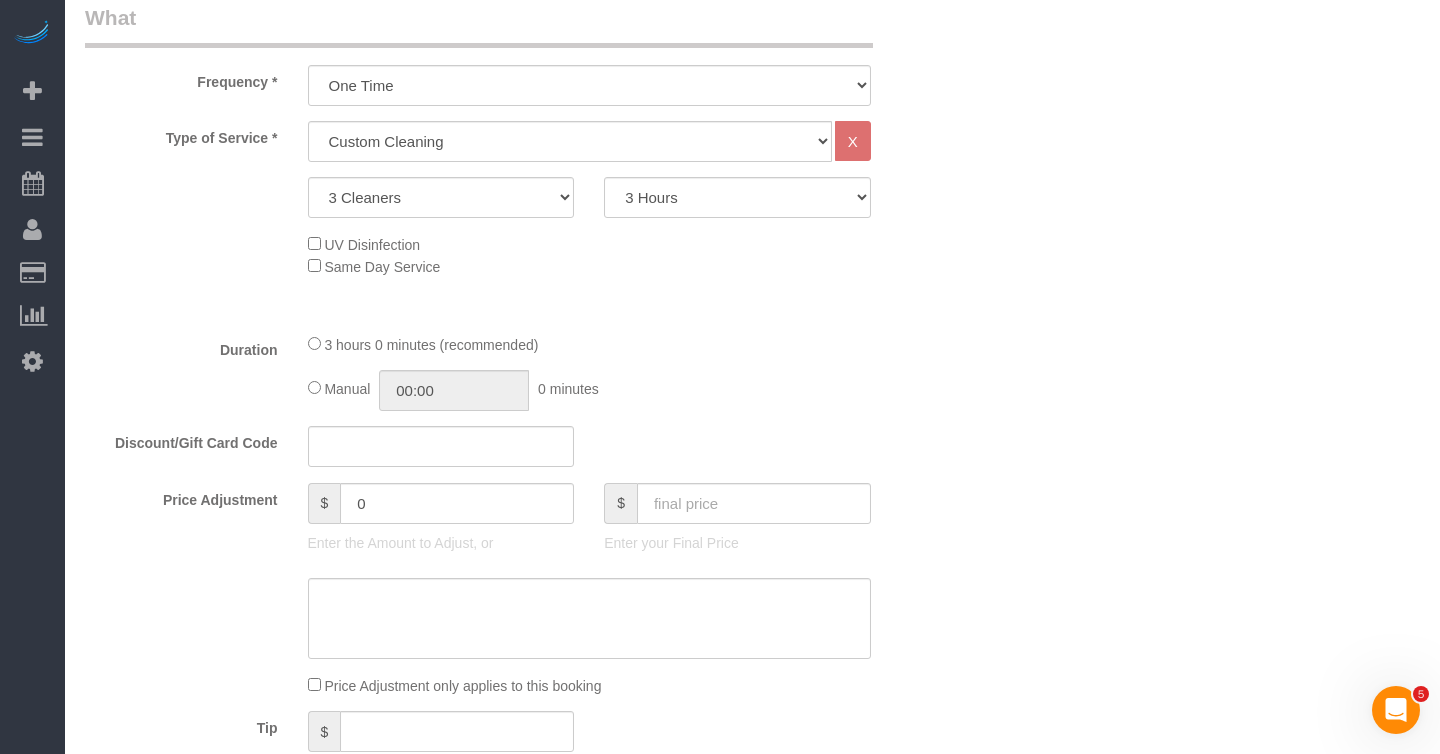 scroll, scrollTop: 745, scrollLeft: 0, axis: vertical 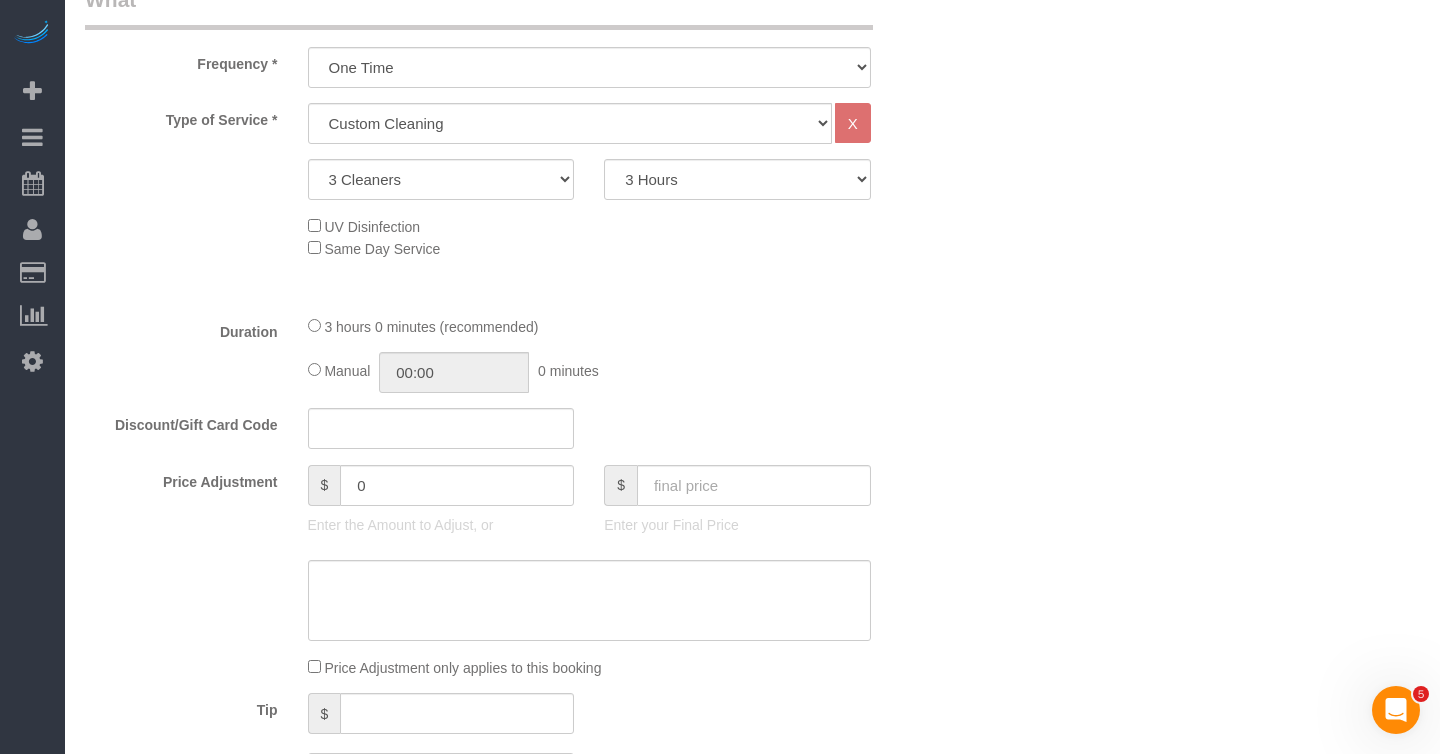 type on "Killmon" 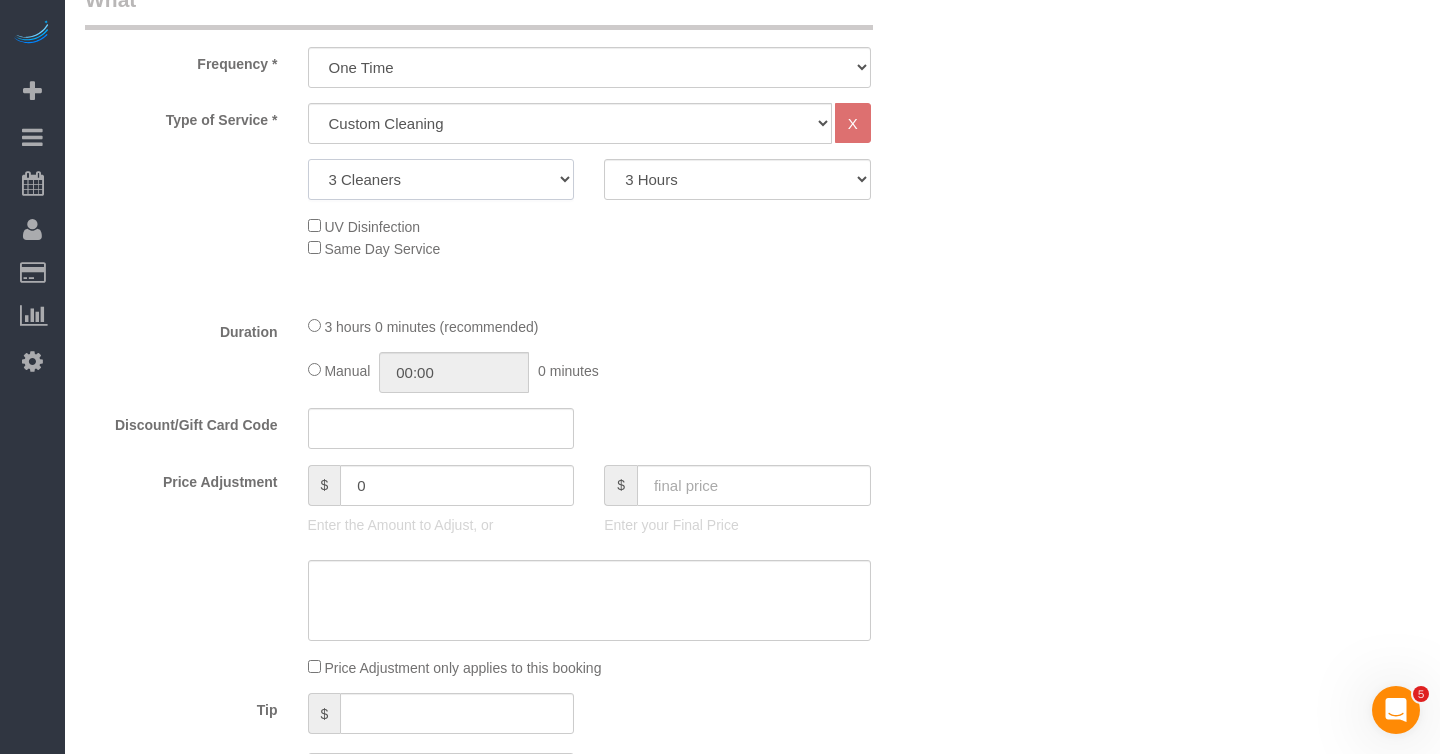 click on "1 Cleaner
2 Cleaners
3 Cleaners
4 Cleaners
5 Cleaners" 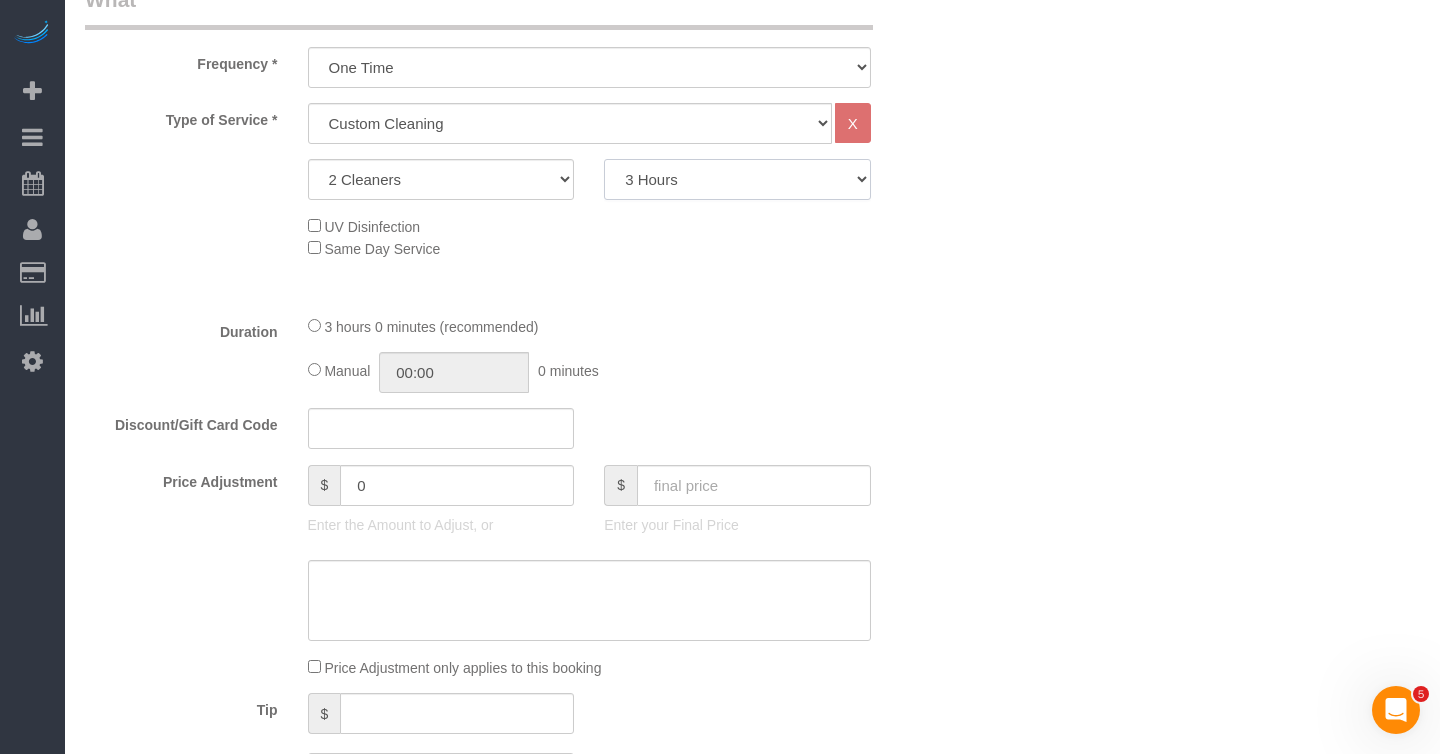 click on "2 Hours
2.5 Hours
3 Hours
3.5 Hours
4 Hours
4.5 Hours
5 Hours
5.5 Hours
6 Hours
6.5 Hours
7 Hours
7.5 Hours
8 Hours
8.5 Hours
9 Hours
9.5 Hours
10 Hours
10.5 Hours
11 Hours
11.5 Hours
12 Hours
12.5 Hours
13 Hours
13.5 Hours
14 Hours
14.5 Hours
15 Hours
15.5 Hours
16 Hours
16.5 Hours" 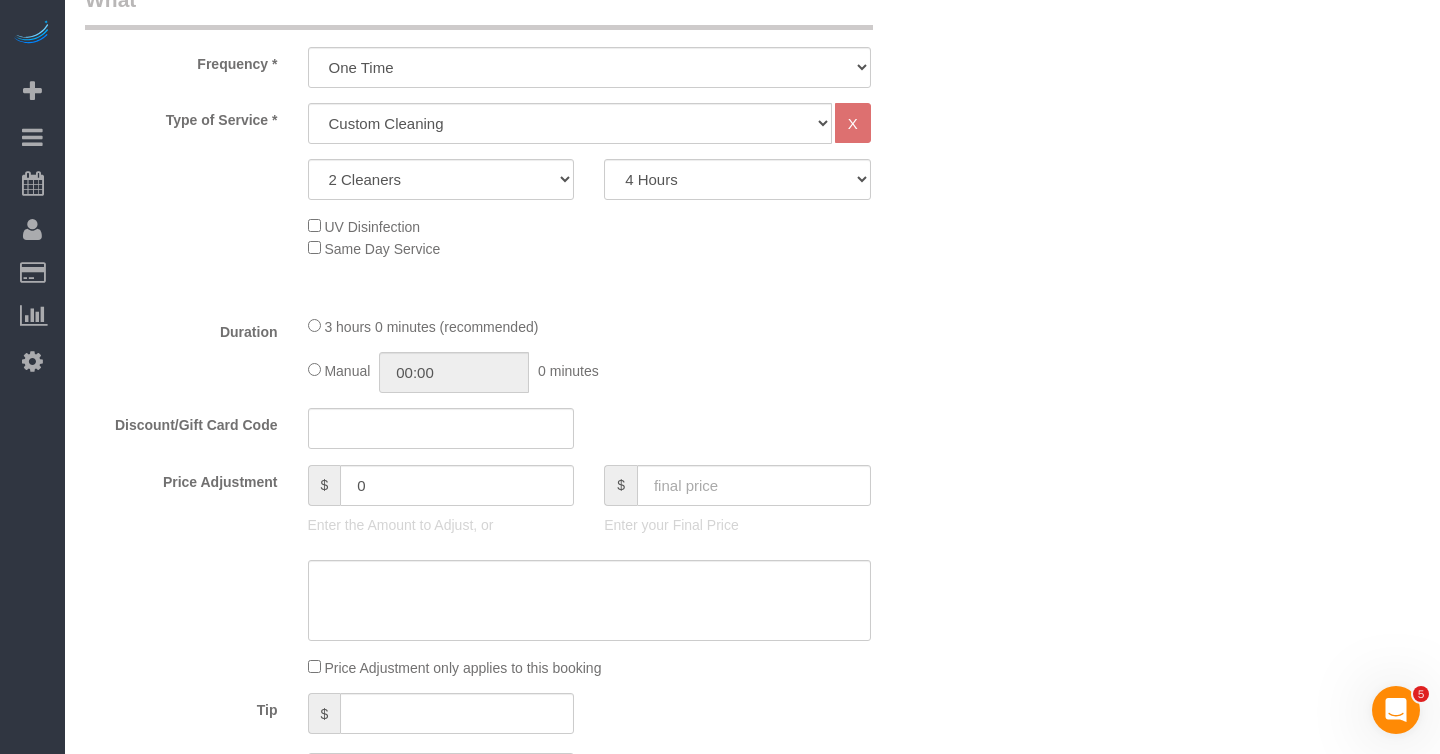 click on "UV Disinfection
Same Day Service" 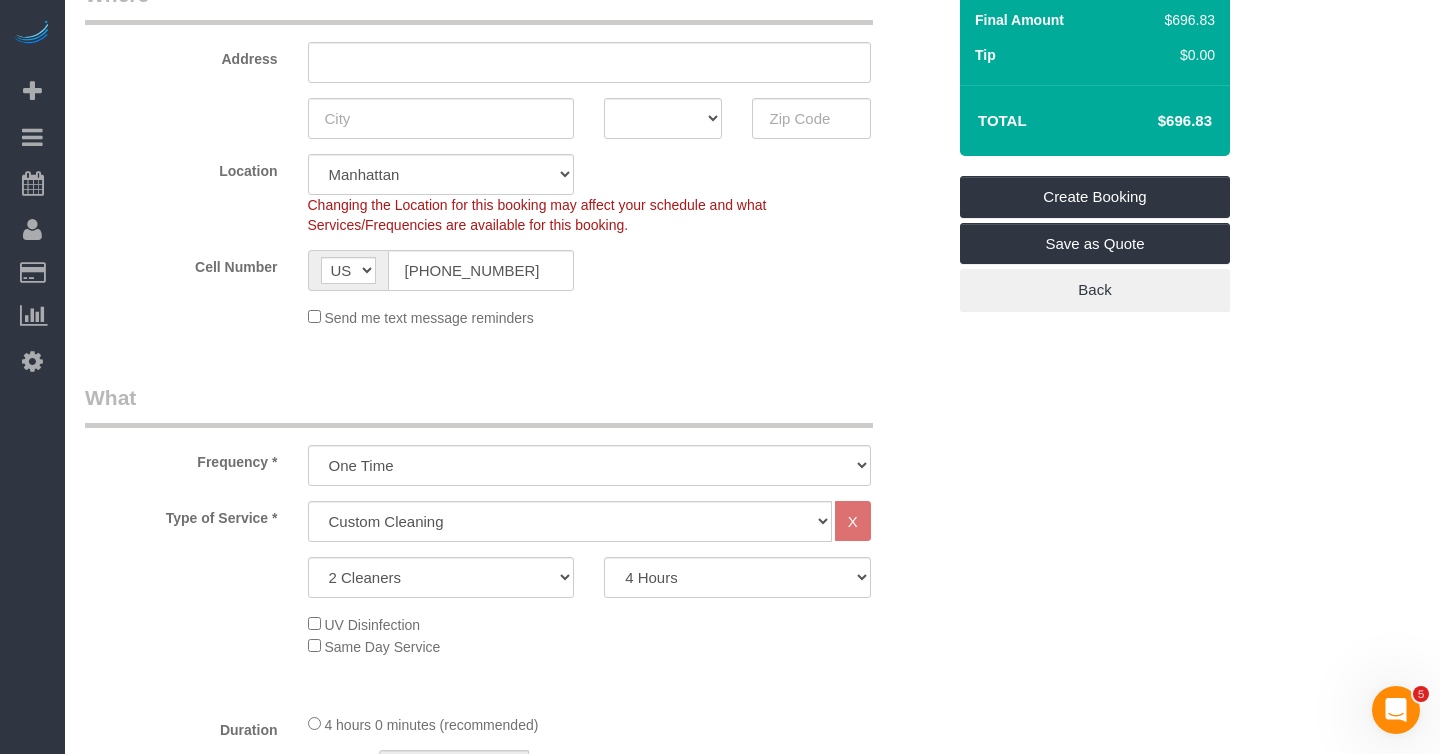 select on "spot63" 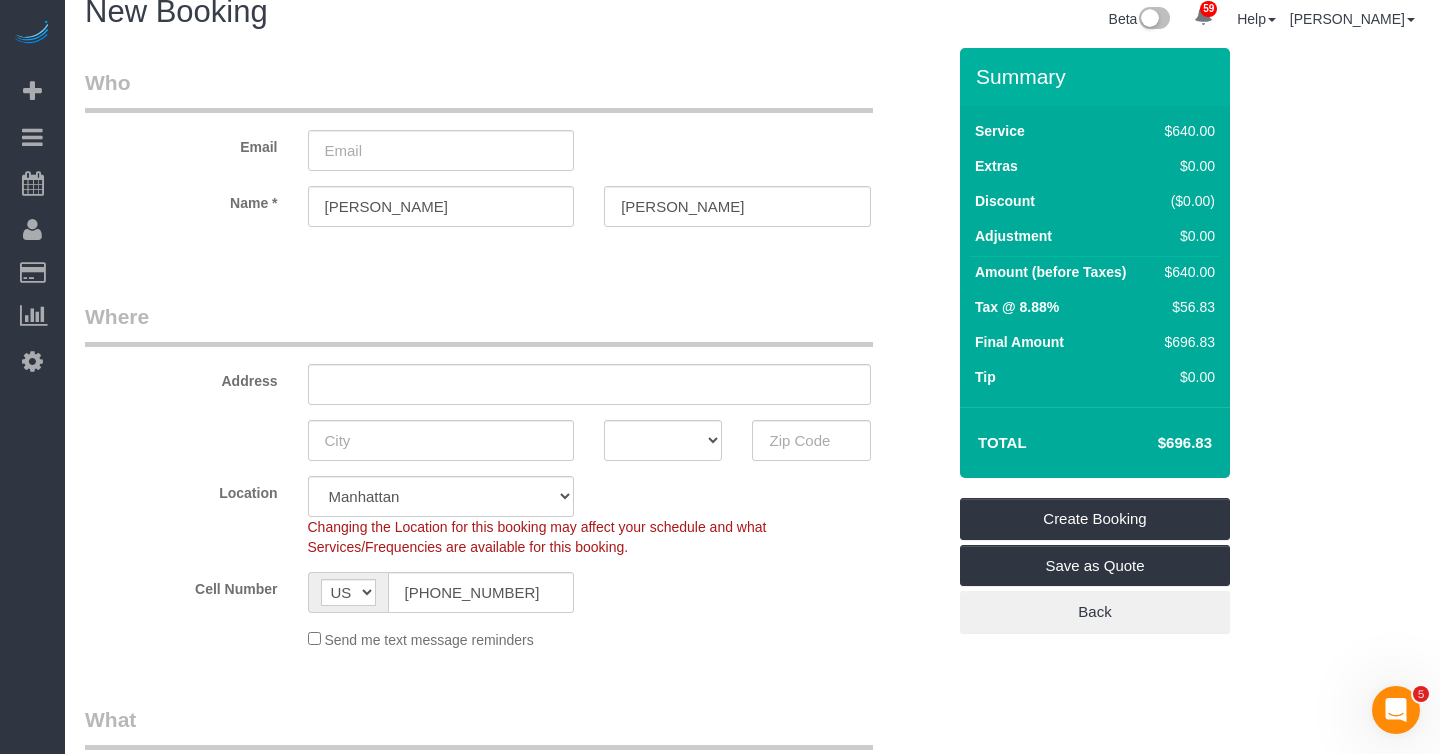 scroll, scrollTop: 0, scrollLeft: 0, axis: both 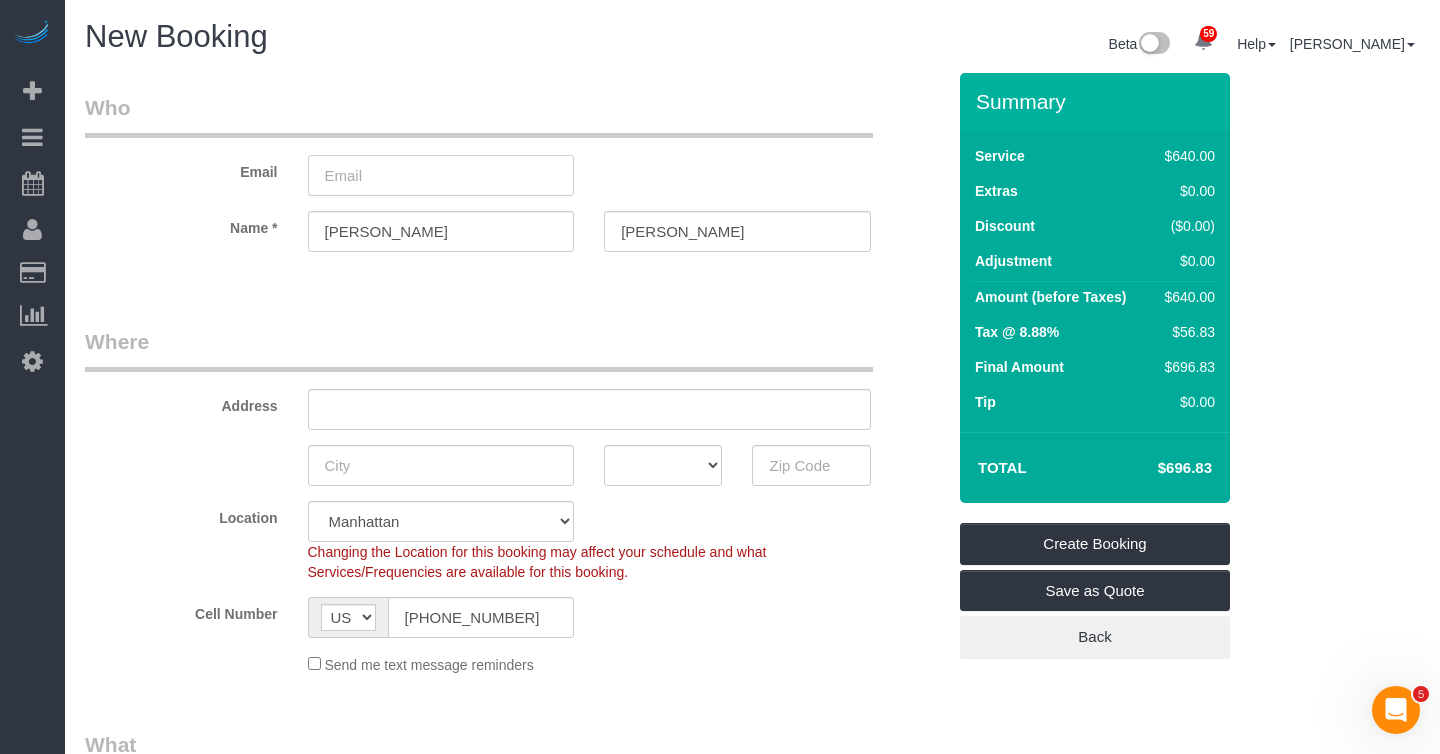 click at bounding box center (441, 175) 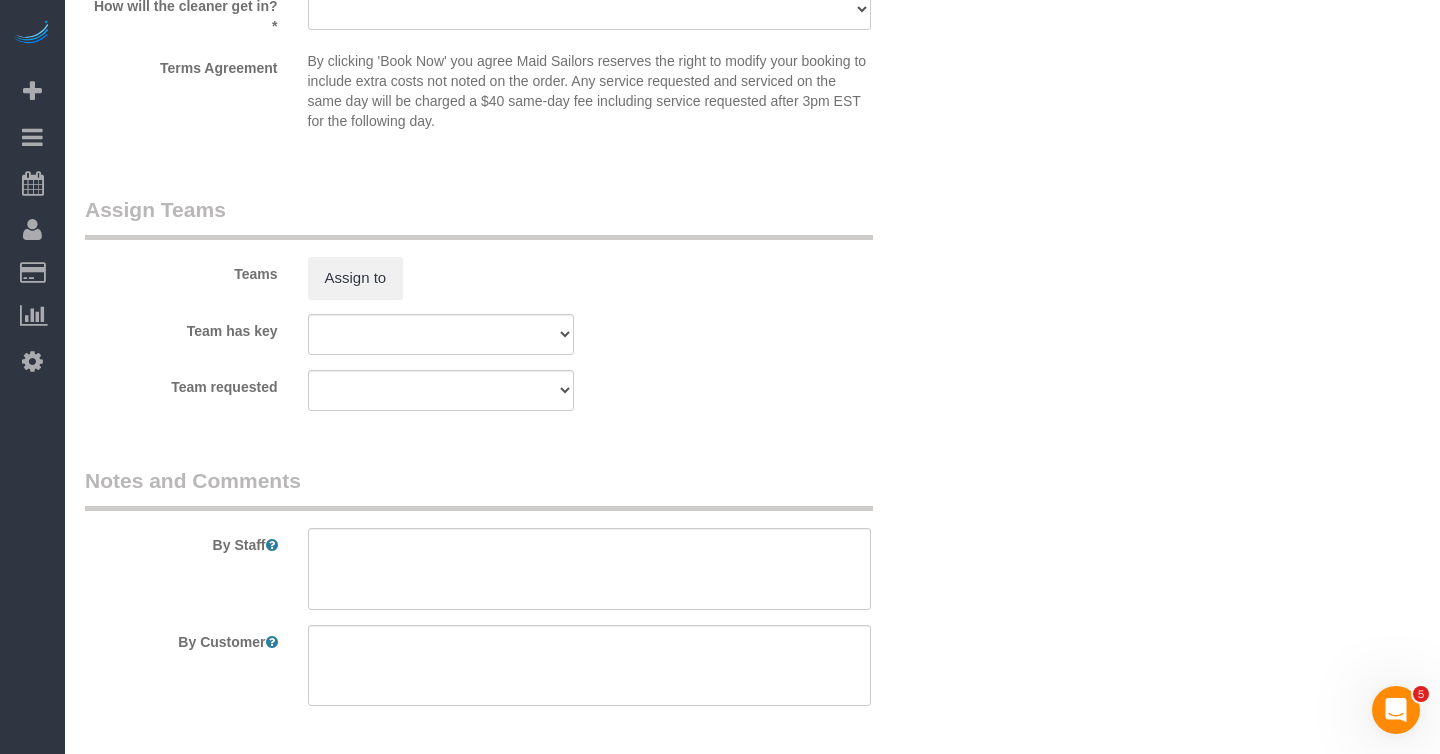 scroll, scrollTop: 2250, scrollLeft: 0, axis: vertical 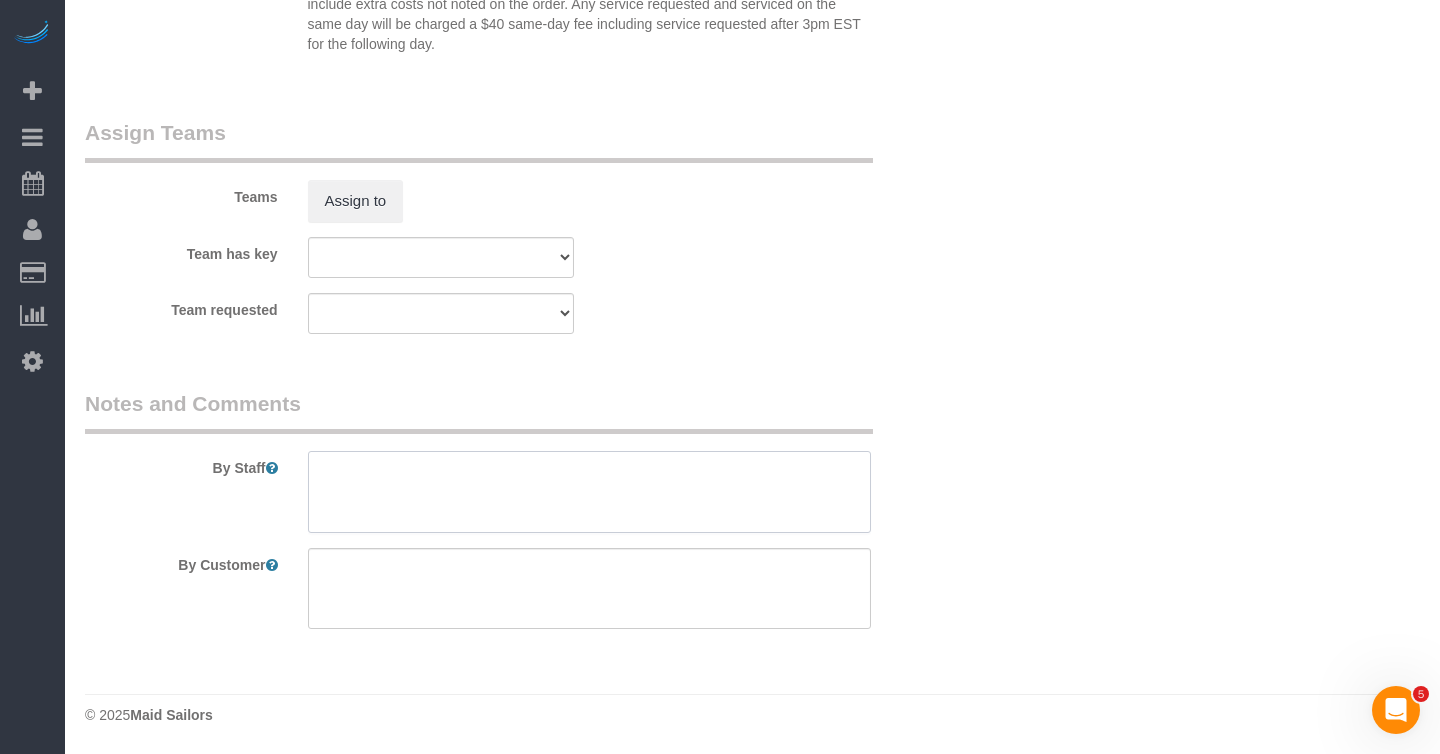 click at bounding box center [589, 492] 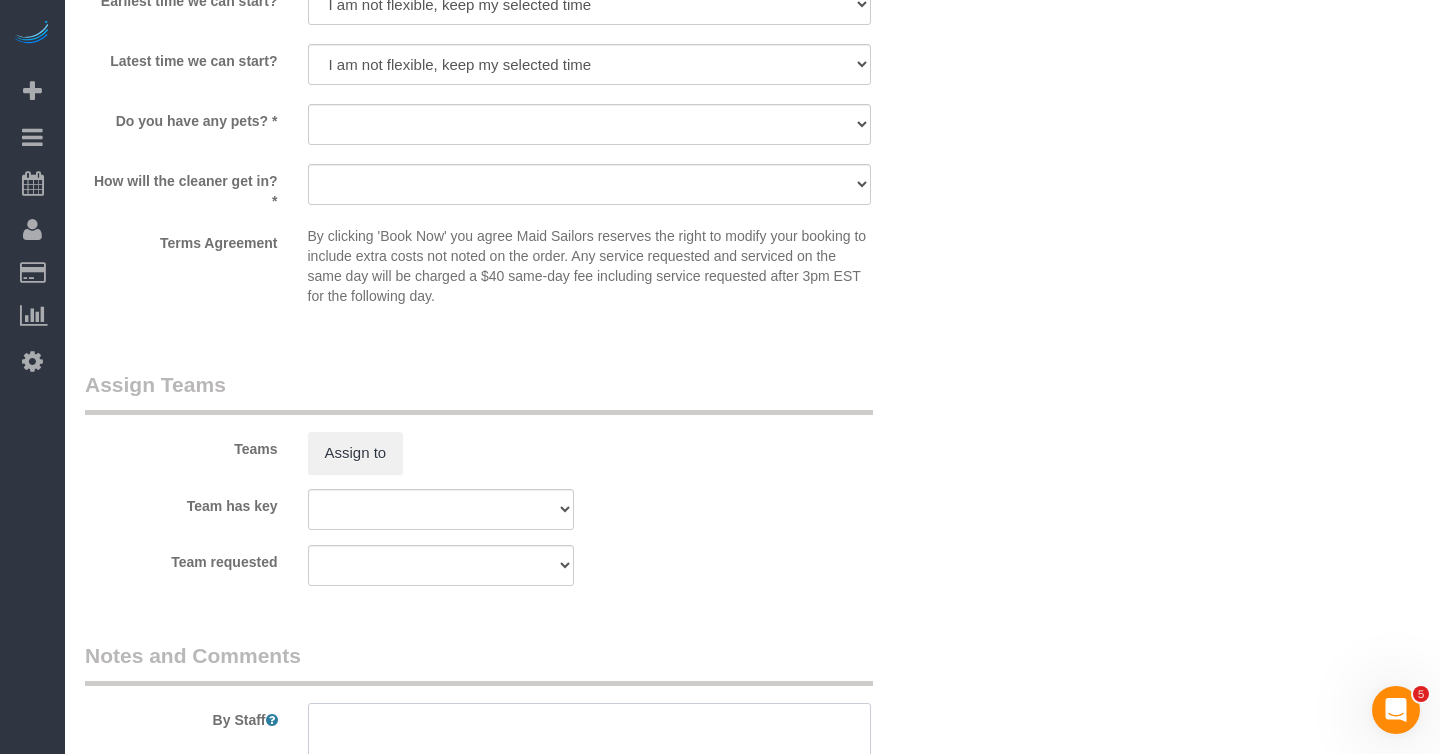 scroll, scrollTop: 2250, scrollLeft: 0, axis: vertical 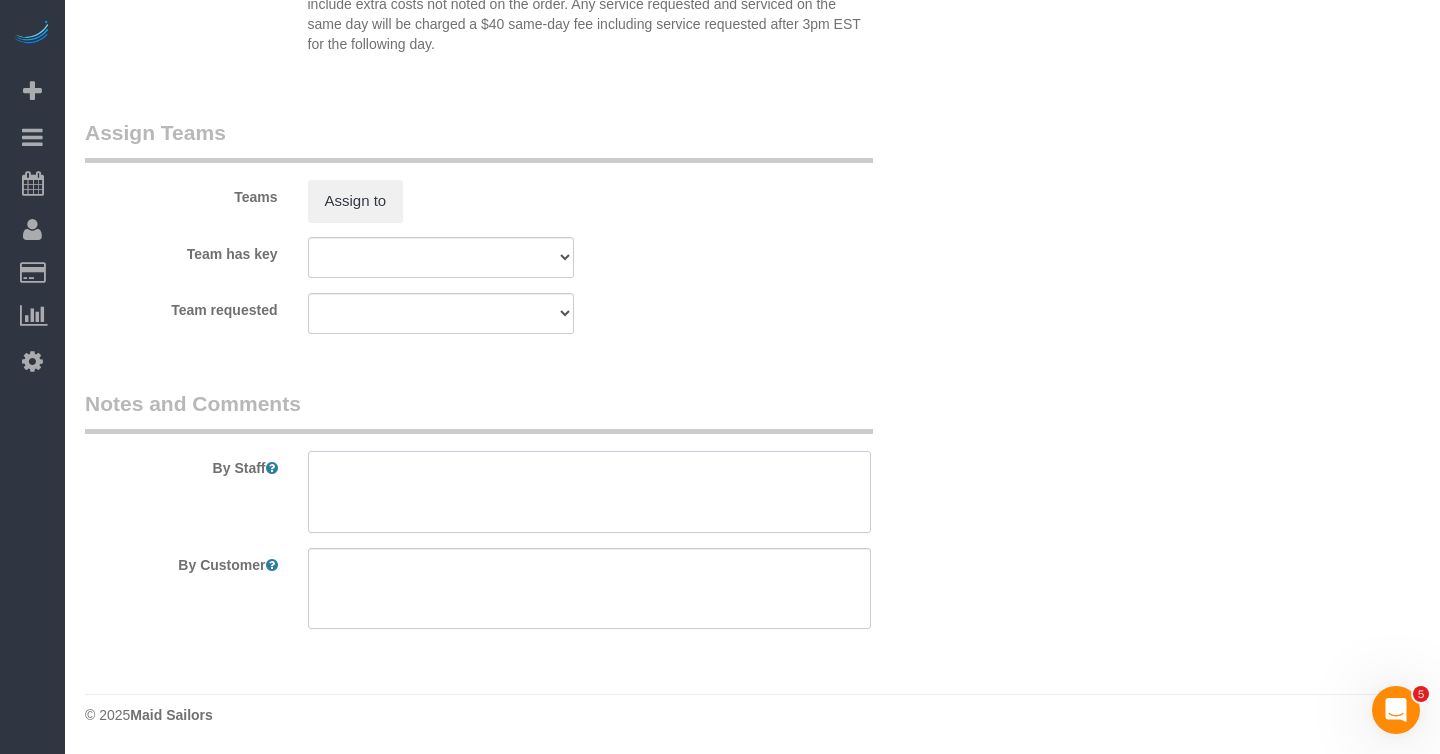click at bounding box center (589, 492) 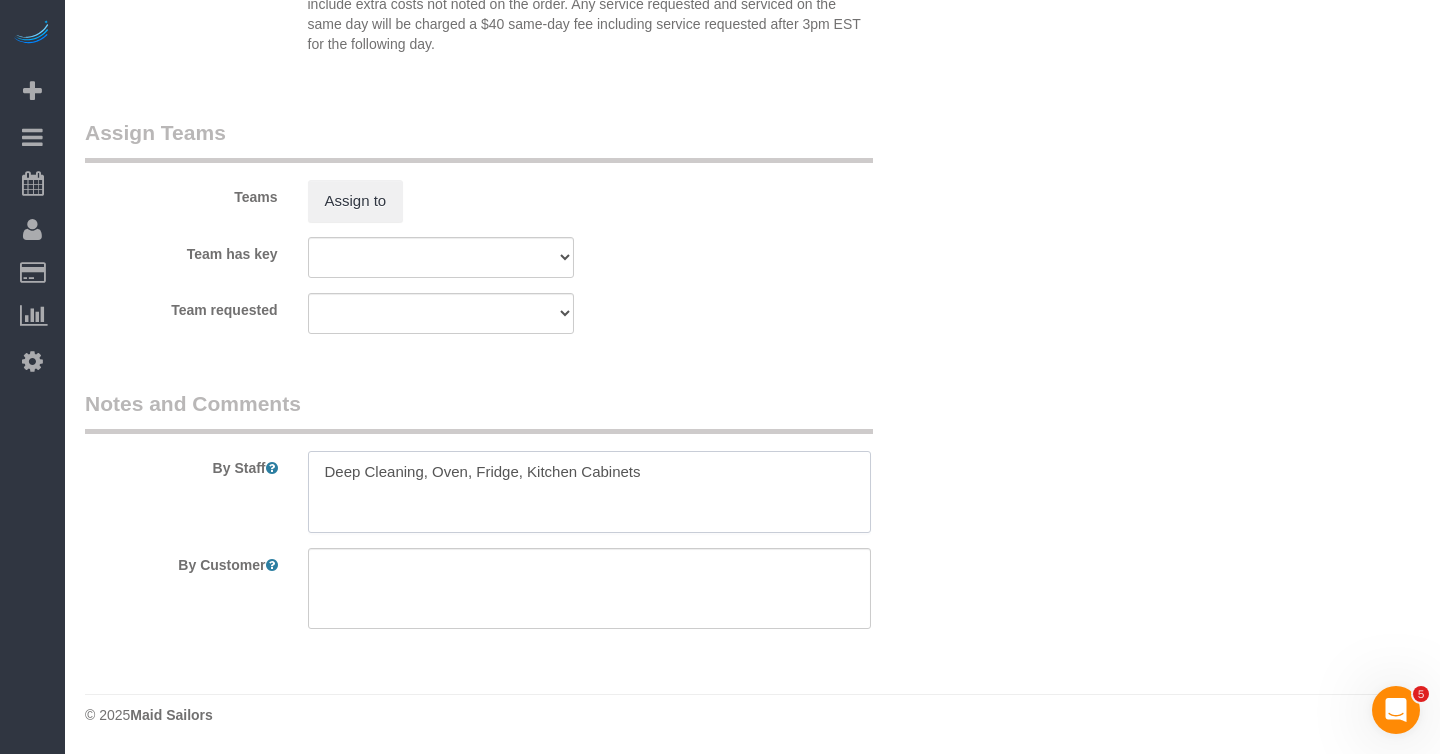 click at bounding box center (589, 492) 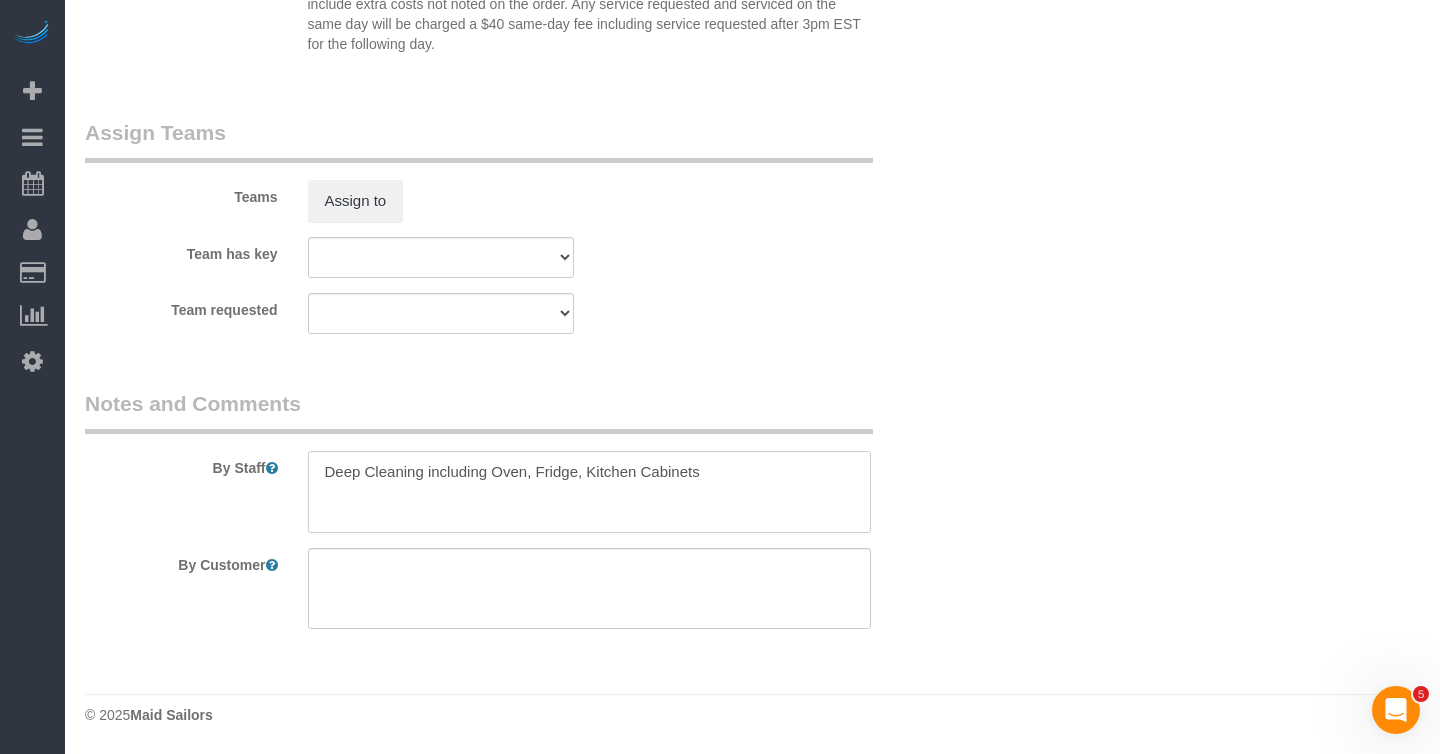 click at bounding box center [589, 492] 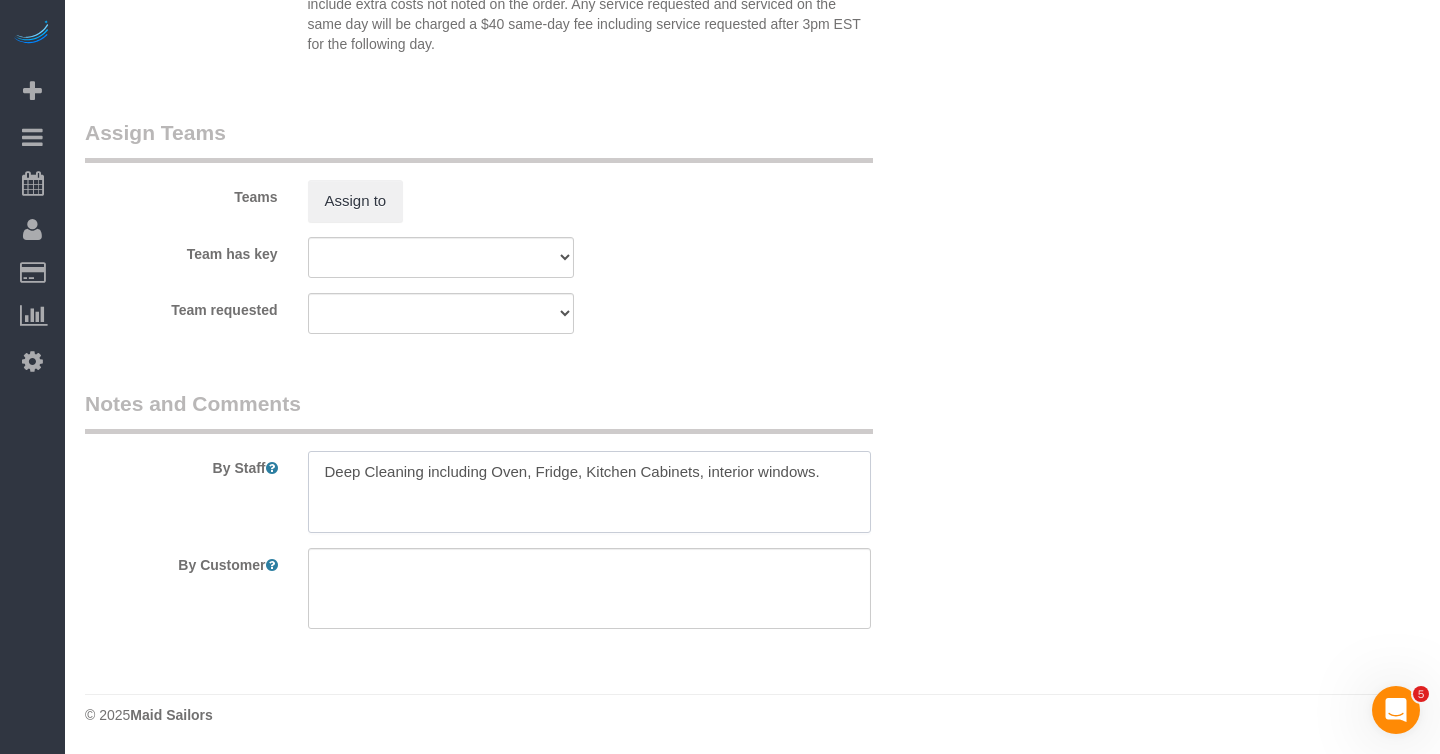 type on "Deep Cleaning including Oven, Fridge, Kitchen Cabinets, interior windows." 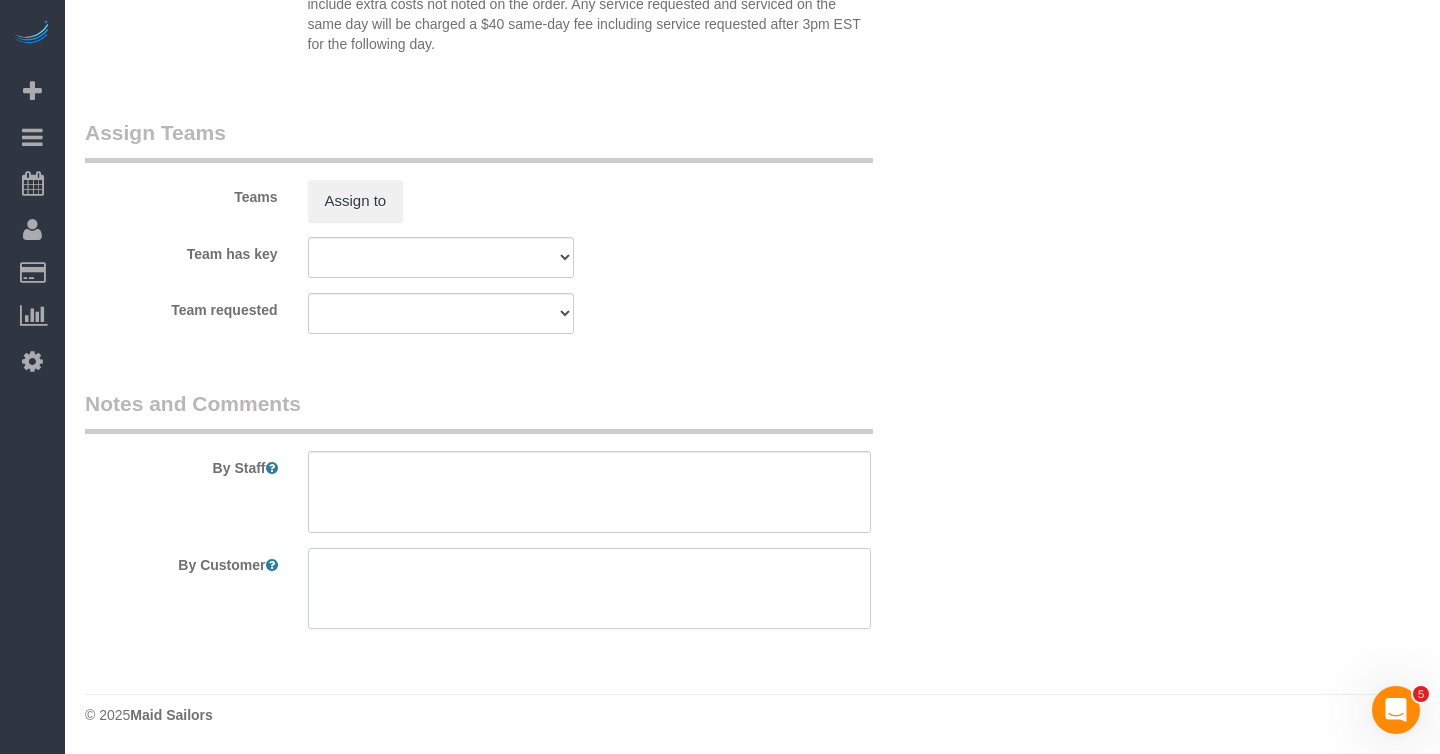 click at bounding box center [589, 589] 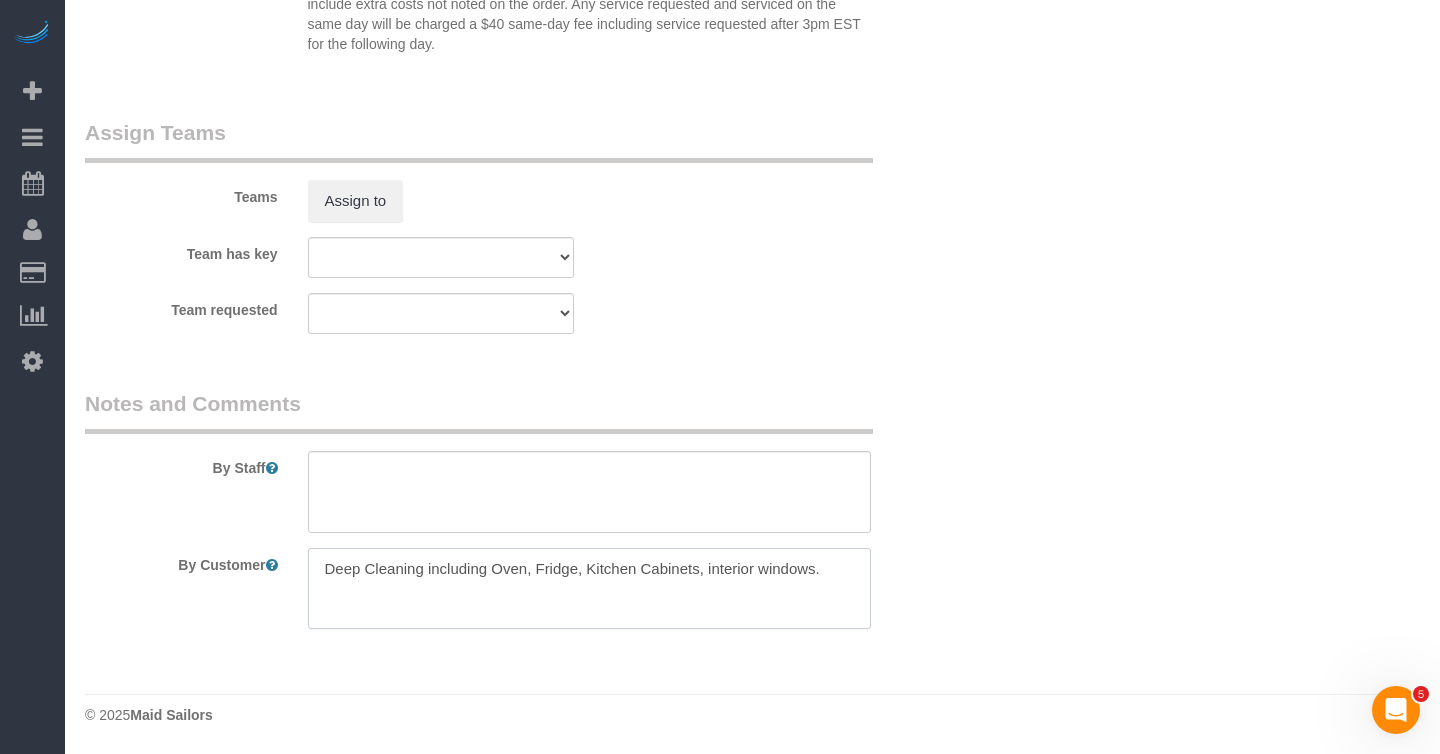 click at bounding box center (589, 589) 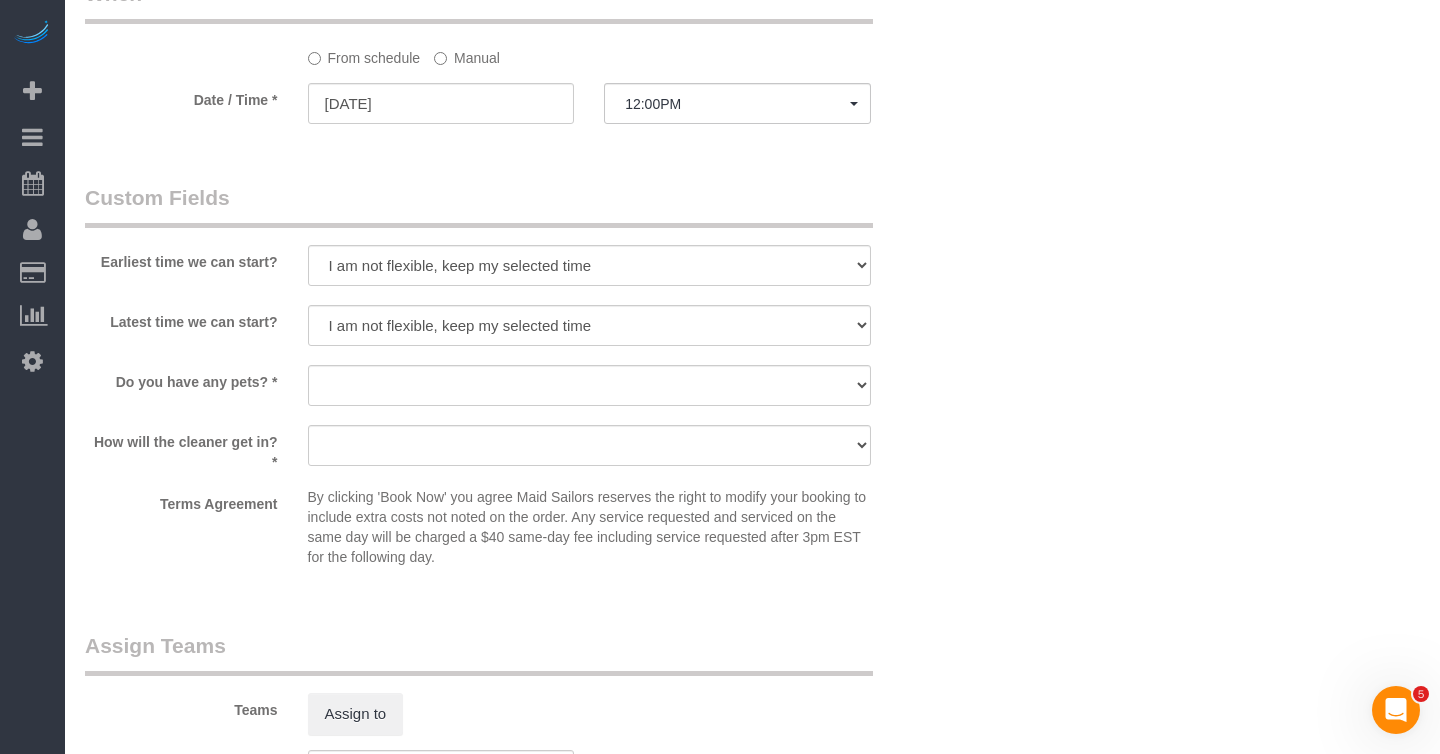 type on "Deep Cleaning including Oven, Fridge, Kitchen Cabinets, interior windows. If there's time left, start with the kitchen cabinet organization and then the closet organization" 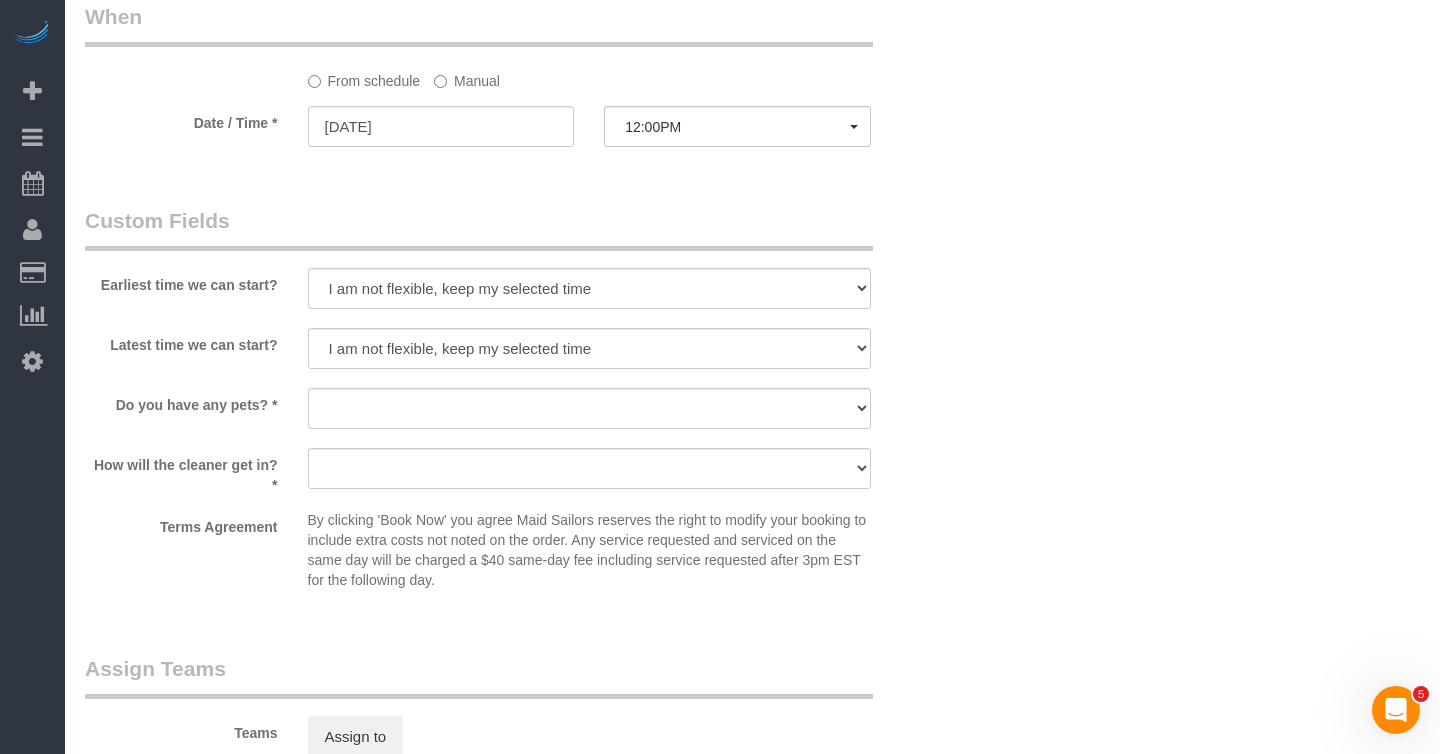 scroll, scrollTop: 1707, scrollLeft: 0, axis: vertical 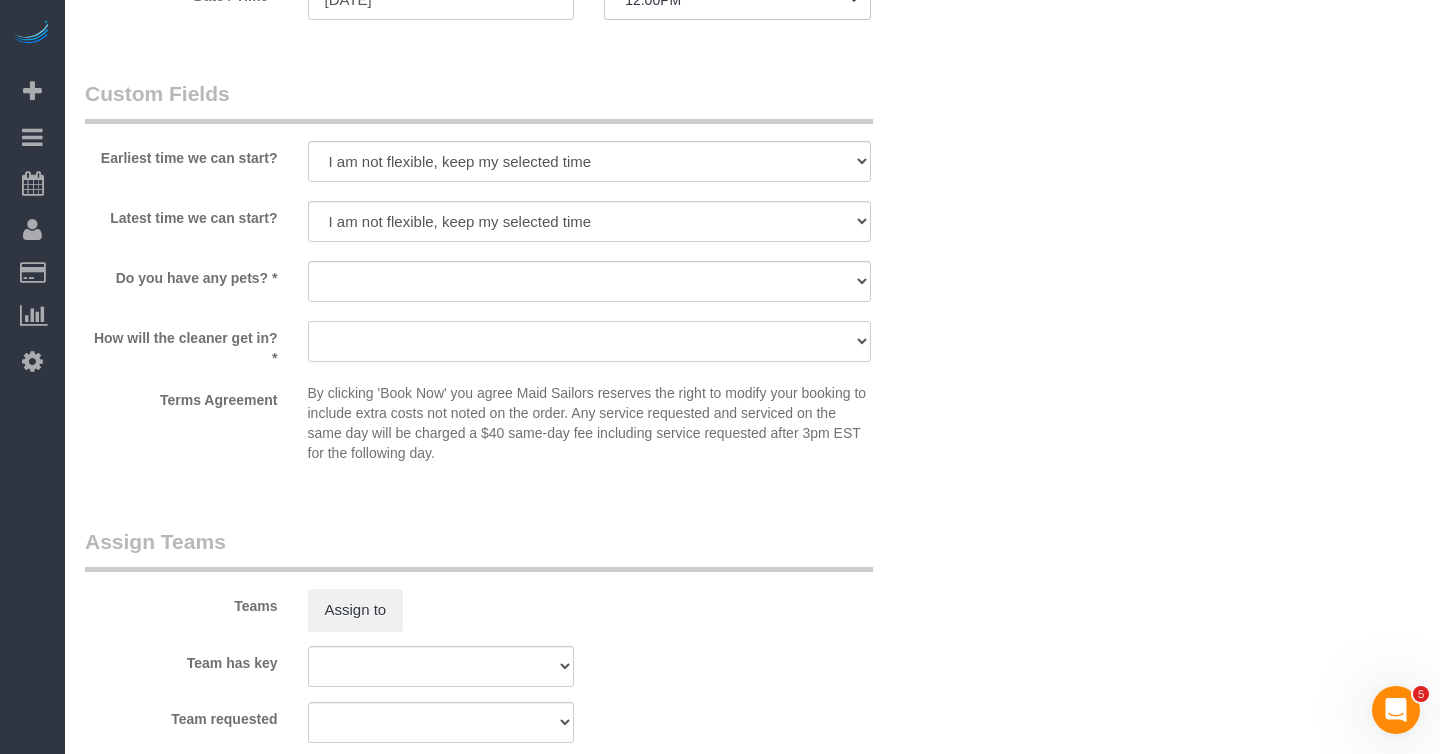 click on "We'll let you in. Doorman/Front Desk has the key. Other (Provide details)" at bounding box center [589, 341] 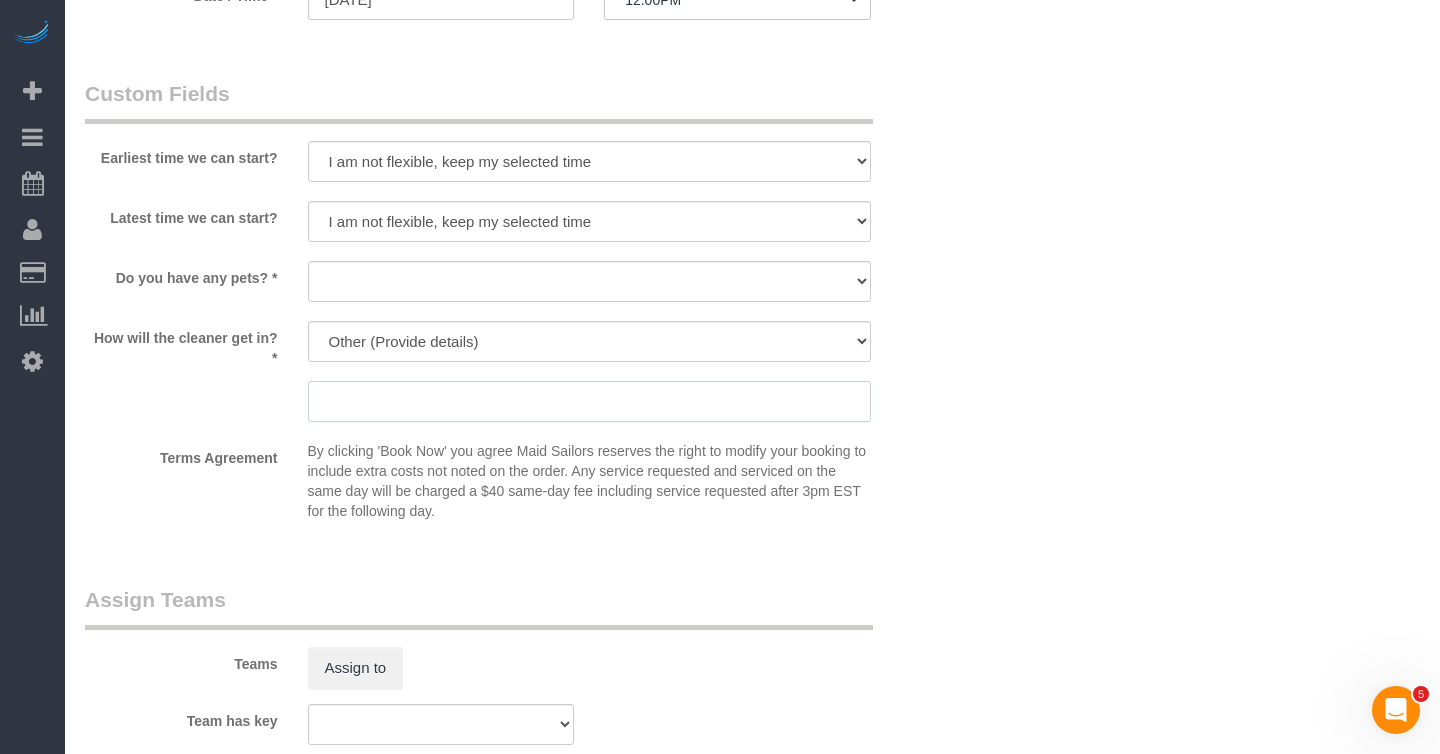 click at bounding box center [589, 401] 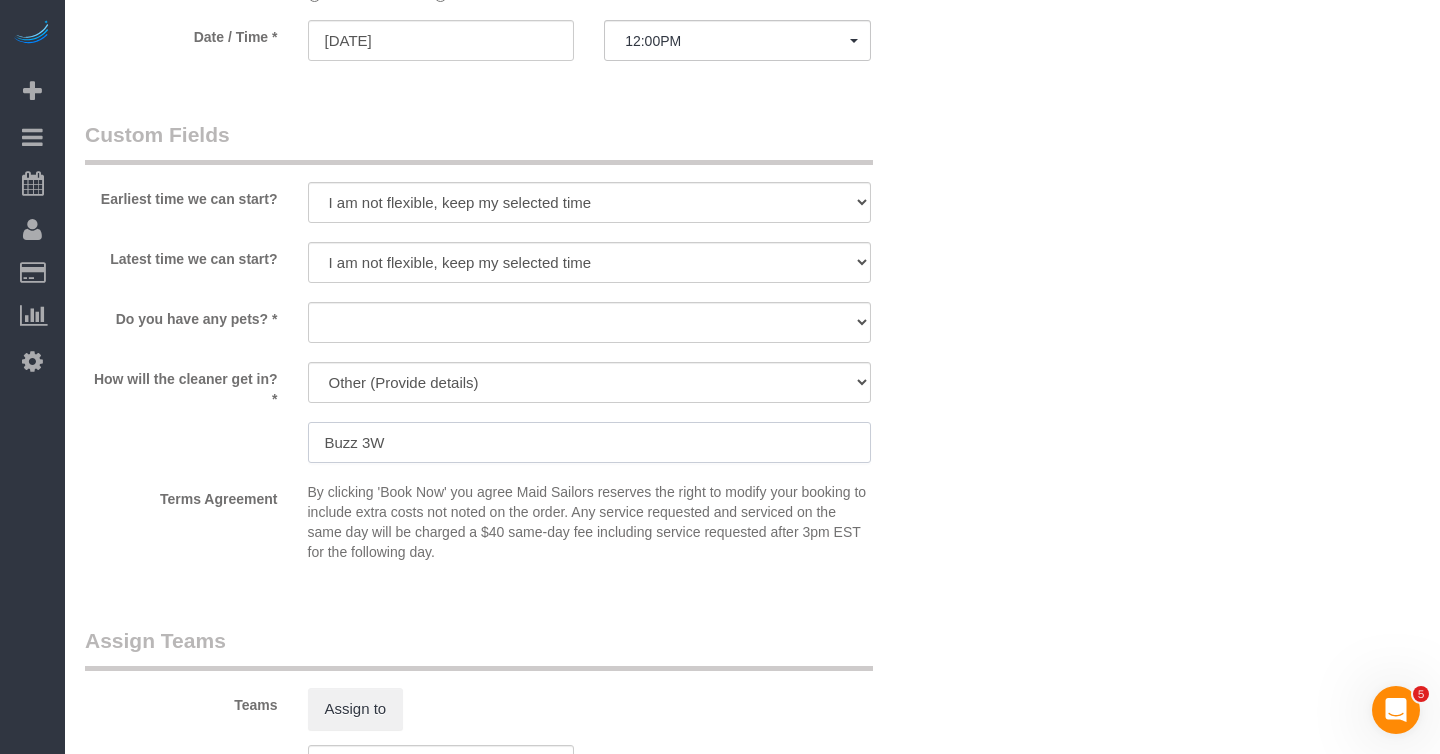 scroll, scrollTop: 1797, scrollLeft: 0, axis: vertical 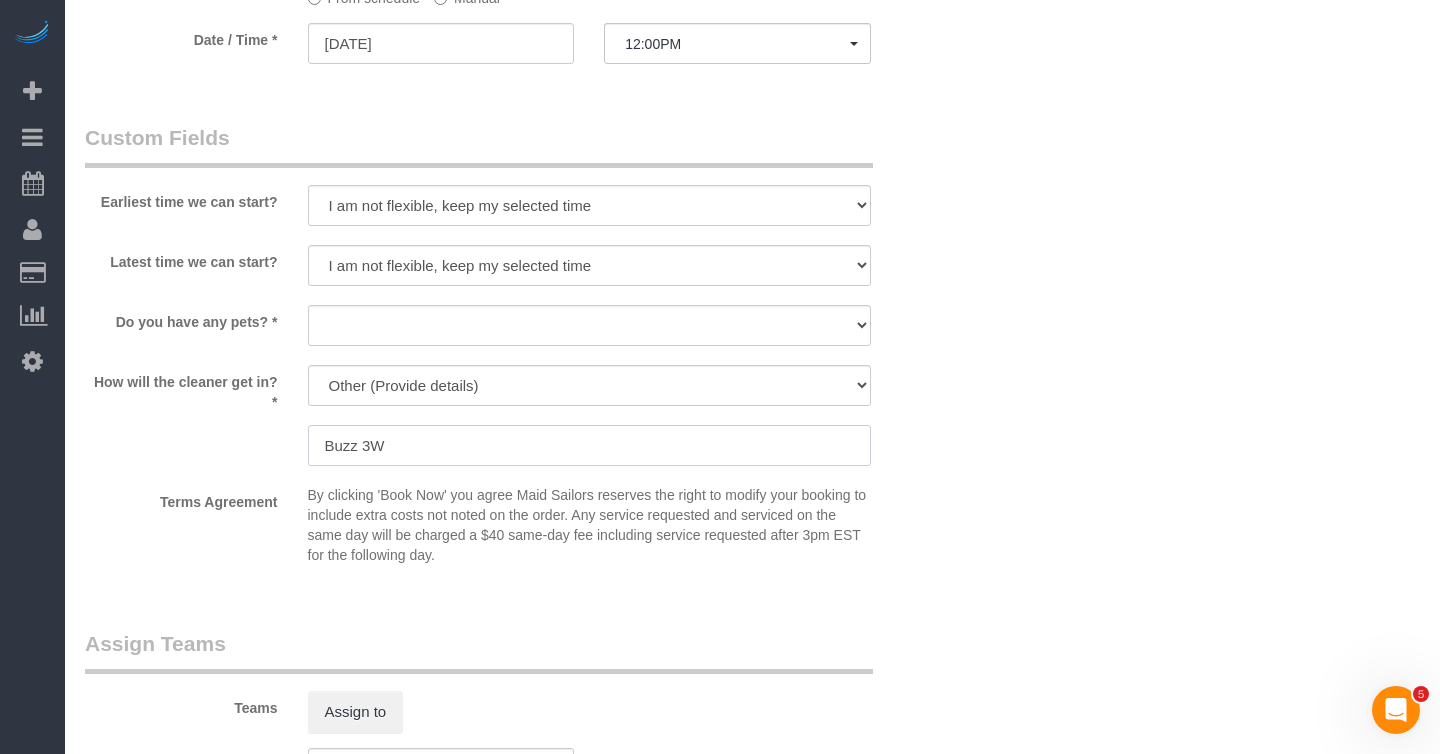 type on "Buzz 3W" 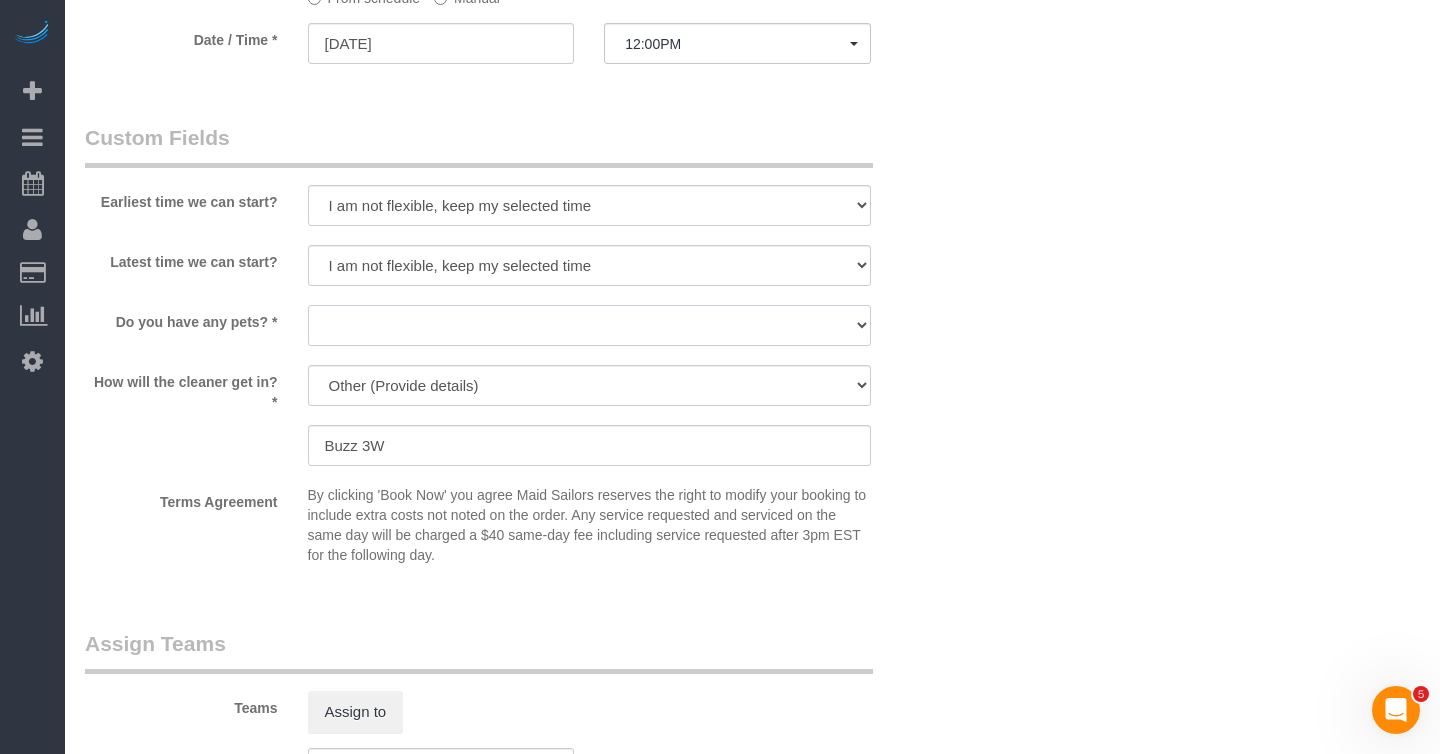 click on "Dog Cat None" at bounding box center (589, 325) 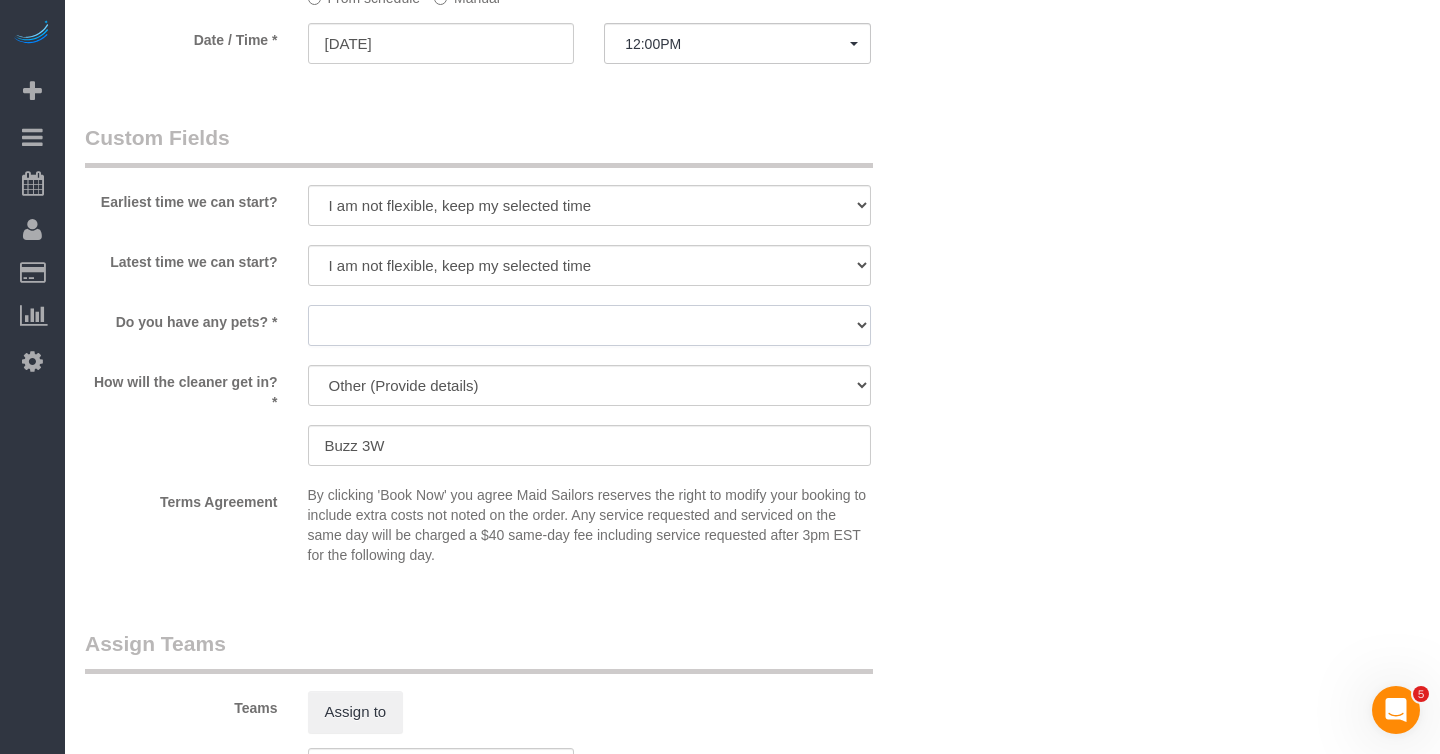 select on "number:15" 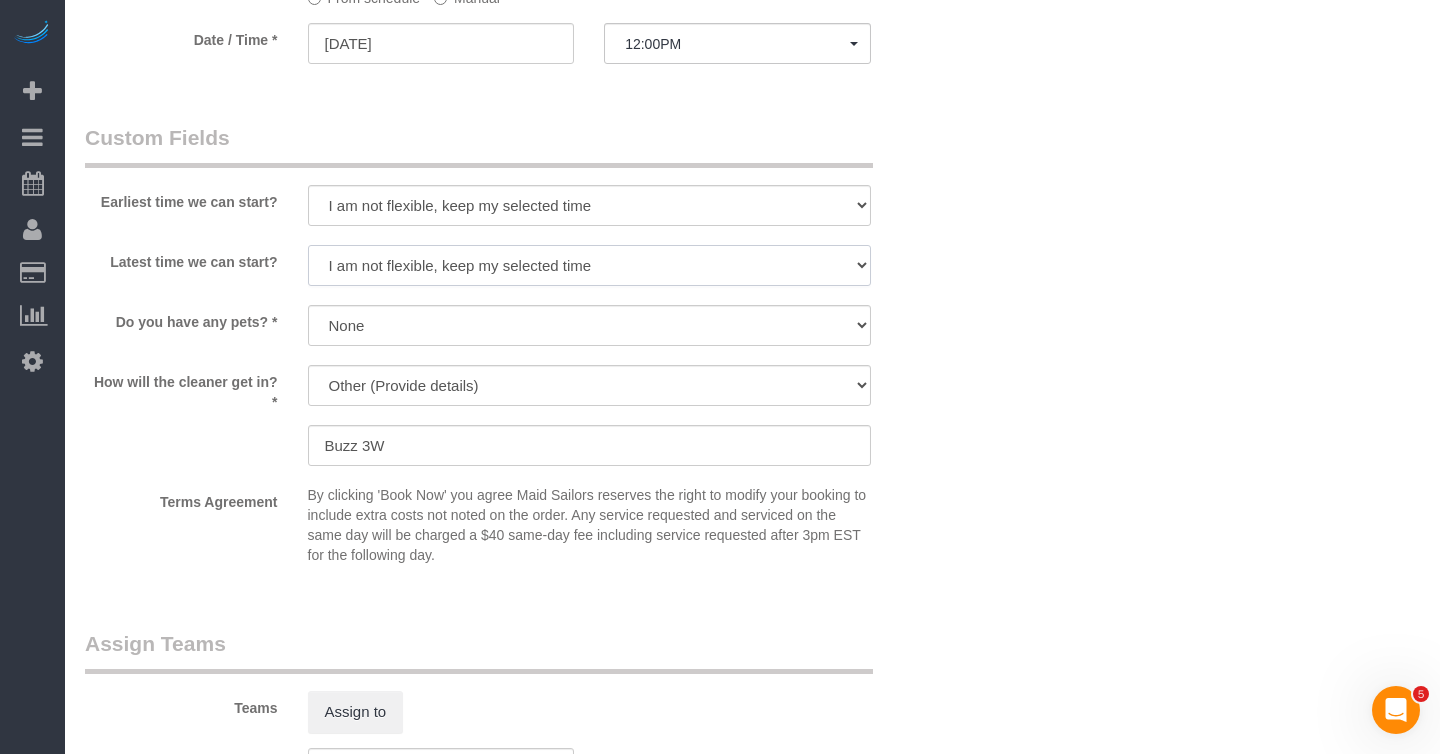 click on "I am not flexible, keep my selected time 8:00 AM 9:00 AM 10:00 AM 11:00 AM 12:00 PM 1:00 PM 2:00 PM 3:00 PM 4:00 PM 5:00 PM 6:00 PM 7:00 PM" at bounding box center [589, 265] 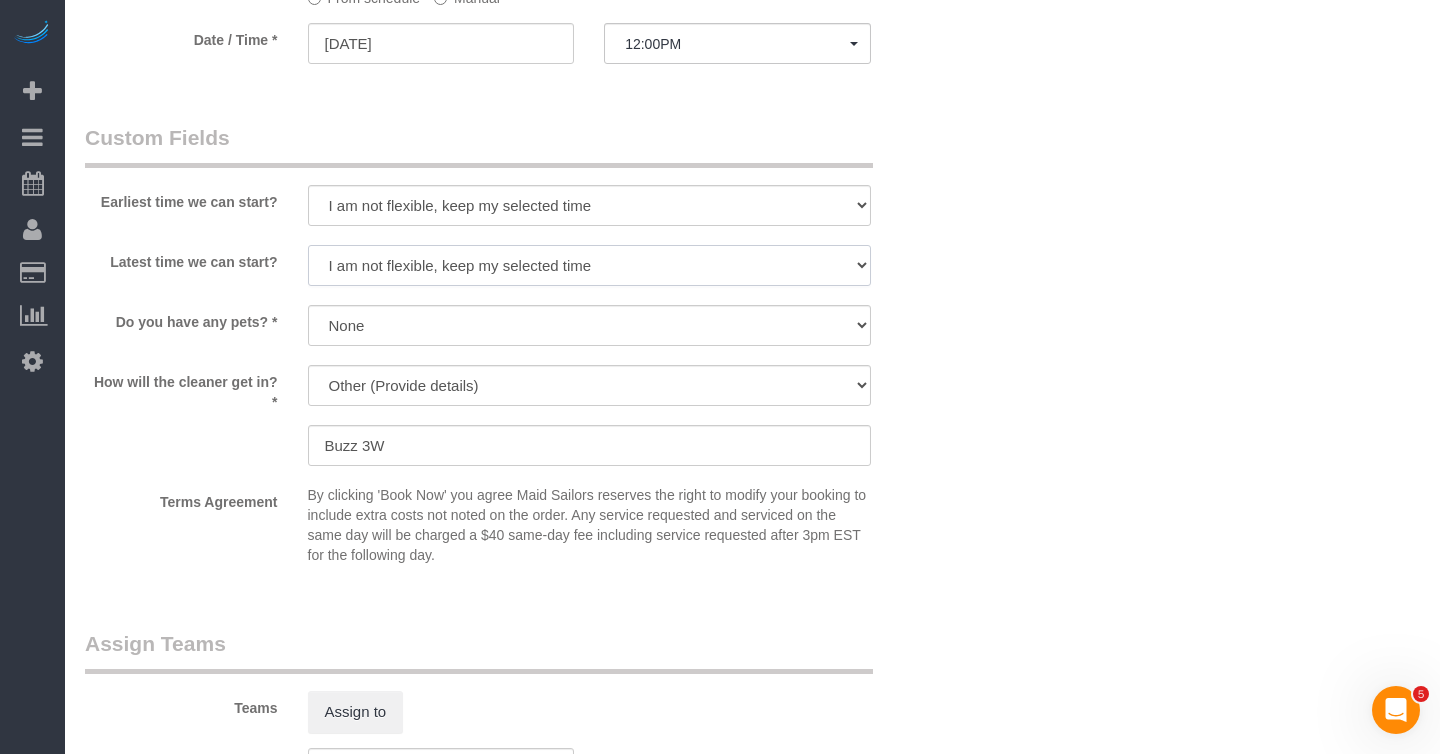 select on "number:75" 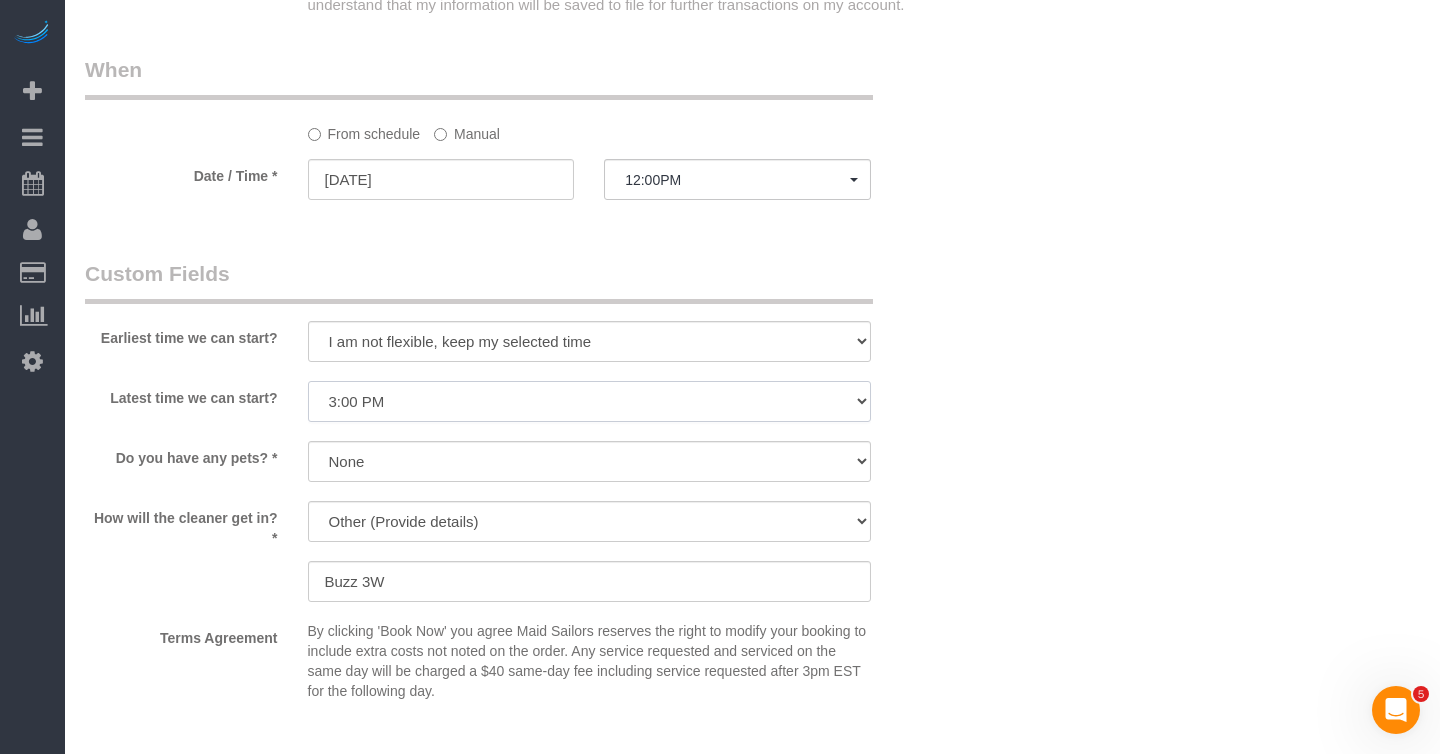scroll, scrollTop: 1649, scrollLeft: 0, axis: vertical 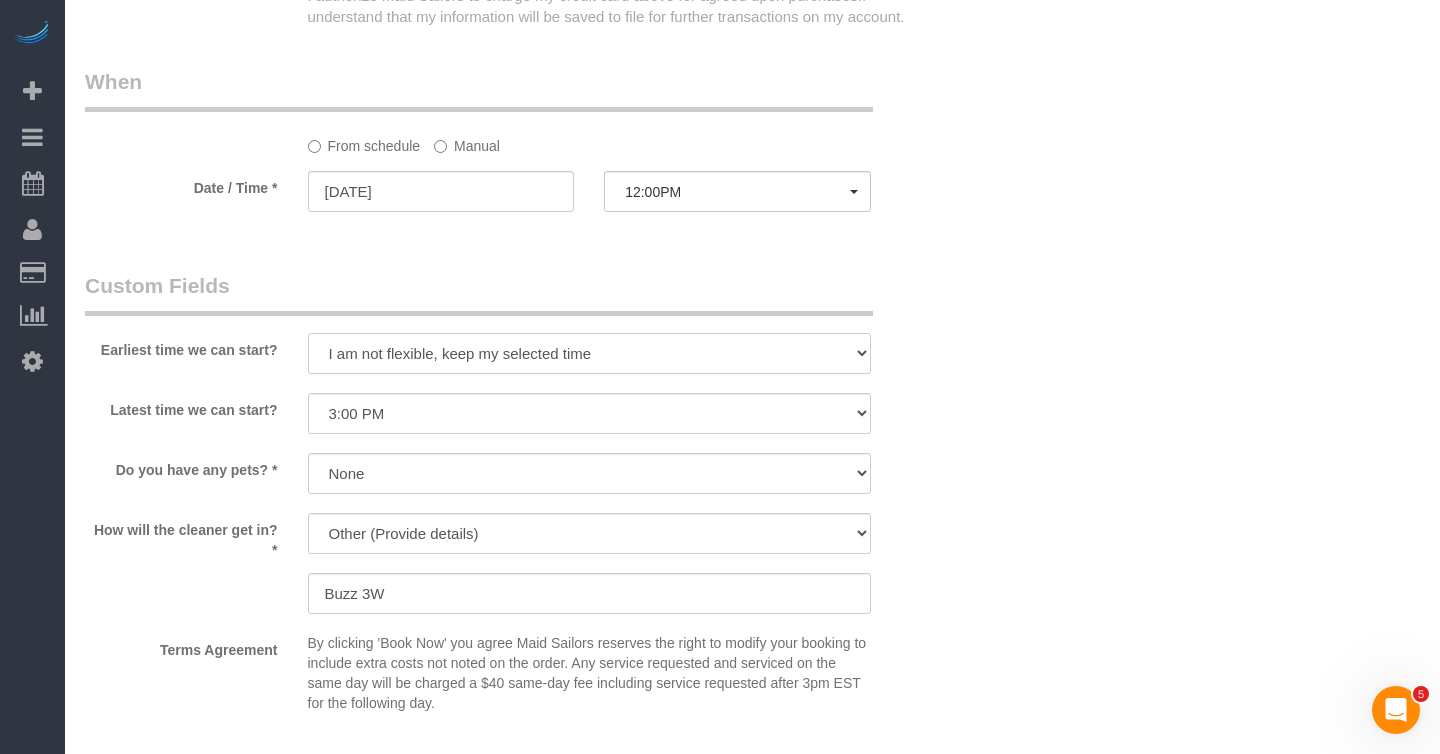 click on "I am not flexible, keep my selected time 8:00 AM 9:00 AM 10:00 AM 11:00 AM 12:00 PM 1:00 PM 2:00 PM 3:00 PM 4:00 PM 5:00 PM 6:00 PM 7:00 PM" at bounding box center [589, 353] 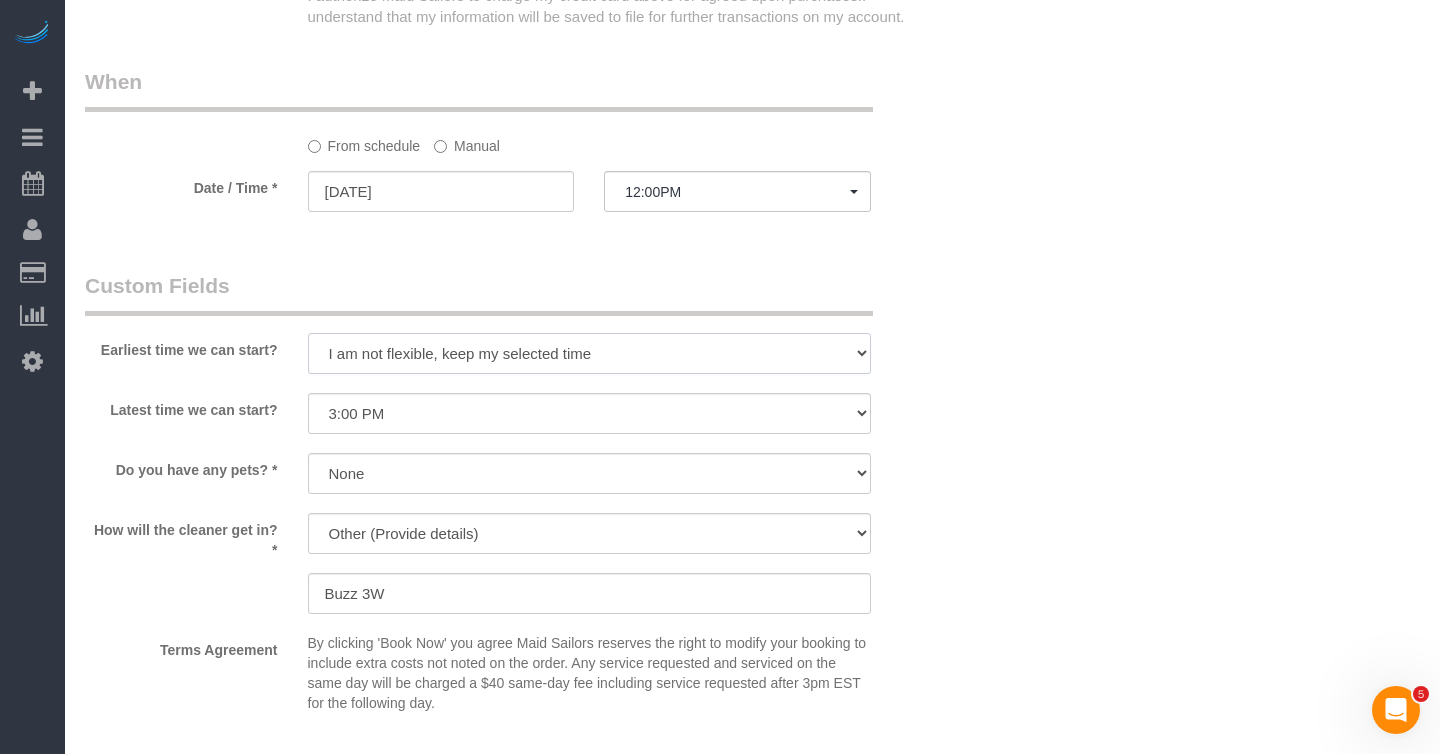 select on "number:58" 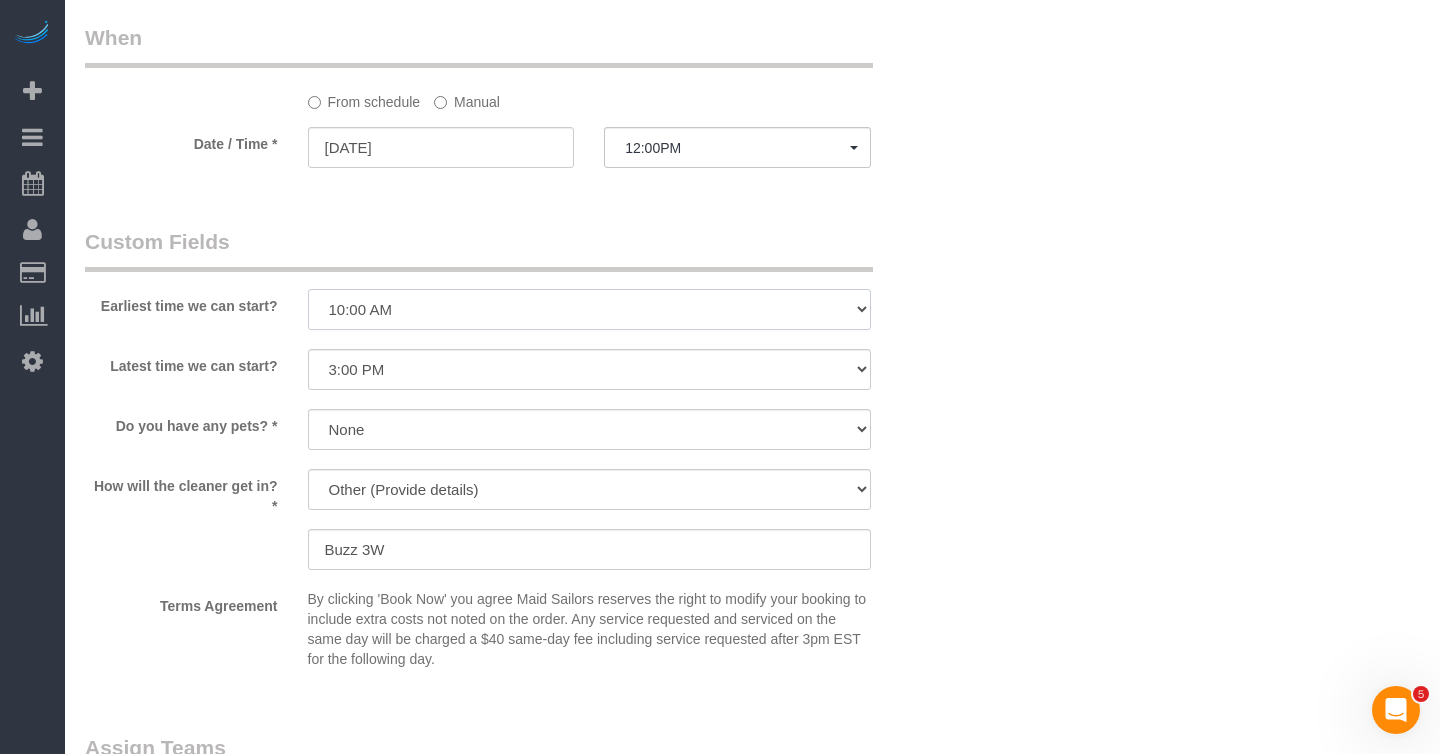 scroll, scrollTop: 2267, scrollLeft: 0, axis: vertical 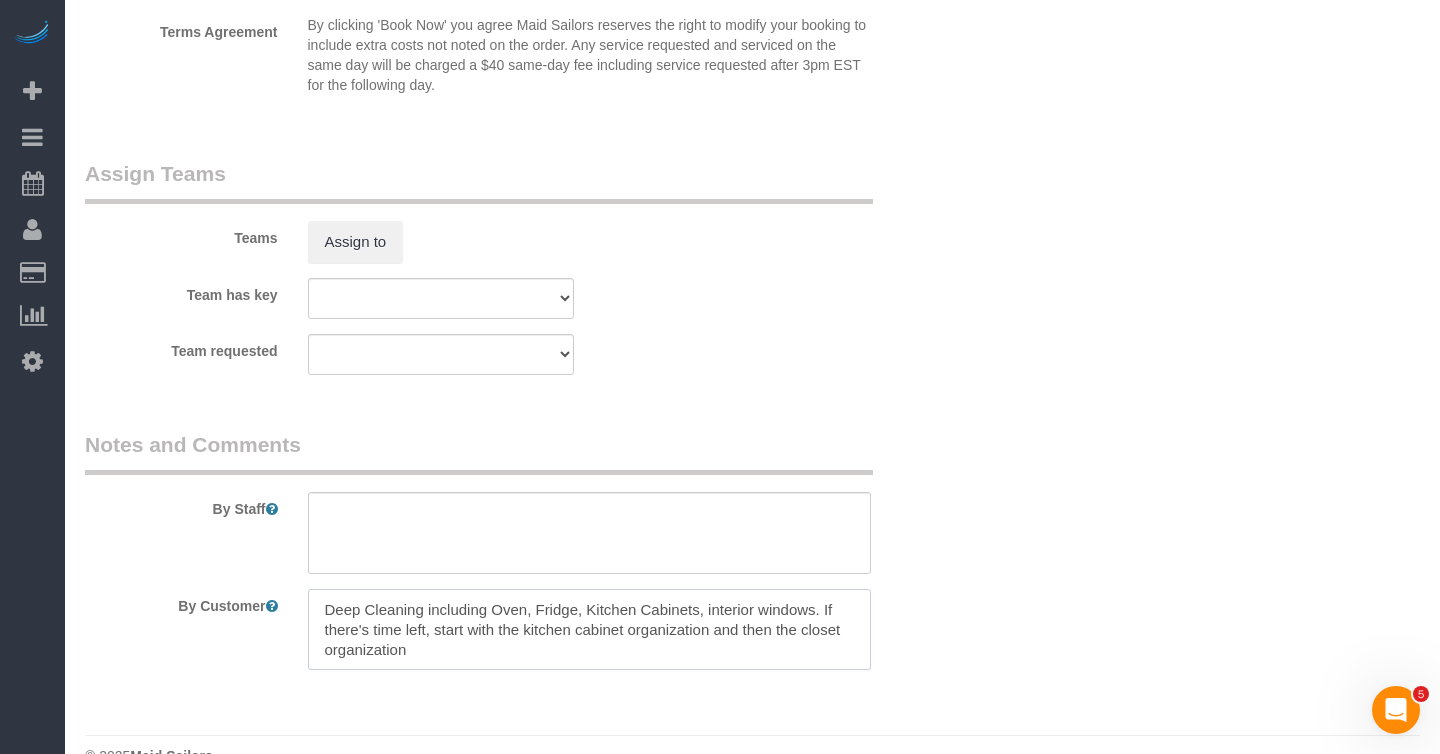 click at bounding box center (589, 630) 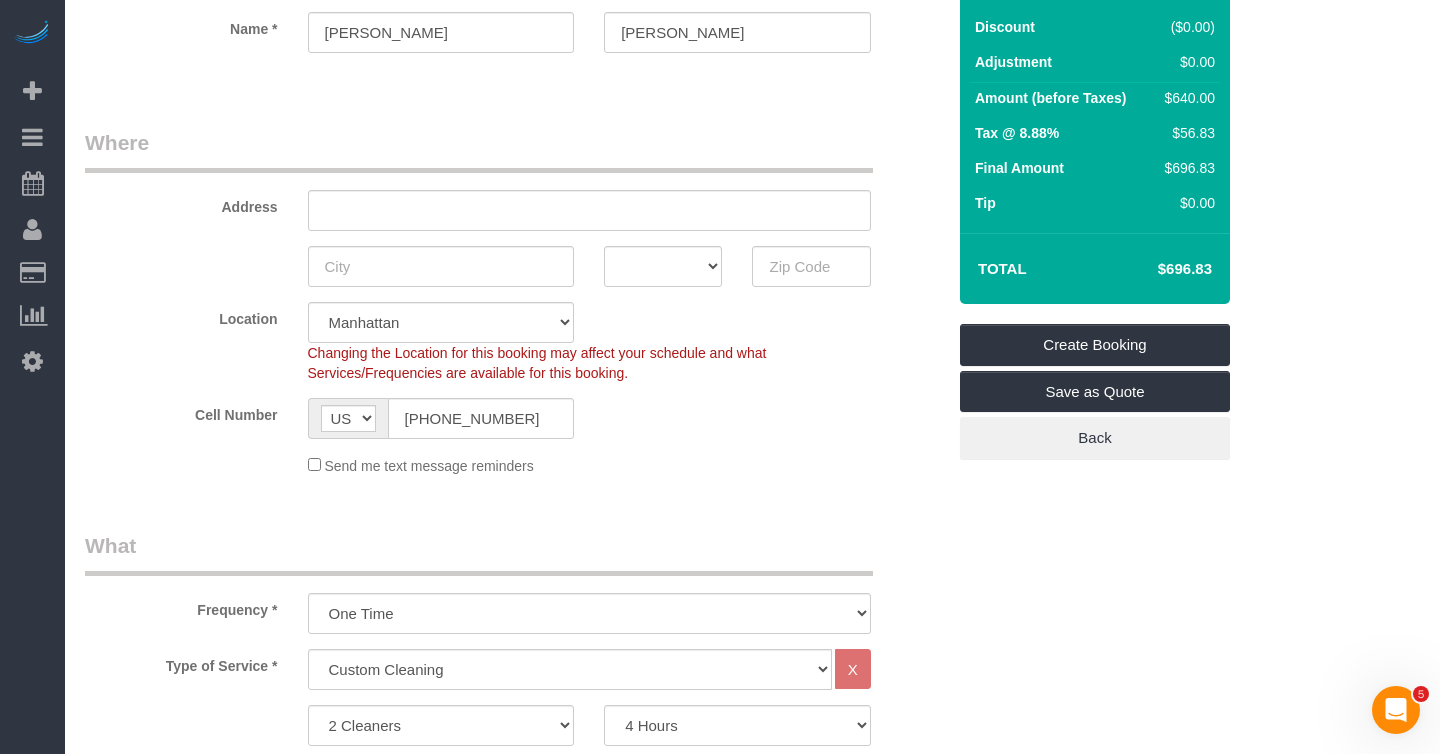 scroll, scrollTop: 0, scrollLeft: 0, axis: both 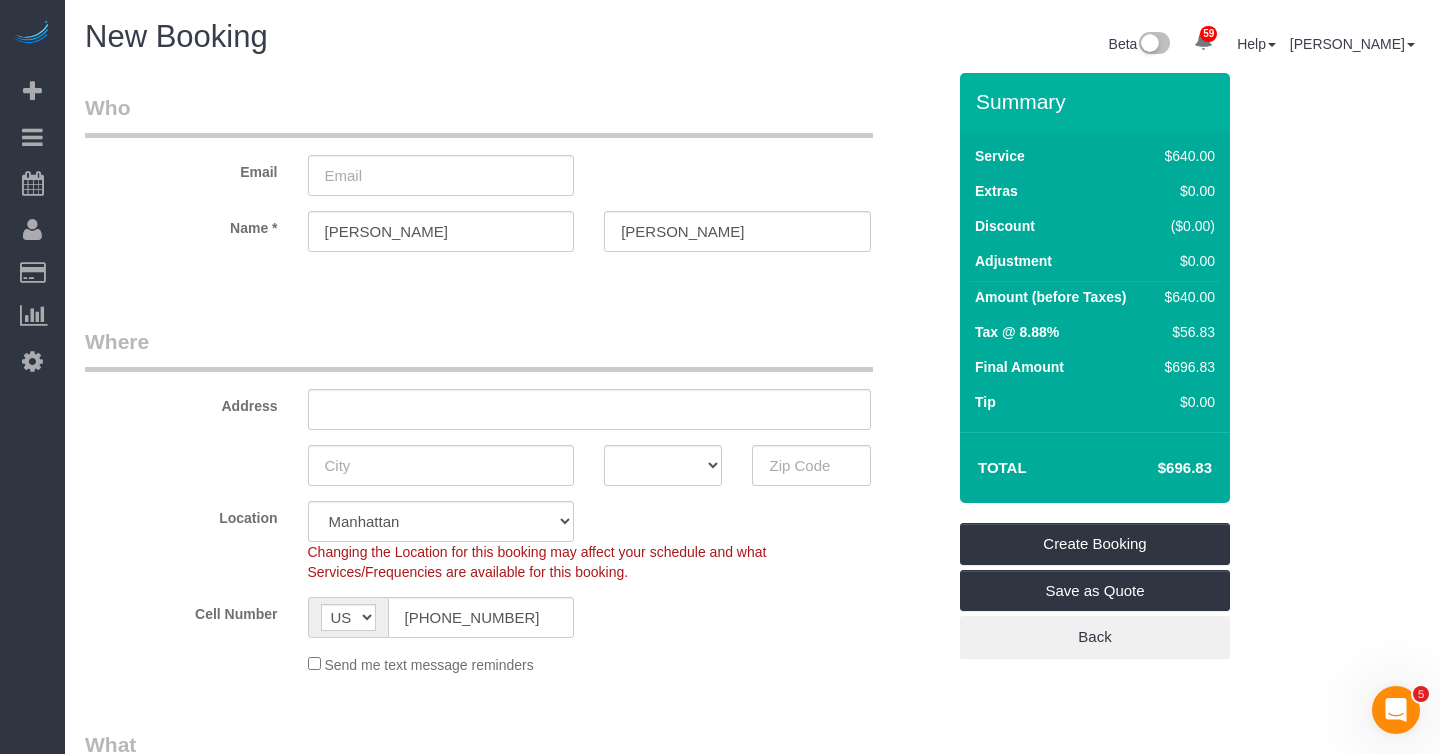 type on "Deep Cleaning including Oven, Fridge, Kitchen Cabinets, interior windows. If there's time left, start with the kitchen cabinet organization and then the closet organization. 2 hours of organization" 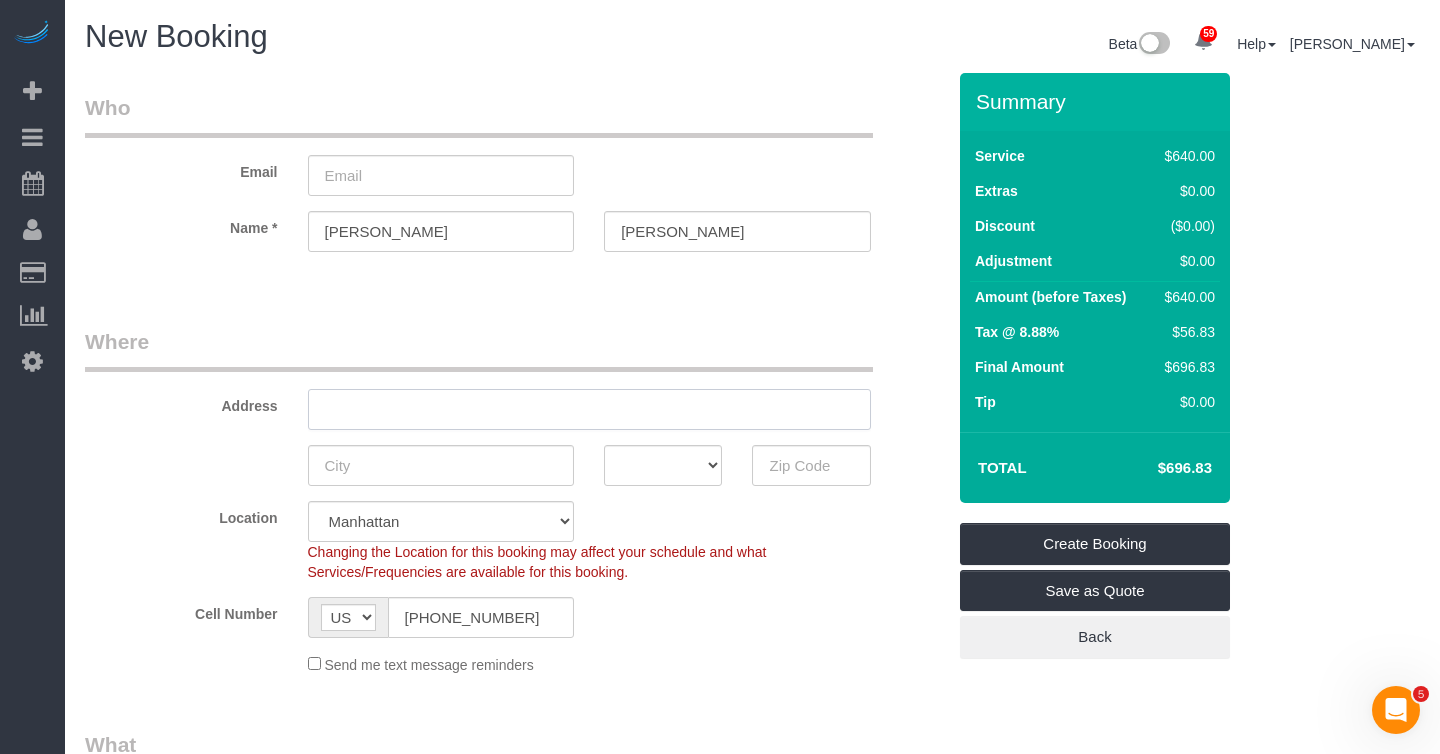 click at bounding box center (589, 409) 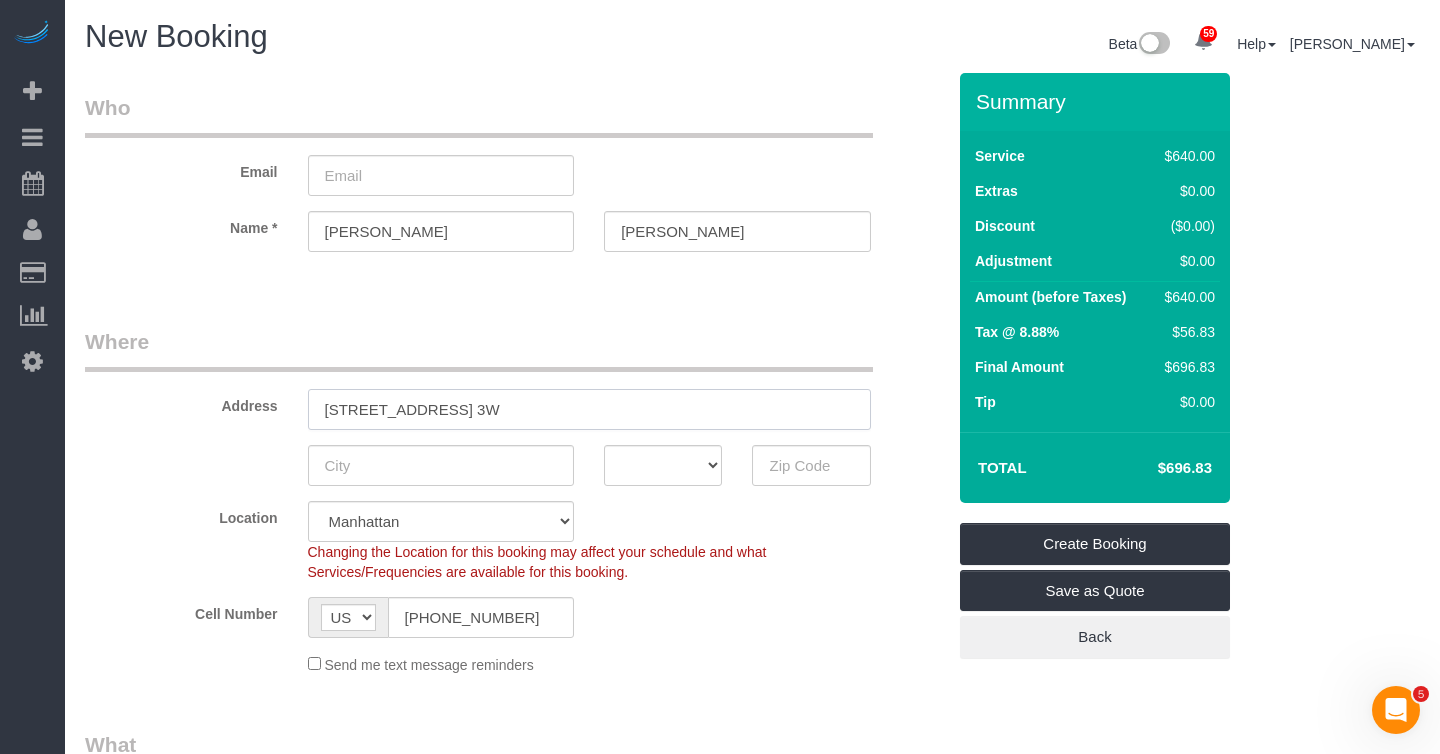 type on "261 West 19th Street, Apt. 3W" 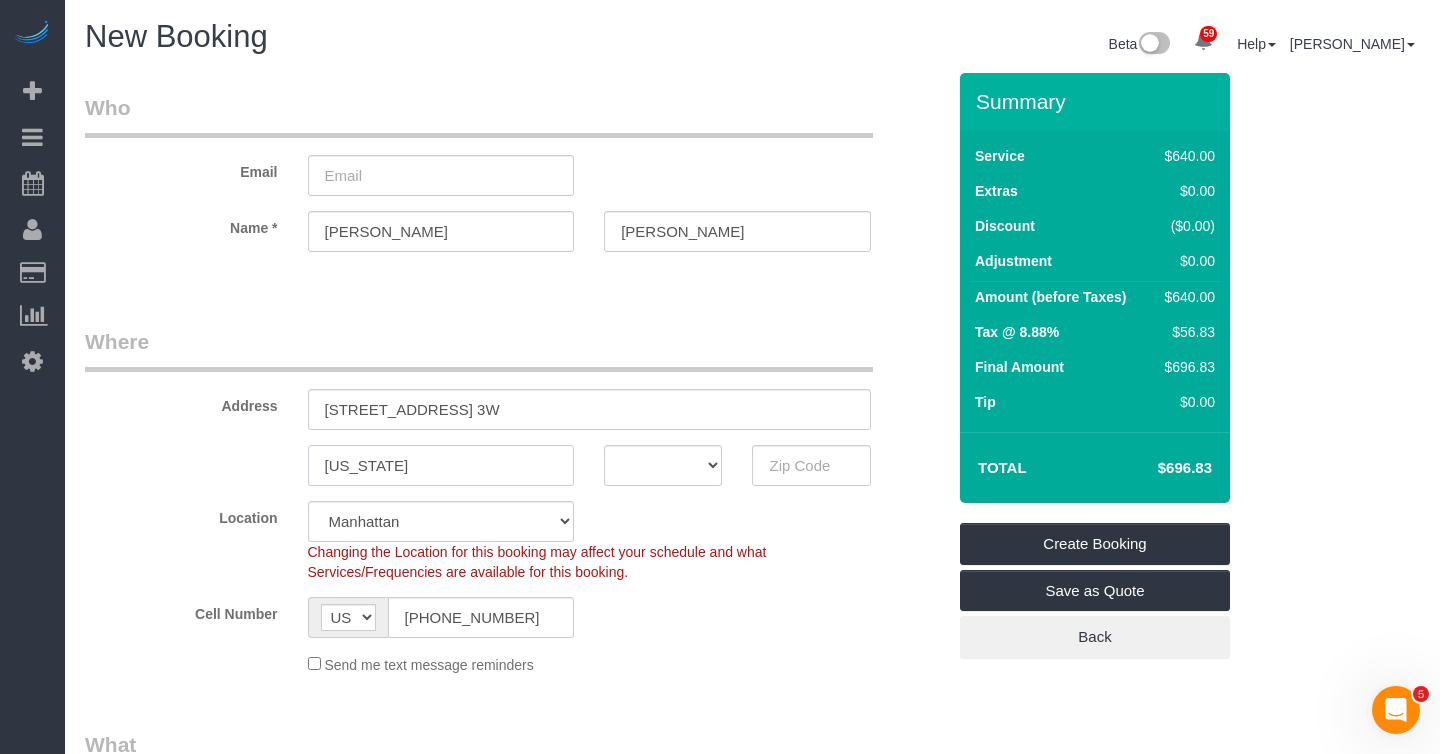 type on "[US_STATE]" 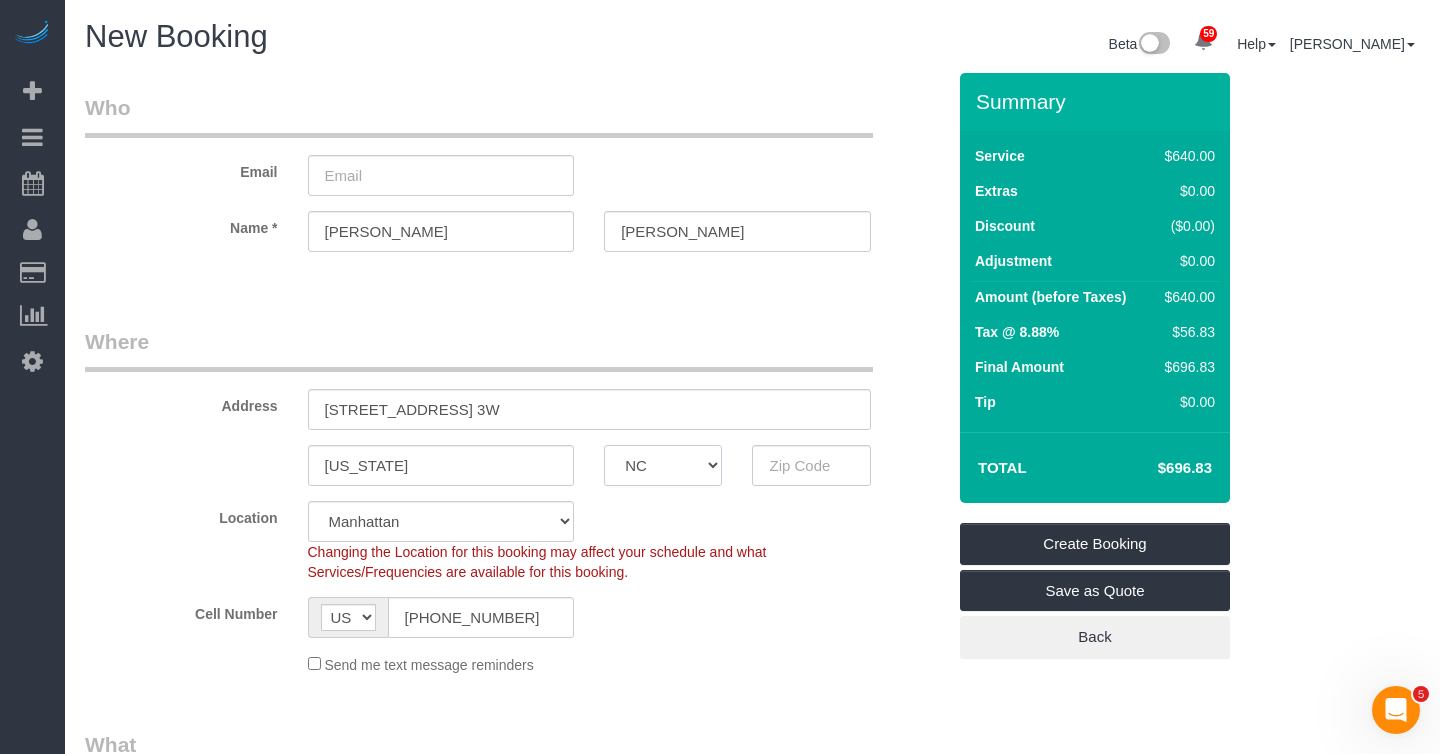 select on "NY" 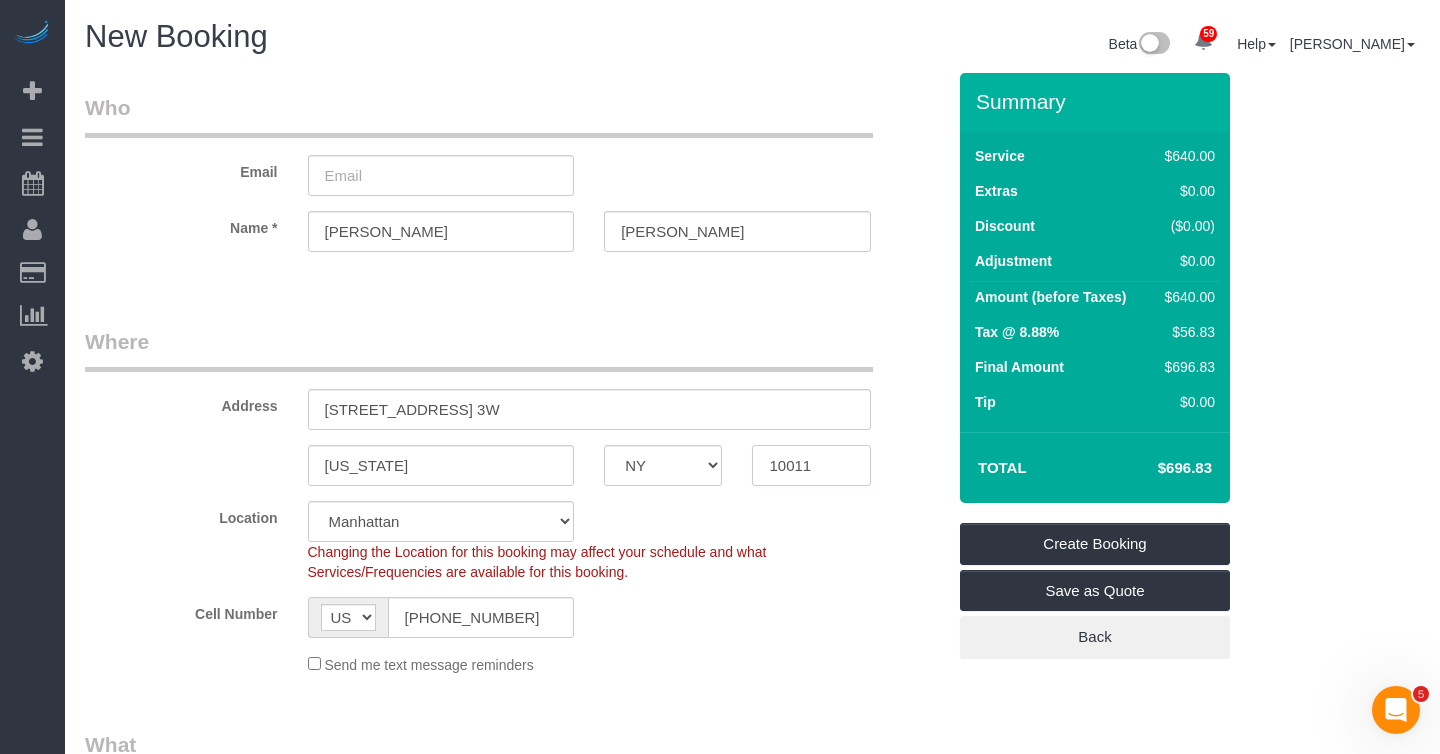 type on "10011" 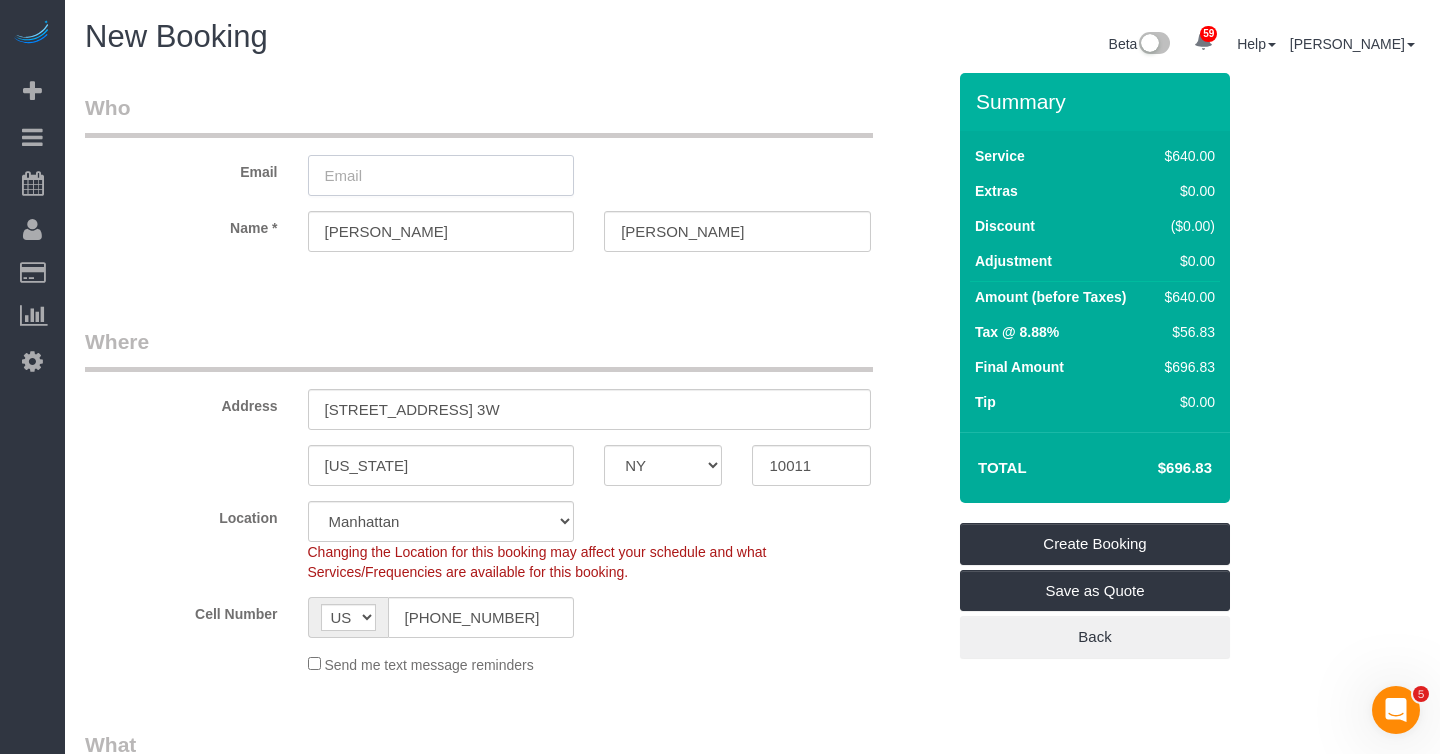 click at bounding box center [441, 175] 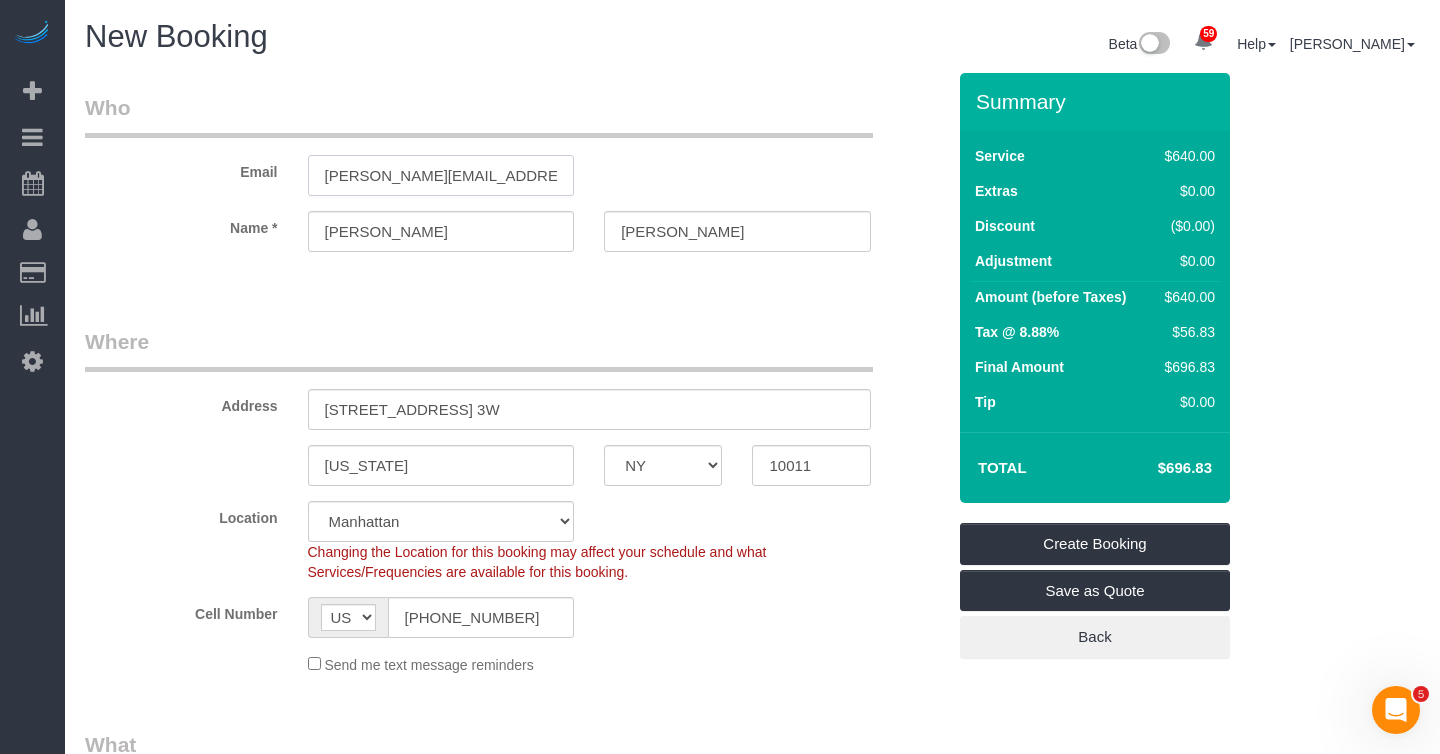 scroll, scrollTop: 0, scrollLeft: 2, axis: horizontal 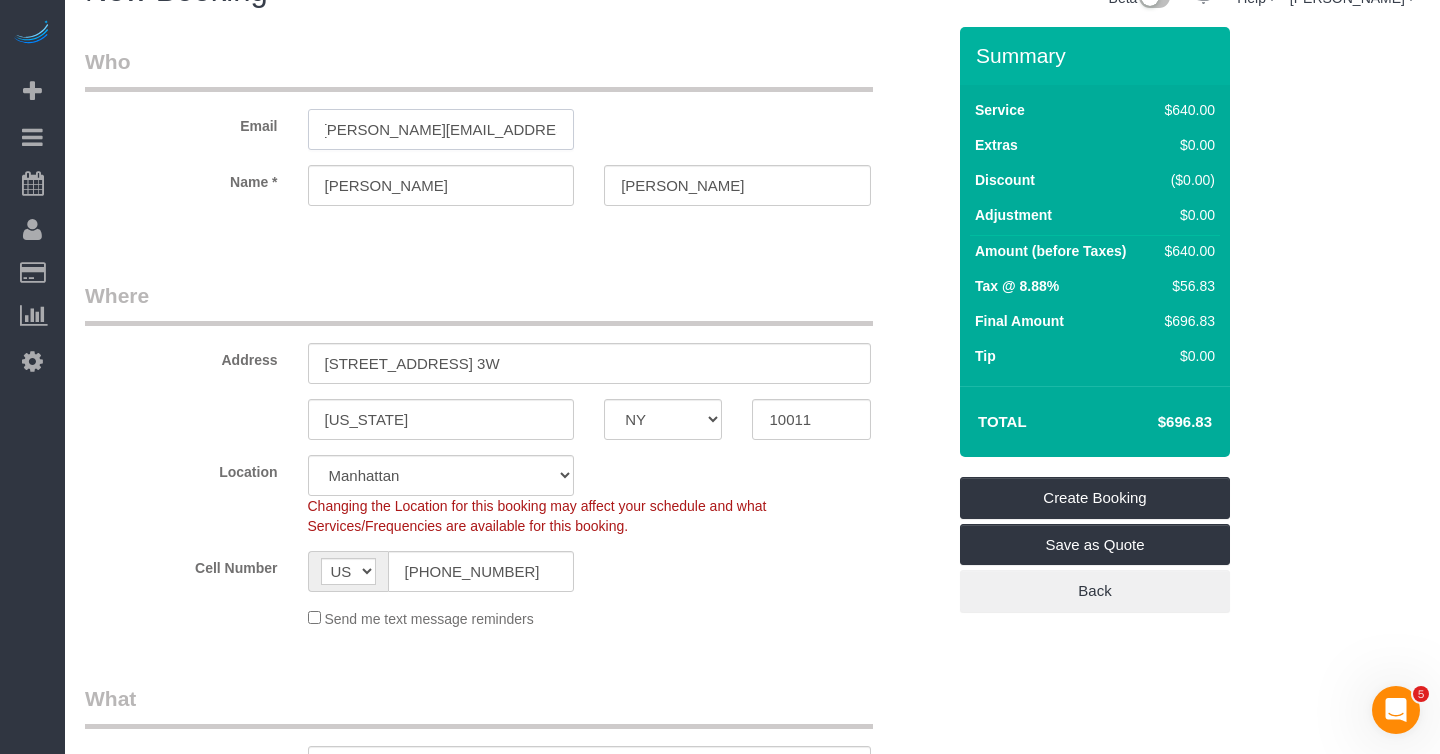 click on "Mike.hueentertainment@gmail.com" at bounding box center (441, 129) 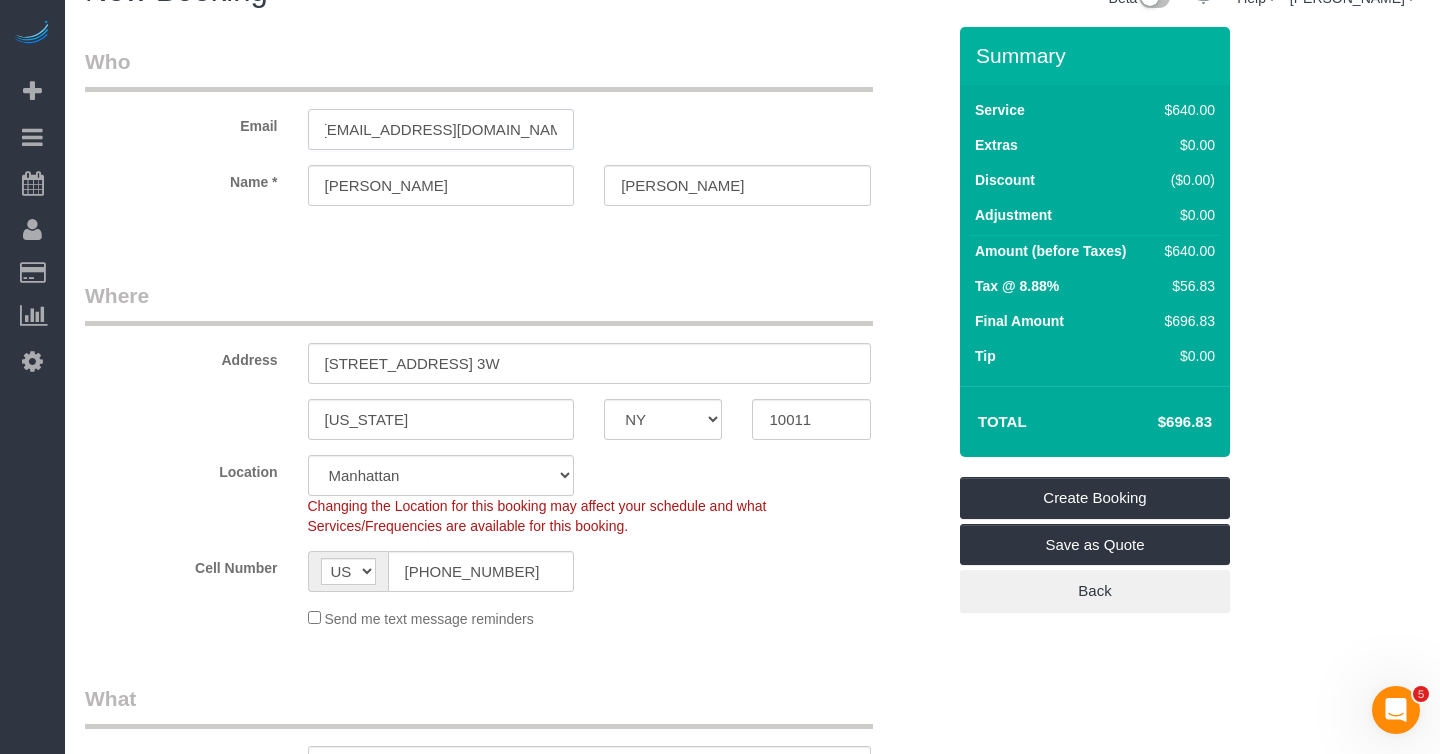 scroll, scrollTop: 0, scrollLeft: 0, axis: both 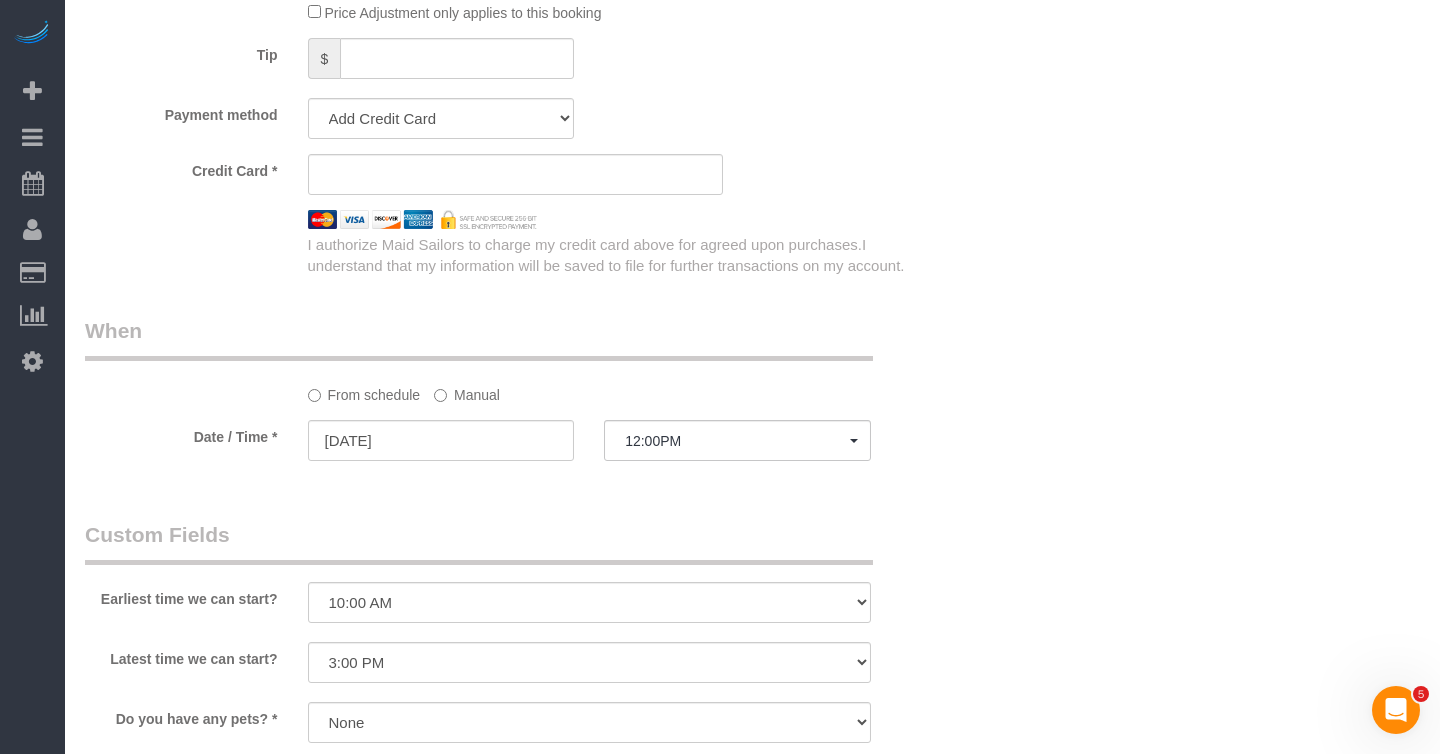 type on "mike.hueentertainment@gmail.com" 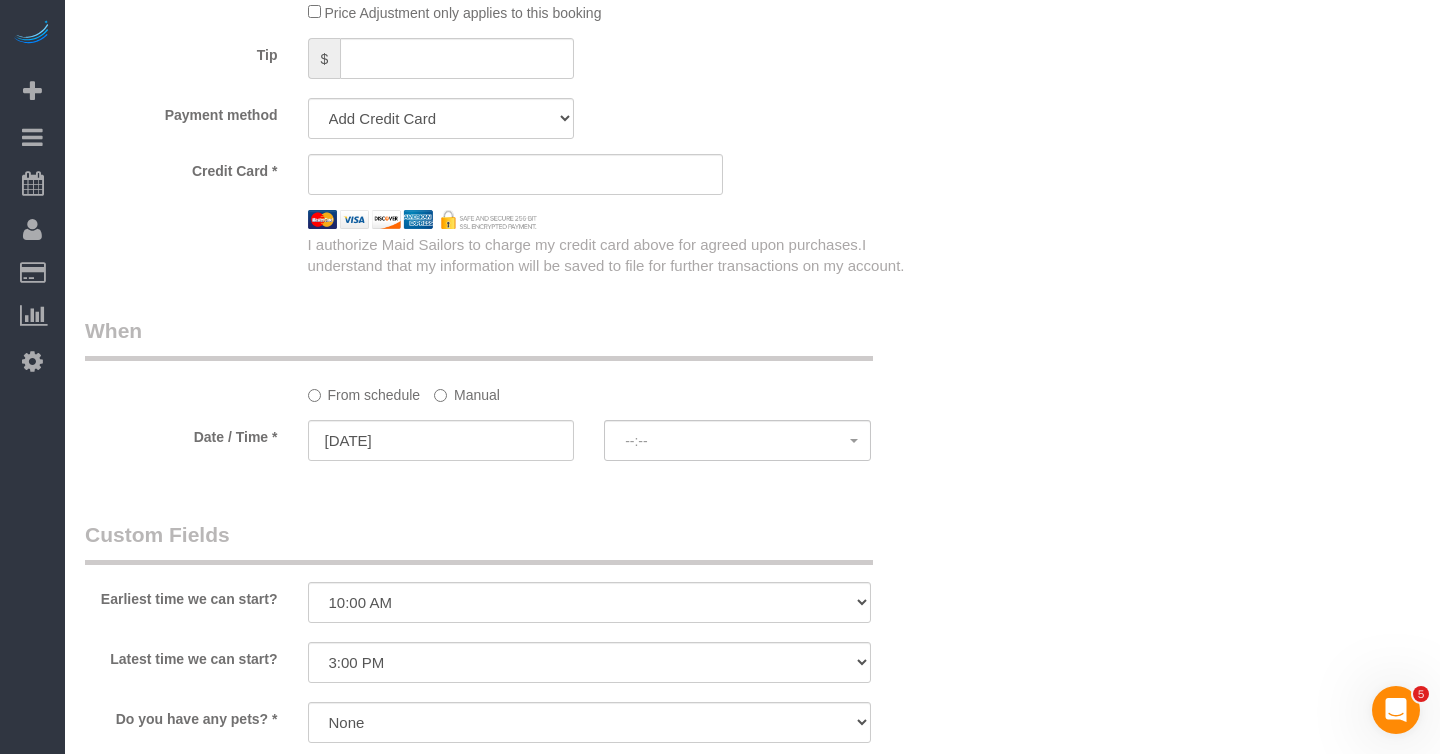 select on "spot179" 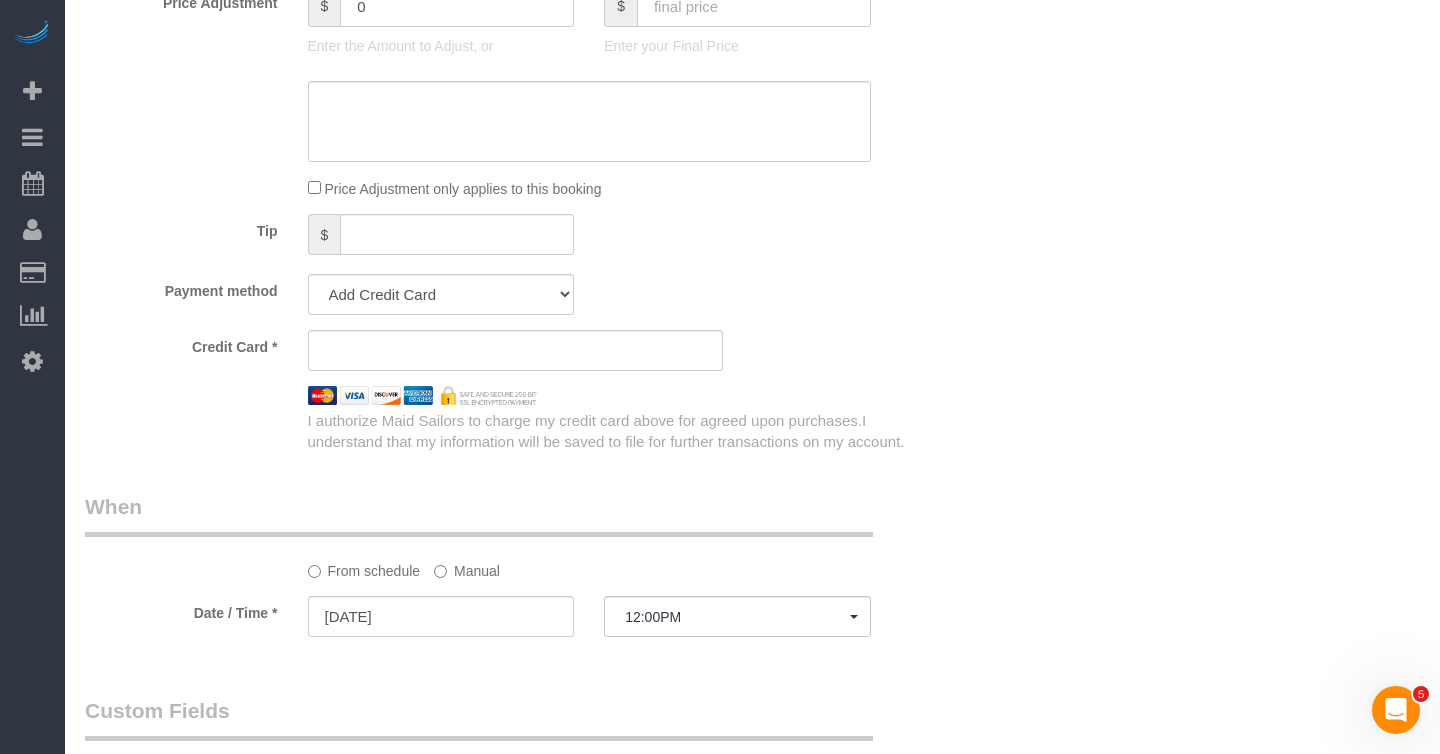 scroll, scrollTop: 1218, scrollLeft: 0, axis: vertical 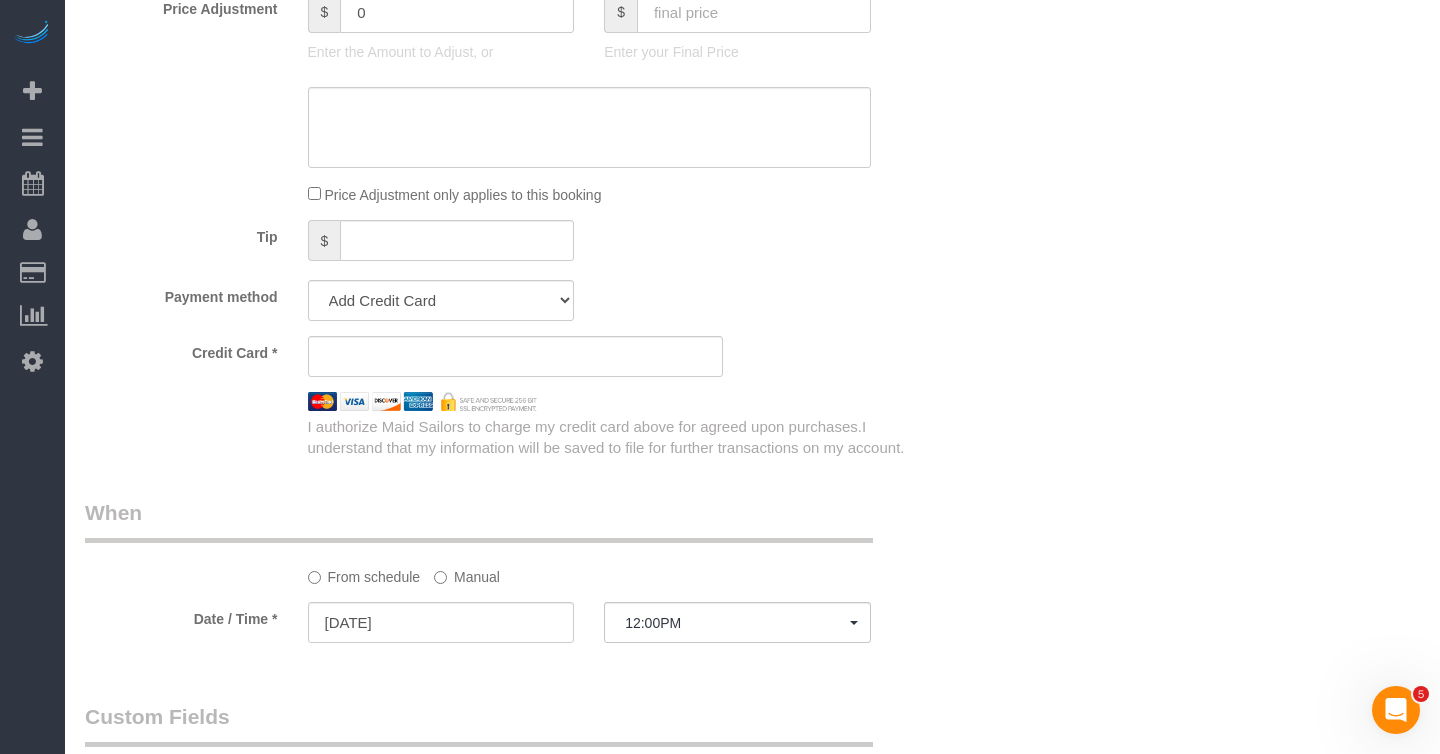 click on "What
Frequency *
One Time Weekly (20% Off) - 20.00% Every 2 Weeks (15% Off) - 15.00% Every 4 Weeks (10% Off) - 10.00%
Type of Service *
Under 1,000 sq. ft. 1,001 - 1,500 sq. ft. 1,500+ sq. ft. Custom Cleaning Office Cleaning Airbnb Cleaning Post Construction Cleaning RE-CLEAN Hourly Rate - 8.0 Hourly Rate - 7.5 Late Cancellation - Invoice Purposes Hourly Rate (30% OFF) Bungalow Living Hello Alfred - Standard Cleaning Hello Alfred - Hourly Rate TULU - Standard Cleaning TULU - Hourly Rate Hourly Rate (15% OFF) Hourly Rate (20% OFF) Hourly Rate (25% OFF) Hourly Rate (22.5% OFF) Charity Clean Outsite - Hourly Rate Floor Cleaning 100/hr 140/hr Upholstery Cleaning Hourly Rate (Comped Cleaning) Power Washing Carpet/Rug Cleaning Floor Cleaning Couch Cleaning
X" at bounding box center (515, -15) 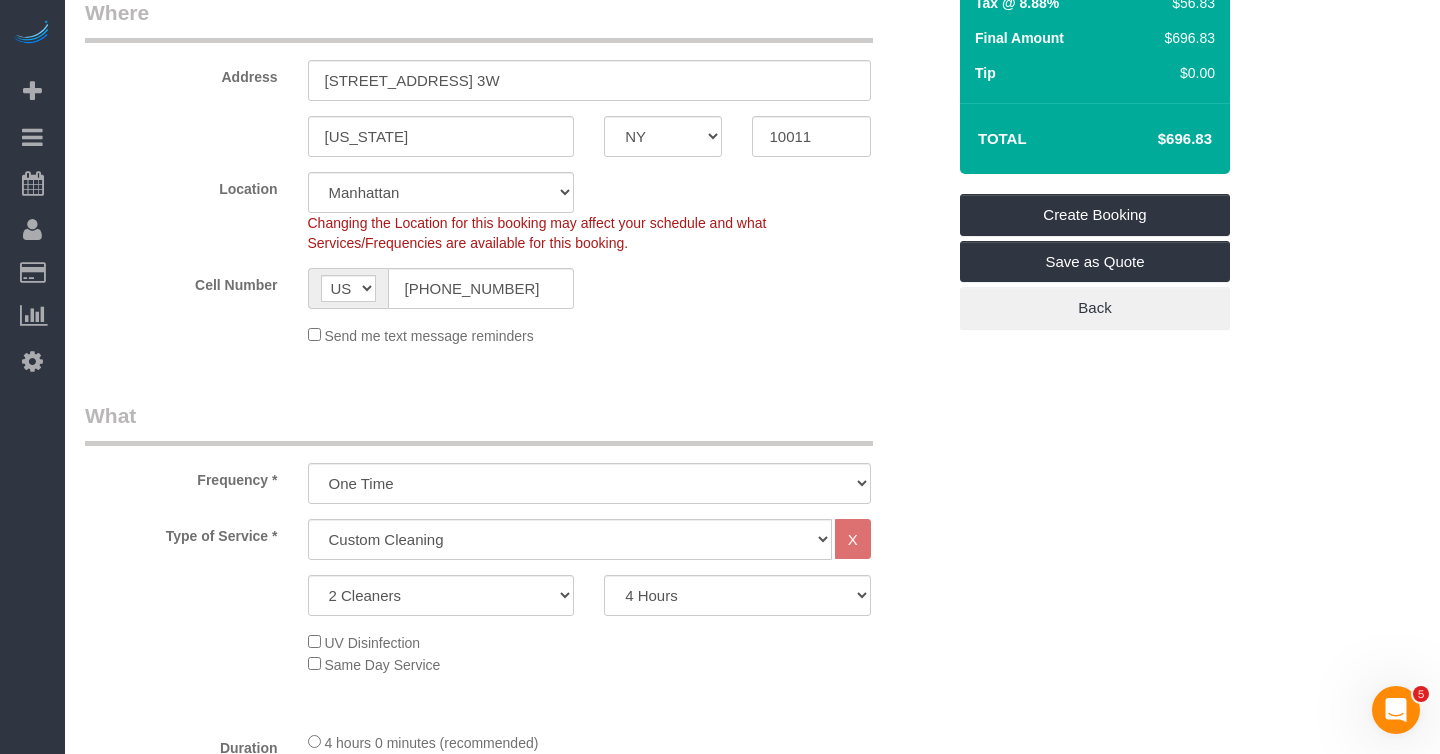 scroll, scrollTop: 0, scrollLeft: 0, axis: both 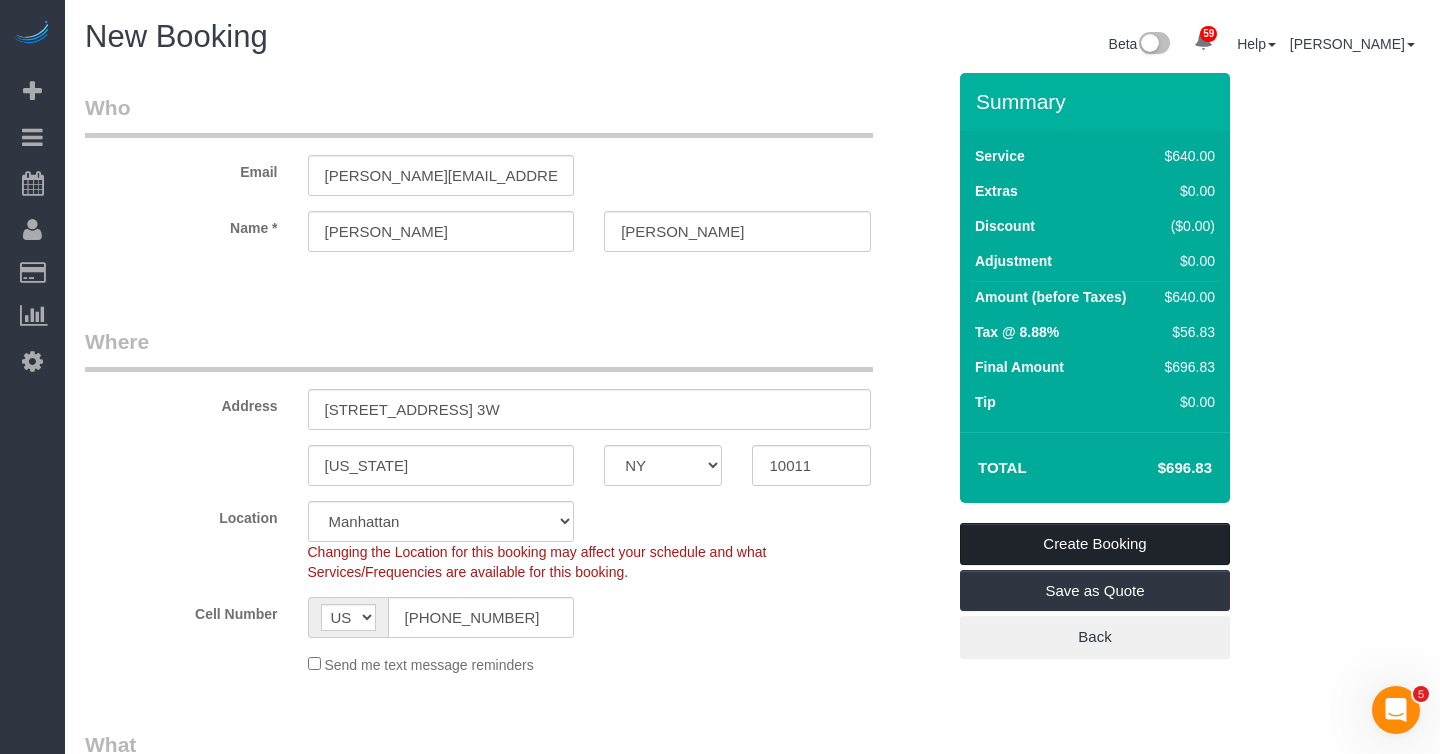 click on "Create Booking" at bounding box center (1095, 544) 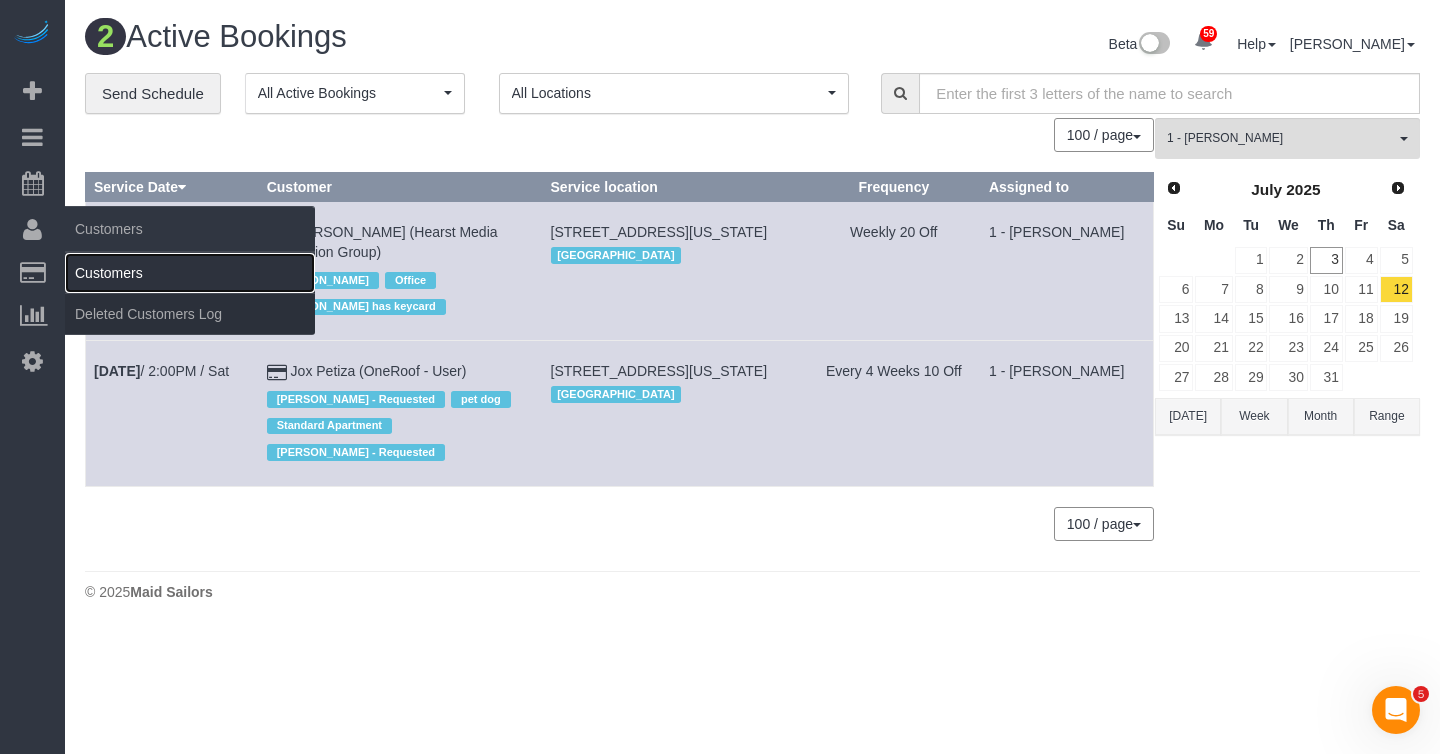 click on "Customers" at bounding box center [190, 273] 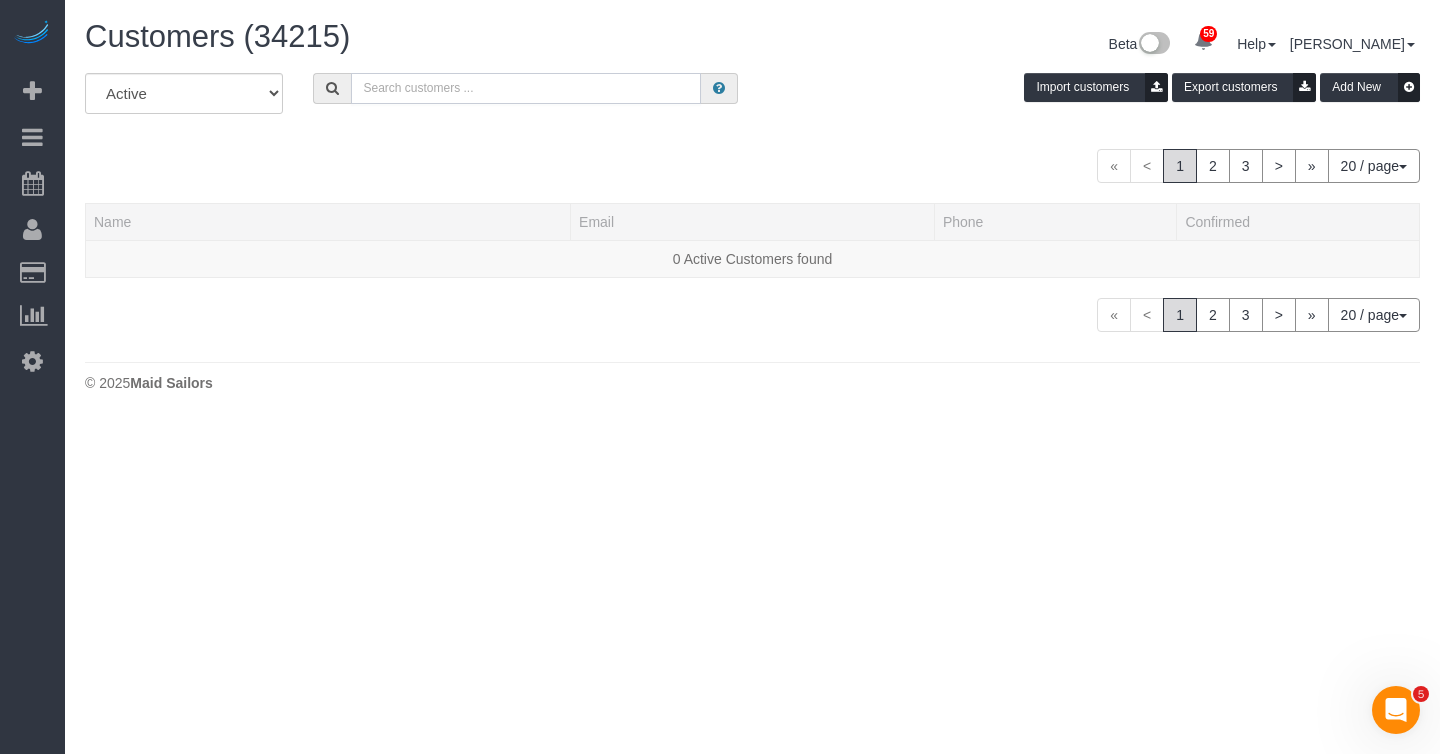click at bounding box center [526, 88] 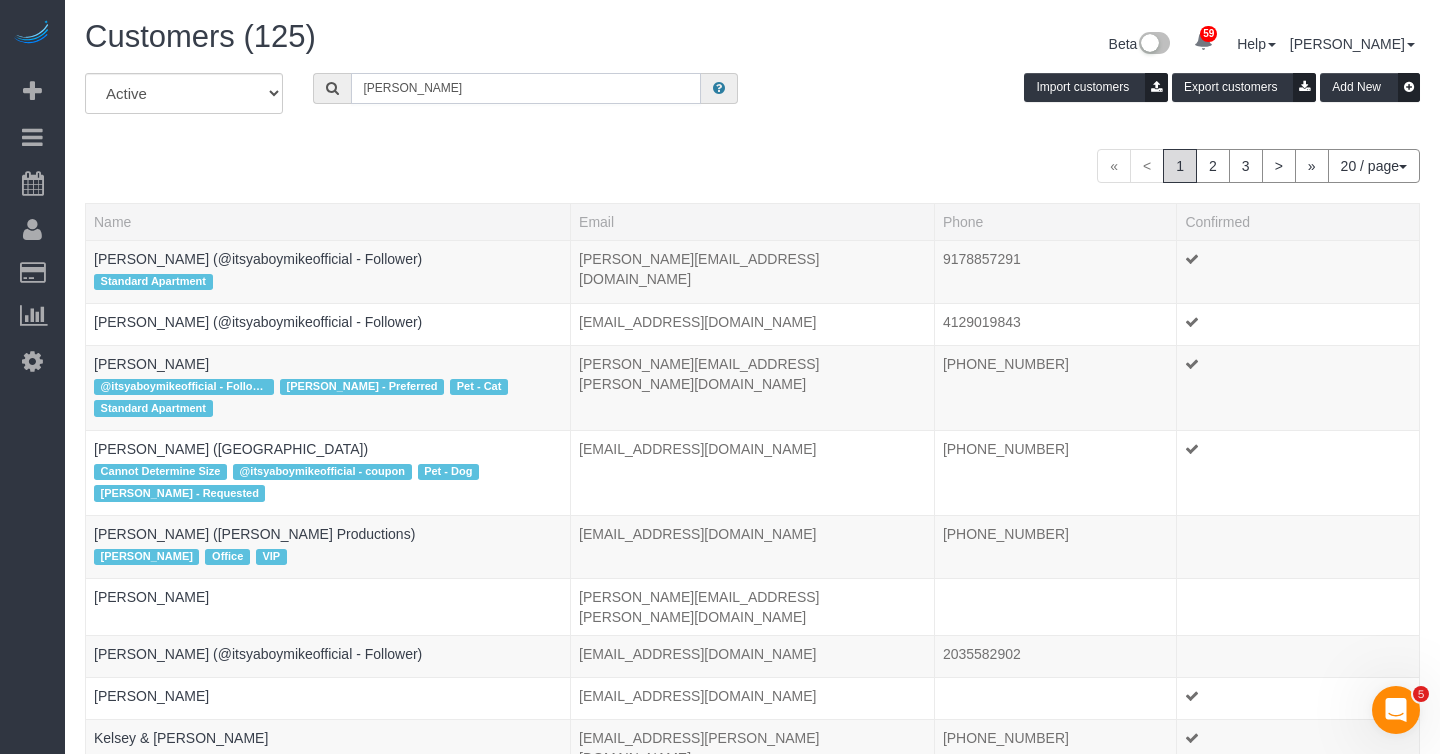 paste on "Mike.hueentertainment@gmail.com" 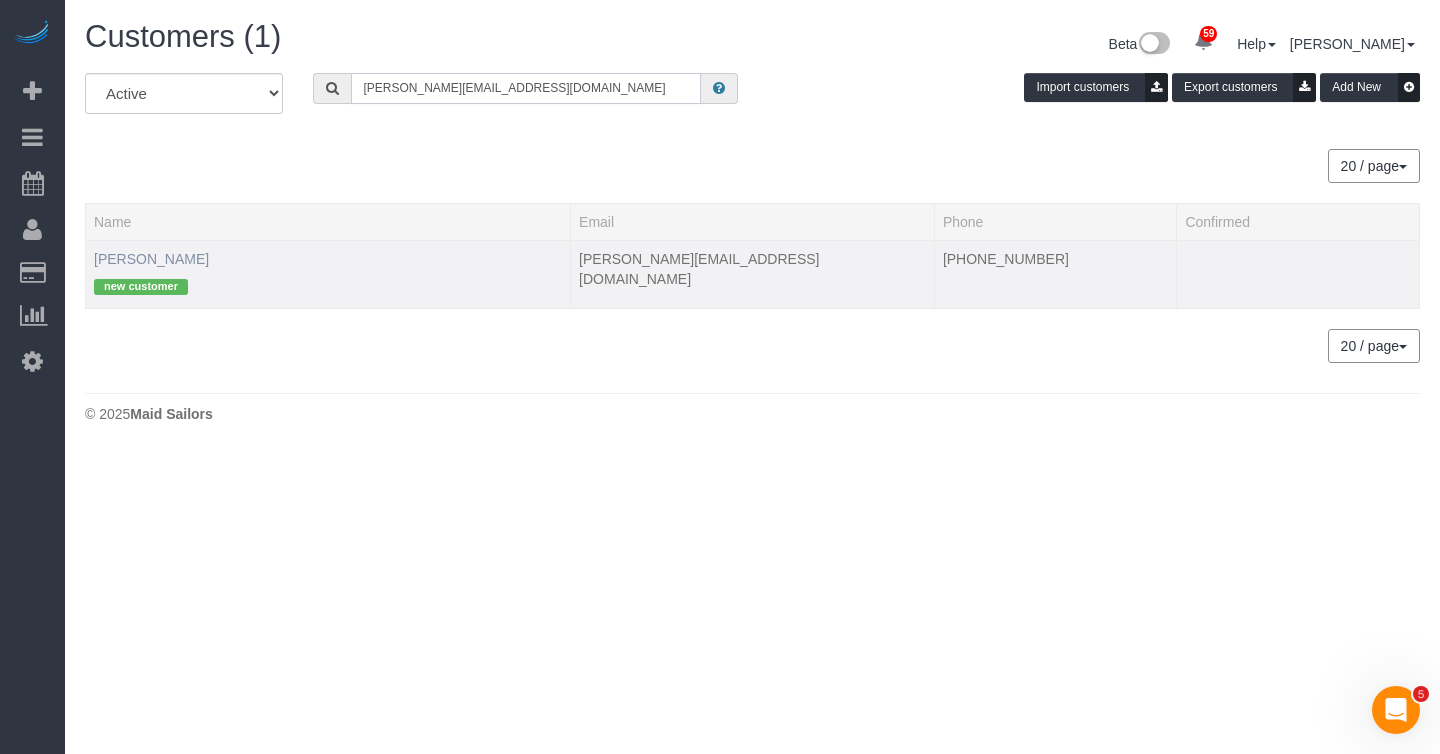 type on "Mike.hueentertainment@gmail.com" 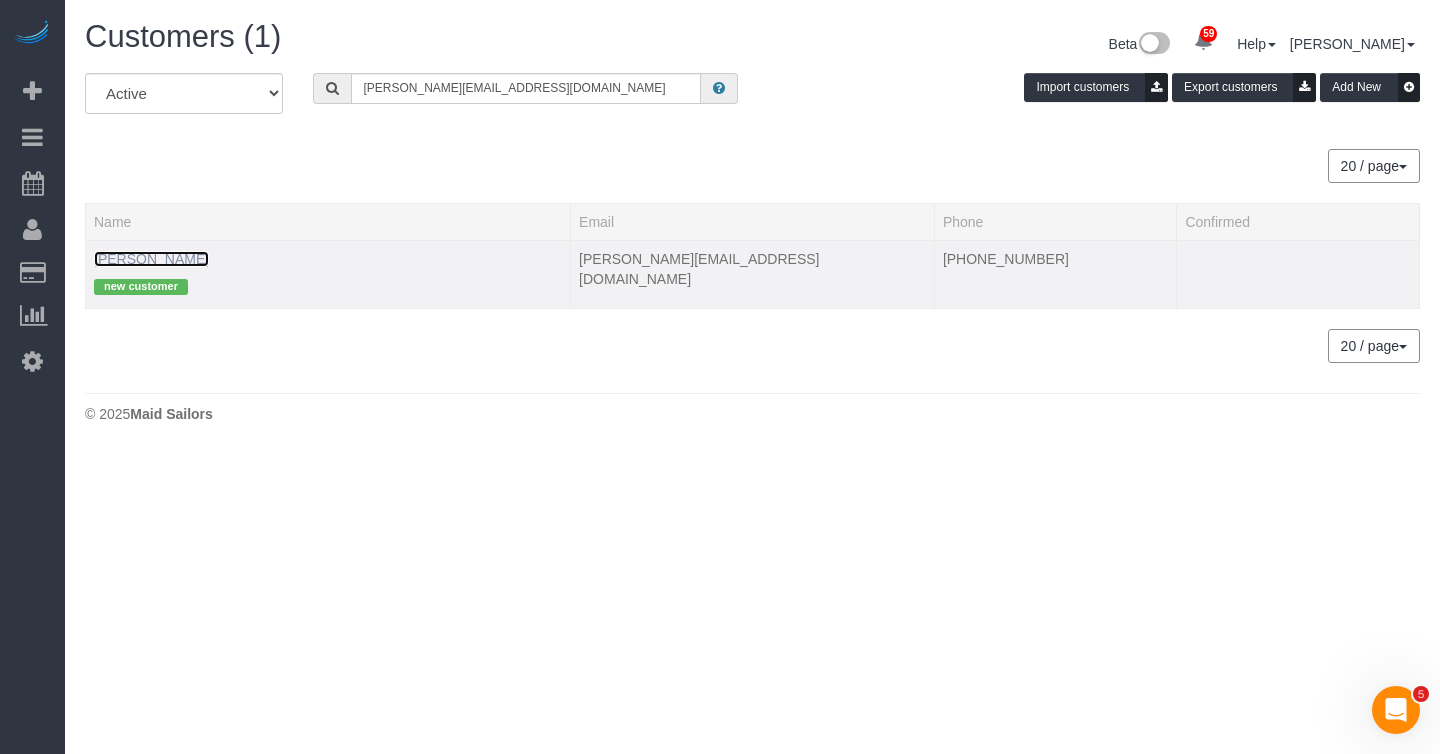 click on "Mike Killmon" at bounding box center [151, 259] 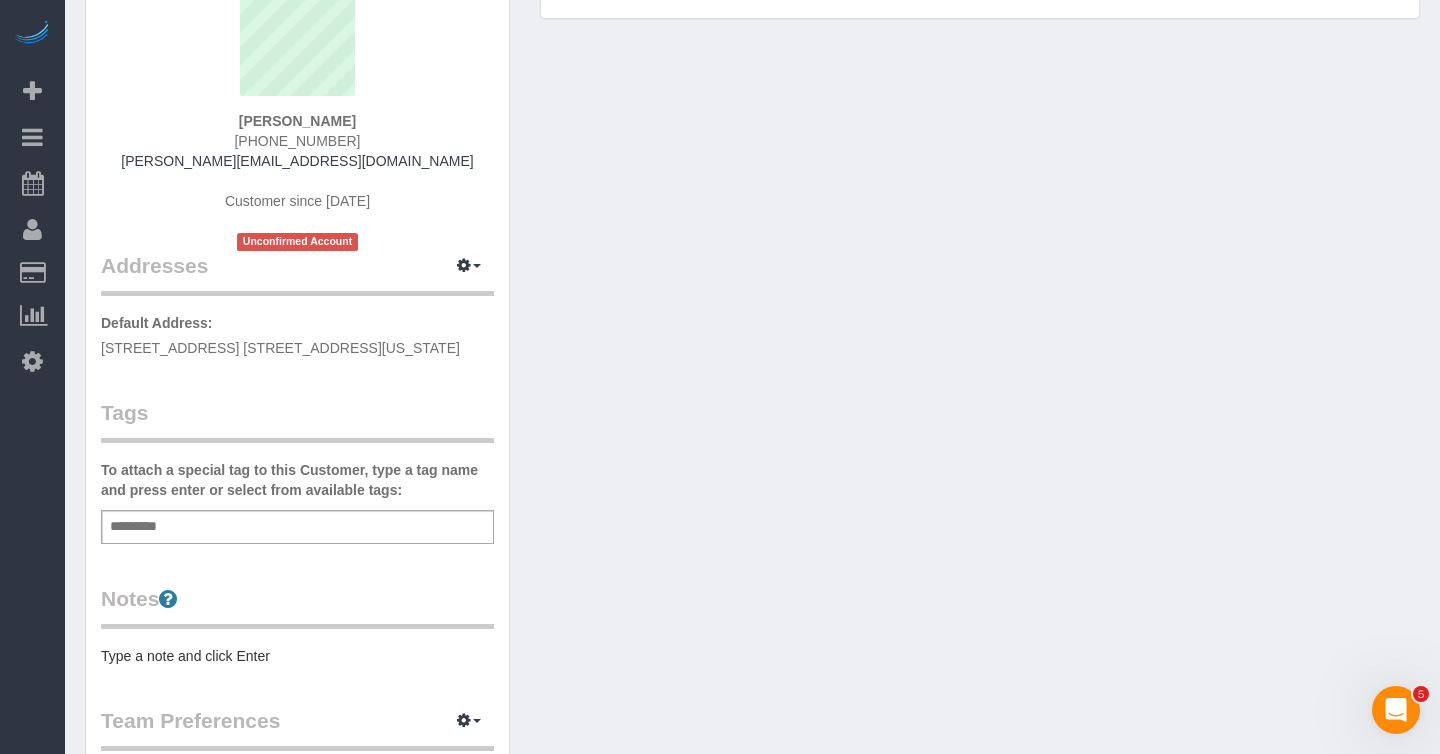 scroll, scrollTop: 192, scrollLeft: 0, axis: vertical 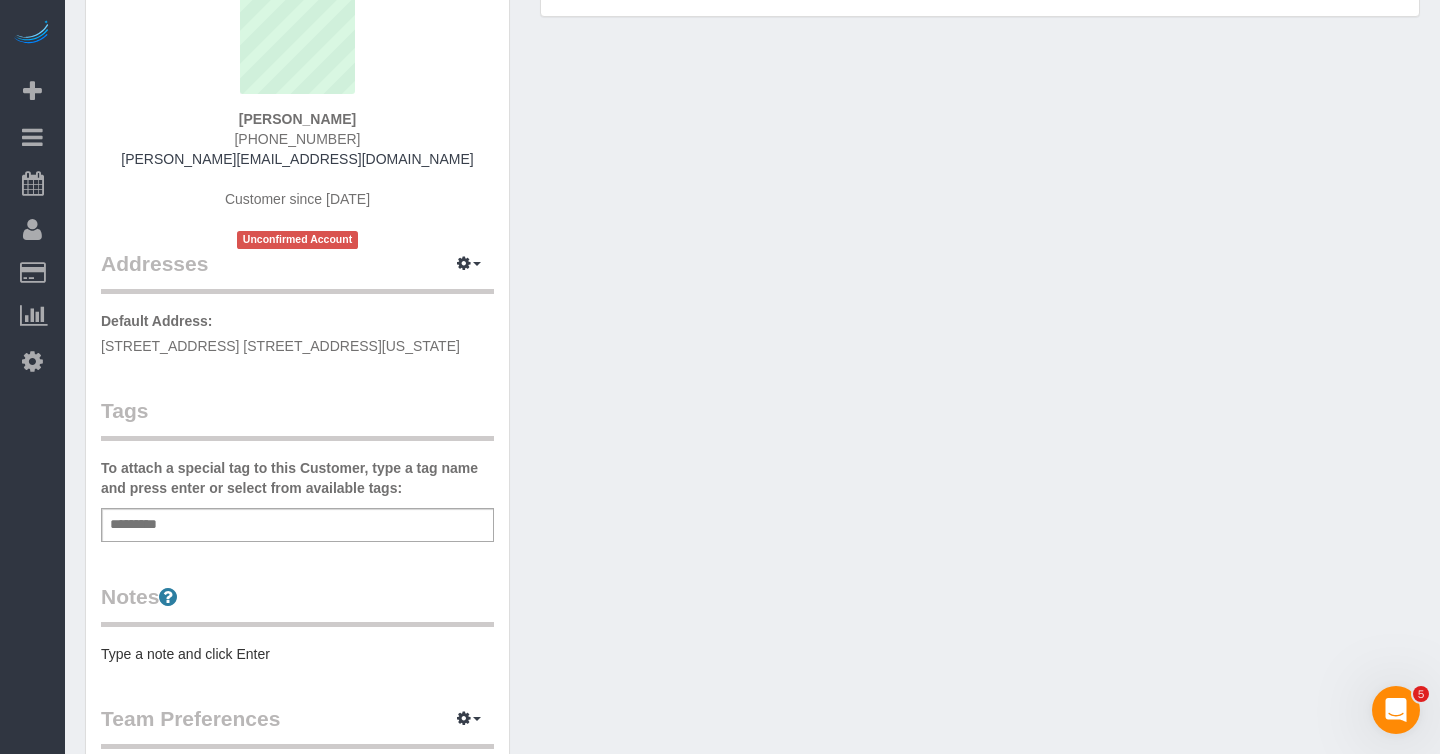drag, startPoint x: 452, startPoint y: 347, endPoint x: 386, endPoint y: 346, distance: 66.007576 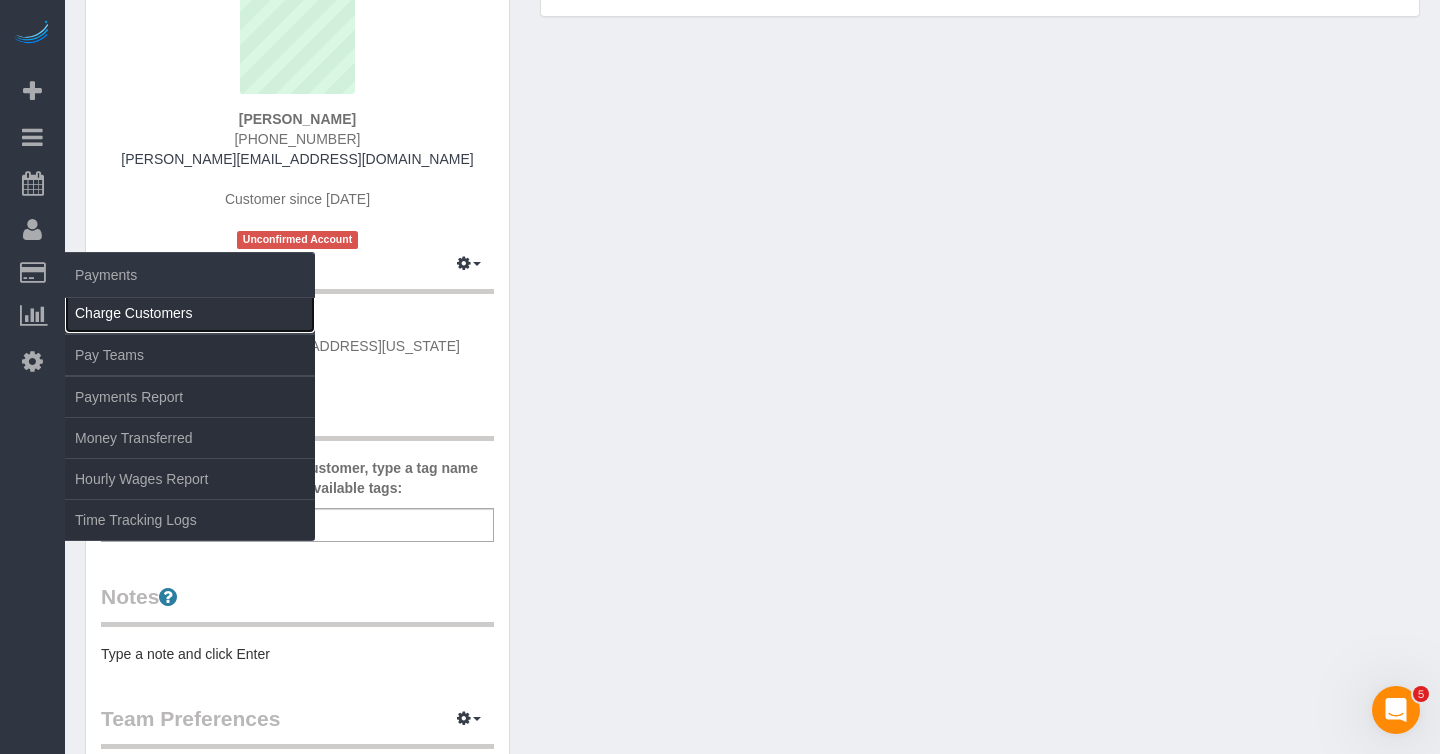 click on "Charge Customers" at bounding box center [190, 313] 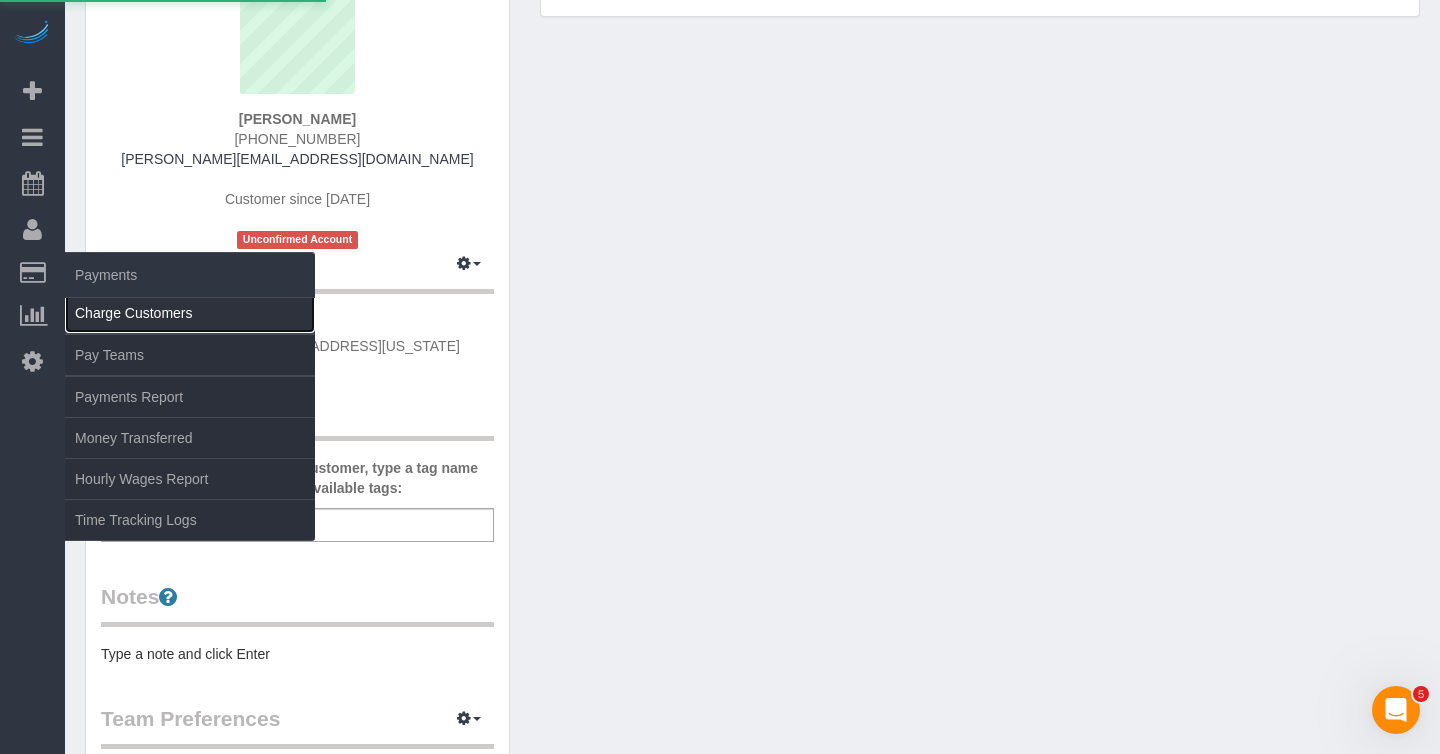 select 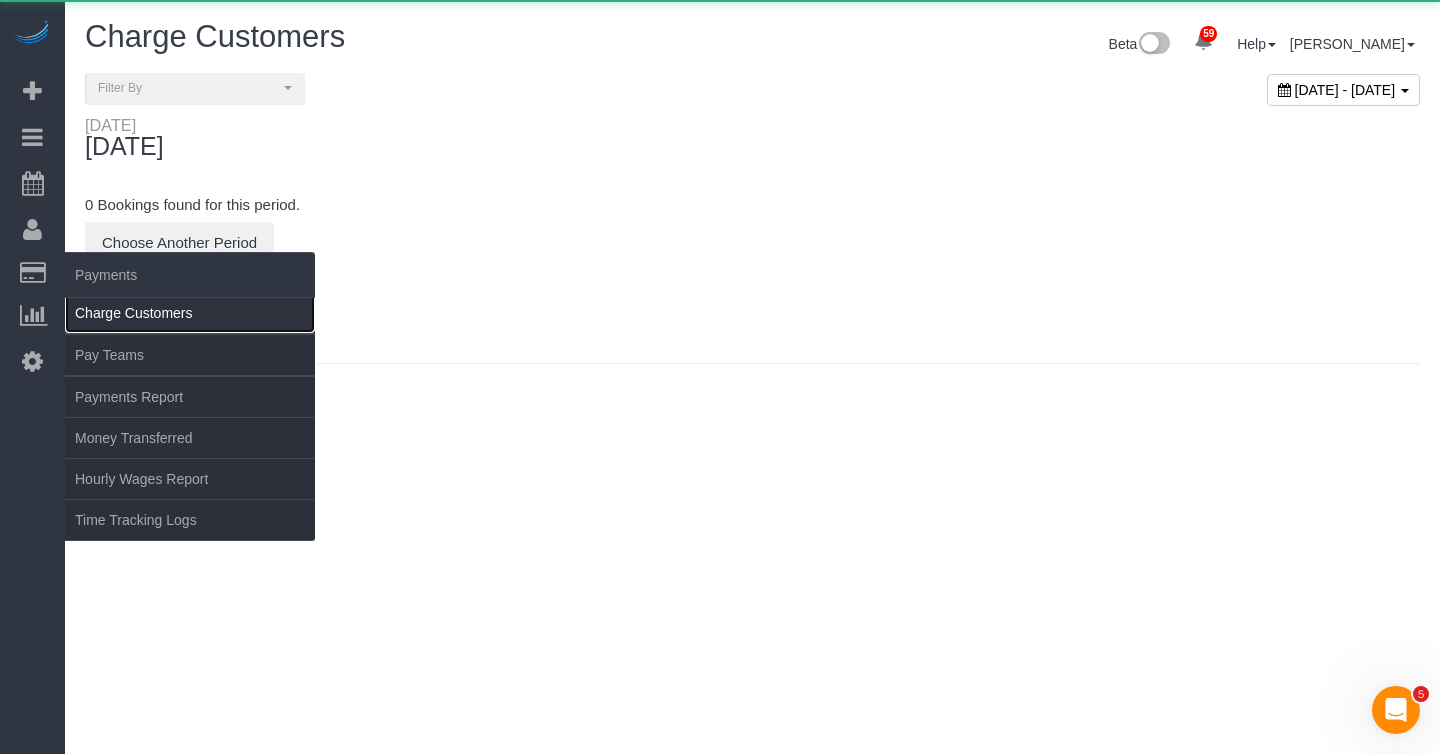 scroll, scrollTop: 0, scrollLeft: 0, axis: both 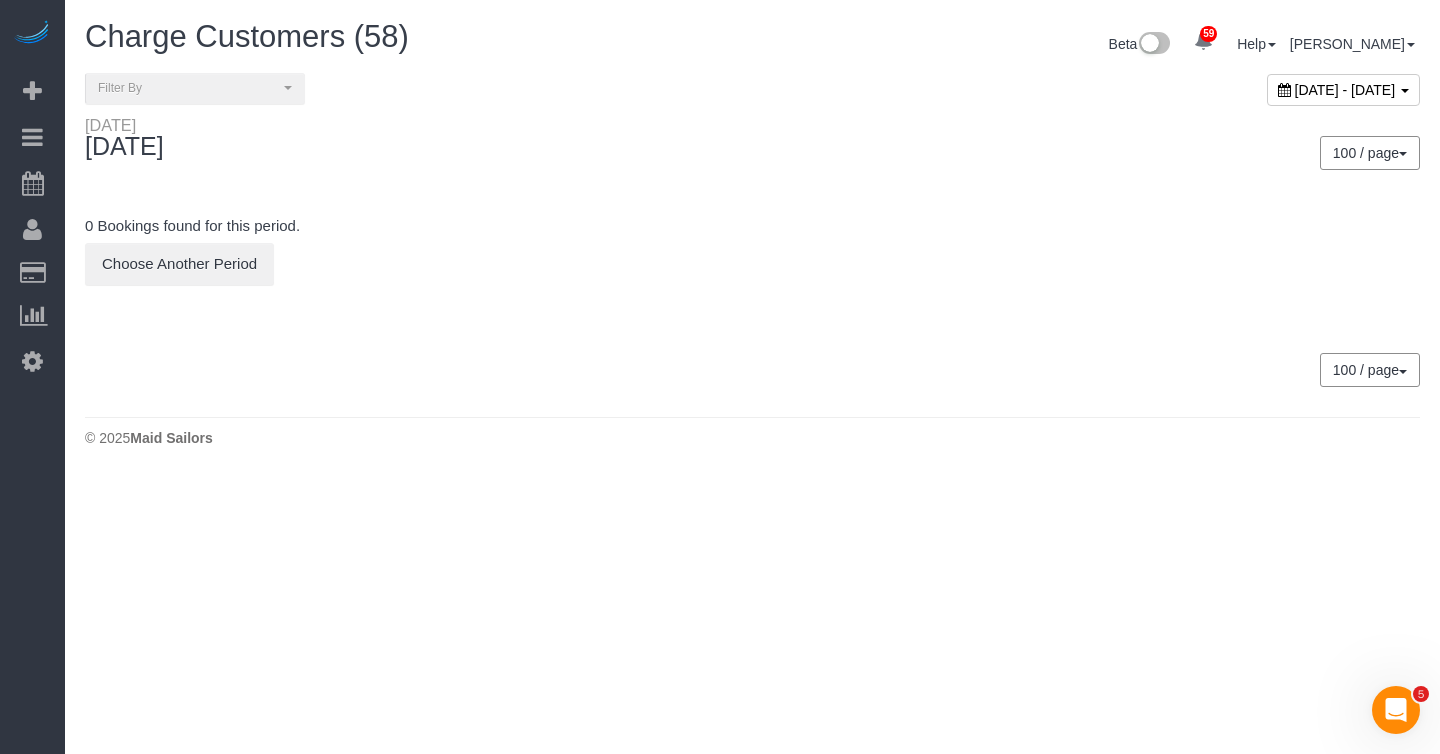 click on "July 03, 2025 - July 03, 2025" at bounding box center [1345, 90] 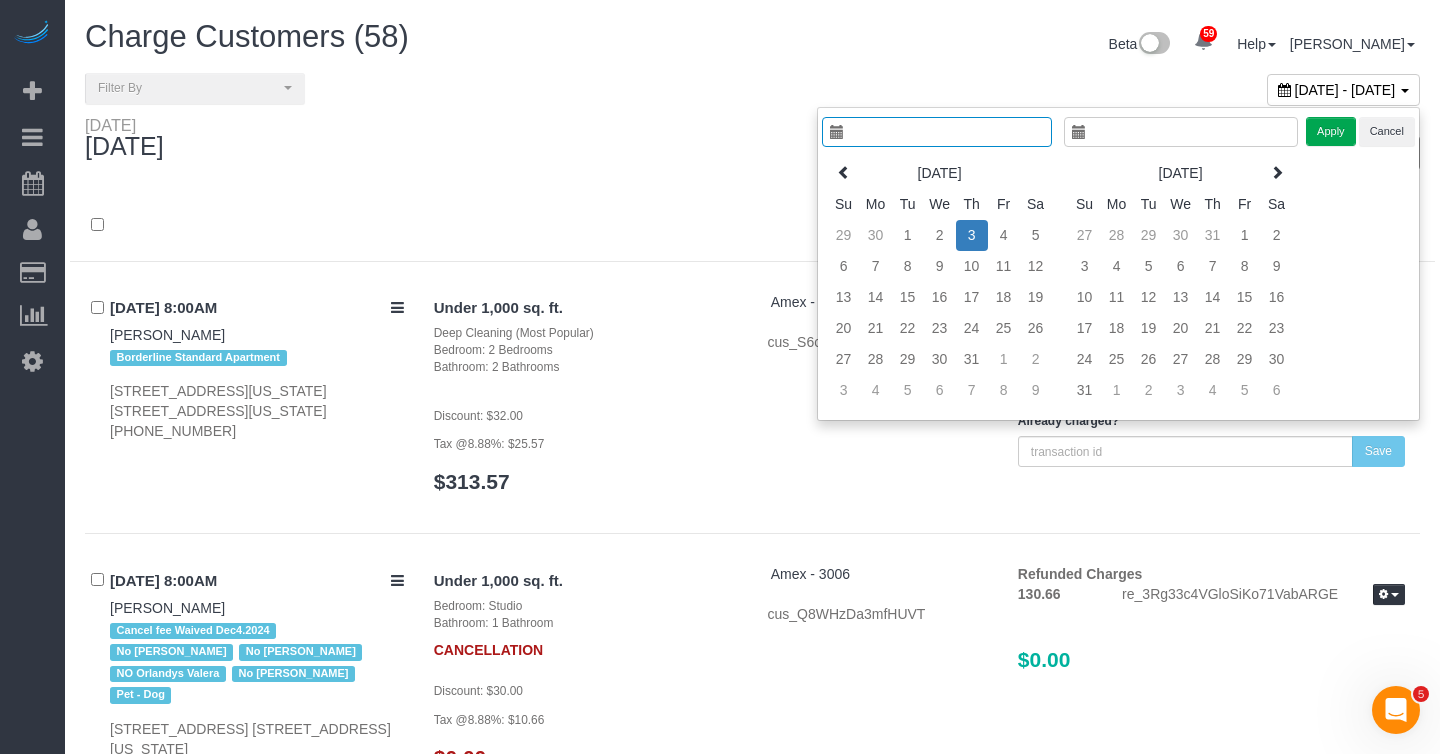 type on "**********" 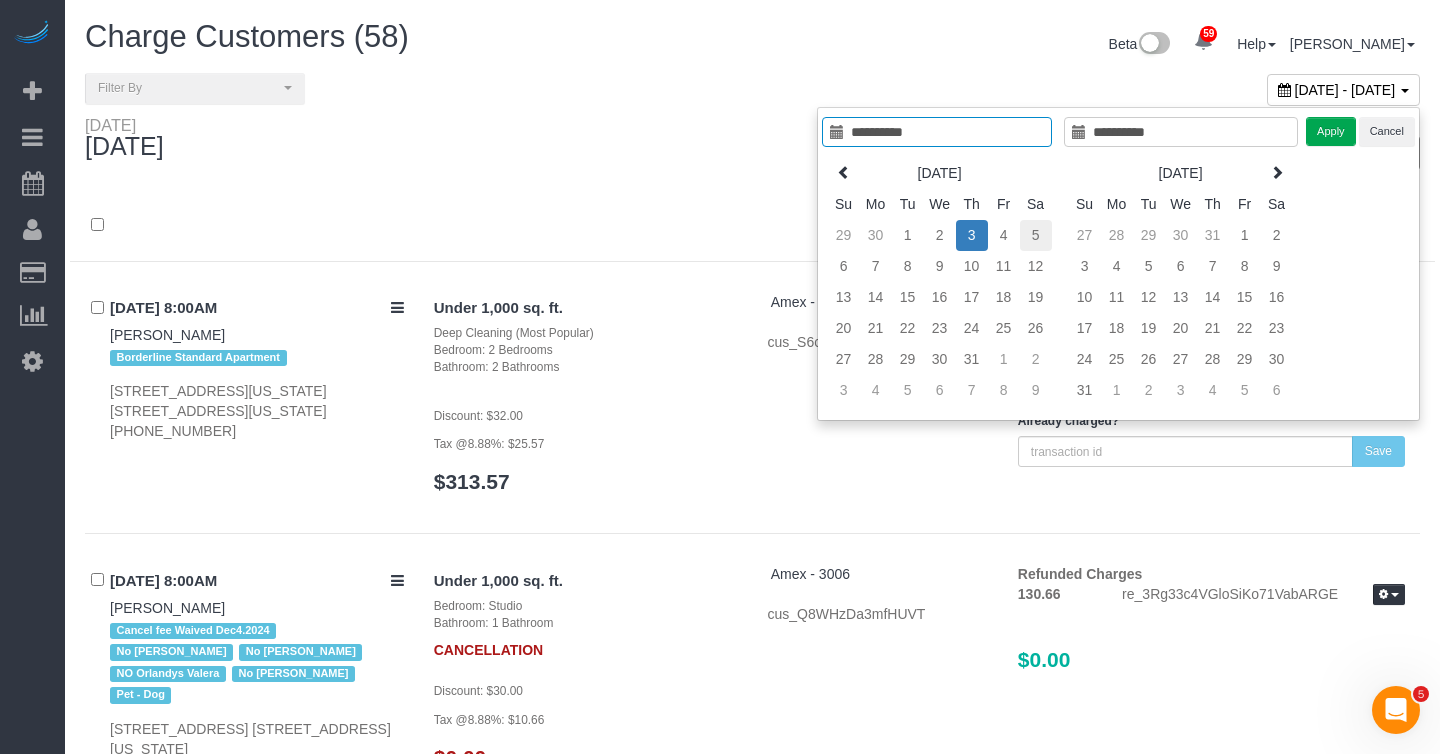 type on "**********" 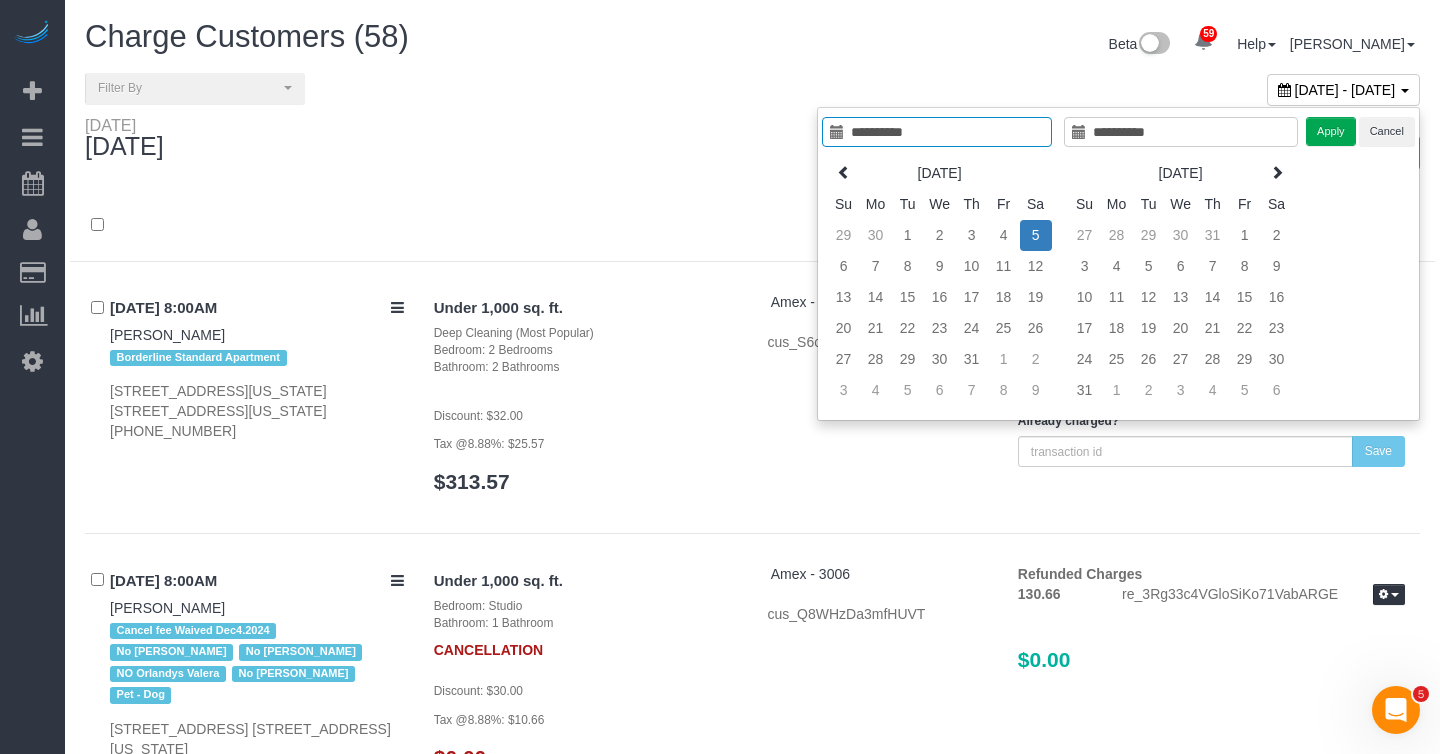 type on "**********" 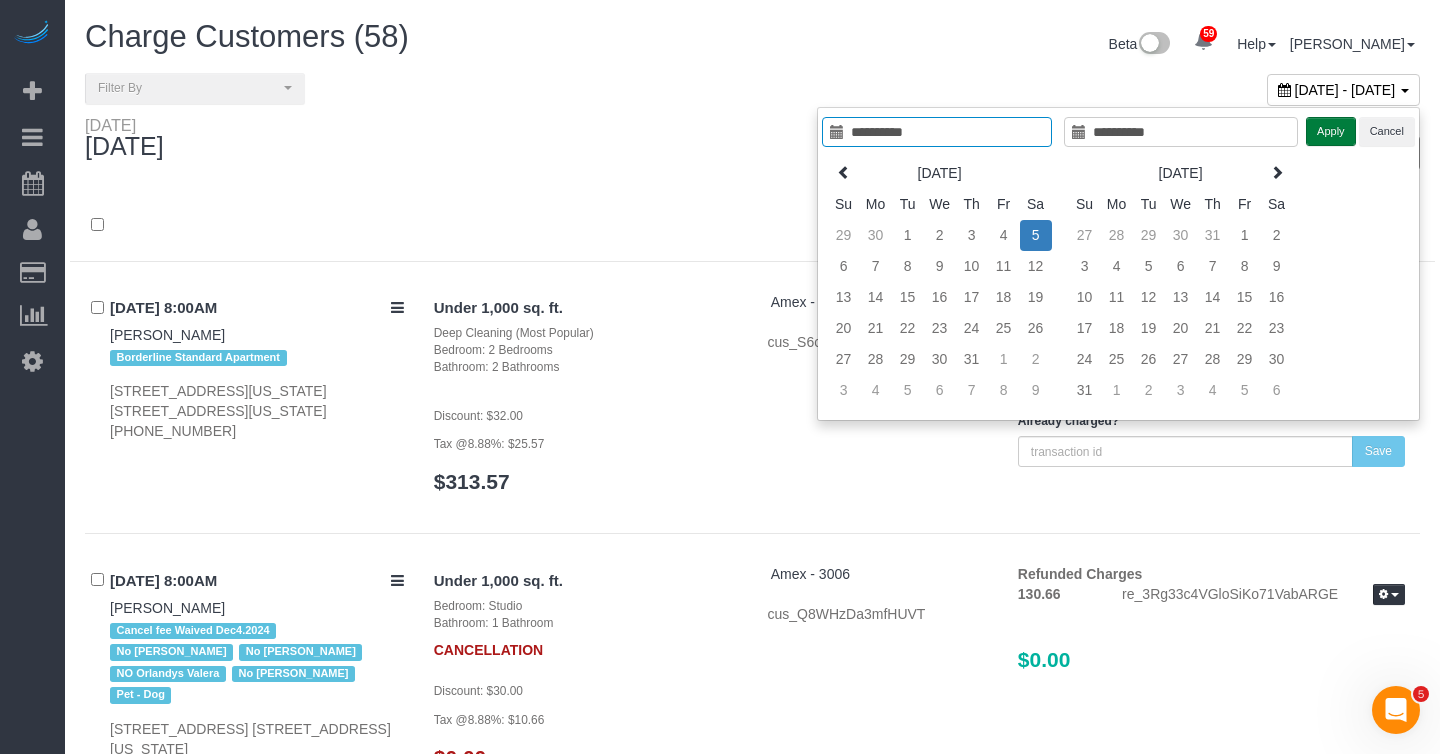 click on "Apply" at bounding box center [1331, 131] 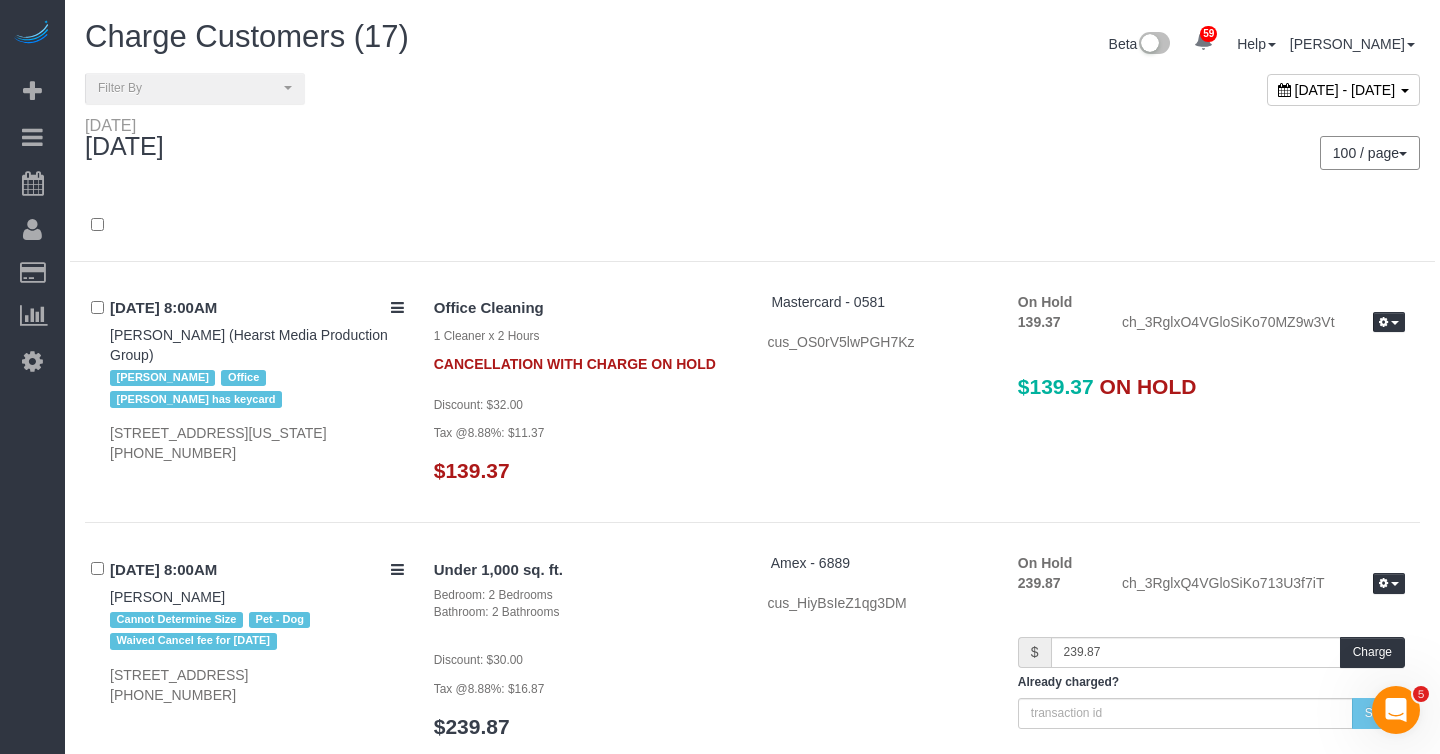 scroll, scrollTop: 3450, scrollLeft: 0, axis: vertical 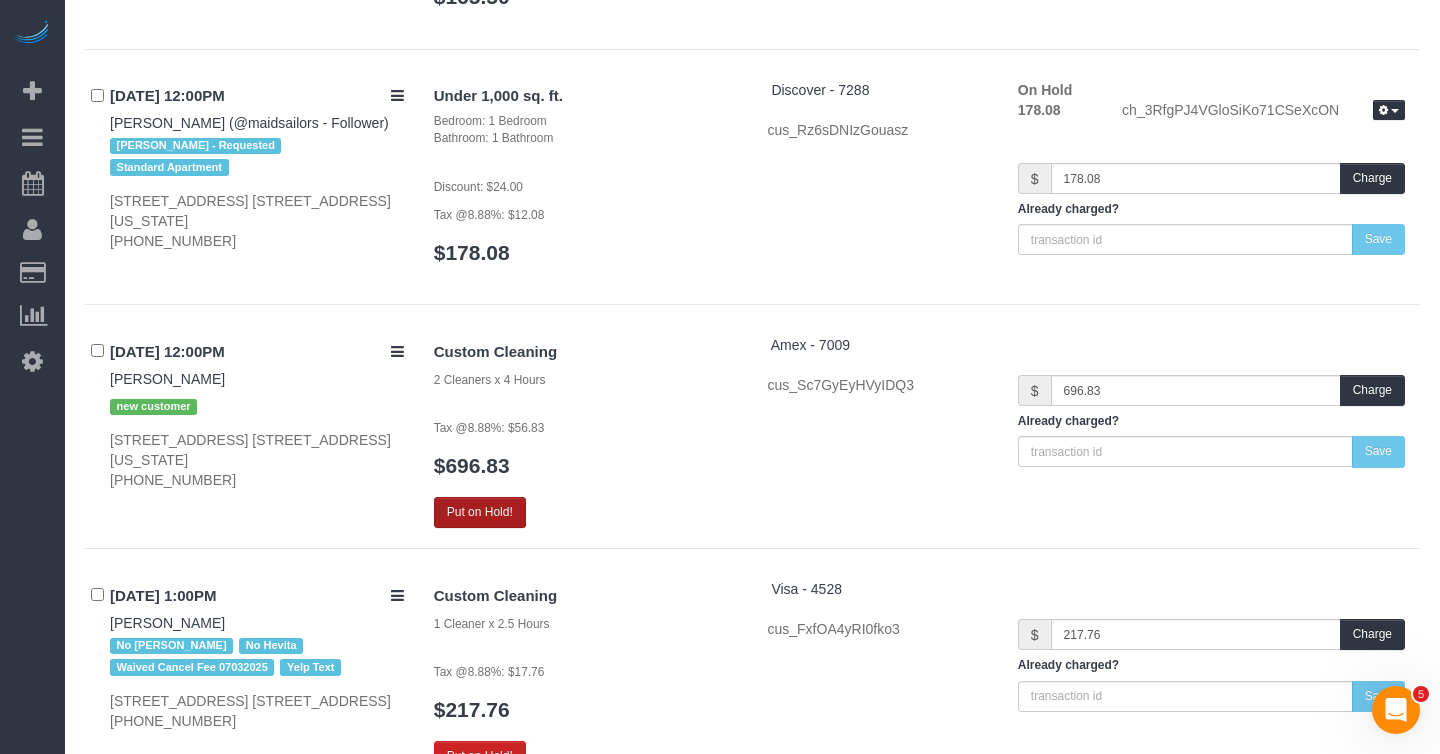 click on "Put on Hold!" at bounding box center (480, 512) 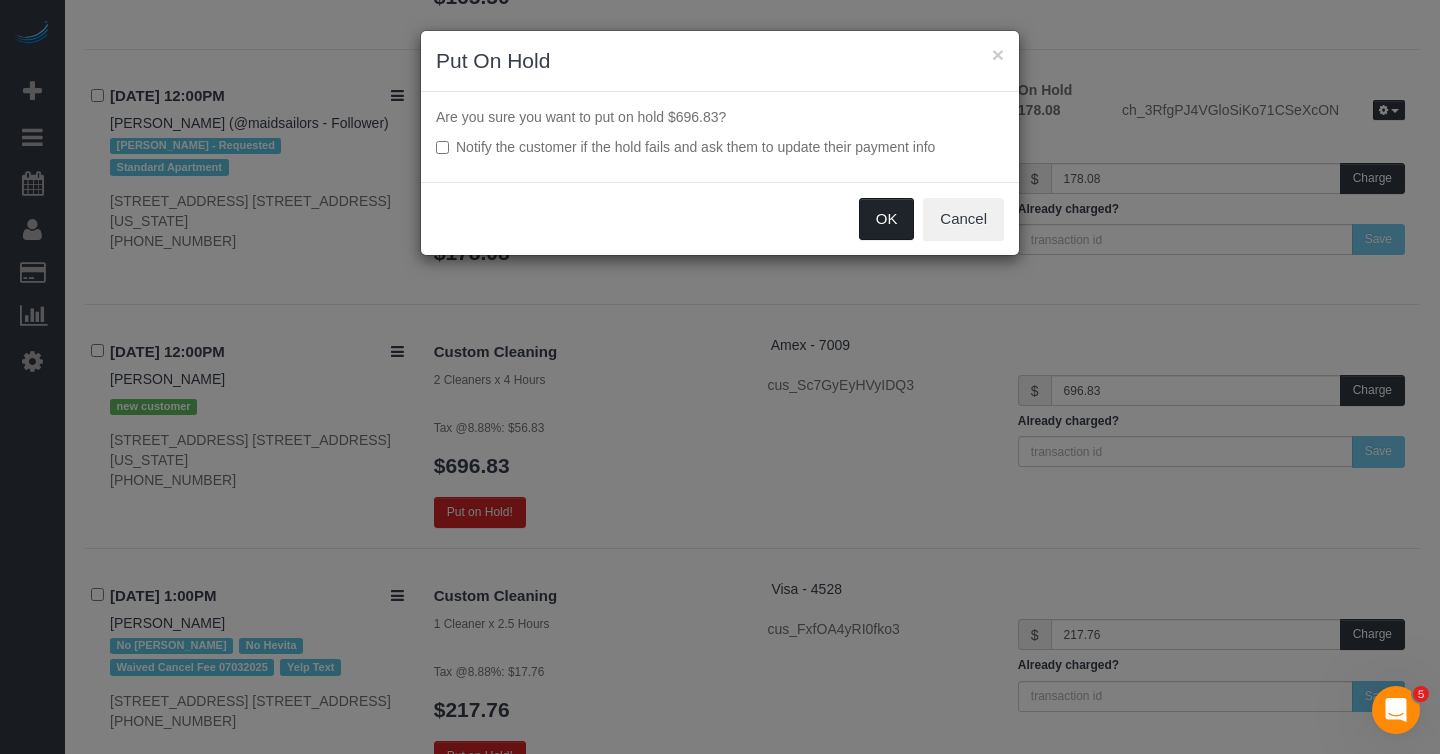 click on "OK" at bounding box center [887, 219] 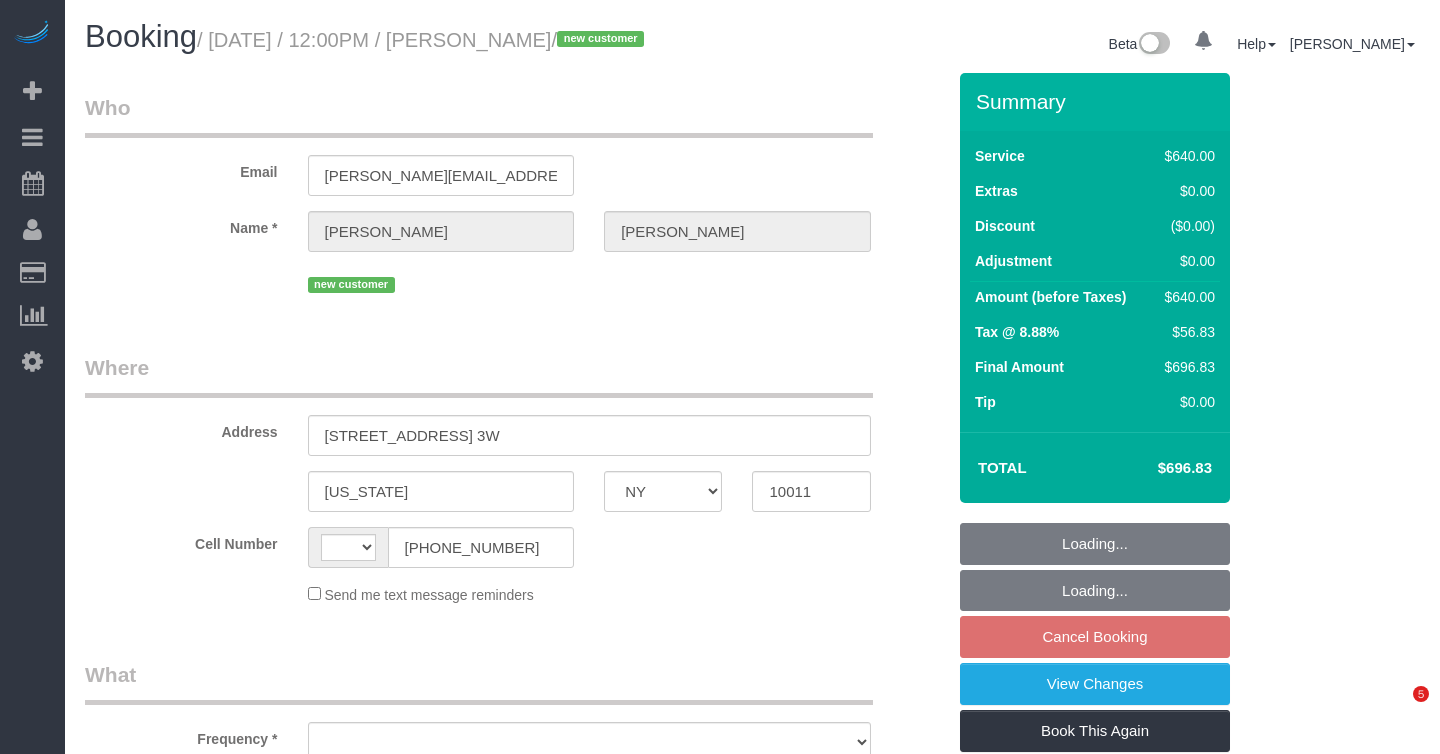 select on "NY" 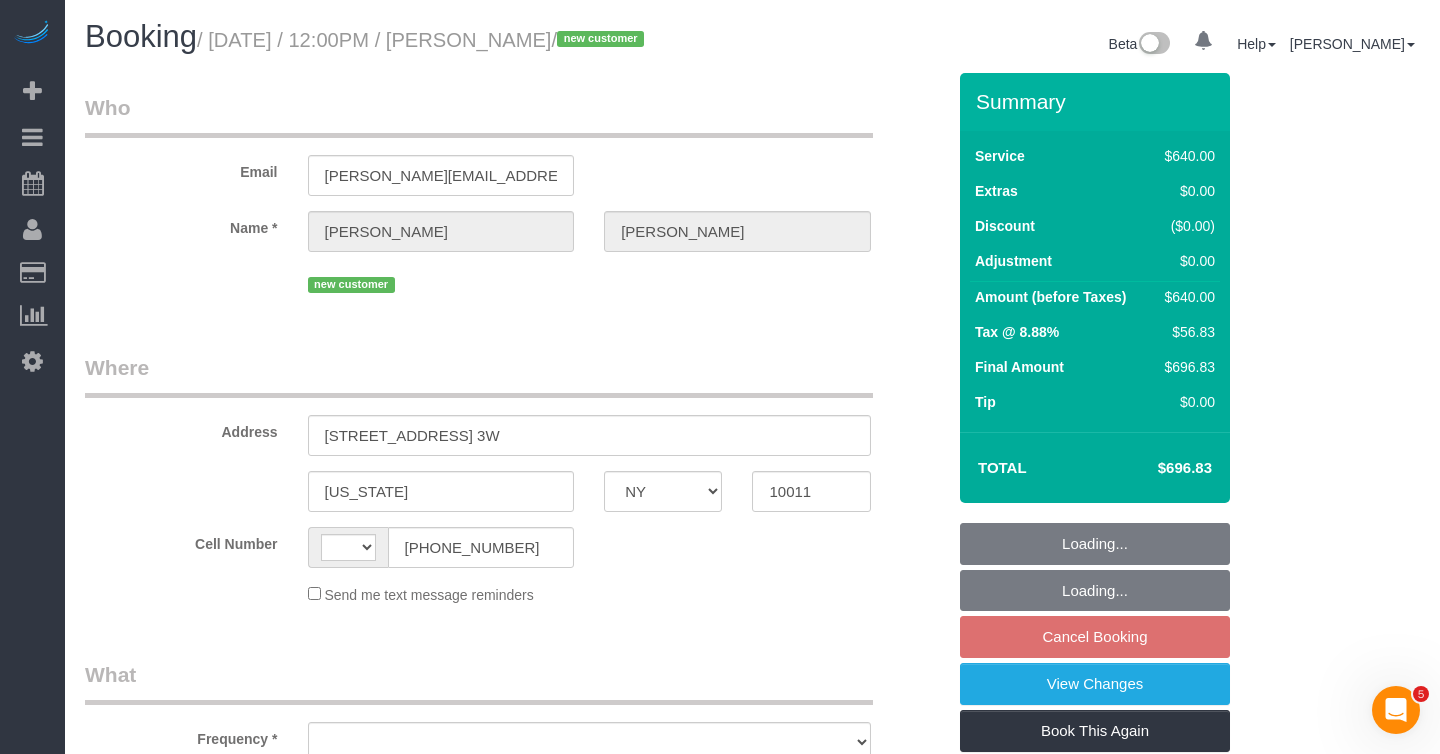 scroll, scrollTop: 0, scrollLeft: 0, axis: both 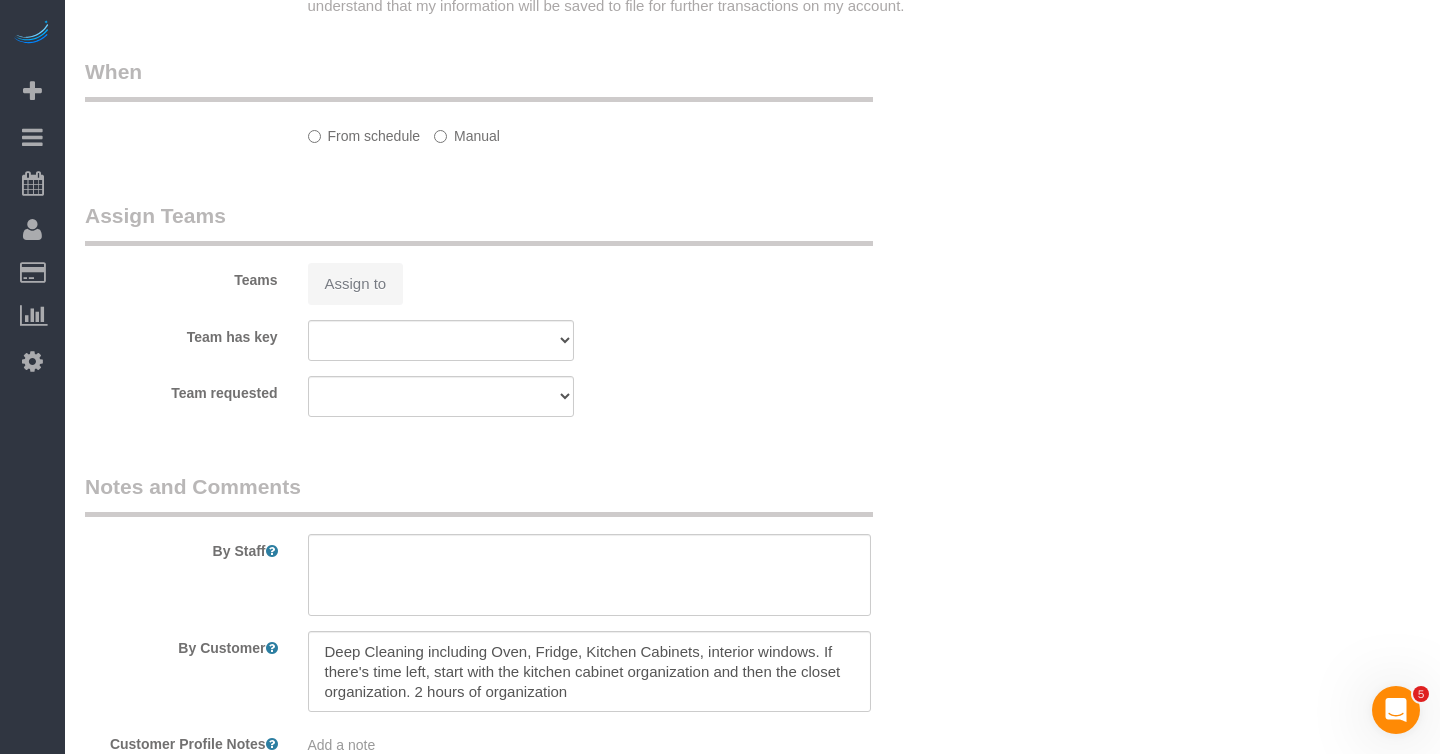 select on "string:US" 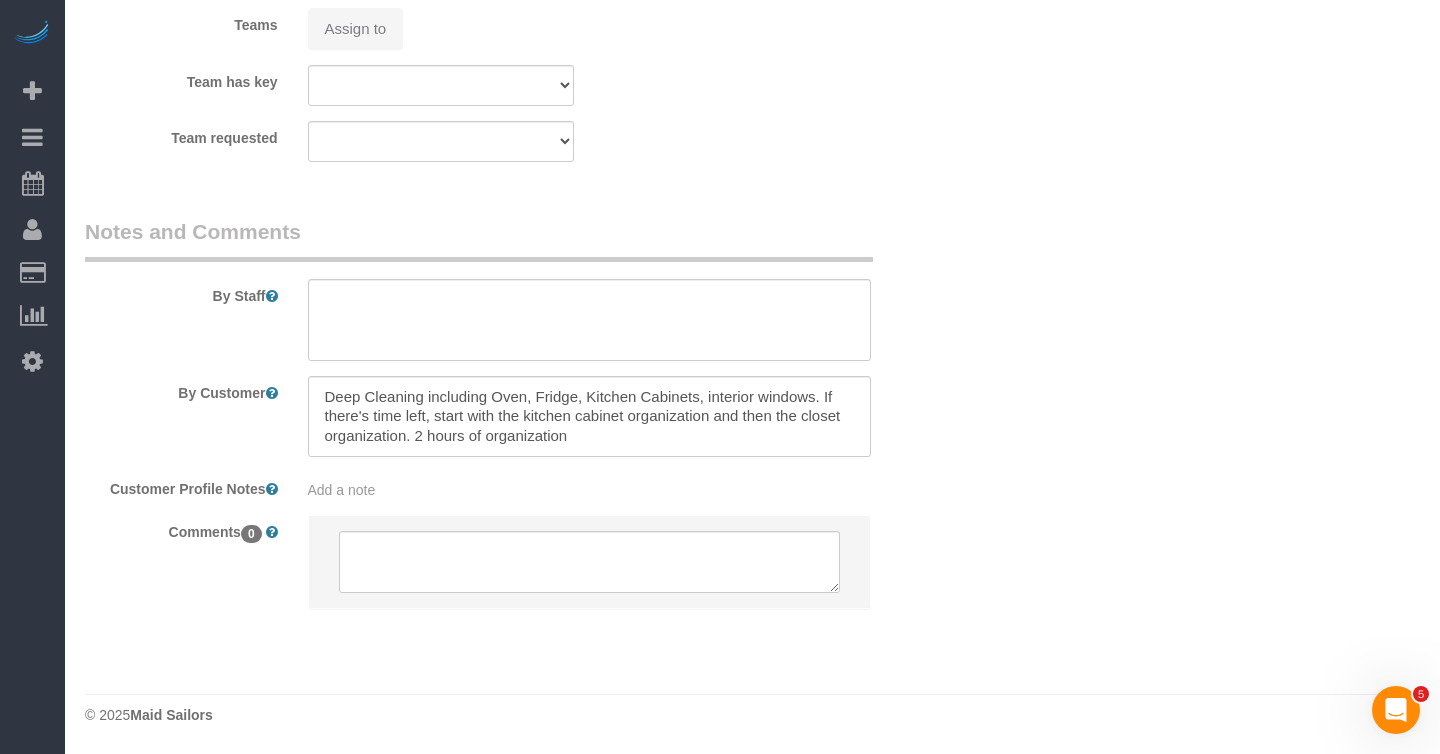 scroll, scrollTop: 2384, scrollLeft: 0, axis: vertical 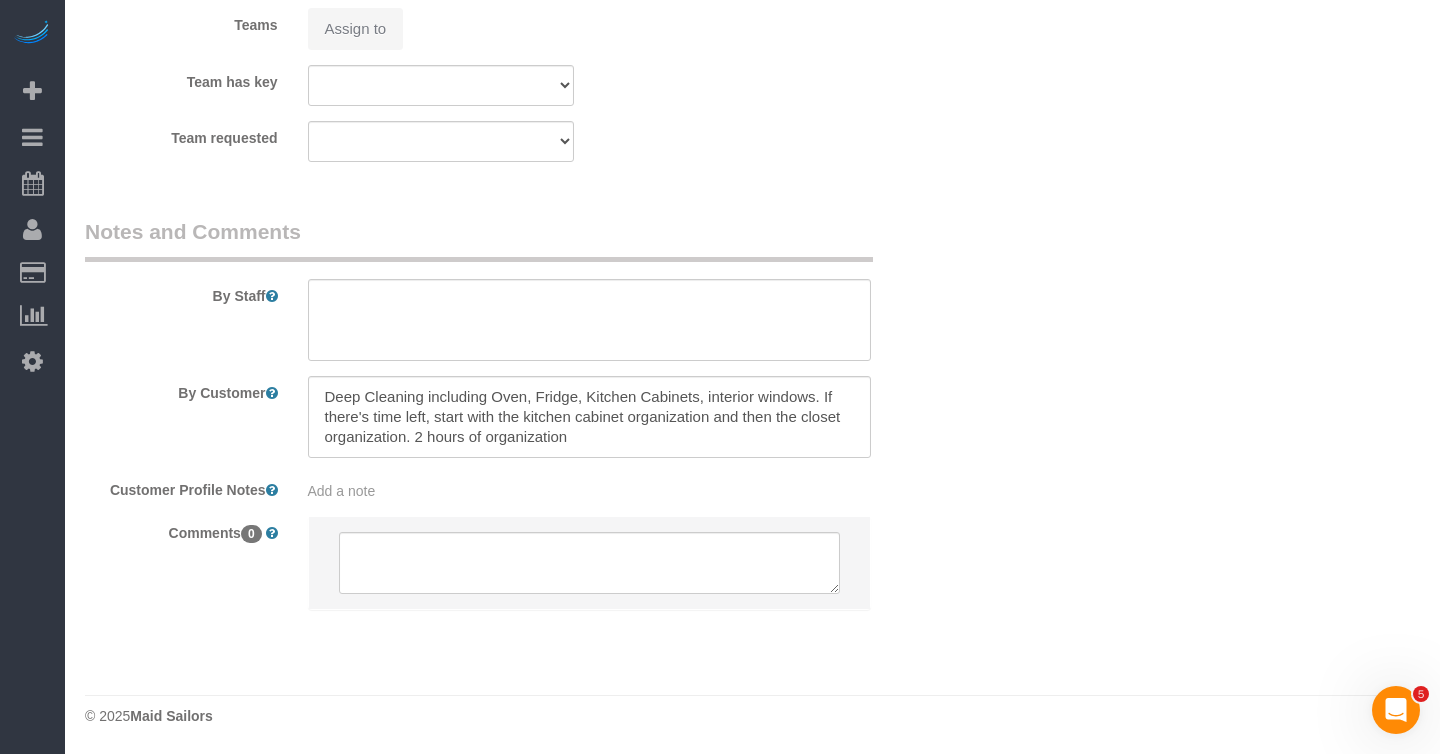 select on "object:1094" 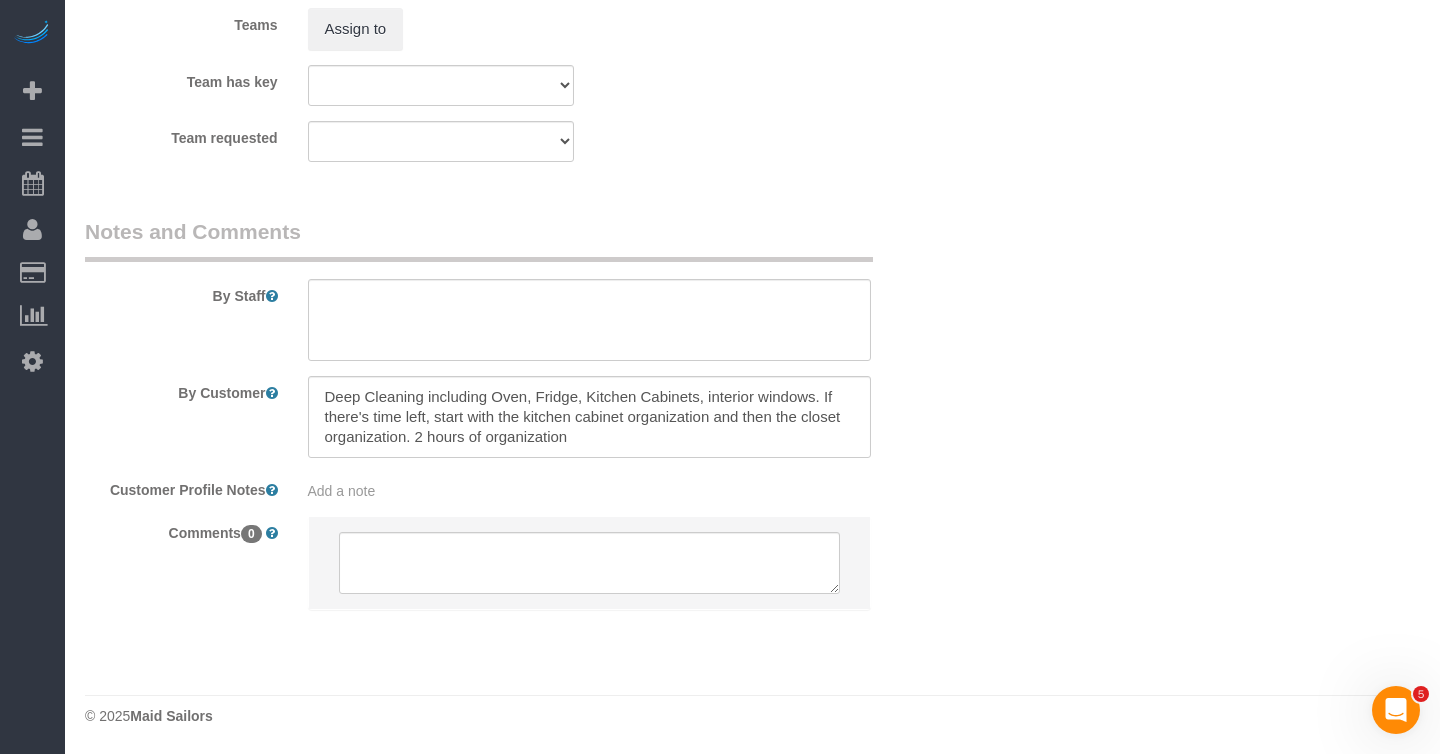 click on "Add a note" at bounding box center [589, 491] 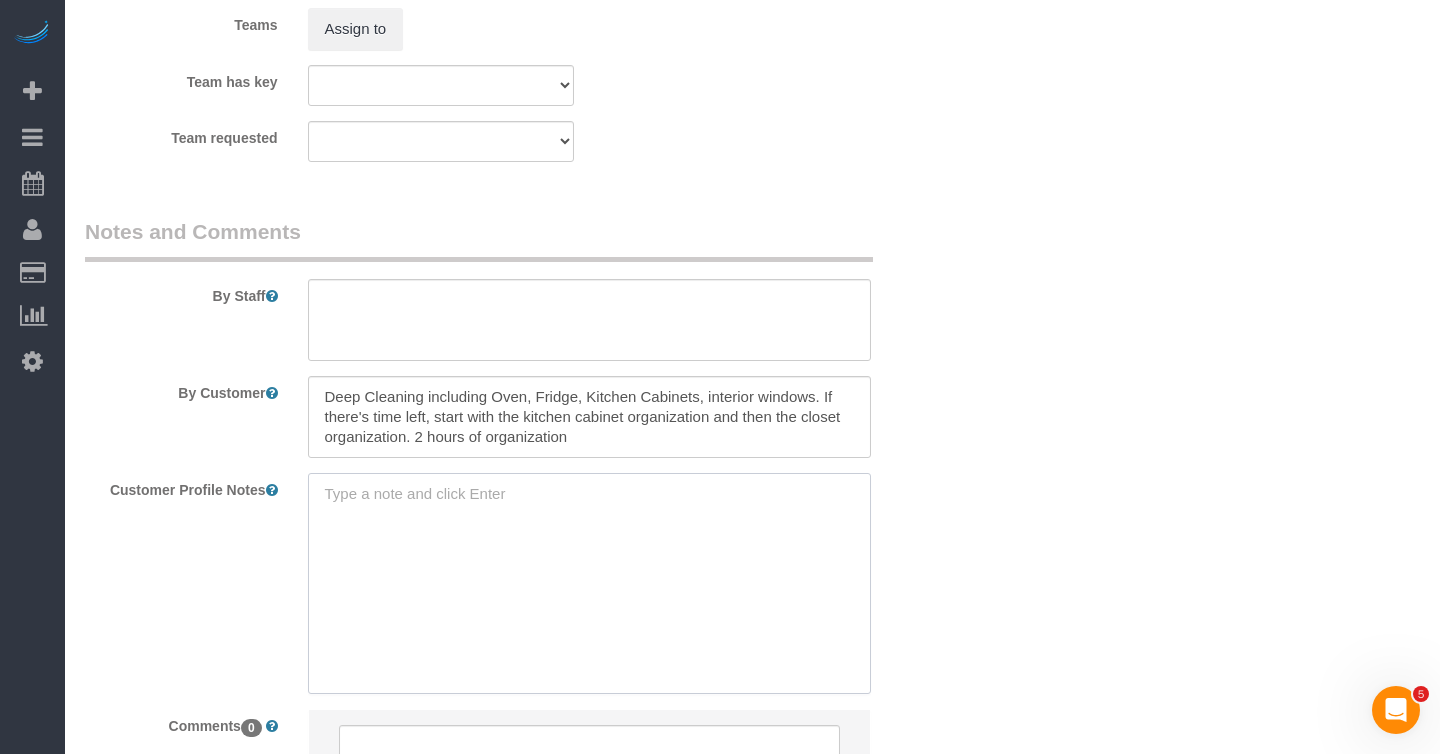 click at bounding box center (589, 583) 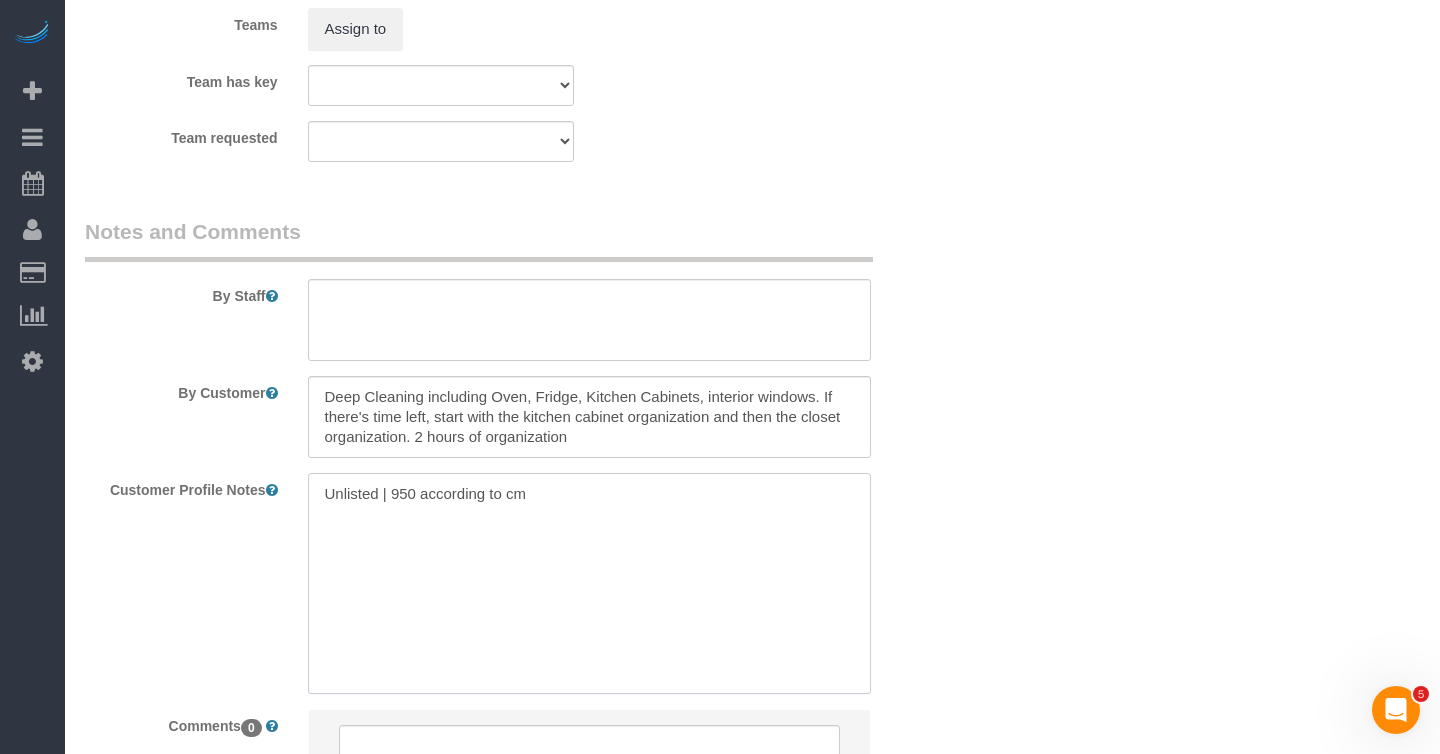 type on "Unlisted | 950 according to cmr" 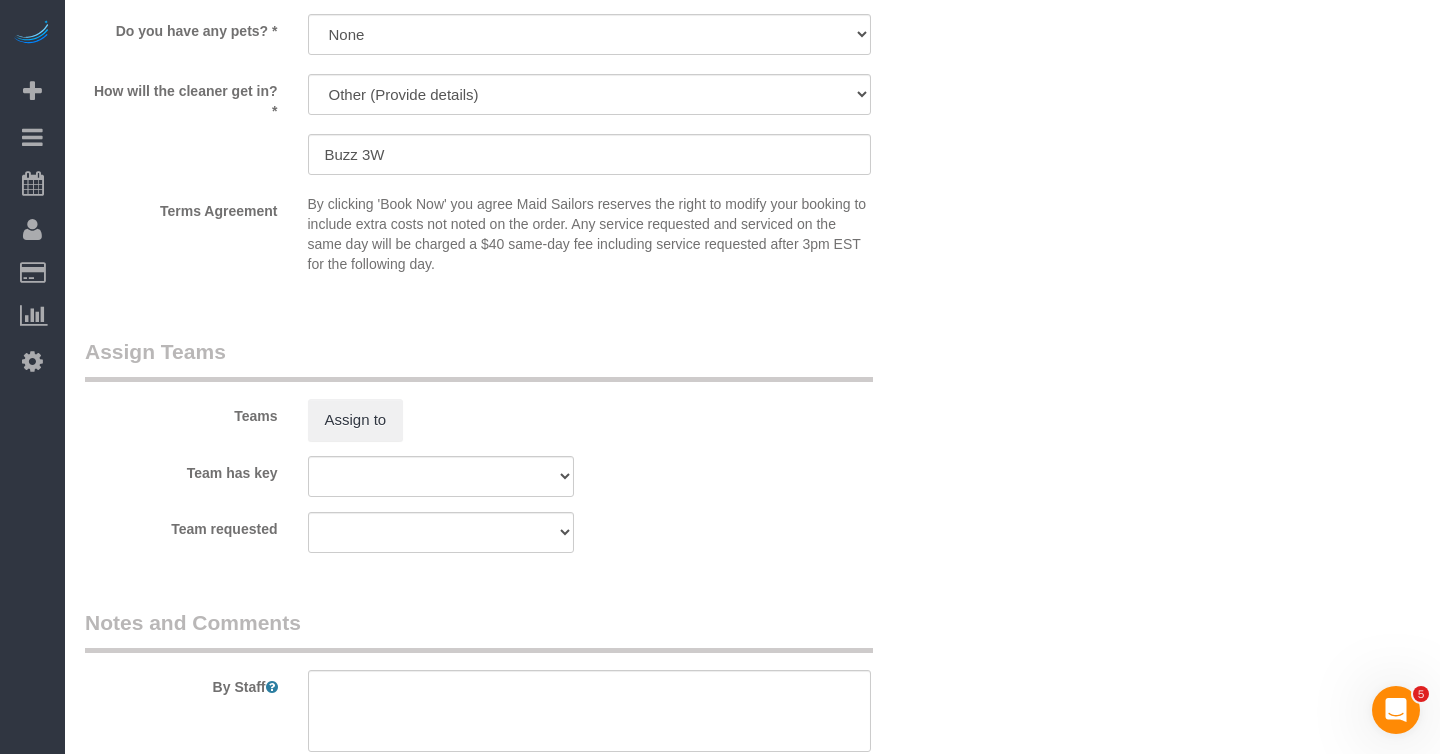 scroll, scrollTop: 1926, scrollLeft: 0, axis: vertical 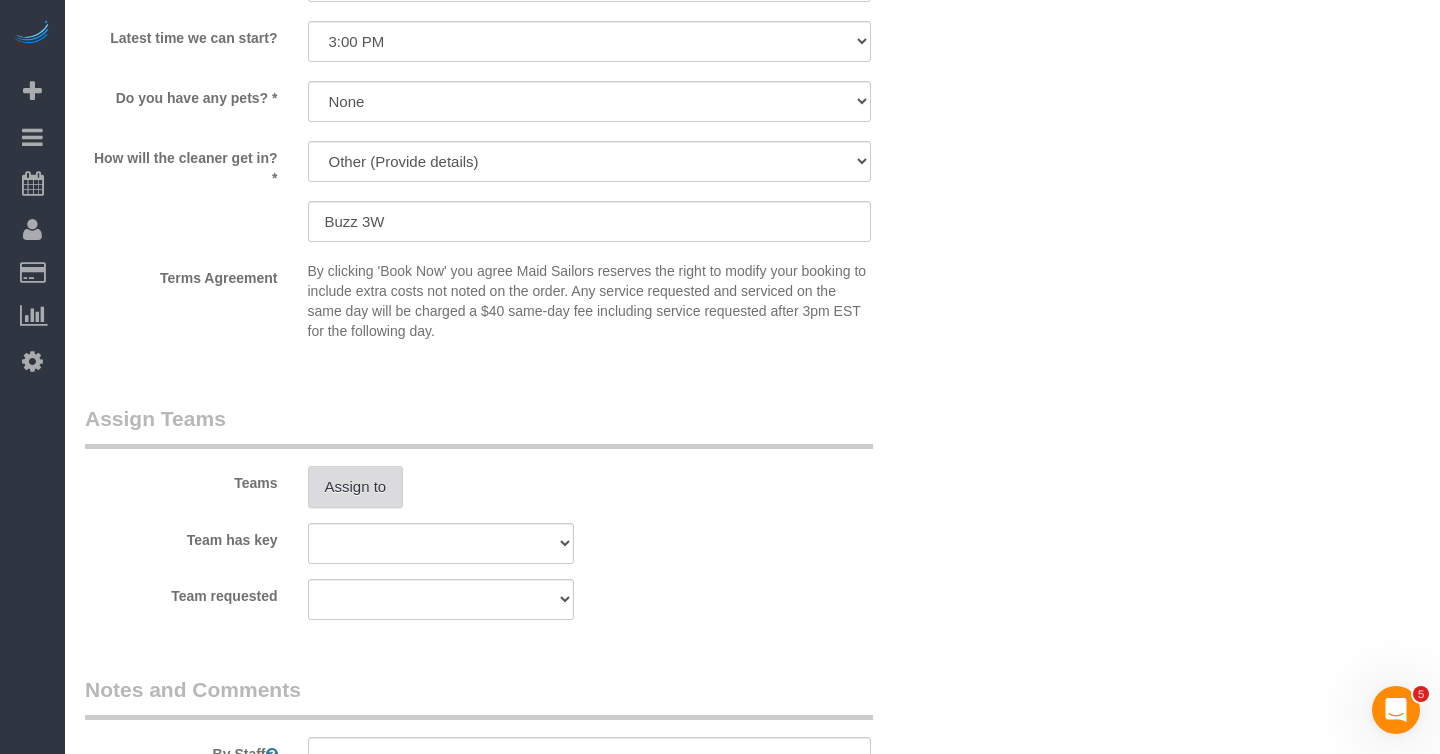 click on "Assign to" at bounding box center (356, 487) 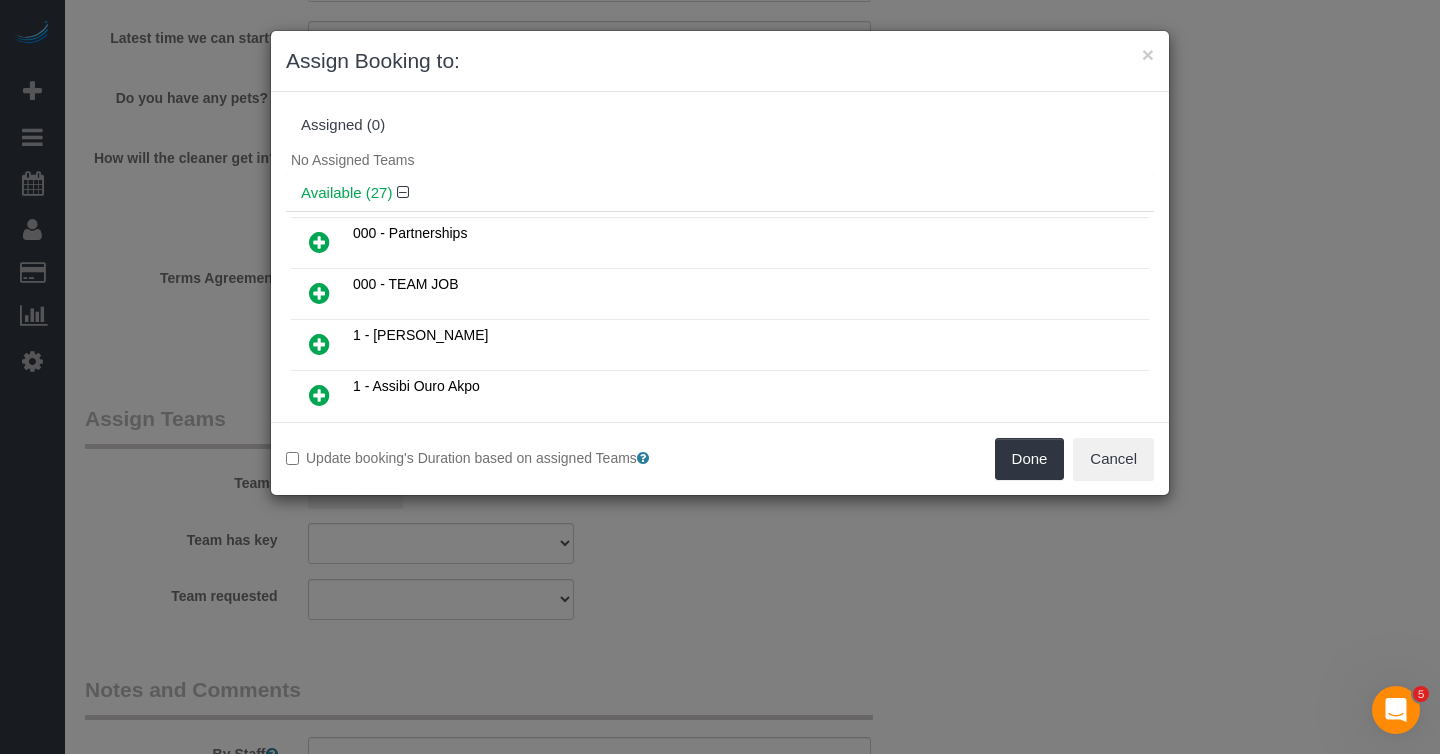 click at bounding box center [319, 293] 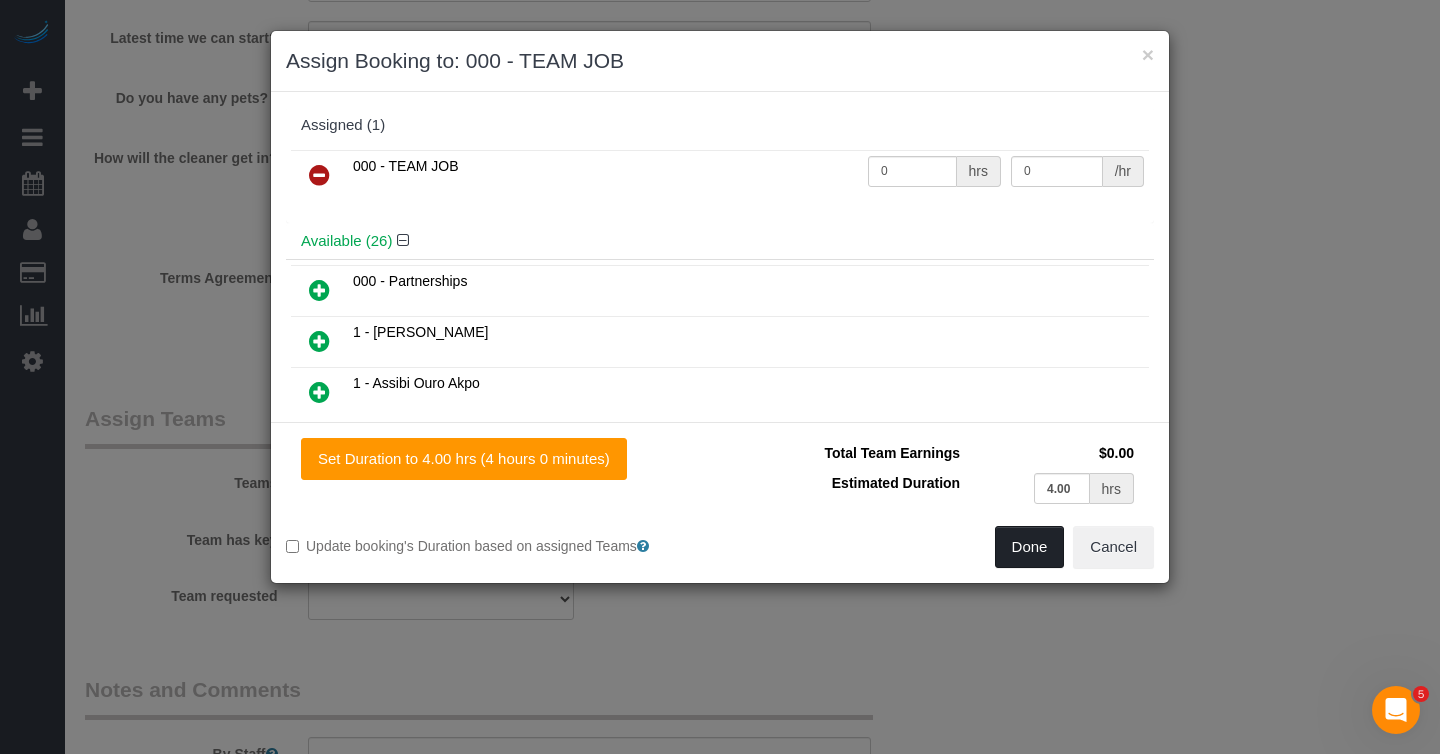 click on "Done" at bounding box center [1030, 547] 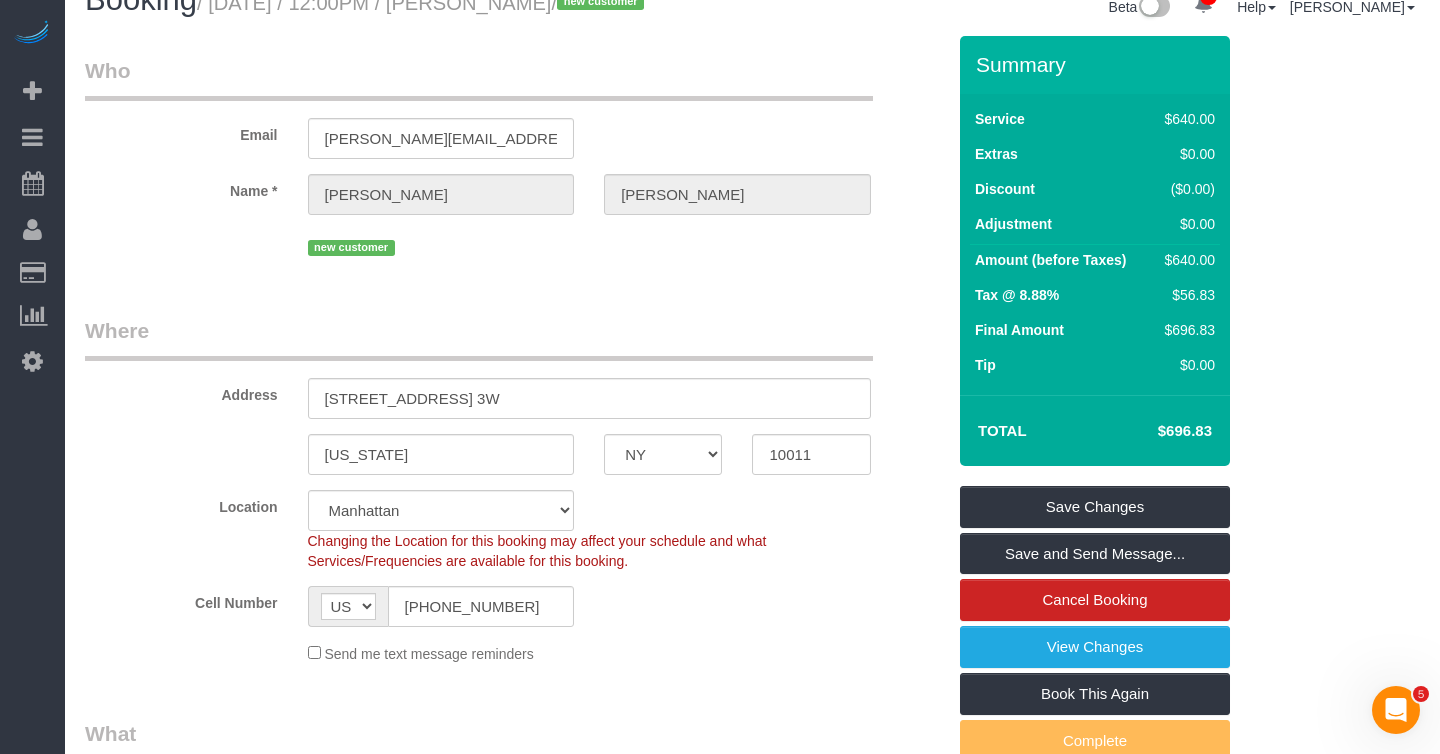 scroll, scrollTop: 35, scrollLeft: 0, axis: vertical 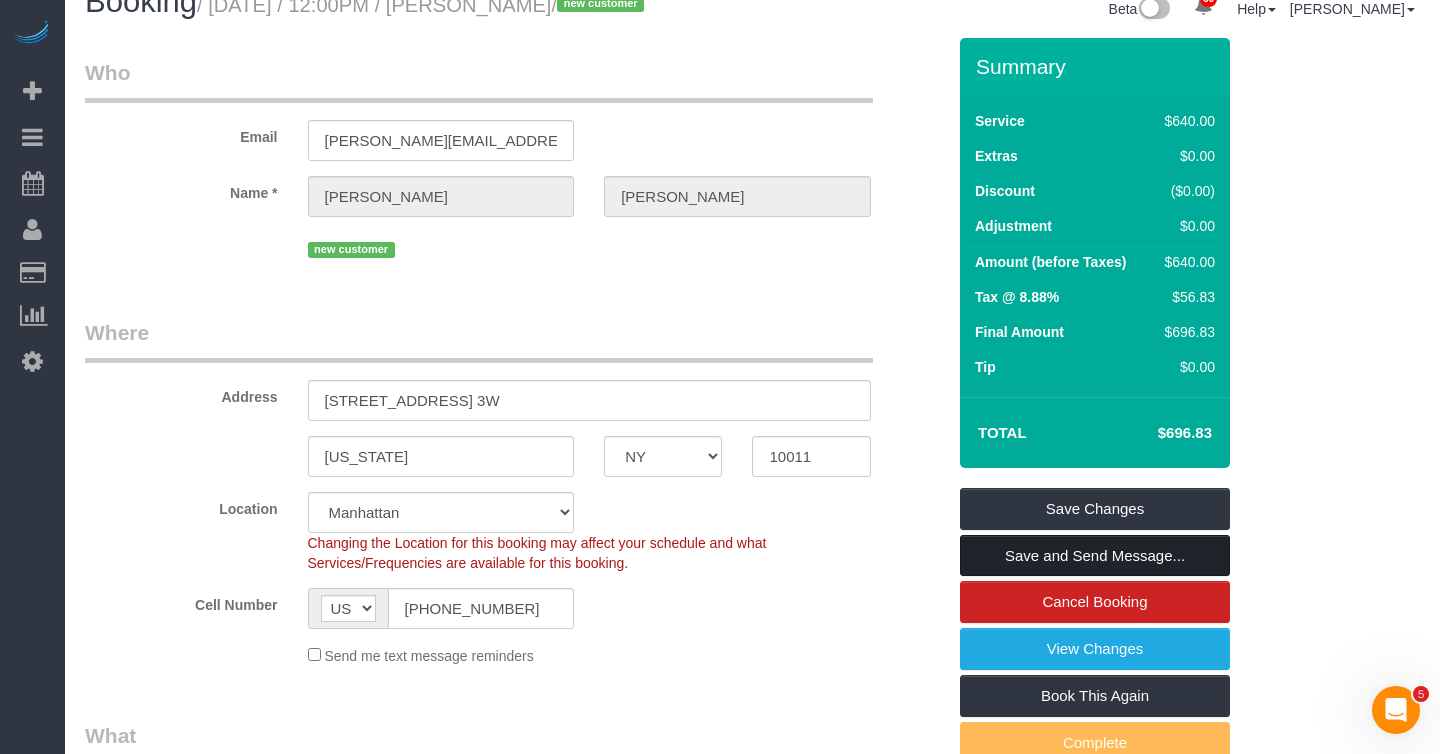click on "Save and Send Message..." at bounding box center [1095, 556] 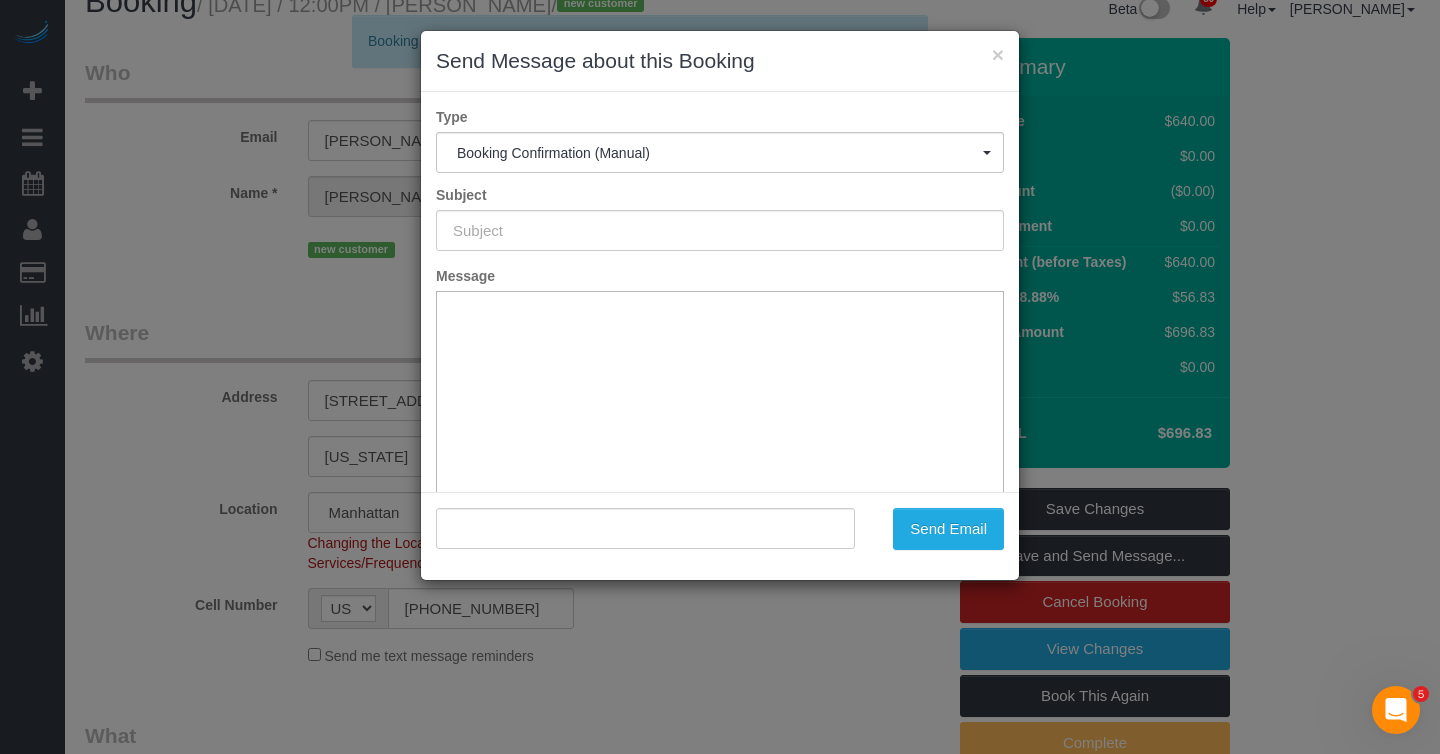 type on "Cleaning Confirmed for 07/05/2025 at 12:00pm" 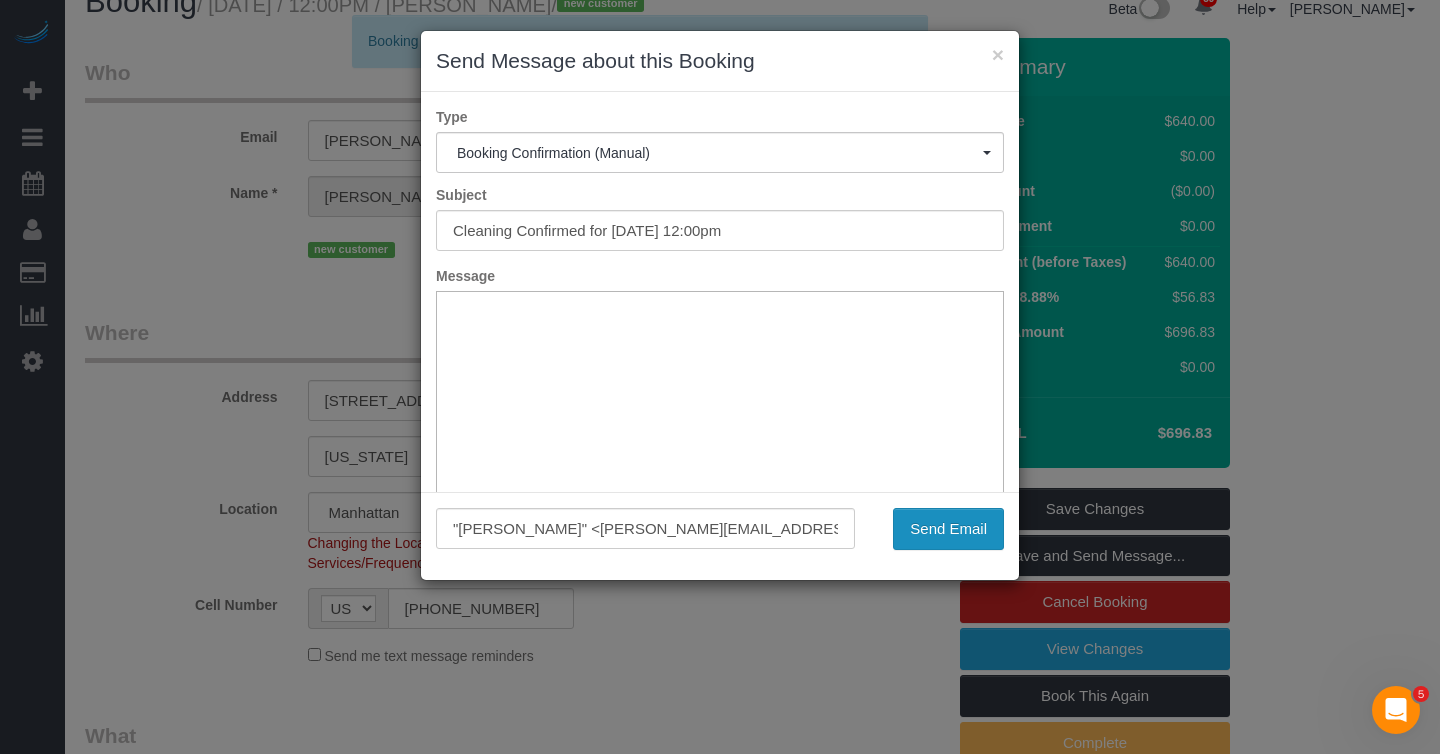 scroll, scrollTop: 0, scrollLeft: 0, axis: both 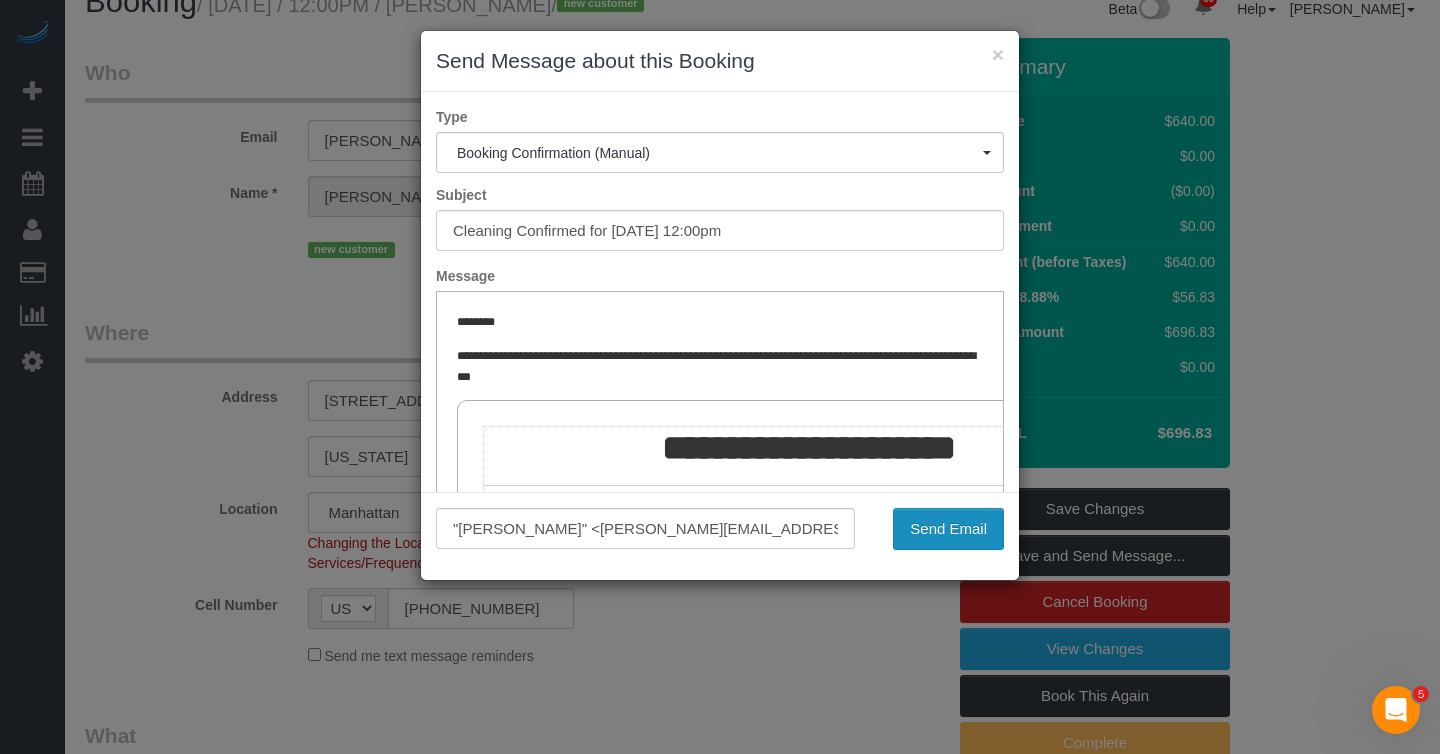 click on "Send Email" at bounding box center (948, 529) 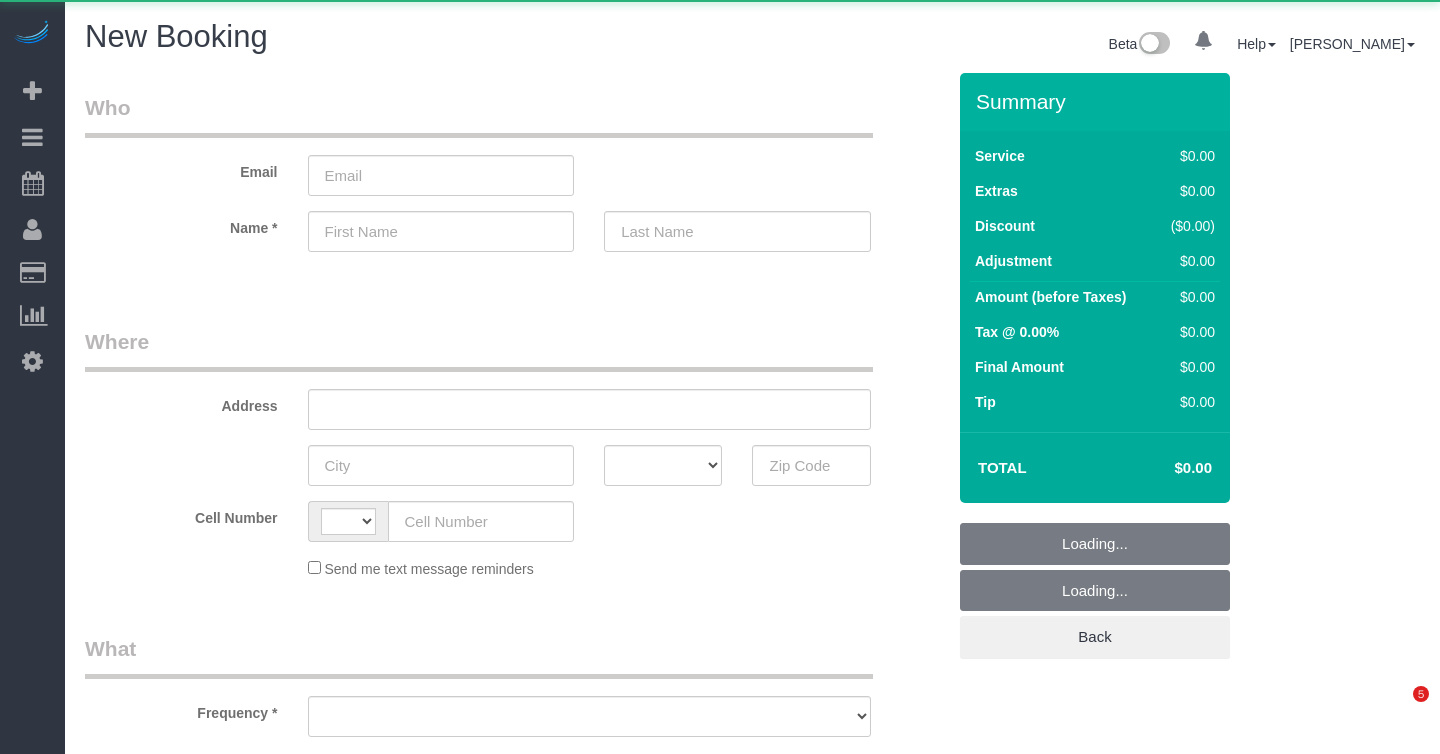 select on "number:89" 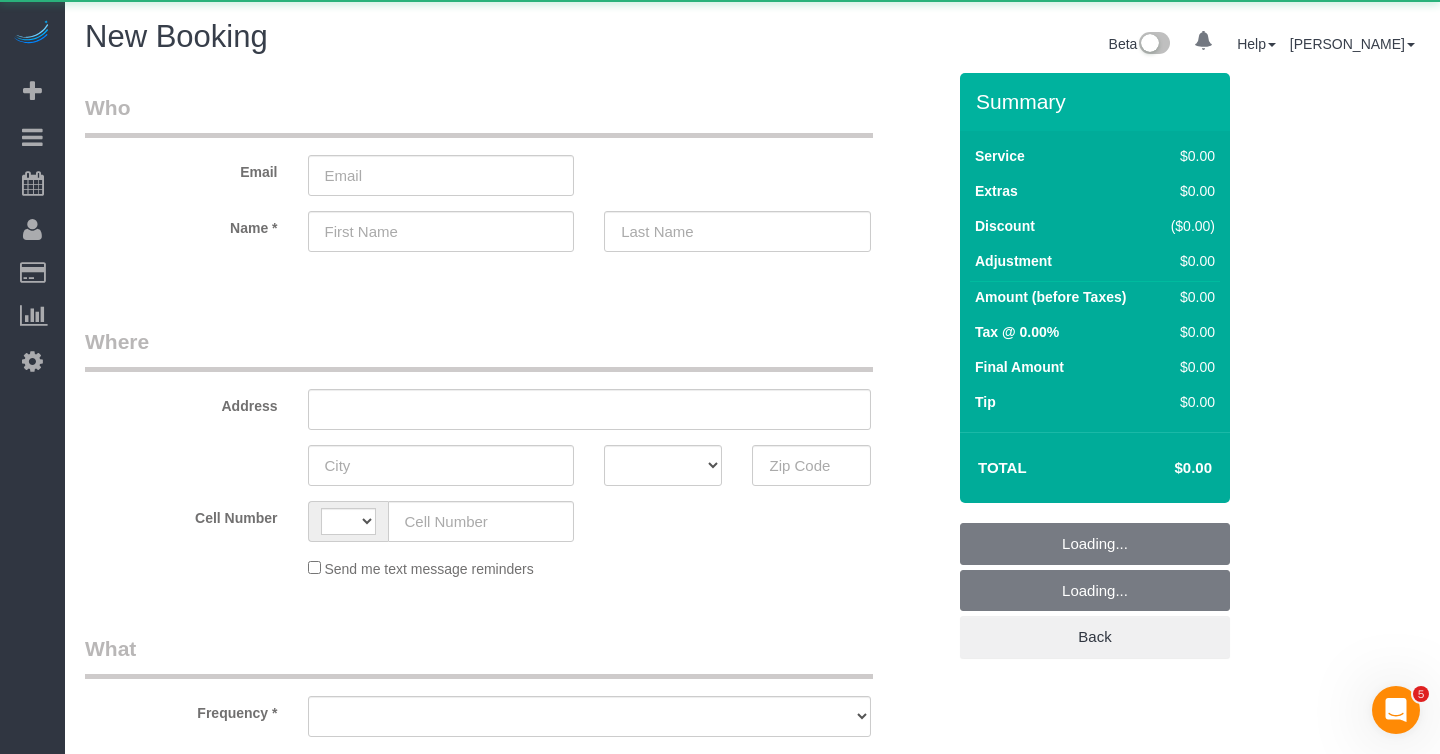scroll, scrollTop: 0, scrollLeft: 0, axis: both 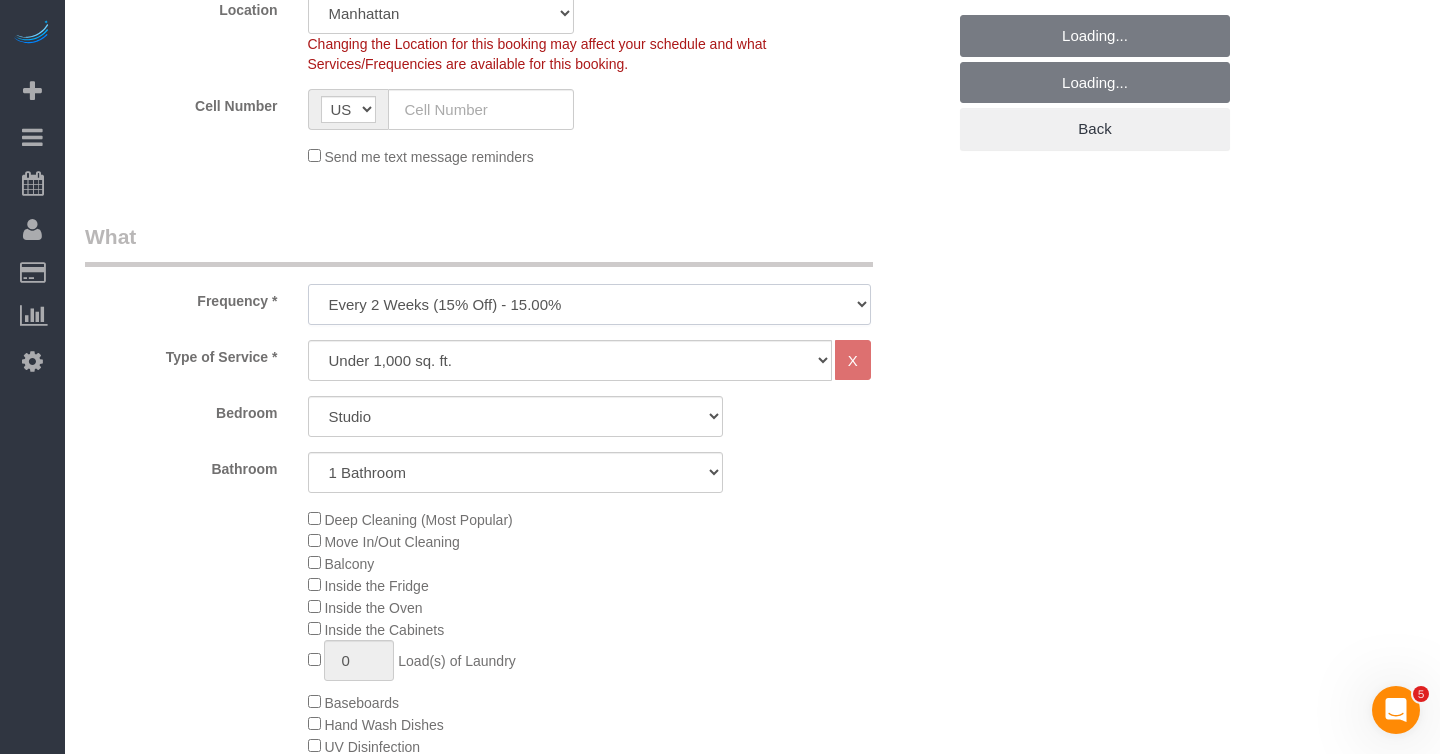 click on "One Time Weekly (20% Off) - 20.00% Every 2 Weeks (15% Off) - 15.00% Every 4 Weeks (10% Off) - 10.00%" at bounding box center [589, 304] 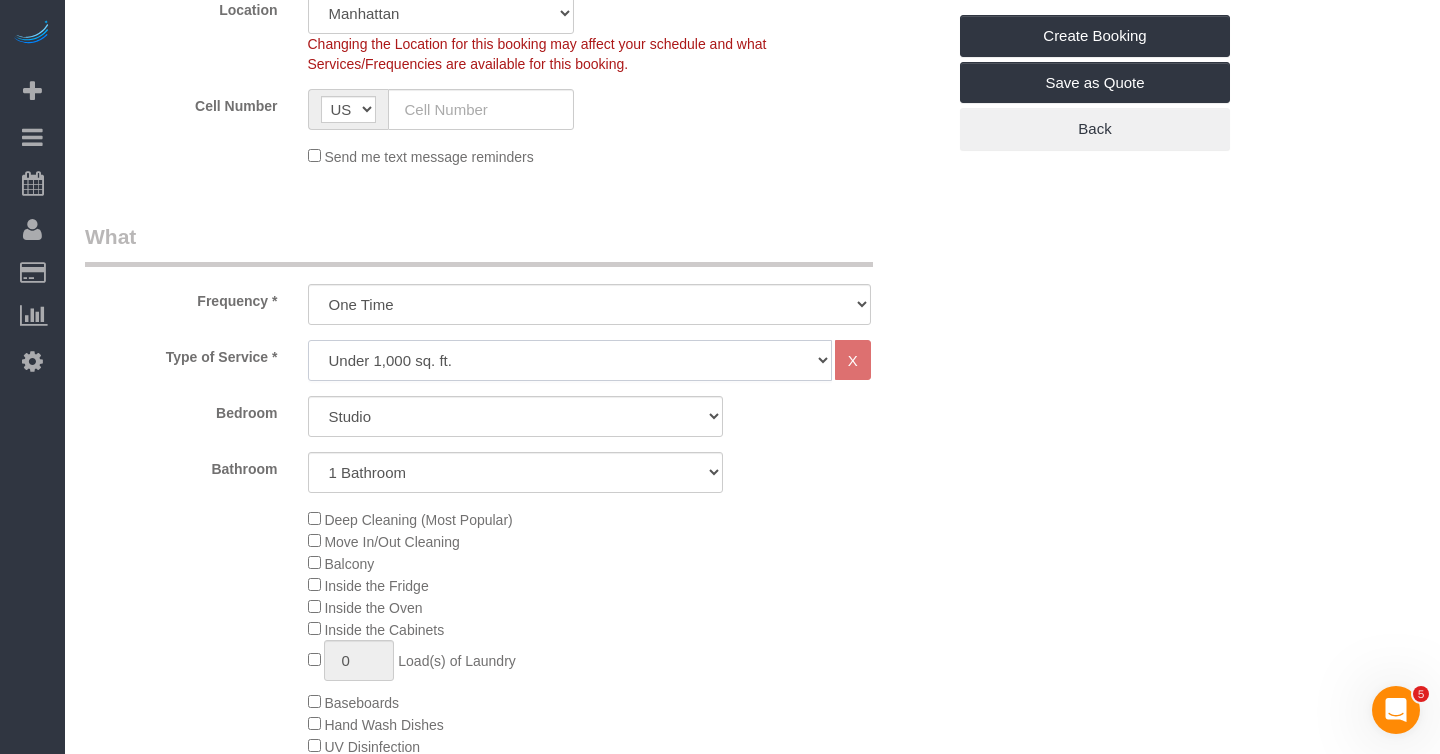 click on "Under 1,000 sq. ft. 1,001 - 1,500 sq. ft. 1,500+ sq. ft. Custom Cleaning Office Cleaning Airbnb Cleaning Post Construction Cleaning RE-CLEAN Hourly Rate - 8.0 Hourly Rate - 7.5 Late Cancellation - Invoice Purposes Hourly Rate (30% OFF) Bungalow Living Hello [PERSON_NAME] - Standard Cleaning Hello [PERSON_NAME] - Hourly Rate TULU - Standard Cleaning TULU - Hourly Rate Hourly Rate (15% OFF) Hourly Rate (20% OFF) Hourly Rate (25% OFF) Hourly Rate (22.5% OFF) Charity Clean Outsite - Hourly Rate Floor Cleaning 100/hr 140/hr Upholstery Cleaning Hourly Rate (Comped Cleaning) Power Washing Carpet/Rug Cleaning Floor Cleaning Couch Cleaning" 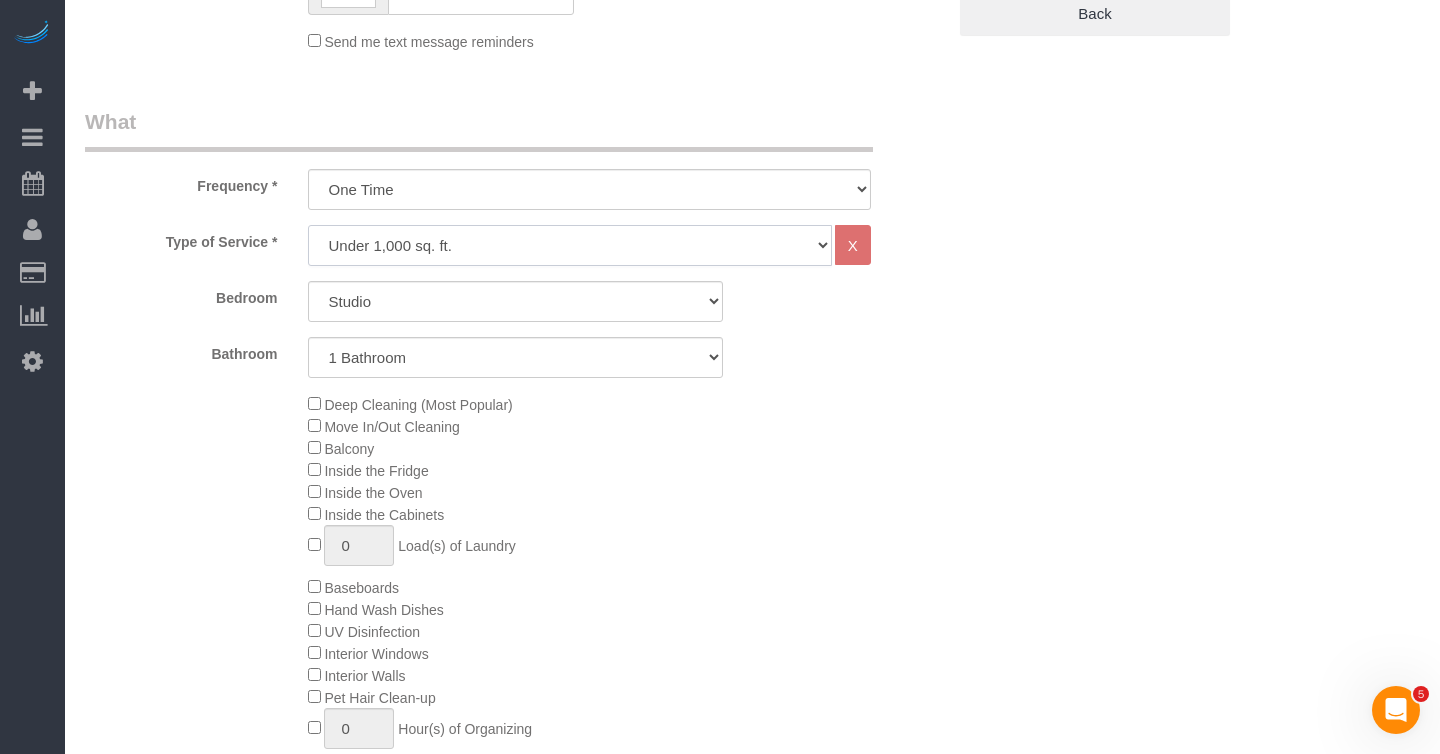 scroll, scrollTop: 621, scrollLeft: 0, axis: vertical 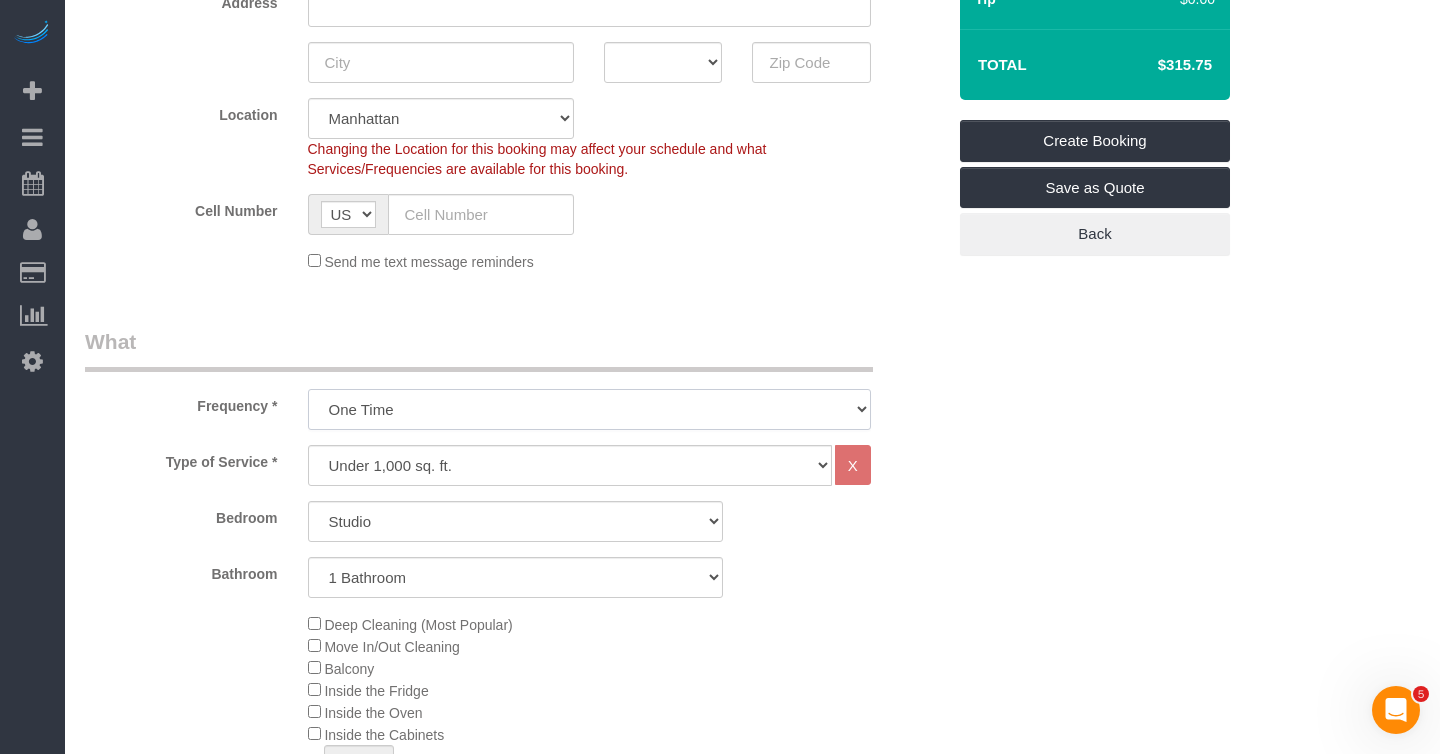 click on "One Time Weekly (20% Off) - 20.00% Every 2 Weeks (15% Off) - 15.00% Every 4 Weeks (10% Off) - 10.00%" at bounding box center (589, 409) 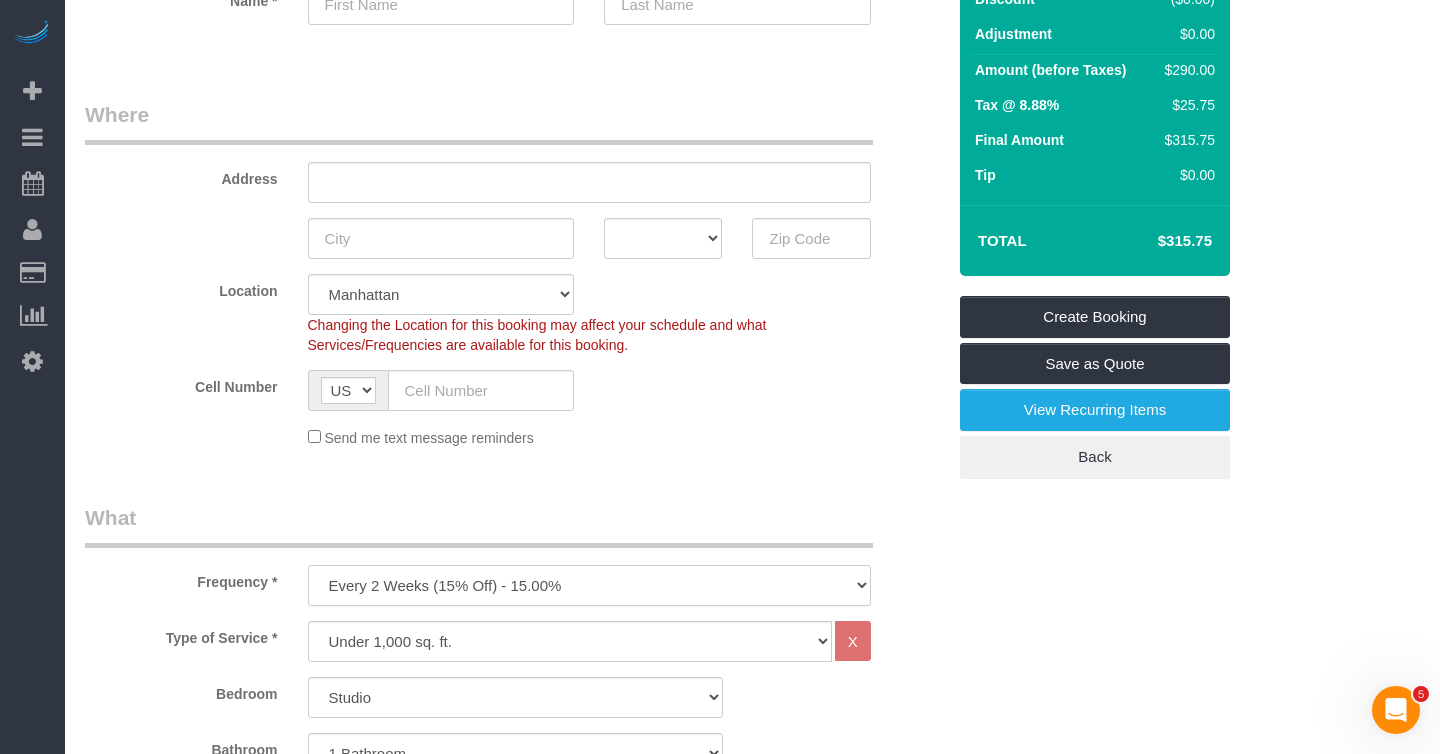 scroll, scrollTop: 224, scrollLeft: 0, axis: vertical 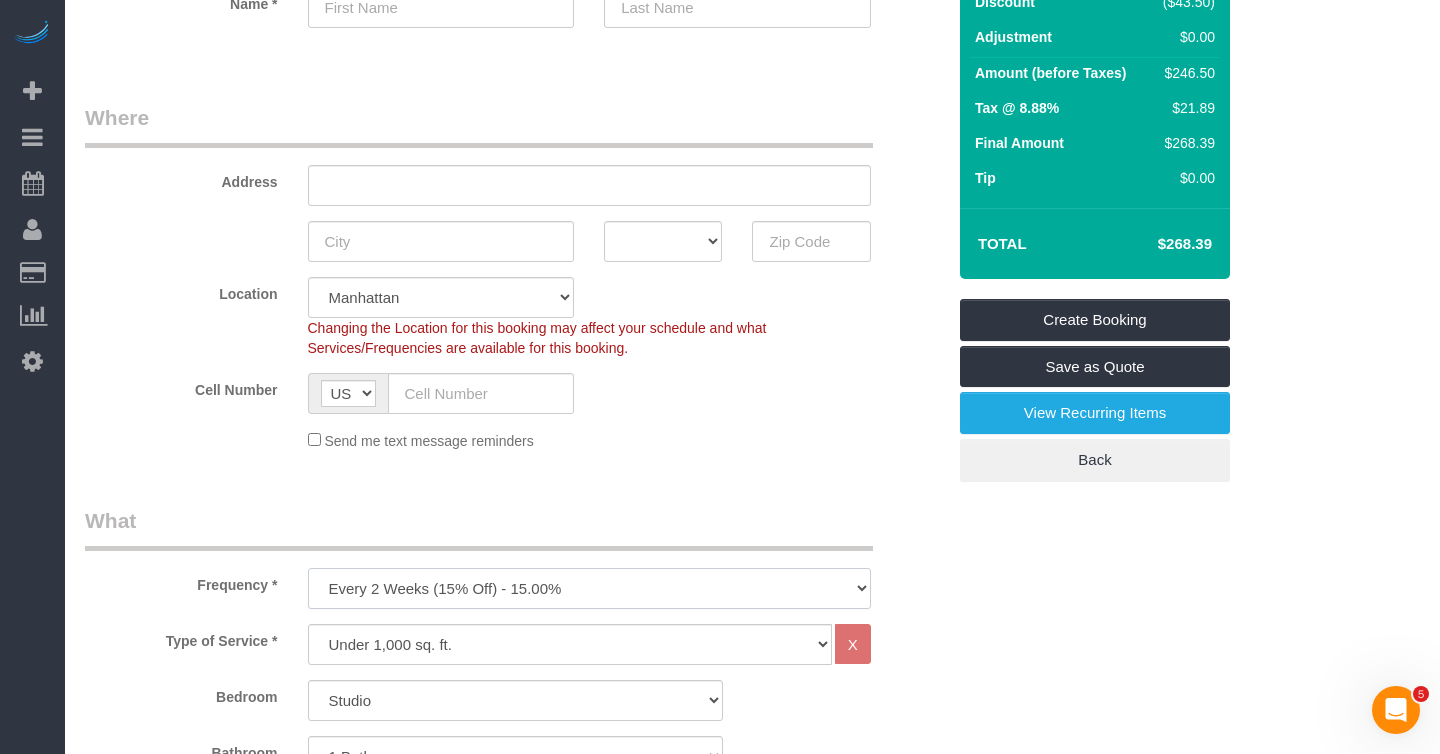click on "One Time Weekly (20% Off) - 20.00% Every 2 Weeks (15% Off) - 15.00% Every 4 Weeks (10% Off) - 10.00%" at bounding box center [589, 588] 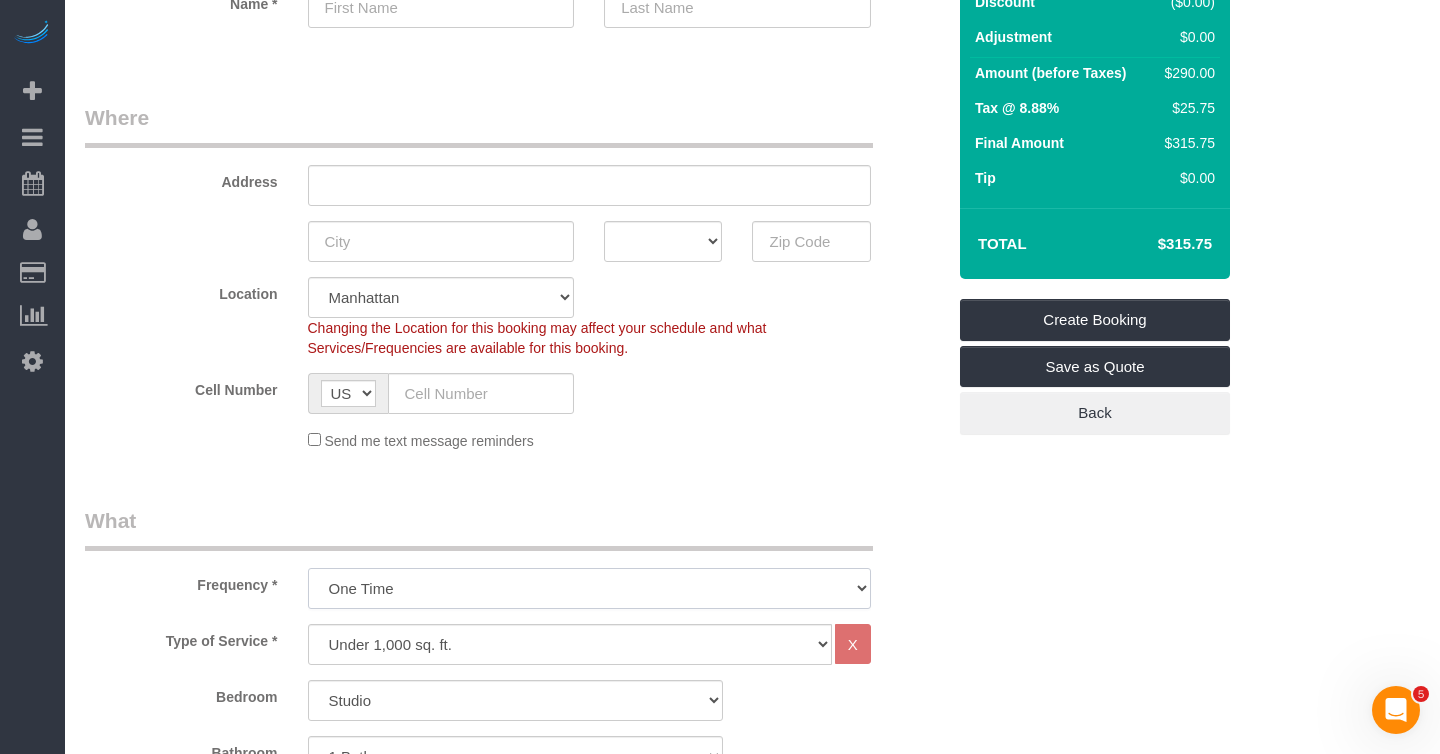 click on "One Time Weekly (20% Off) - 20.00% Every 2 Weeks (15% Off) - 15.00% Every 4 Weeks (10% Off) - 10.00%" at bounding box center (589, 588) 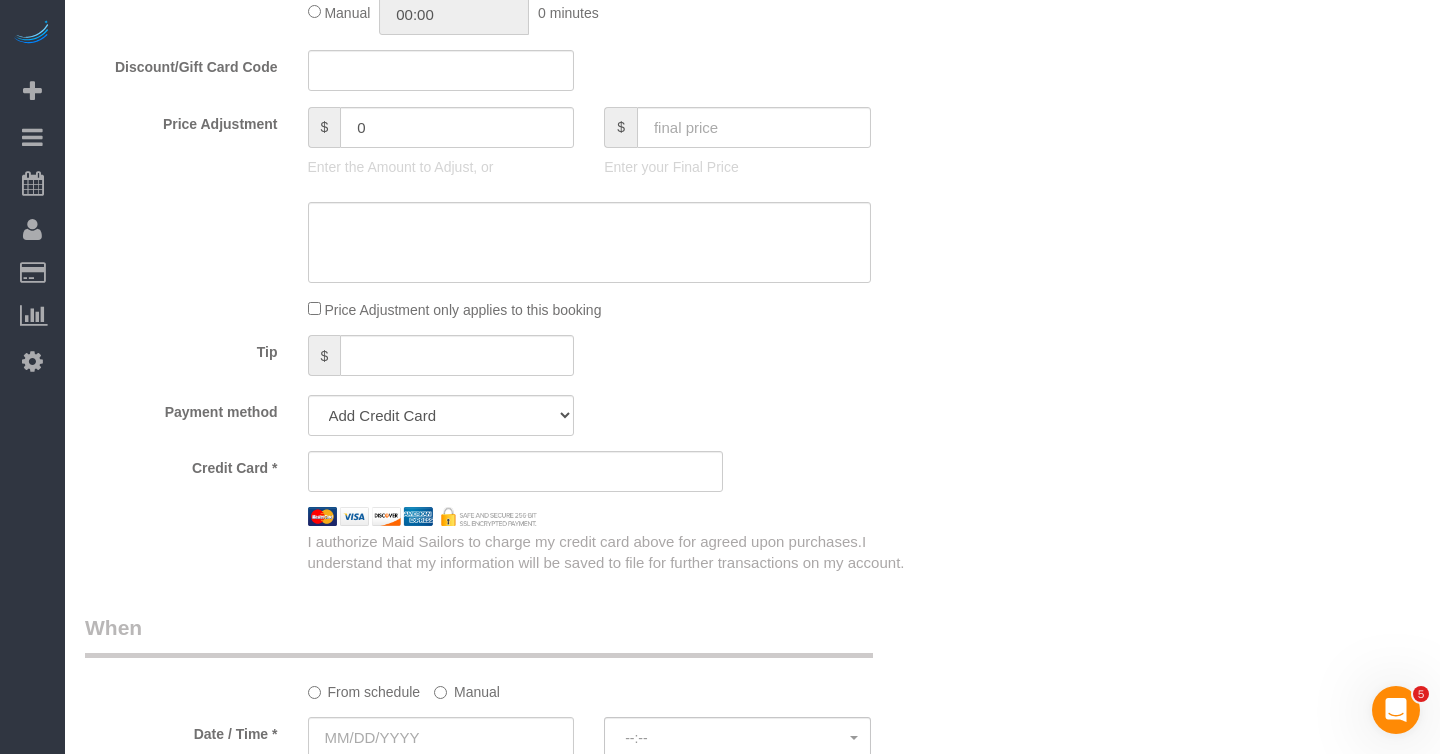 scroll, scrollTop: 1510, scrollLeft: 0, axis: vertical 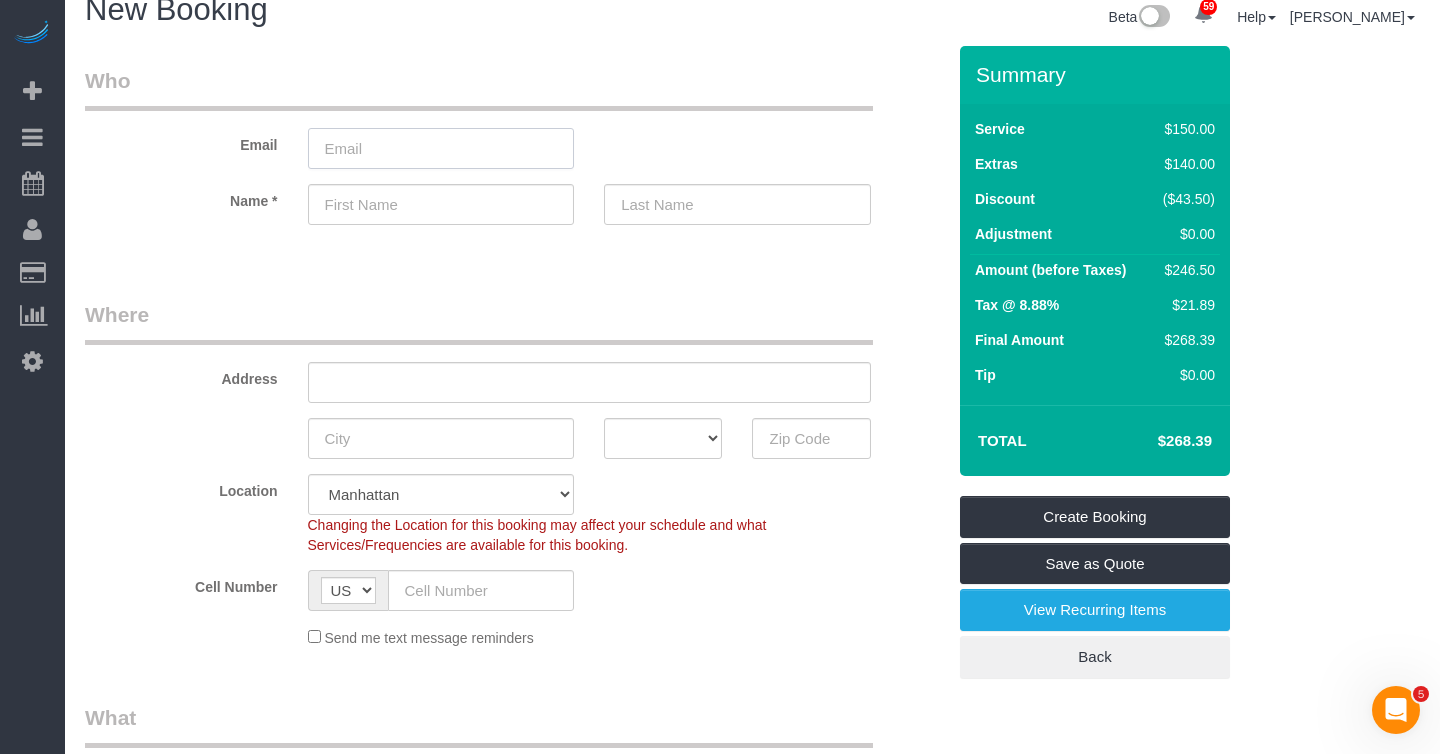 click at bounding box center [441, 148] 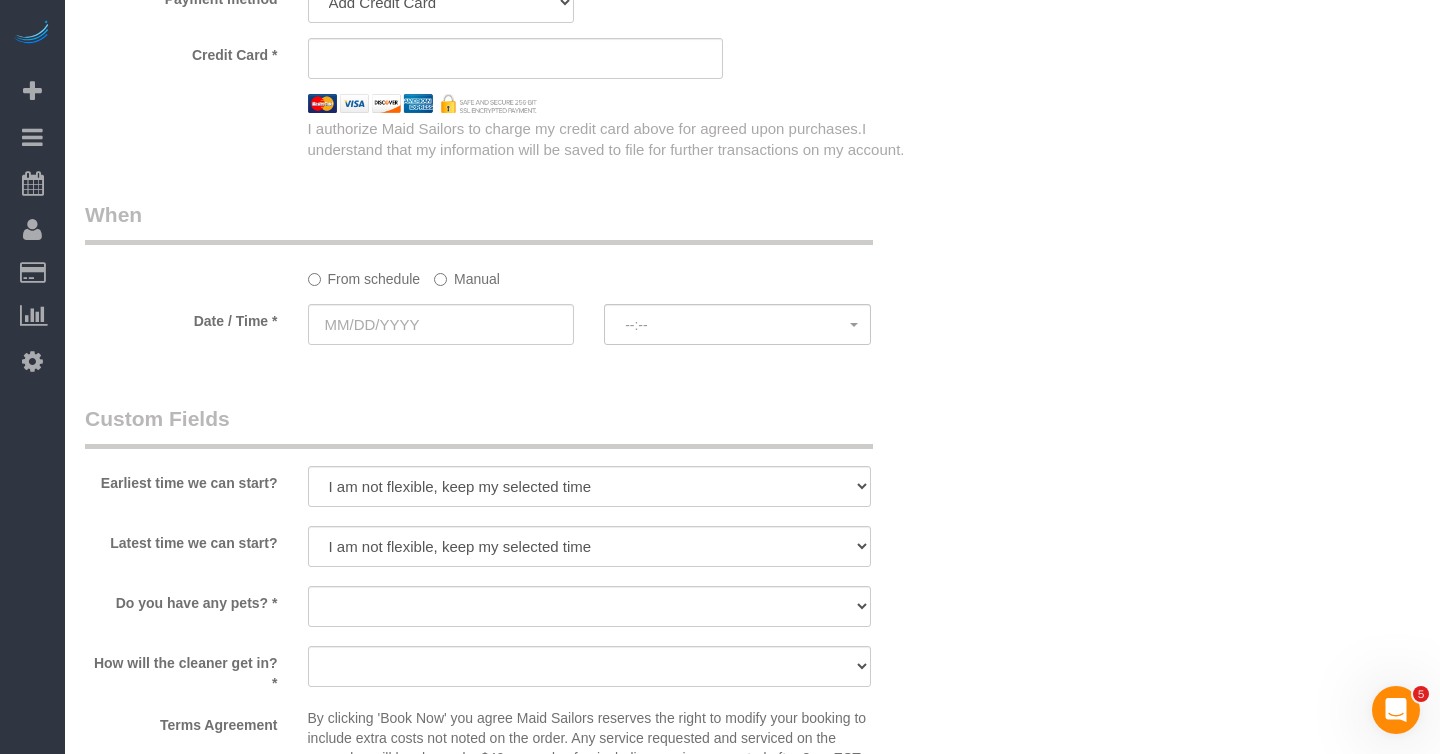 scroll, scrollTop: 1977, scrollLeft: 0, axis: vertical 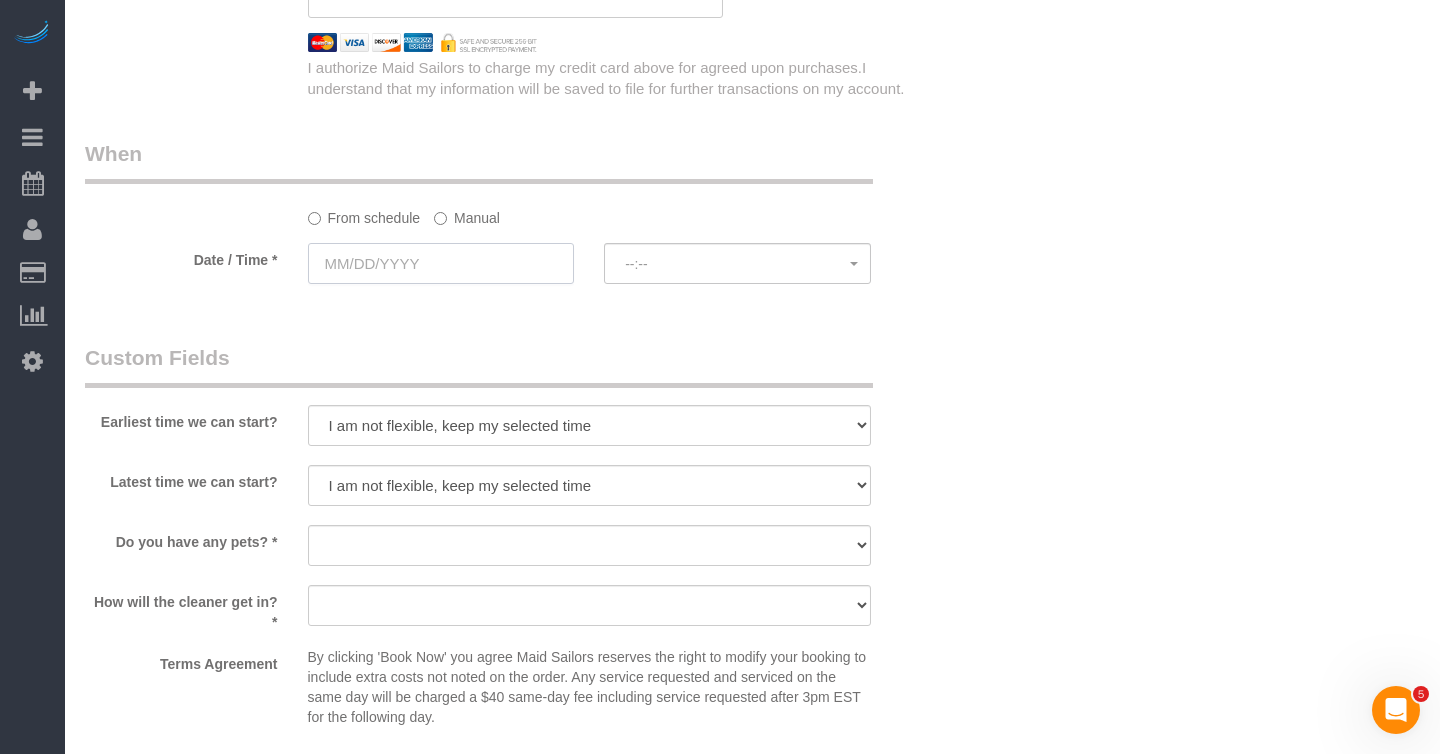 click at bounding box center [441, 263] 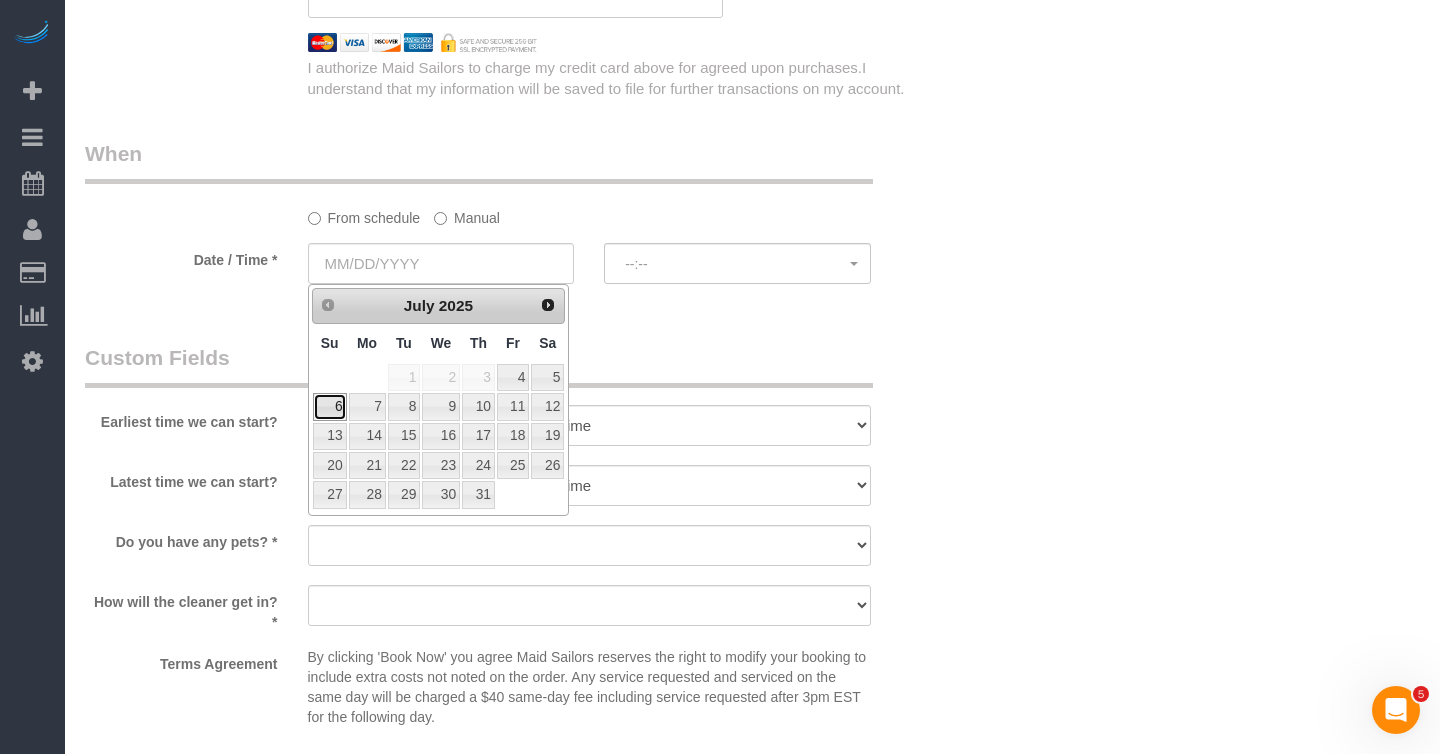 click on "6" at bounding box center (330, 406) 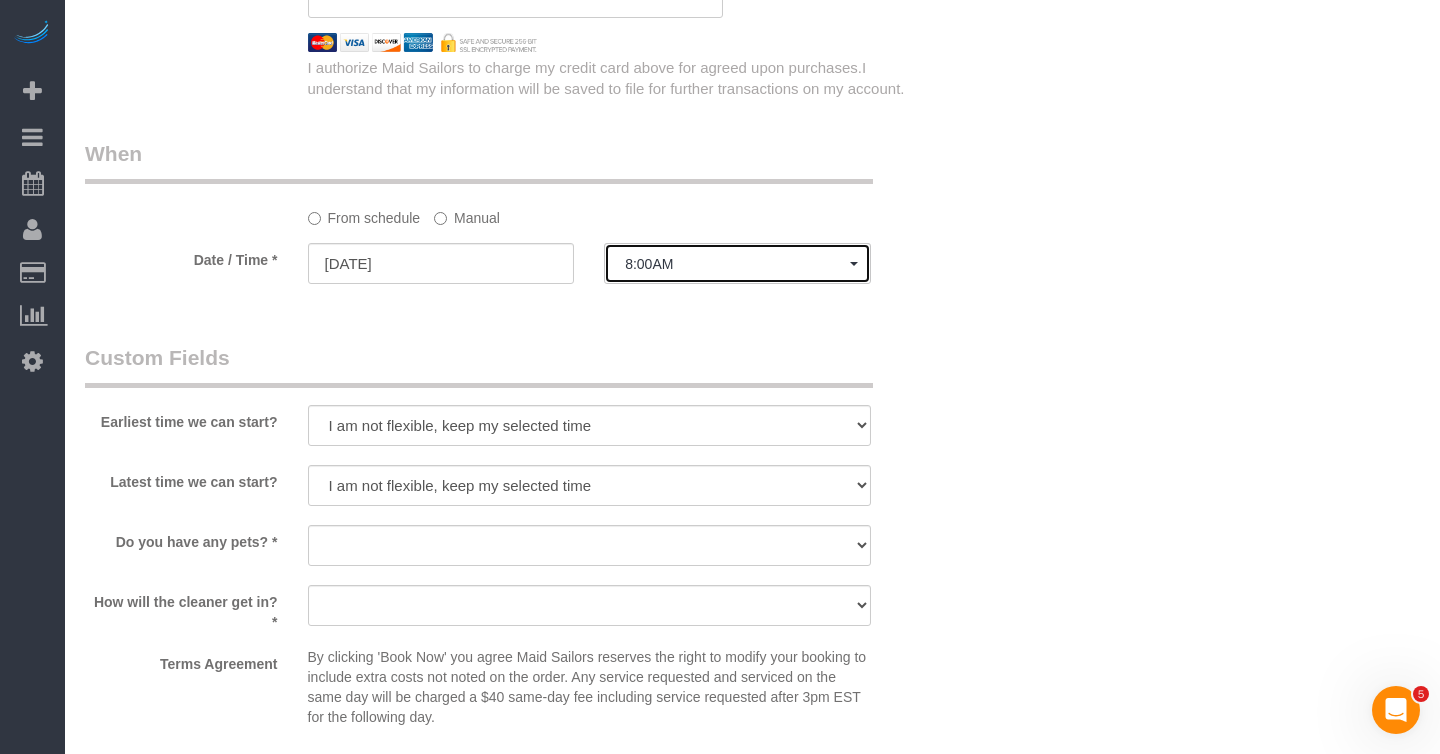 click on "8:00AM" 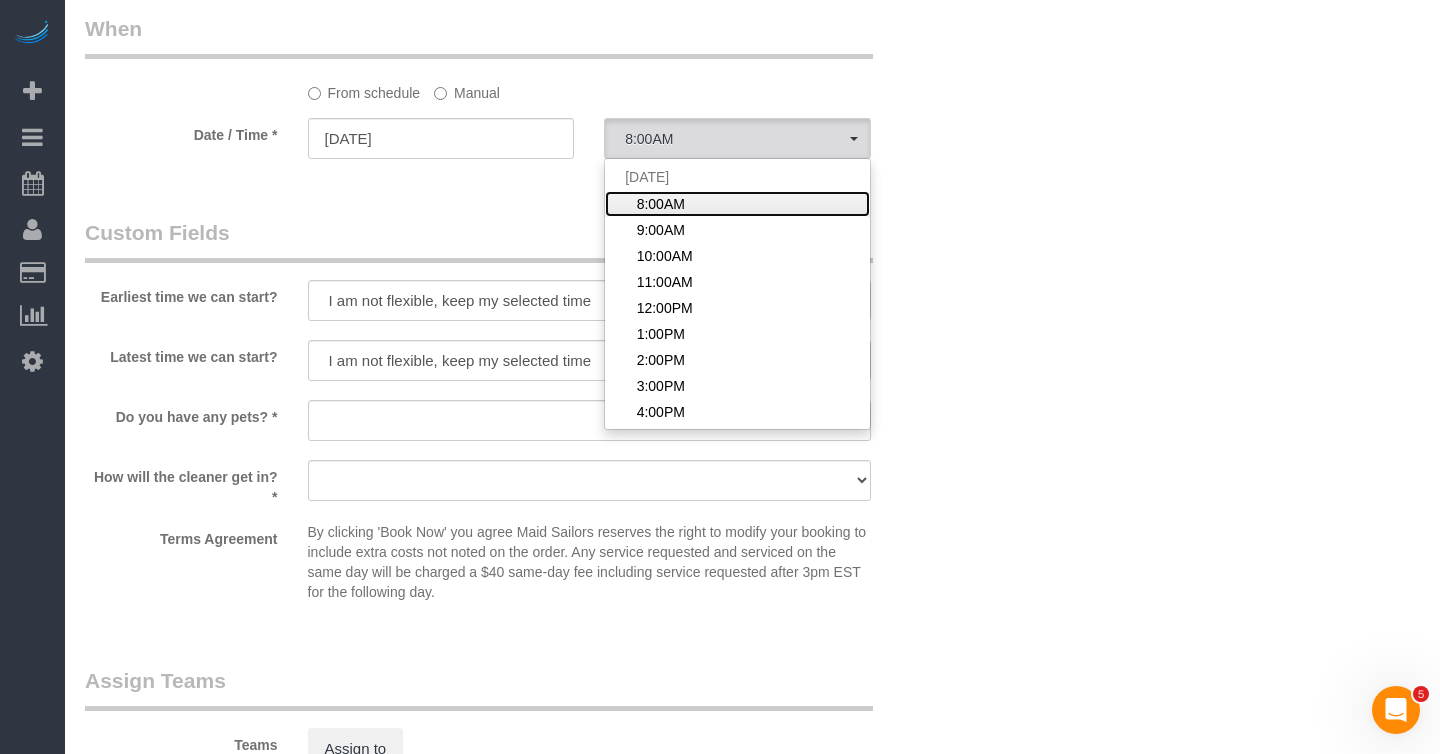 scroll, scrollTop: 2085, scrollLeft: 0, axis: vertical 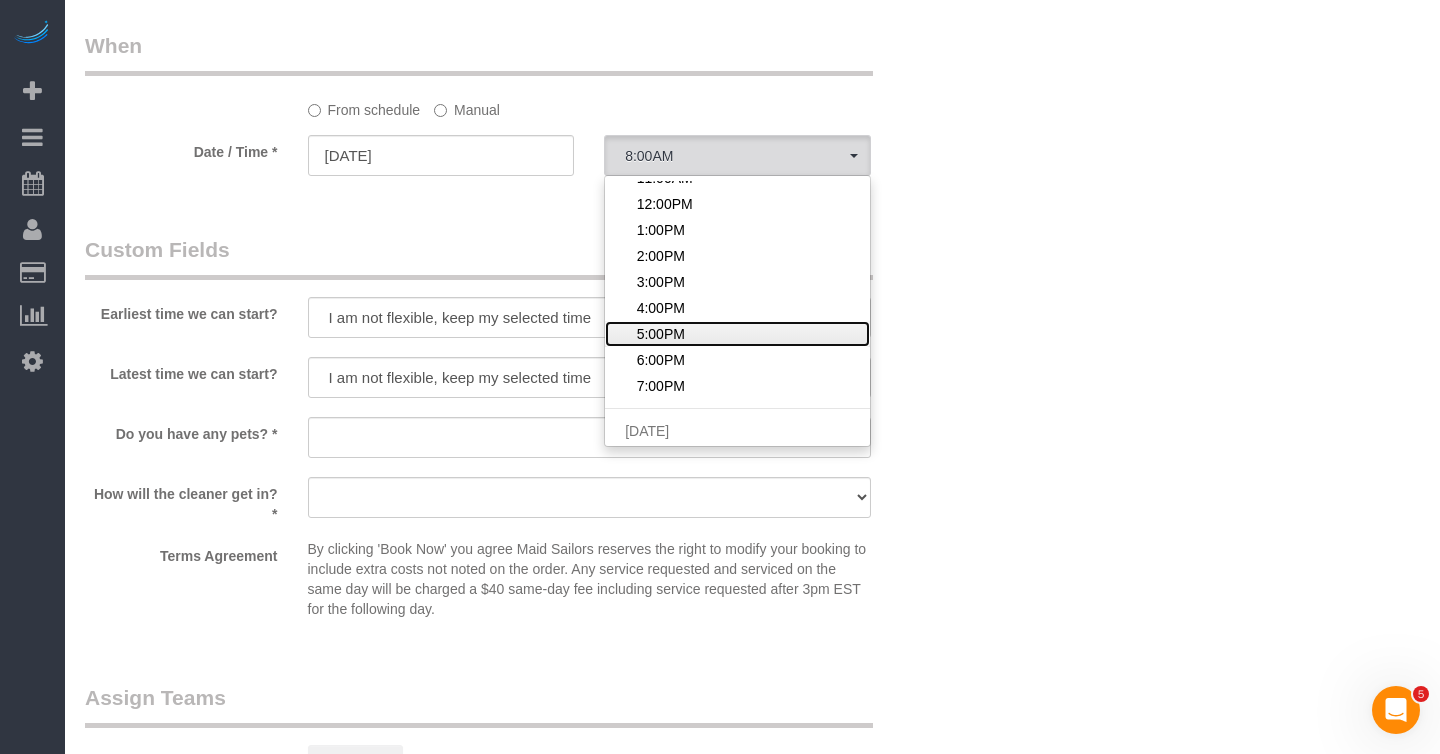 click on "5:00PM" 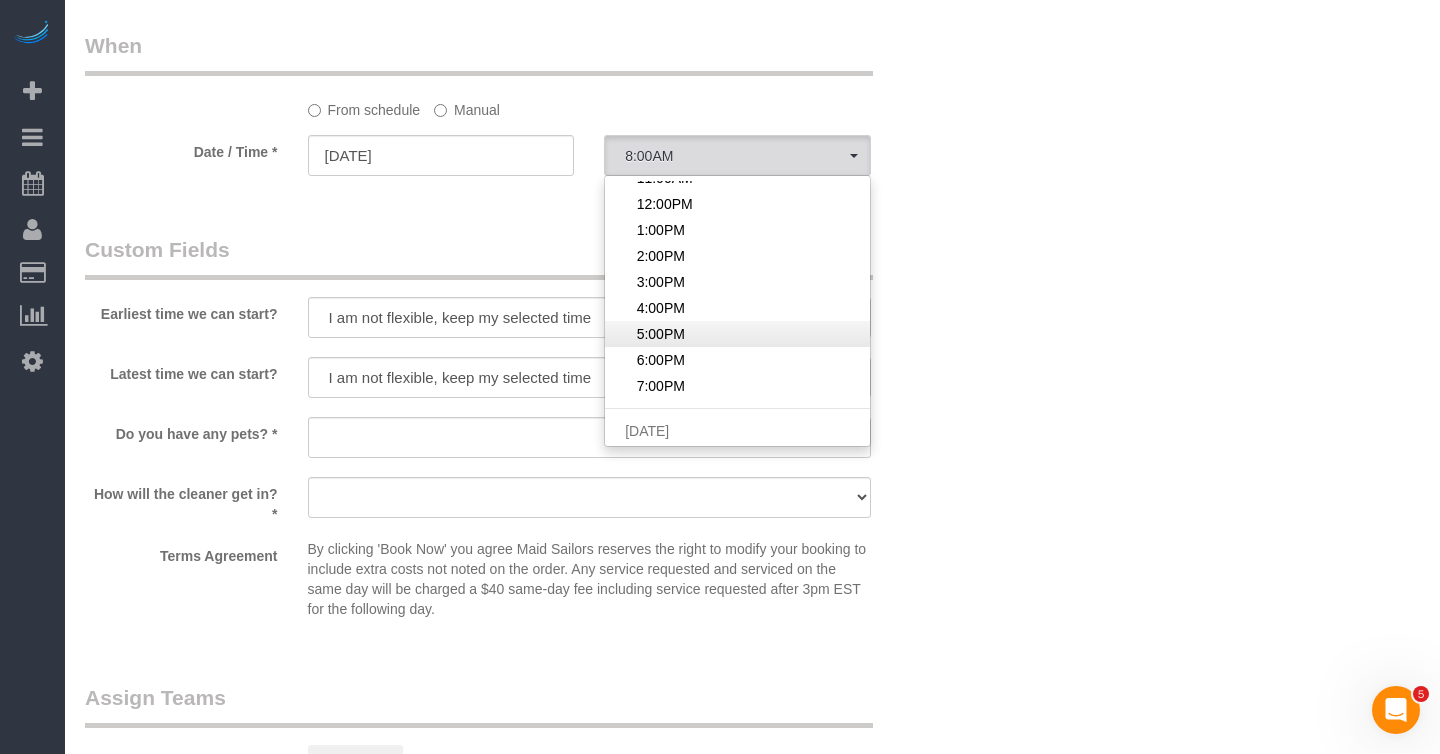 select on "spot10" 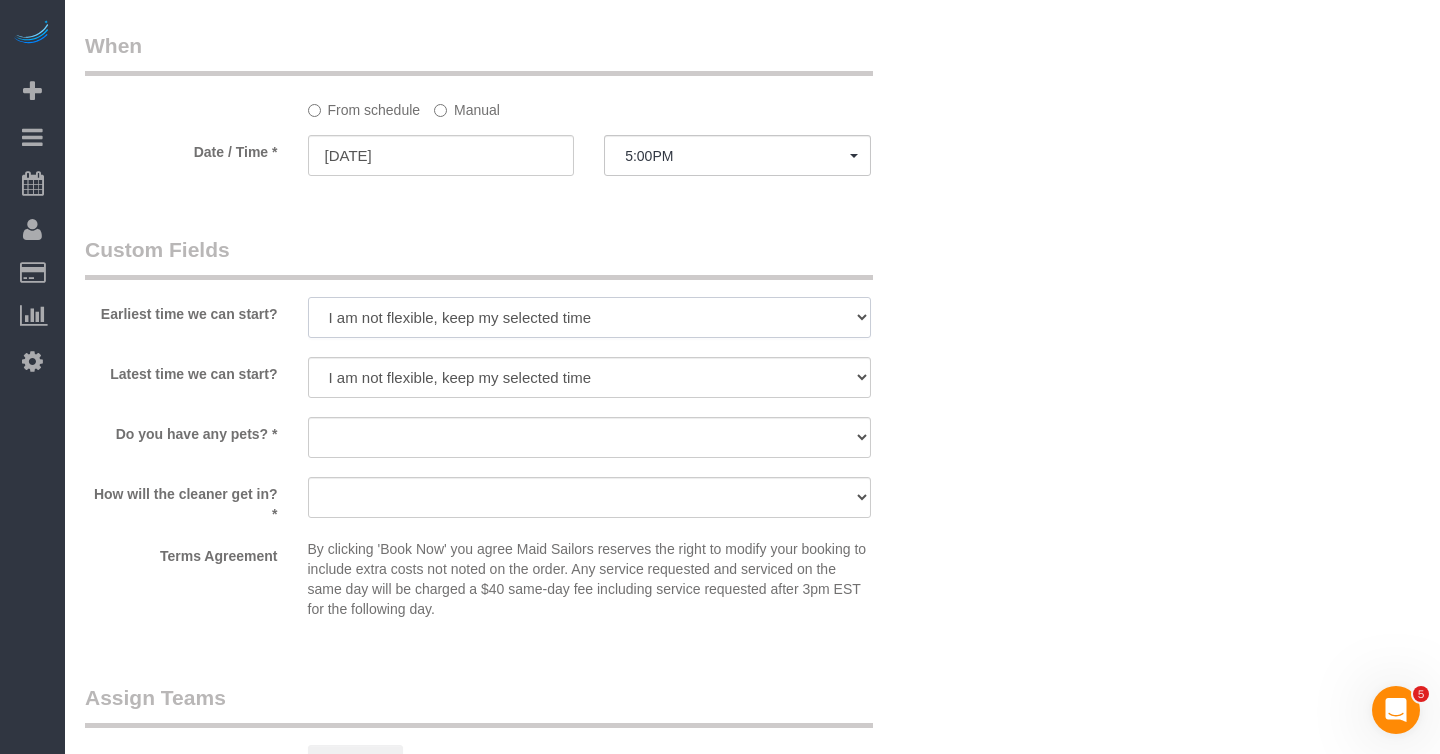 click on "I am not flexible, keep my selected time 8:00 AM 9:00 AM 10:00 AM 11:00 AM 12:00 PM 1:00 PM 2:00 PM 3:00 PM 4:00 PM 5:00 PM 6:00 PM 7:00 PM" at bounding box center [589, 317] 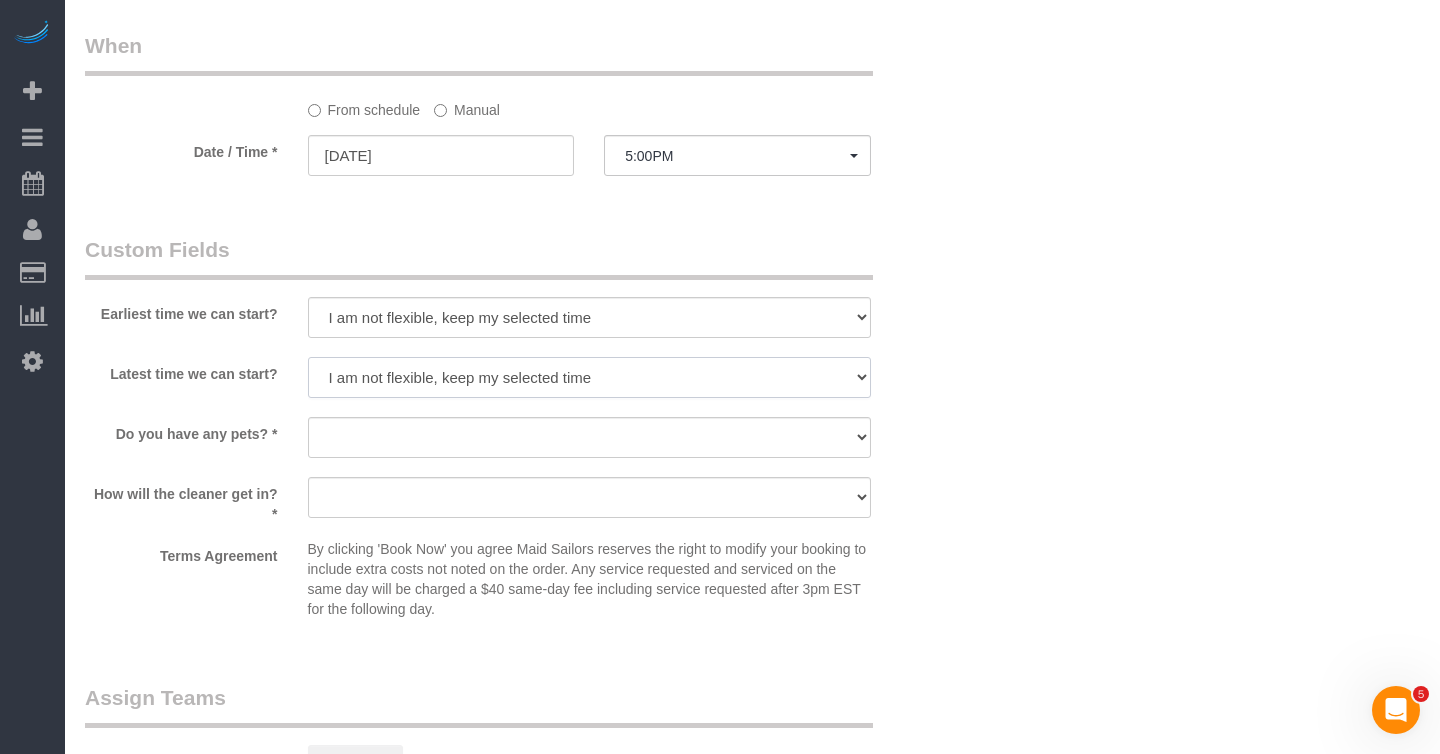click on "I am not flexible, keep my selected time 8:00 AM 9:00 AM 10:00 AM 11:00 AM 12:00 PM 1:00 PM 2:00 PM 3:00 PM 4:00 PM 5:00 PM 6:00 PM 7:00 PM" at bounding box center (589, 377) 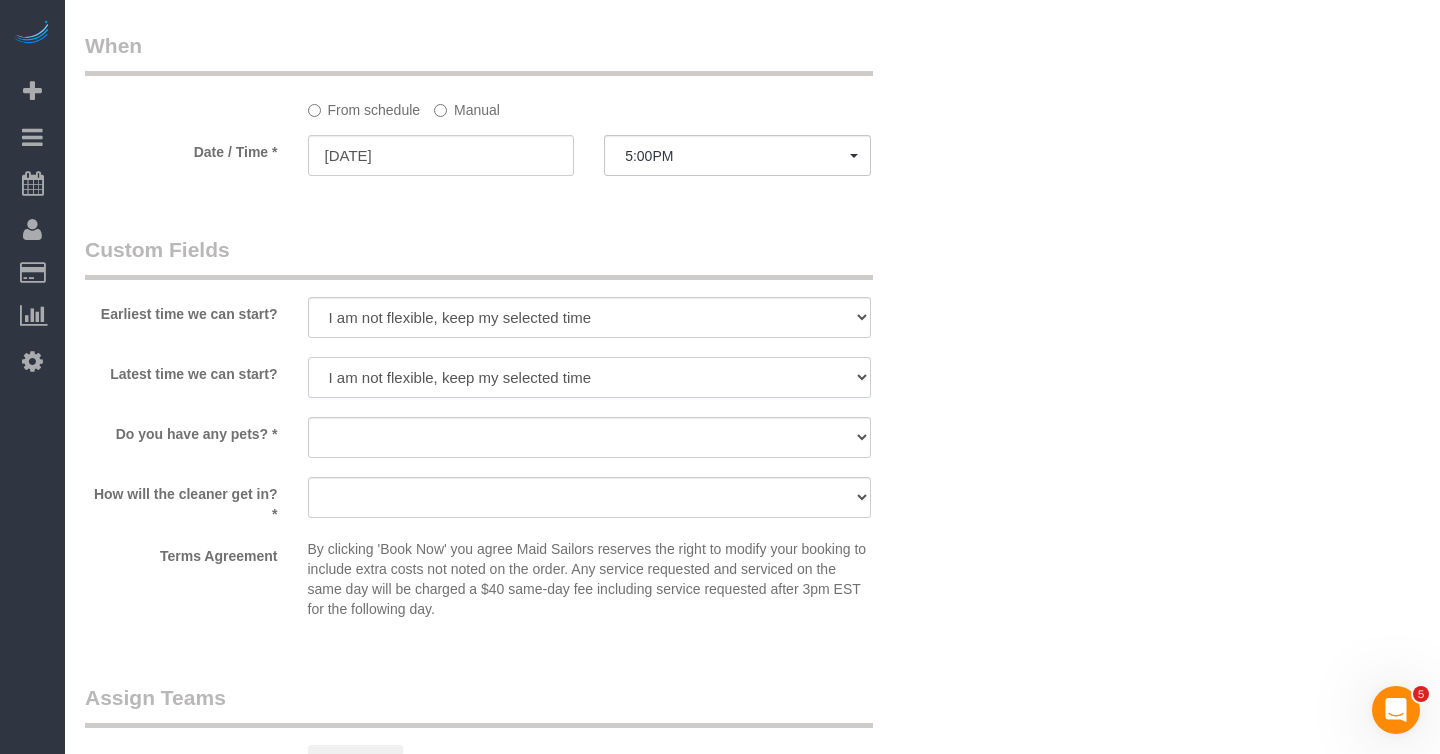 select on "number:78" 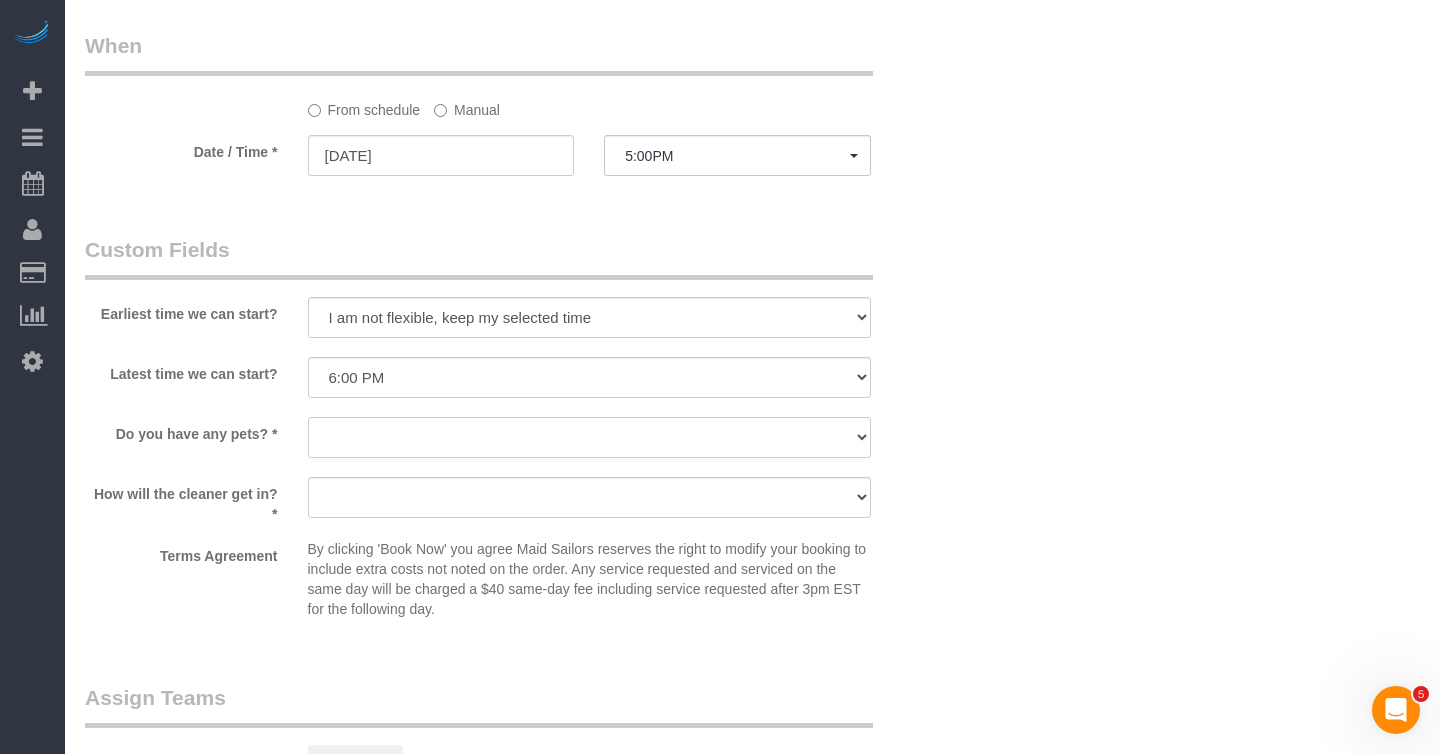 click on "Dog Cat None" at bounding box center [589, 437] 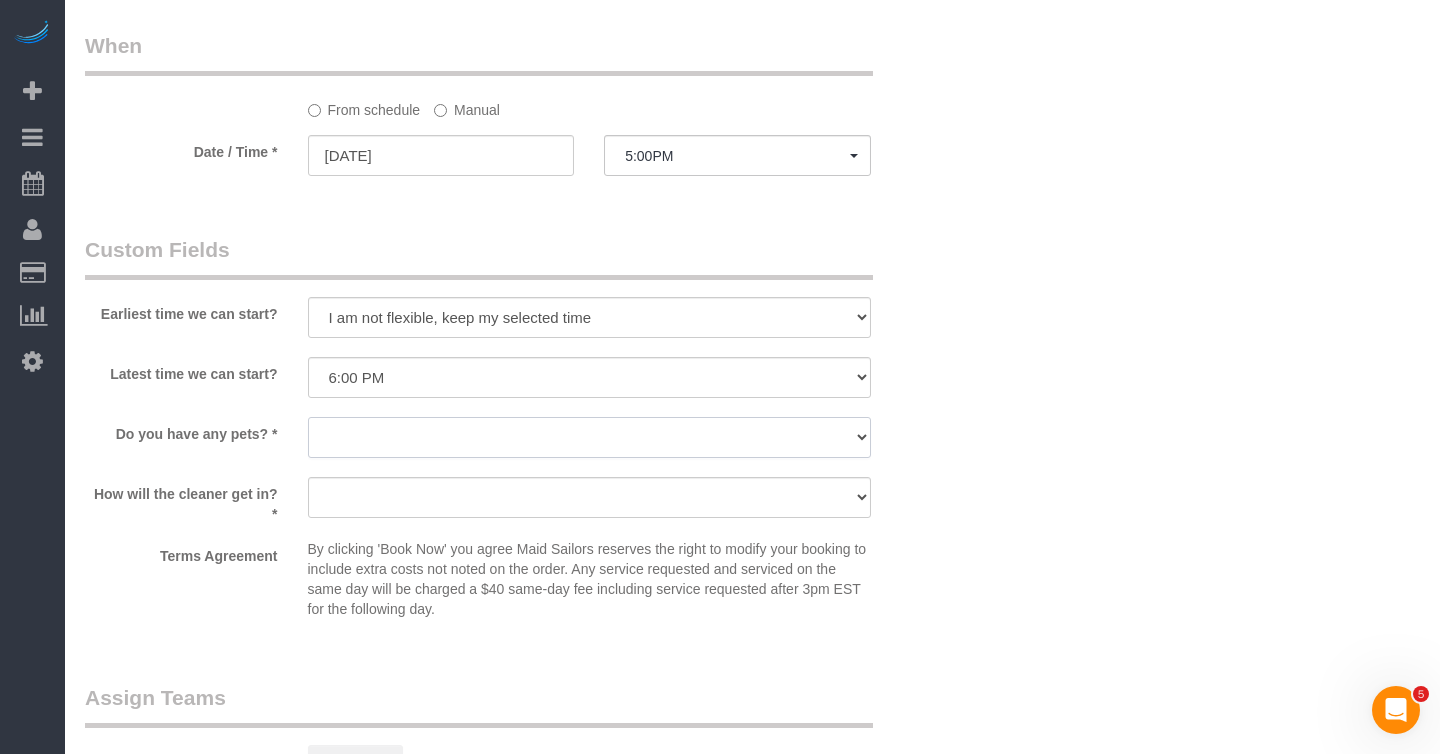 select on "number:15" 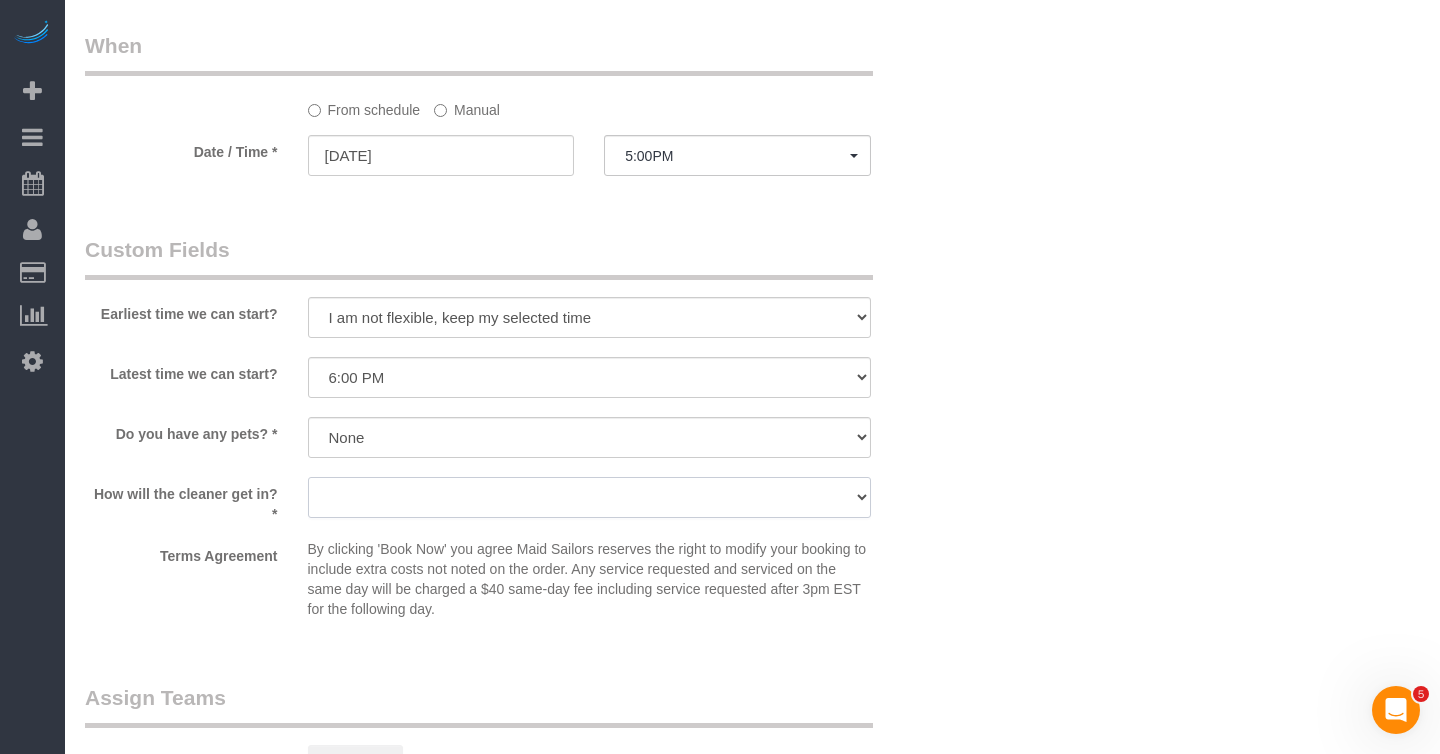 click on "We'll let you in. Doorman/Front Desk has the key. Other (Provide details)" at bounding box center (589, 497) 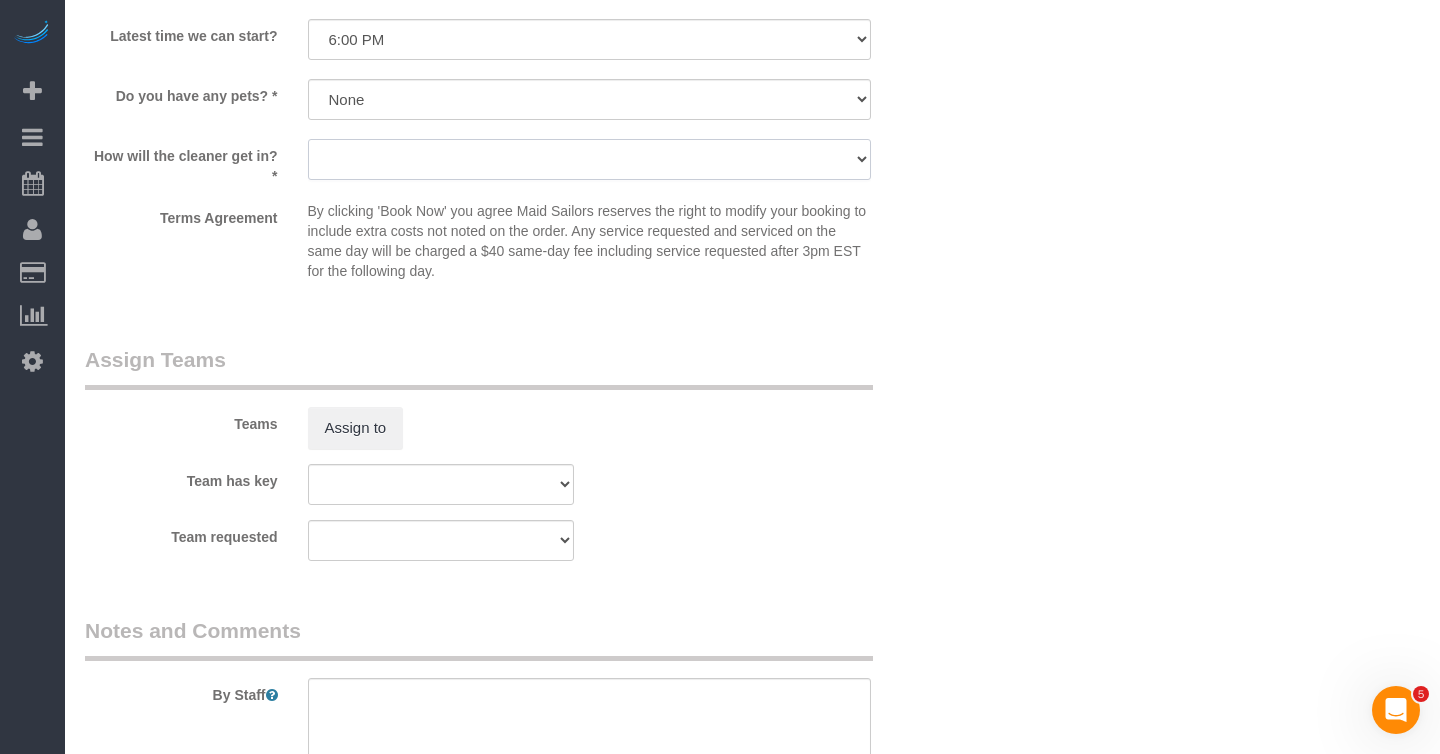 scroll, scrollTop: 2650, scrollLeft: 0, axis: vertical 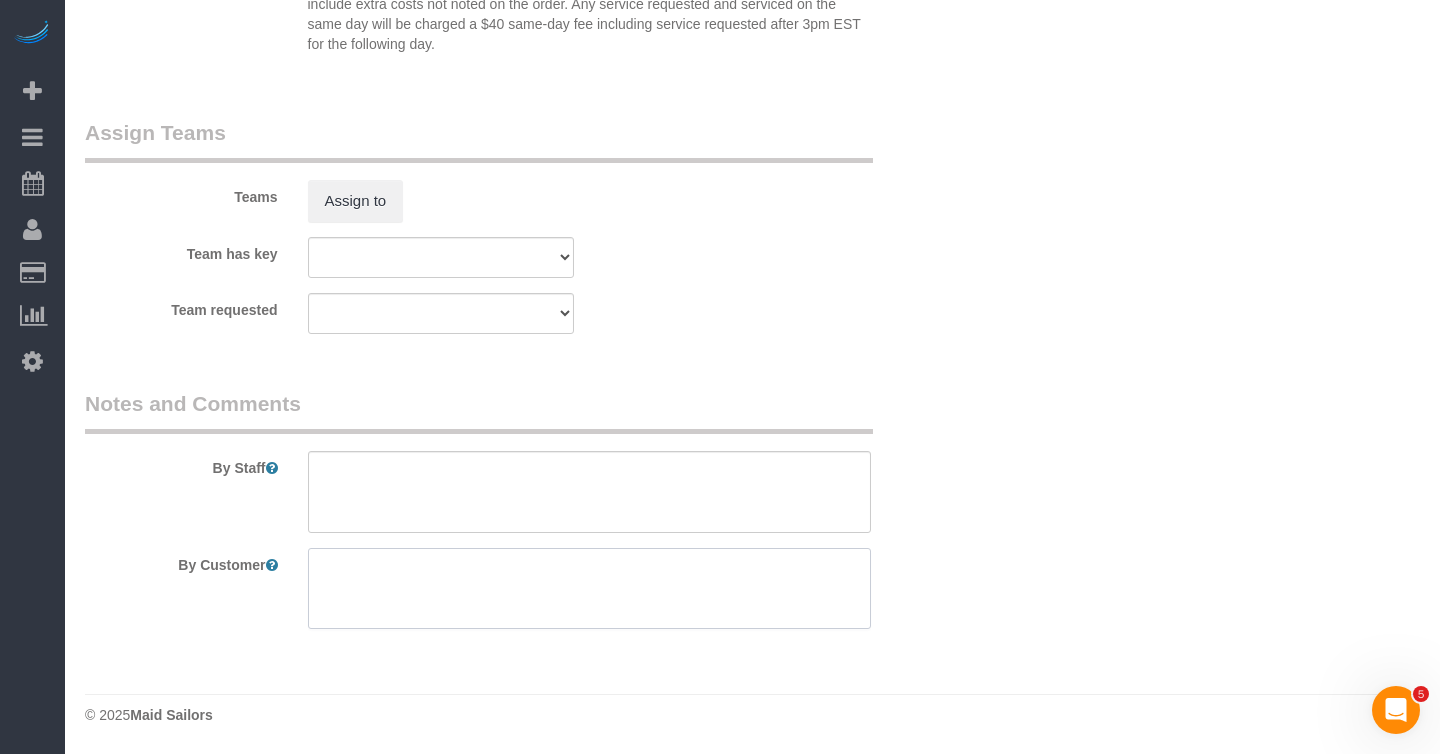 click at bounding box center (589, 589) 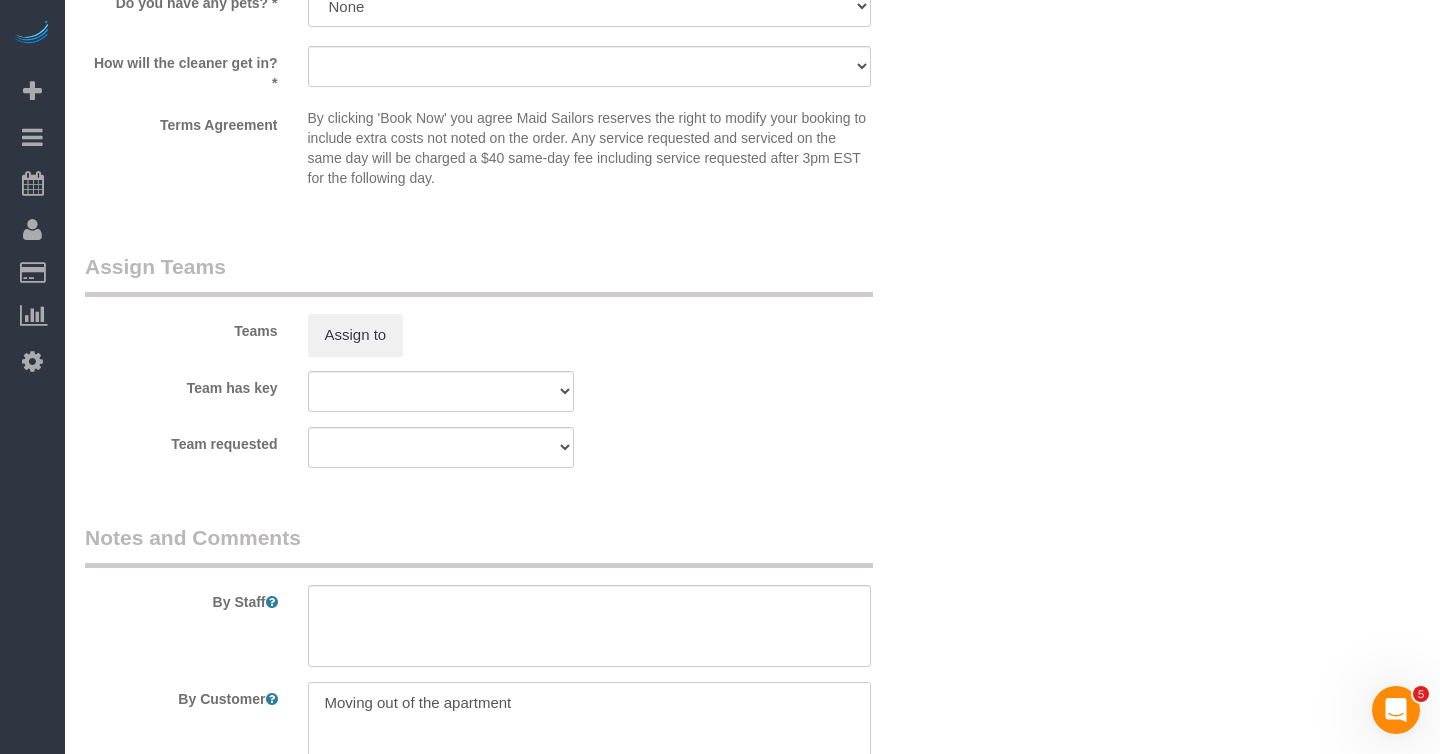 scroll, scrollTop: 2650, scrollLeft: 0, axis: vertical 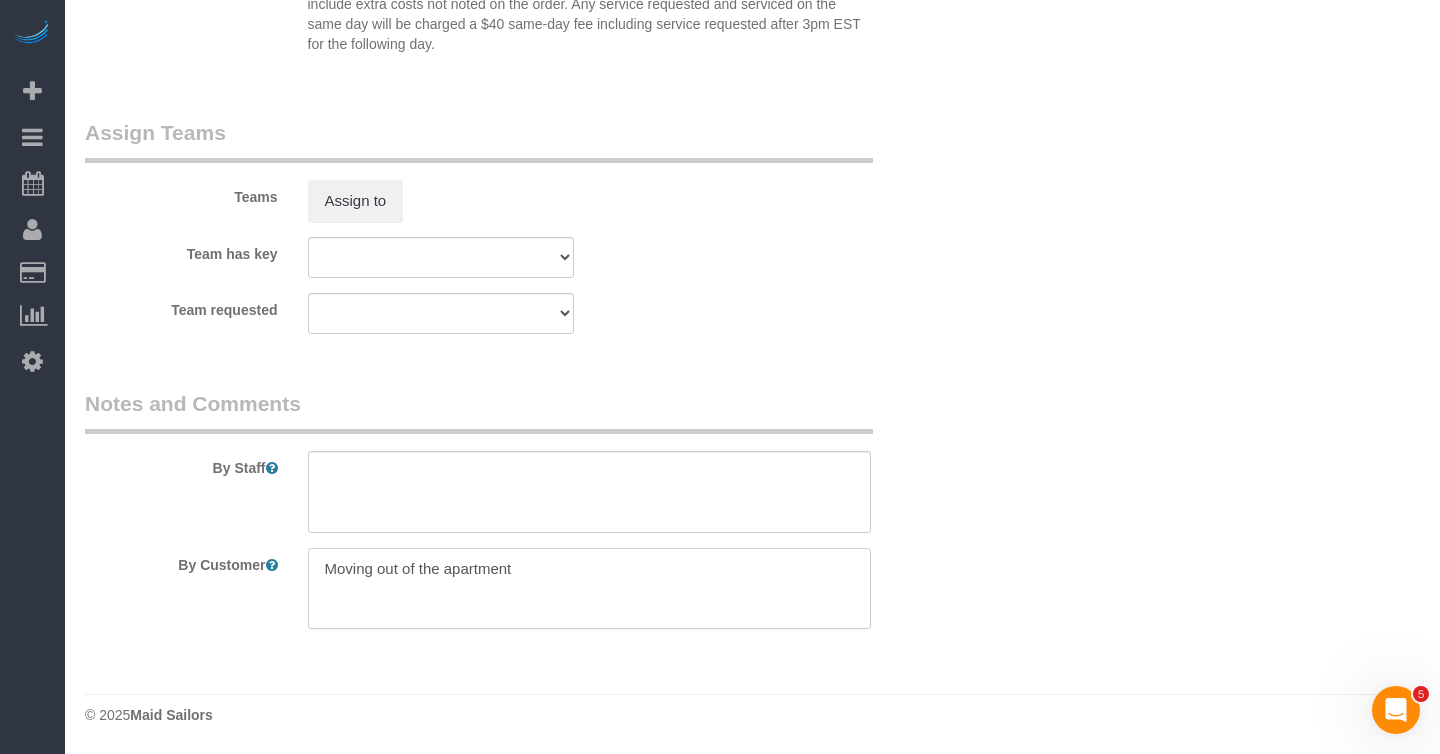 click at bounding box center [589, 589] 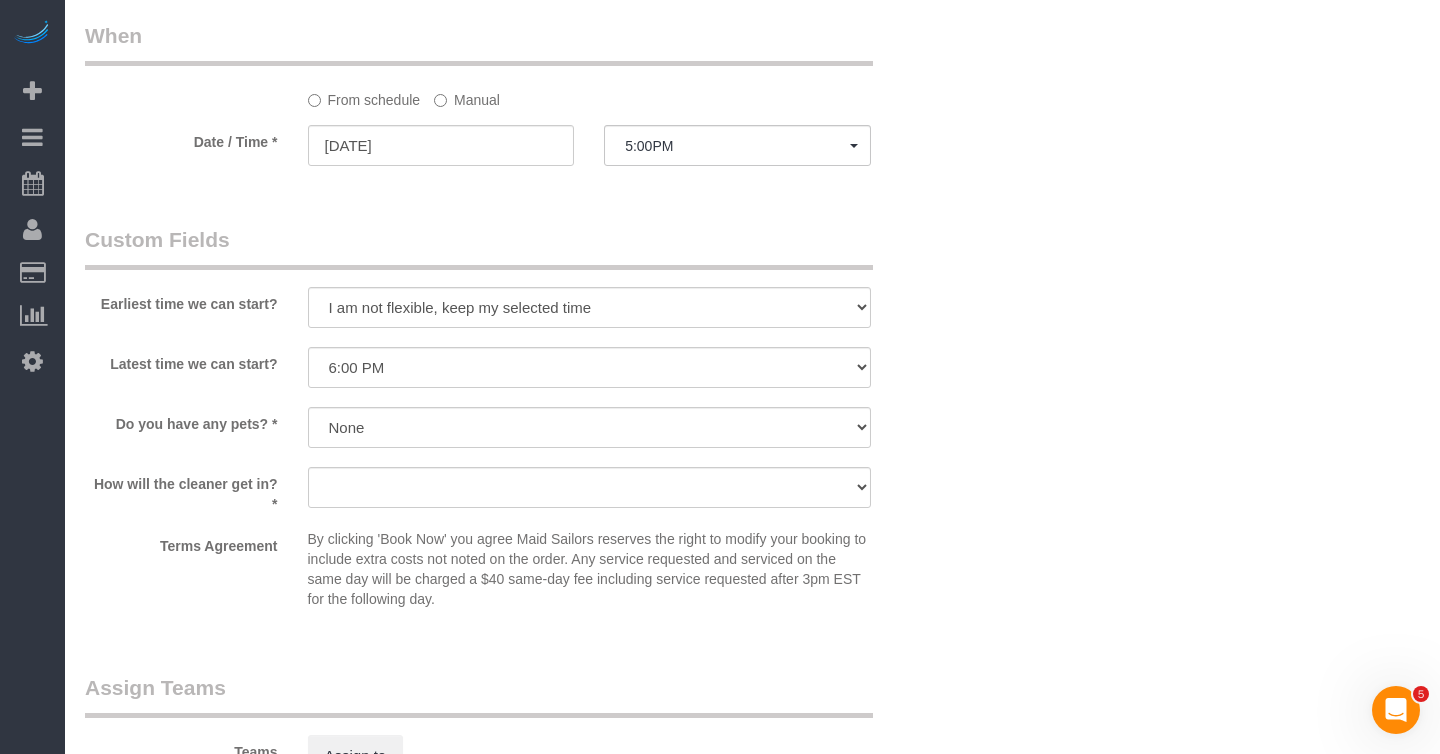 scroll, scrollTop: 2109, scrollLeft: 0, axis: vertical 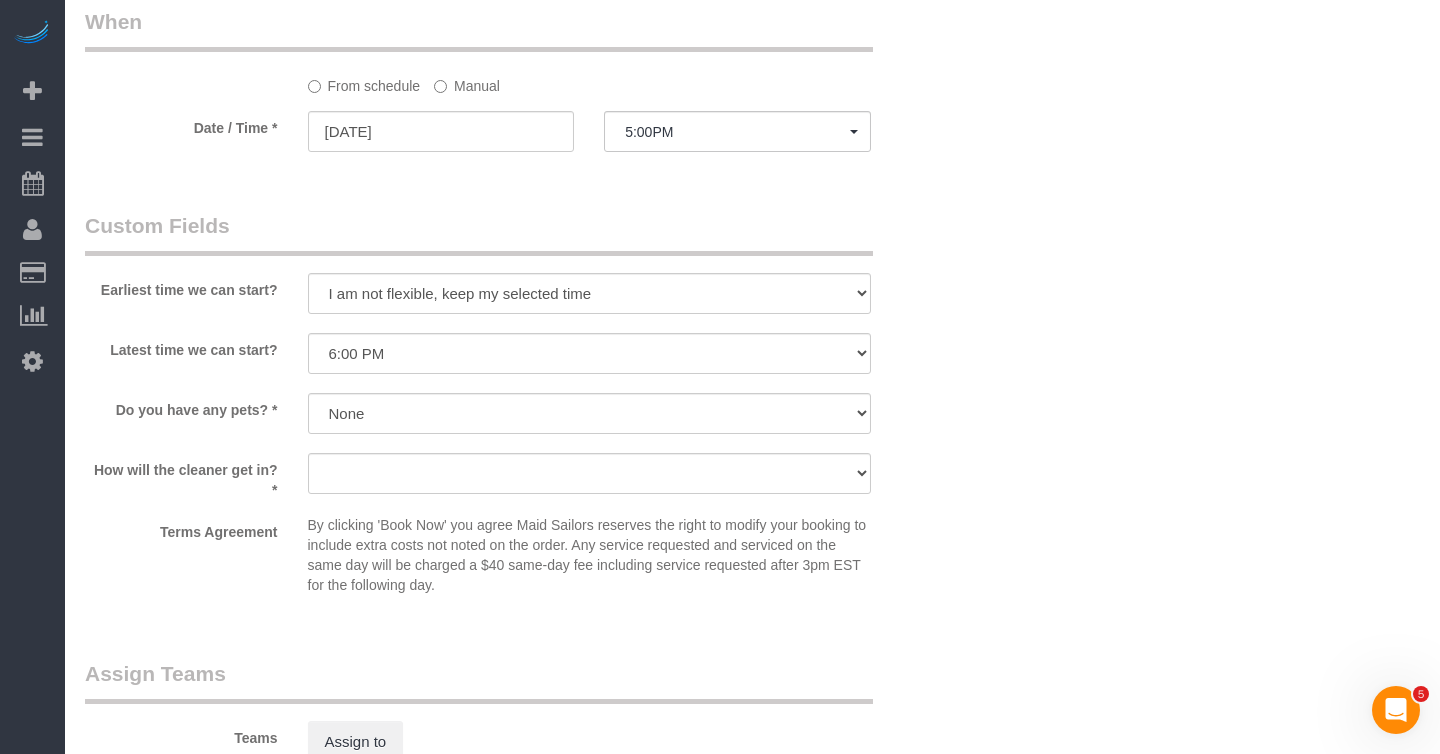 type on "Moving out of the apartment. Apartment will be empty when cleaner arrives" 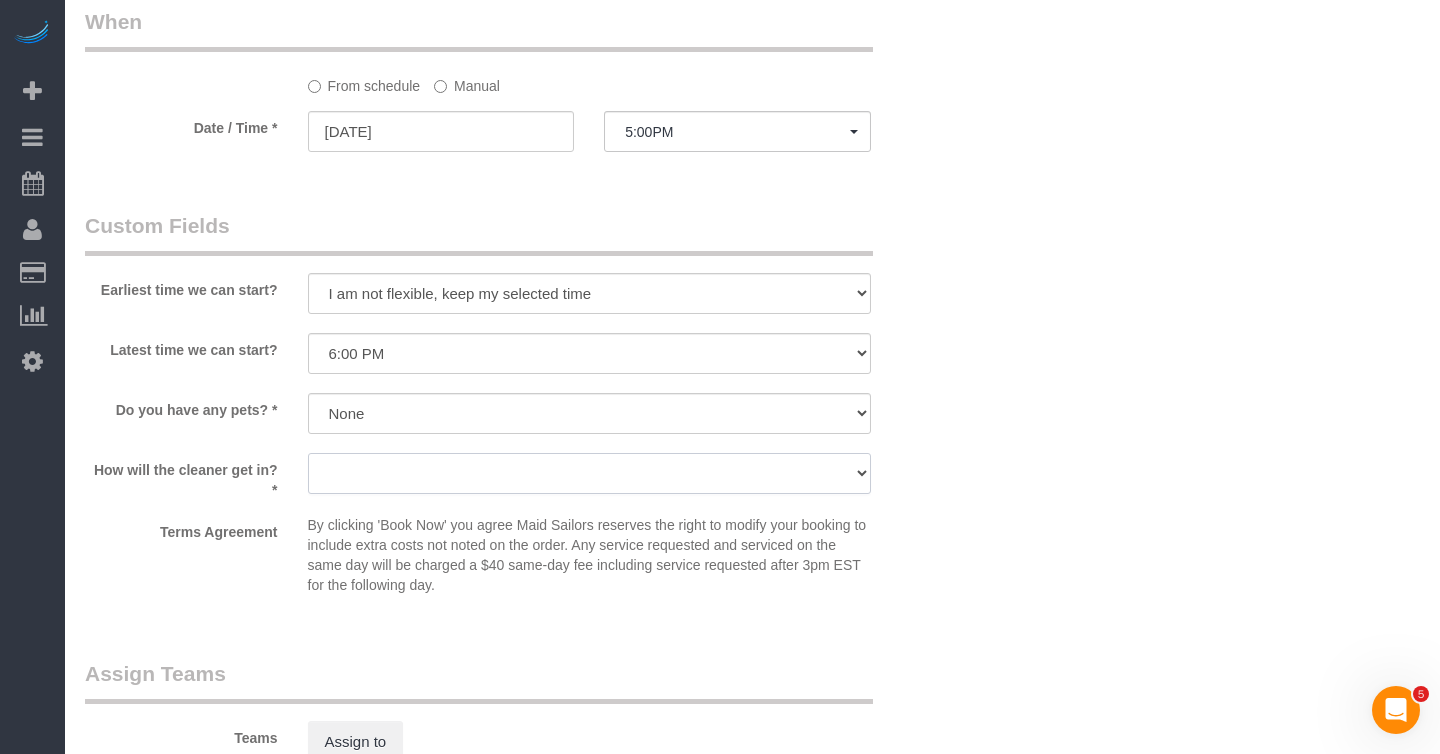 click on "We'll let you in. Doorman/Front Desk has the key. Other (Provide details)" at bounding box center (589, 473) 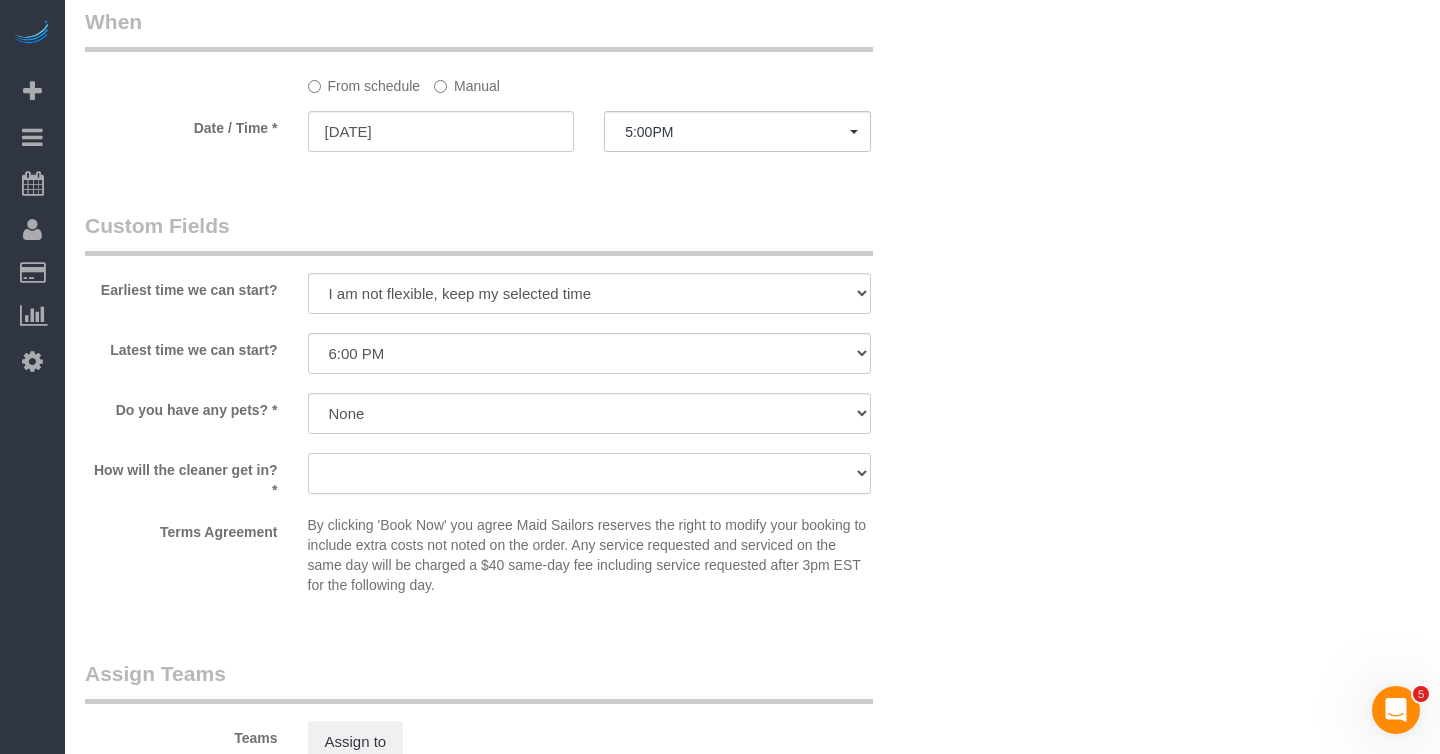 select on "number:5" 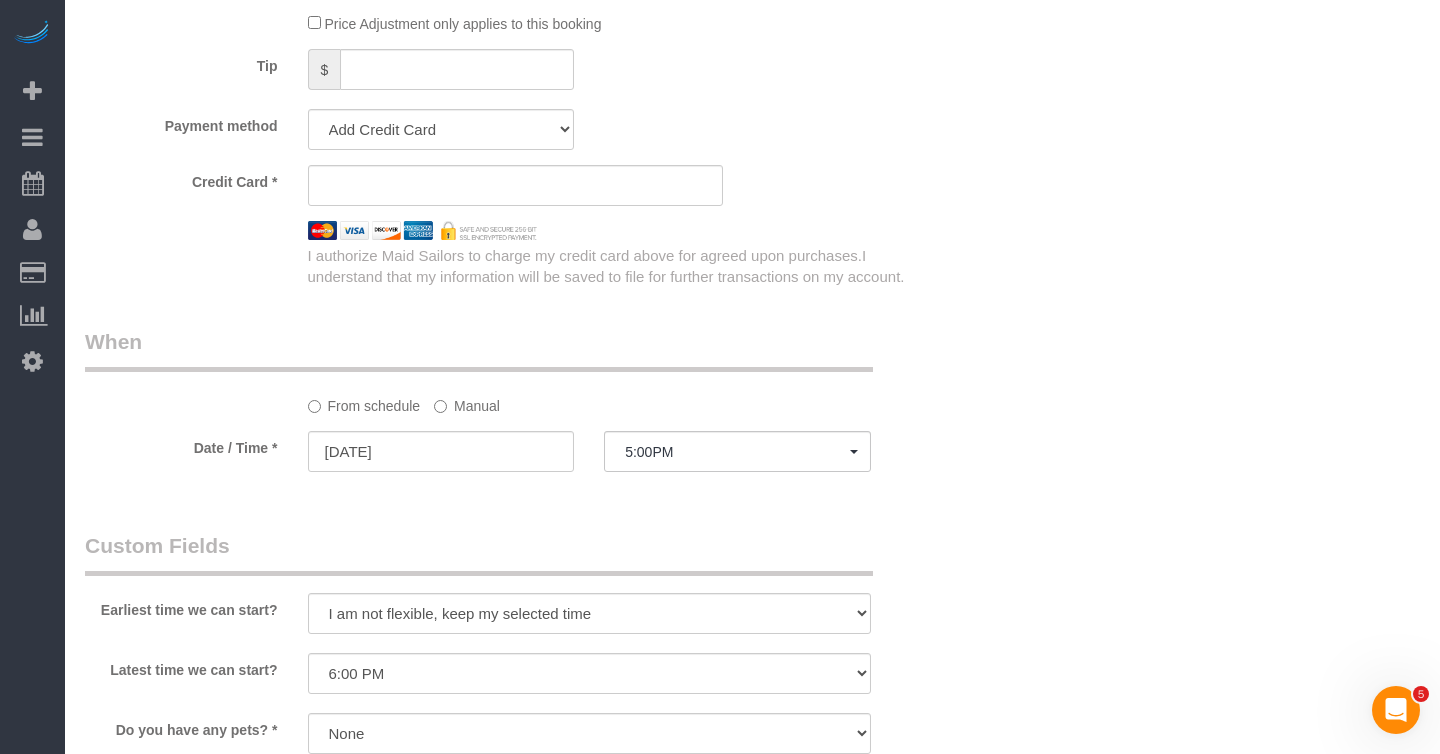 scroll, scrollTop: 1790, scrollLeft: 0, axis: vertical 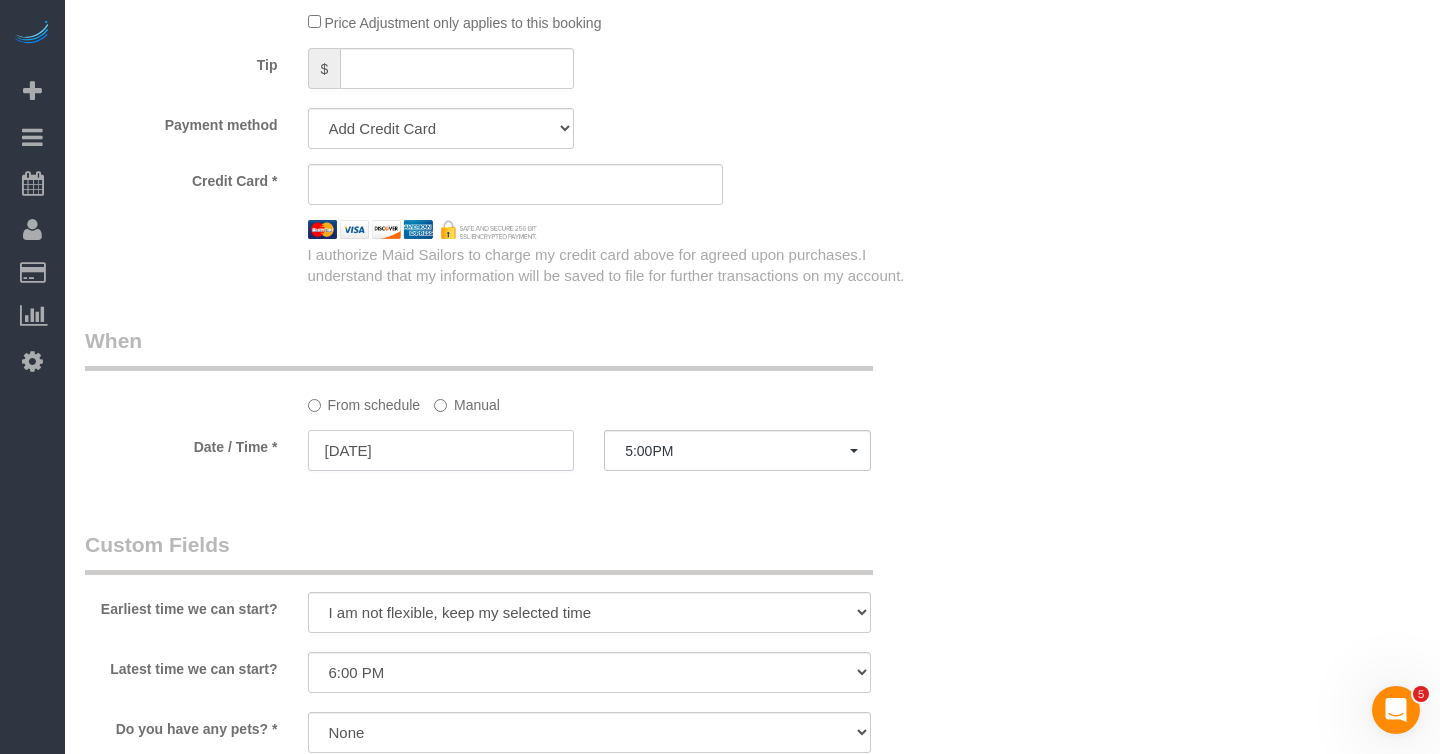click on "[DATE]" at bounding box center [441, 450] 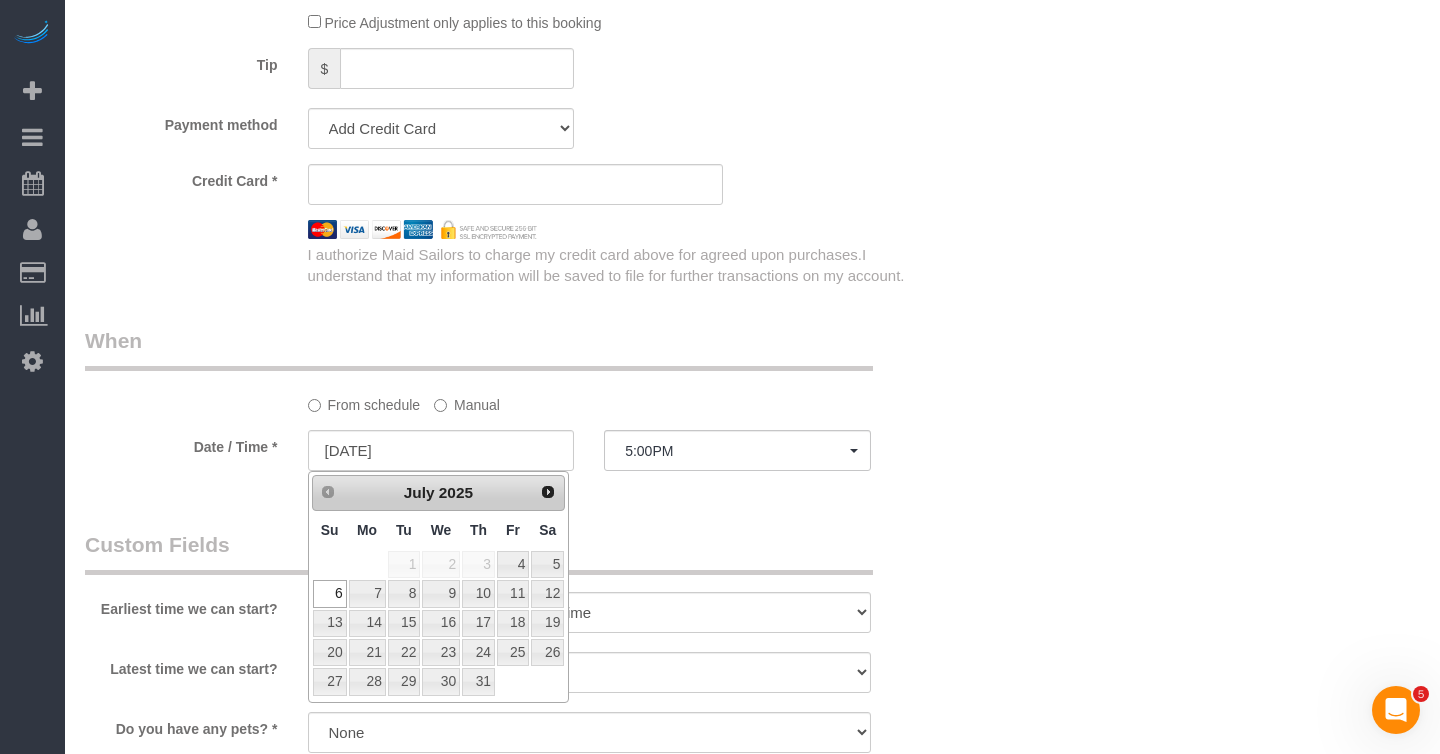 click on "Who
Email
Name *
Where
Address
AK
AL
AR
AZ
CA
CO
CT
DC
DE
FL
GA
HI
IA
ID
IL
IN
KS
KY
LA
MA
MD
ME
MI
MN
MO
MS
MT
NC
ND
NE
NH
NJ
NM
NV" at bounding box center (515, -86) 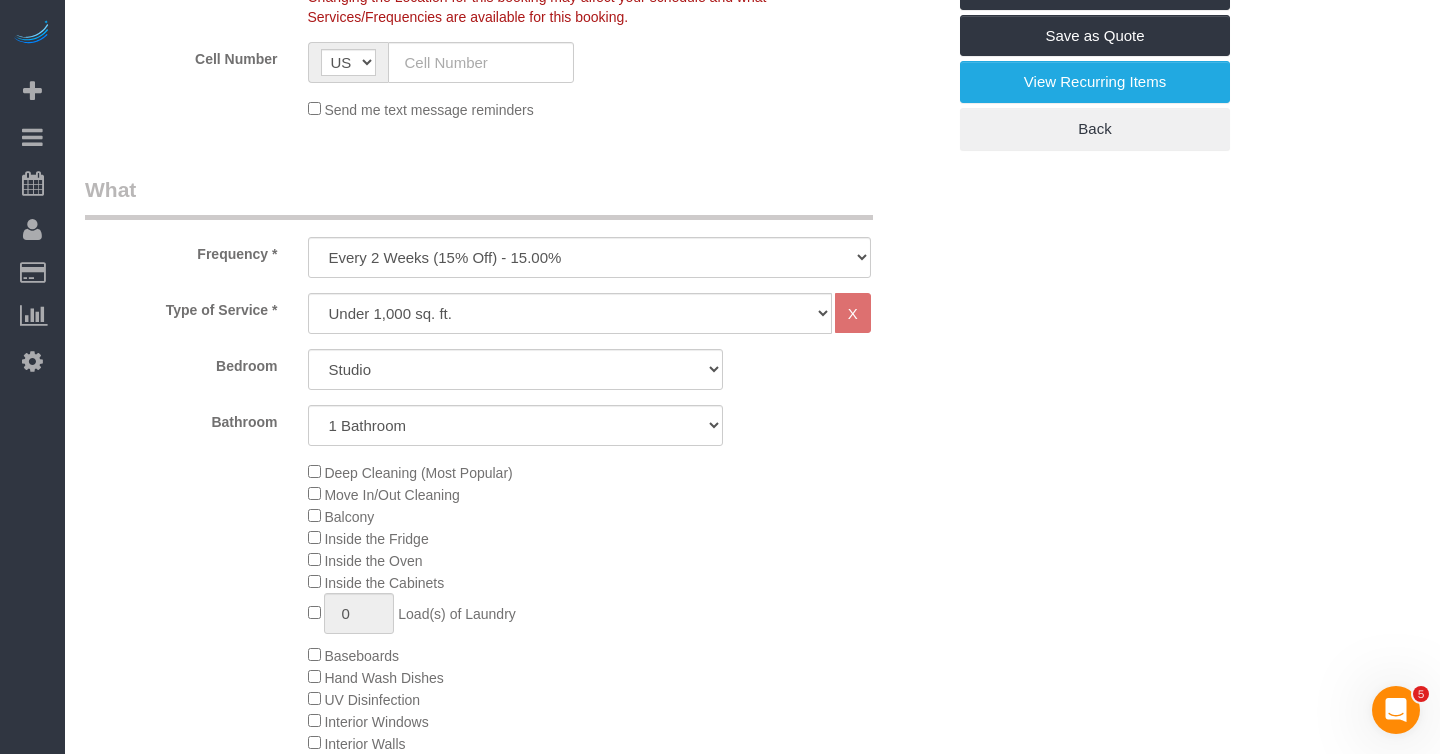 scroll, scrollTop: 466, scrollLeft: 0, axis: vertical 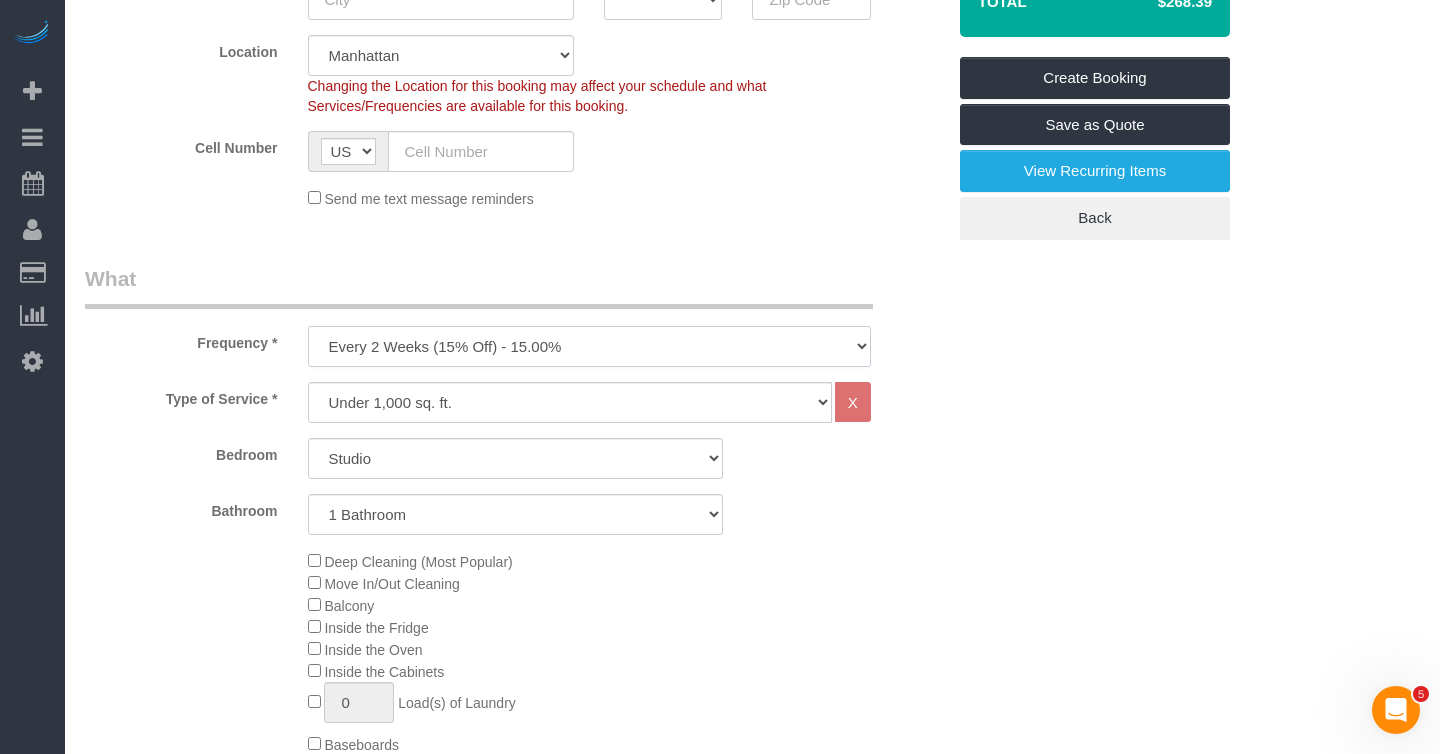 click on "One Time Weekly (20% Off) - 20.00% Every 2 Weeks (15% Off) - 15.00% Every 4 Weeks (10% Off) - 10.00%" at bounding box center (589, 346) 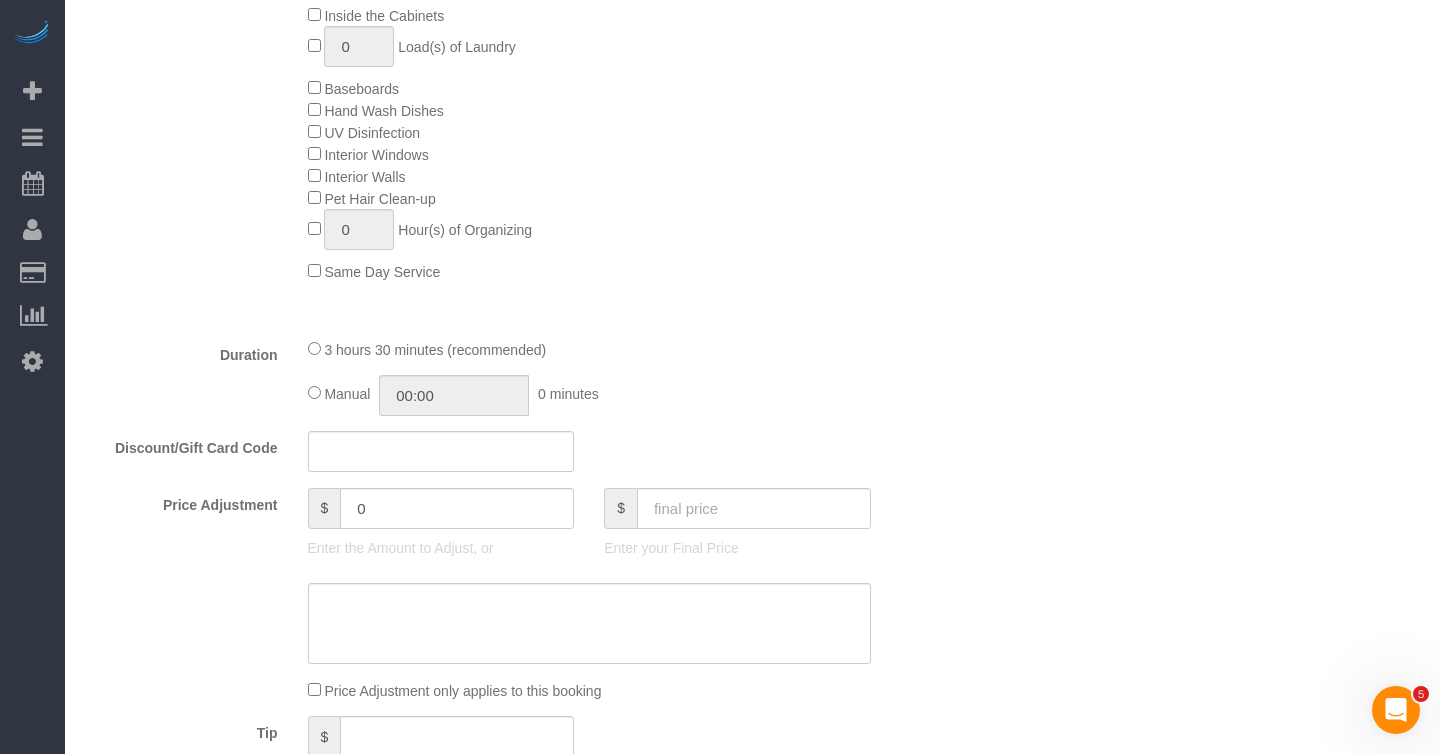 scroll, scrollTop: 1127, scrollLeft: 0, axis: vertical 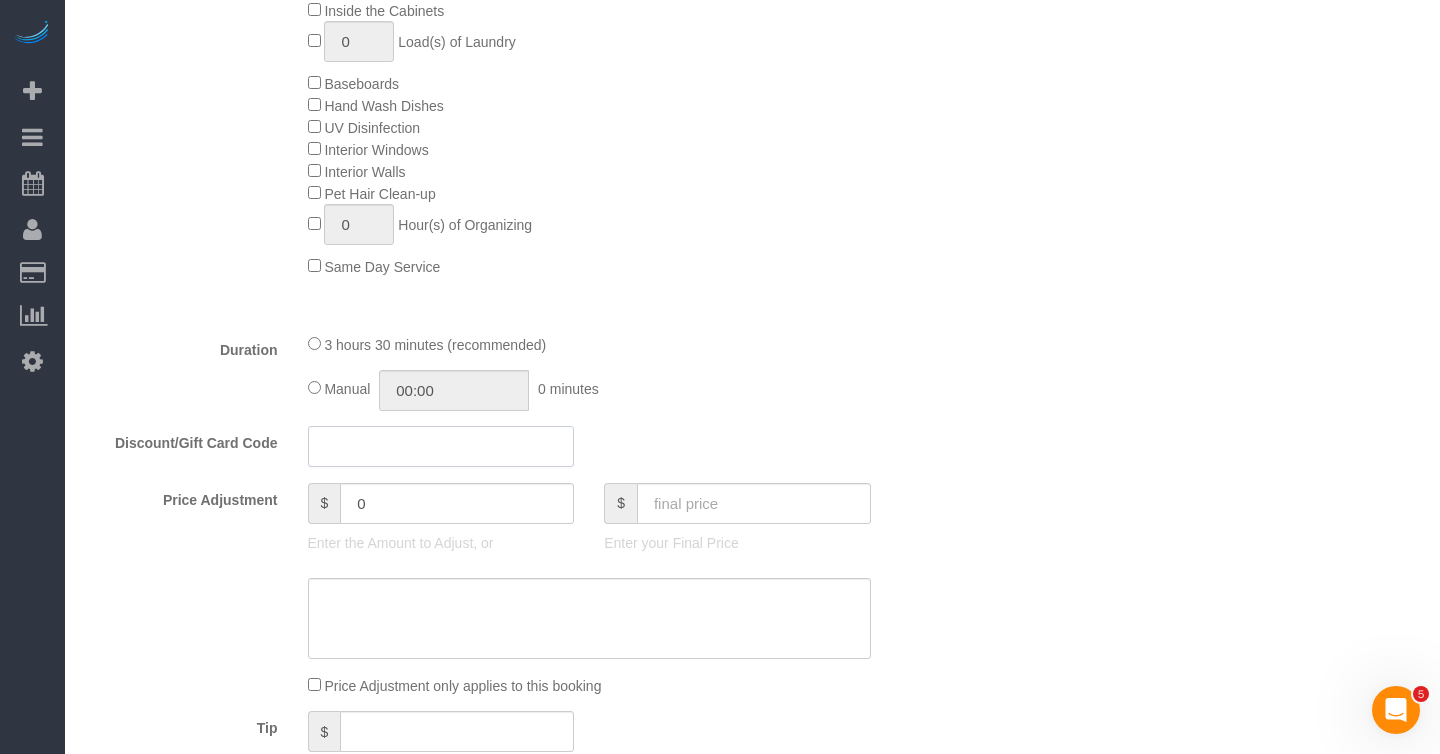 click 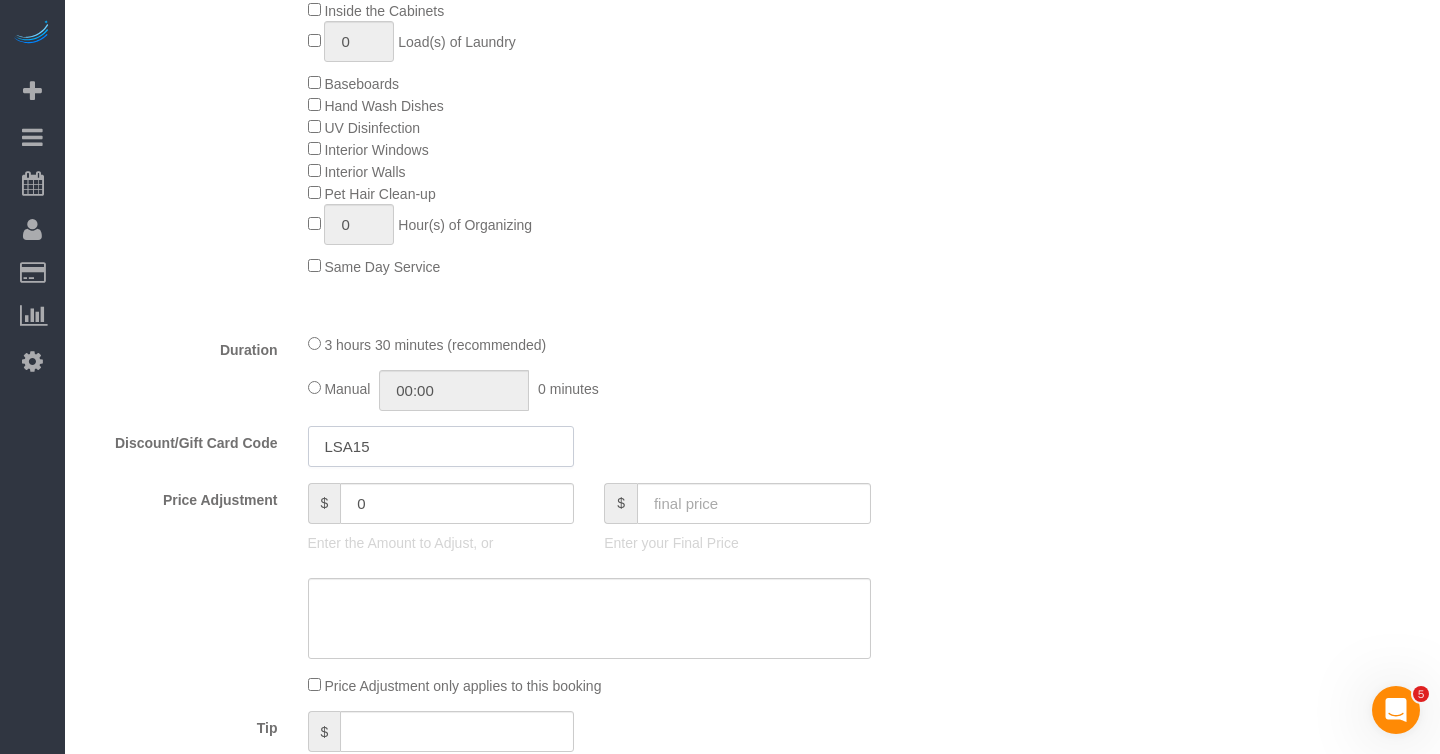type on "LSA15" 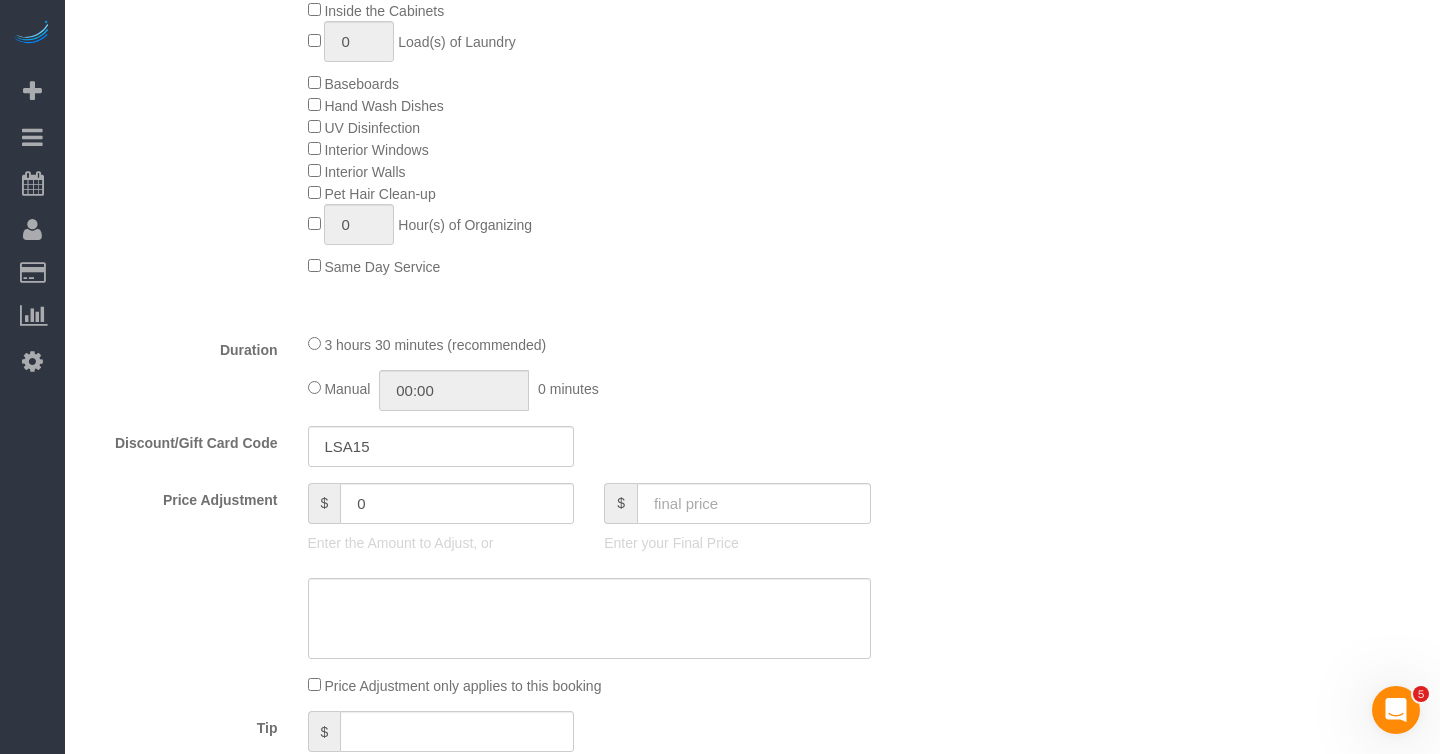 click on "Manual
00:00
0 minutes" 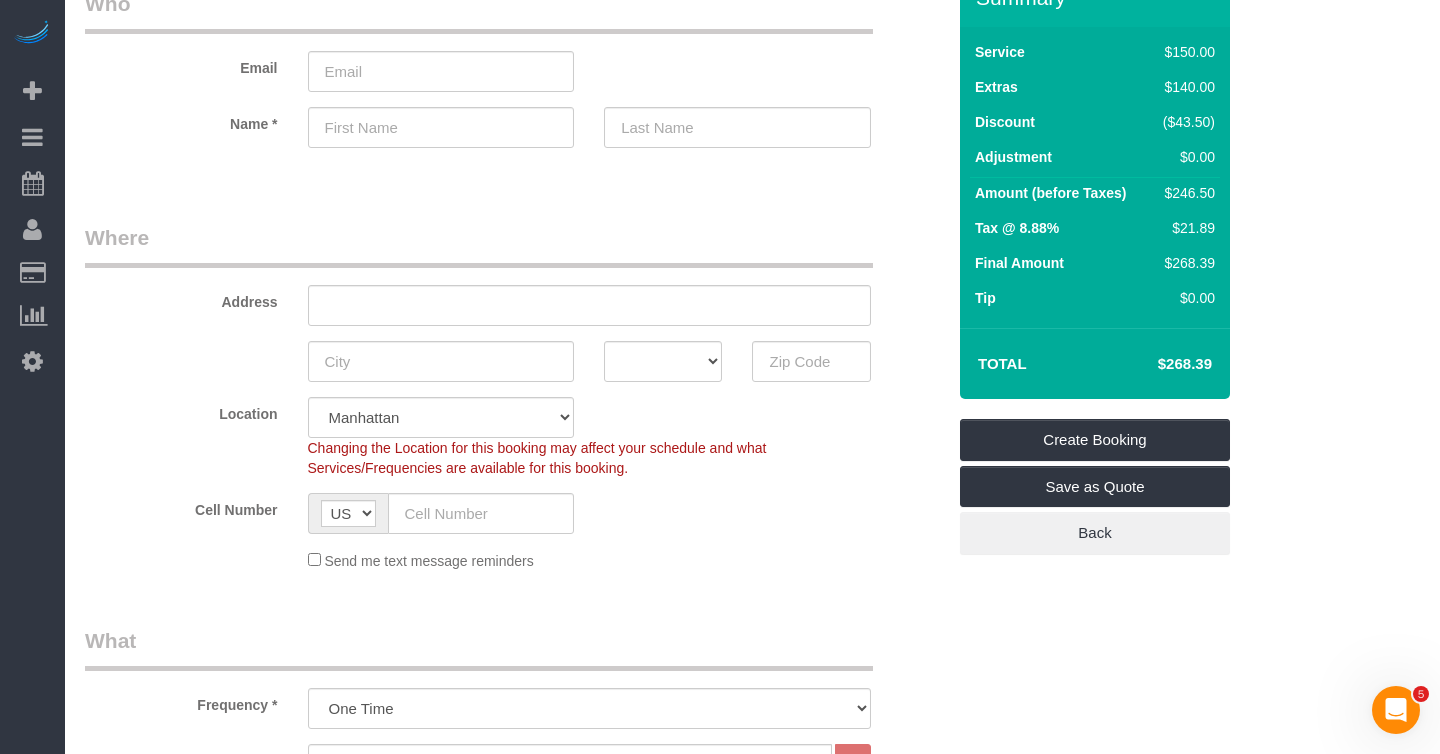 scroll, scrollTop: 109, scrollLeft: 0, axis: vertical 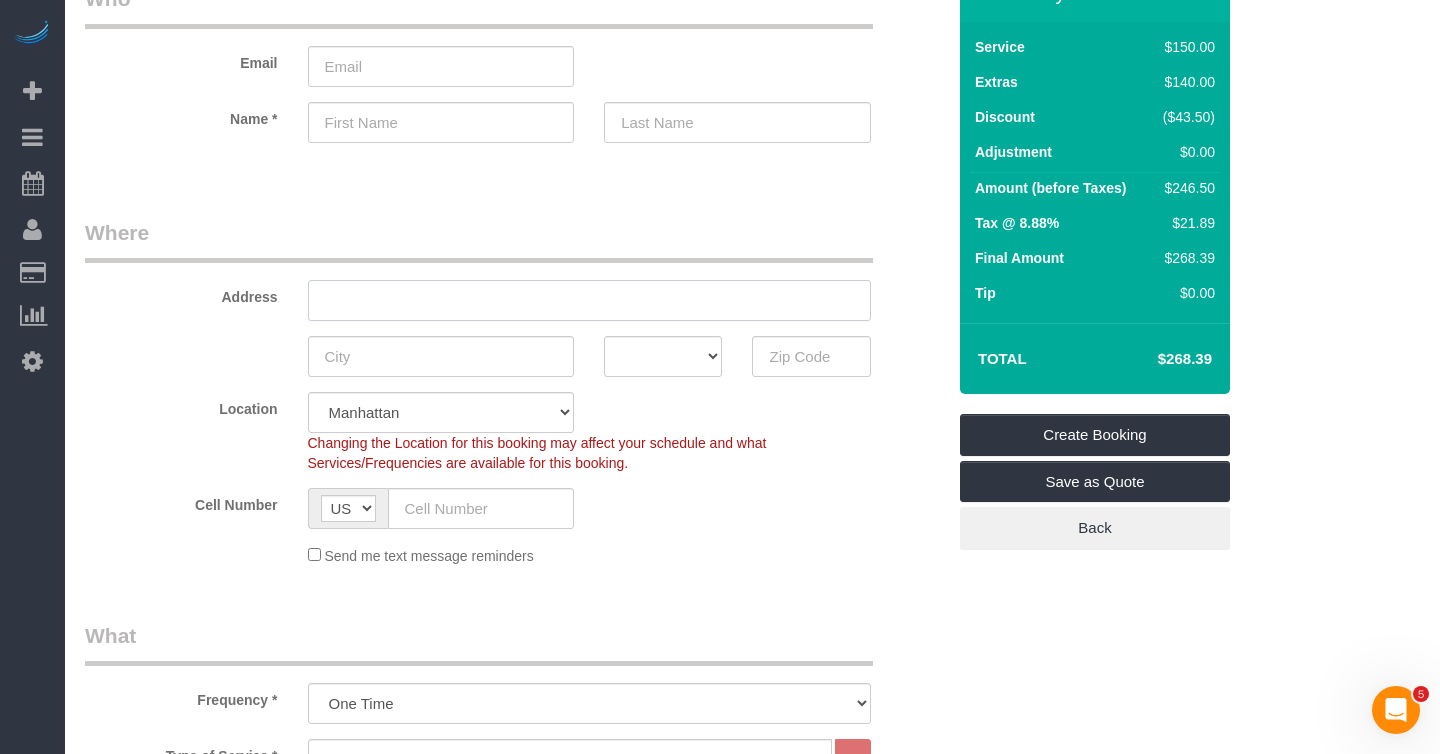 click at bounding box center (589, 300) 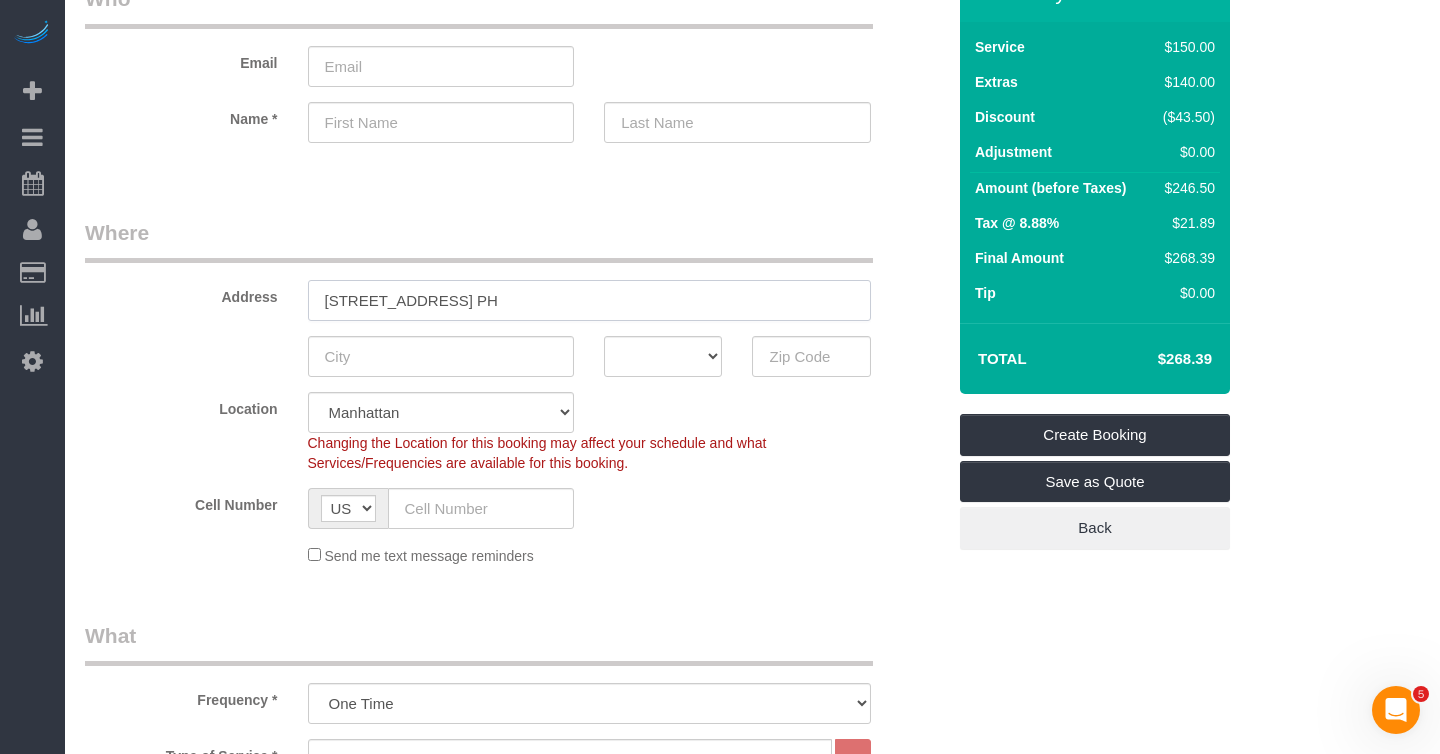 type on "[STREET_ADDRESS] PH" 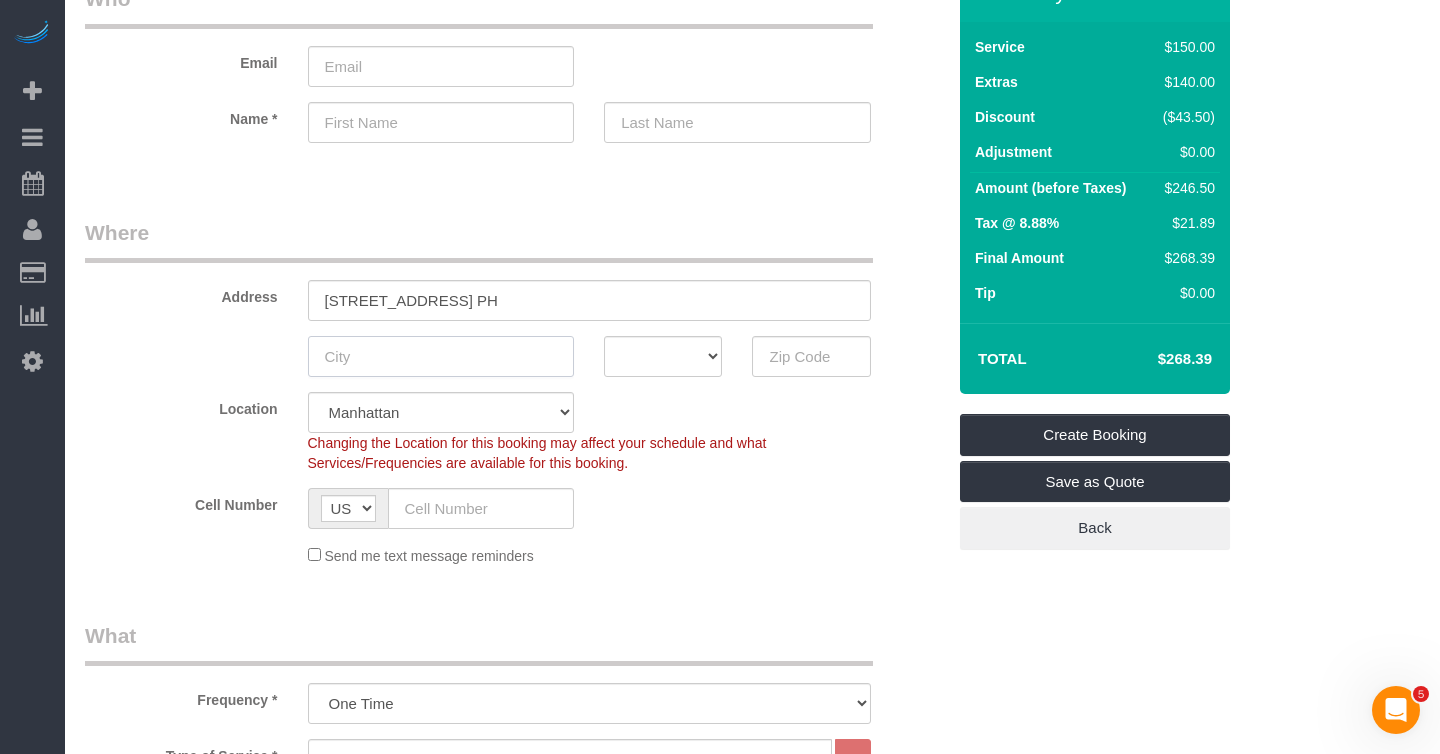 click at bounding box center (441, 356) 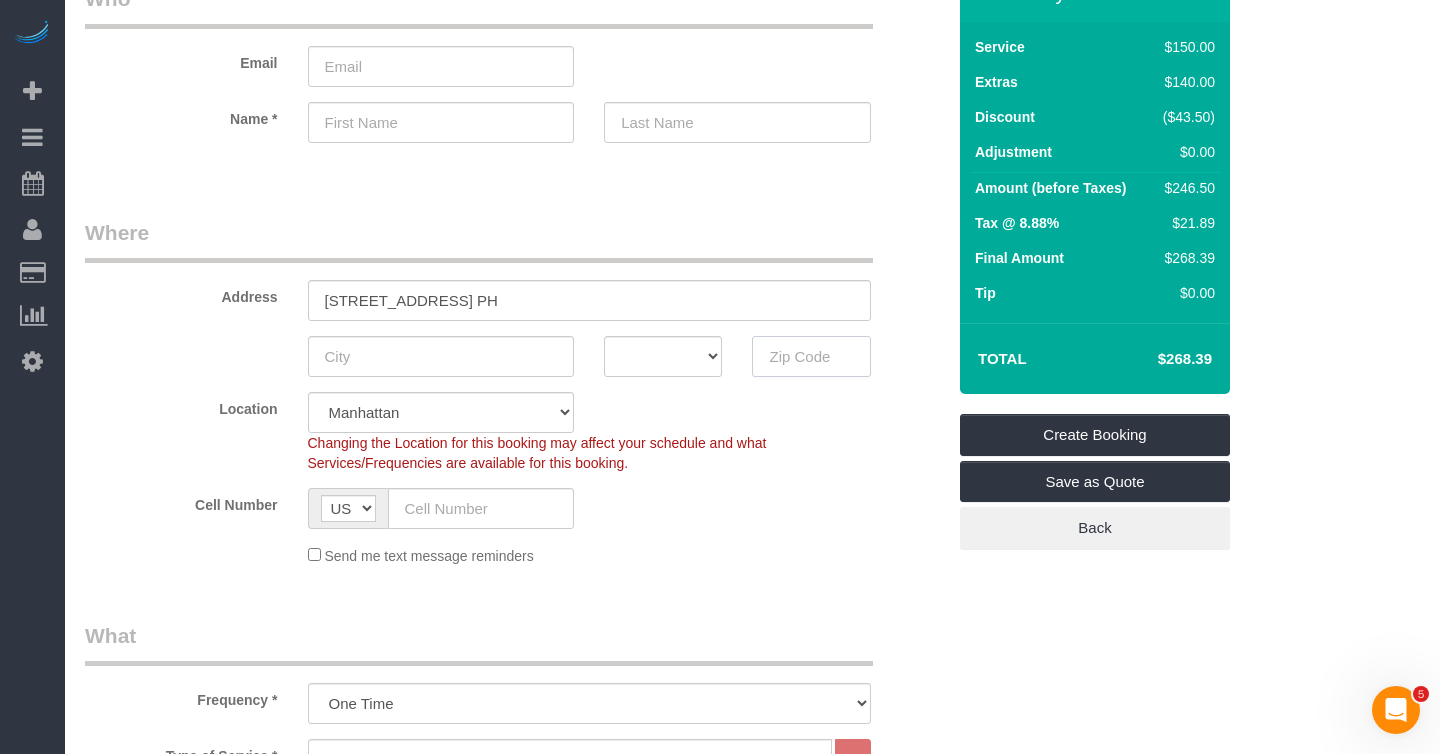 click at bounding box center (811, 356) 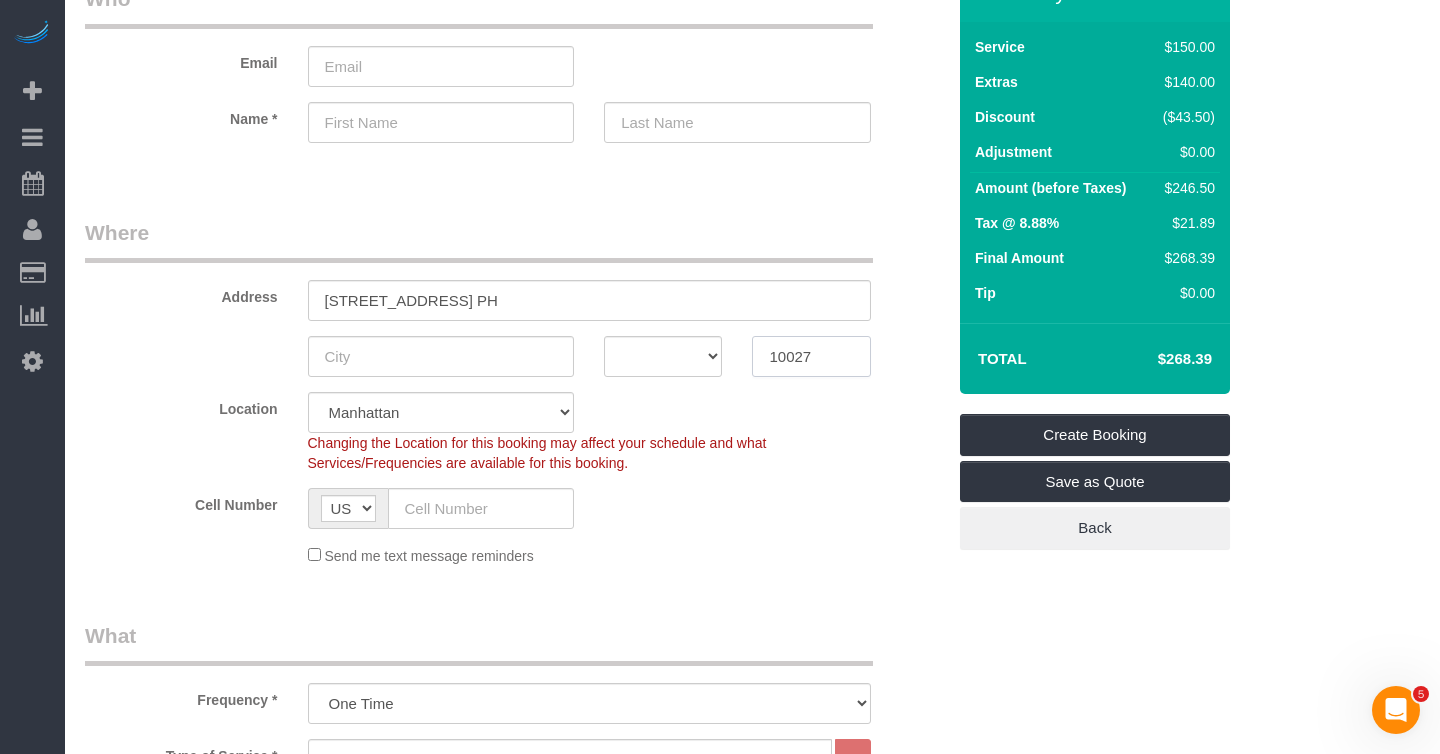 type on "10027" 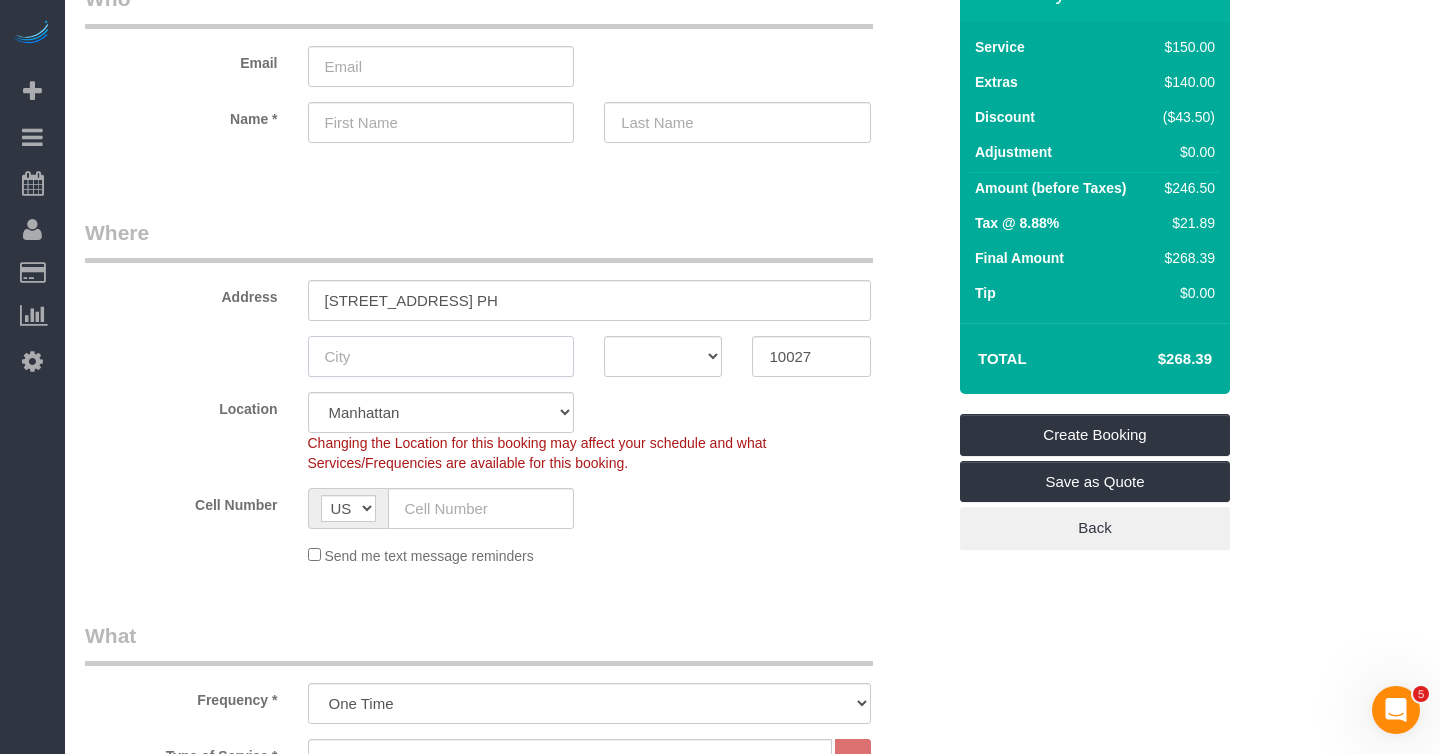 click at bounding box center (441, 356) 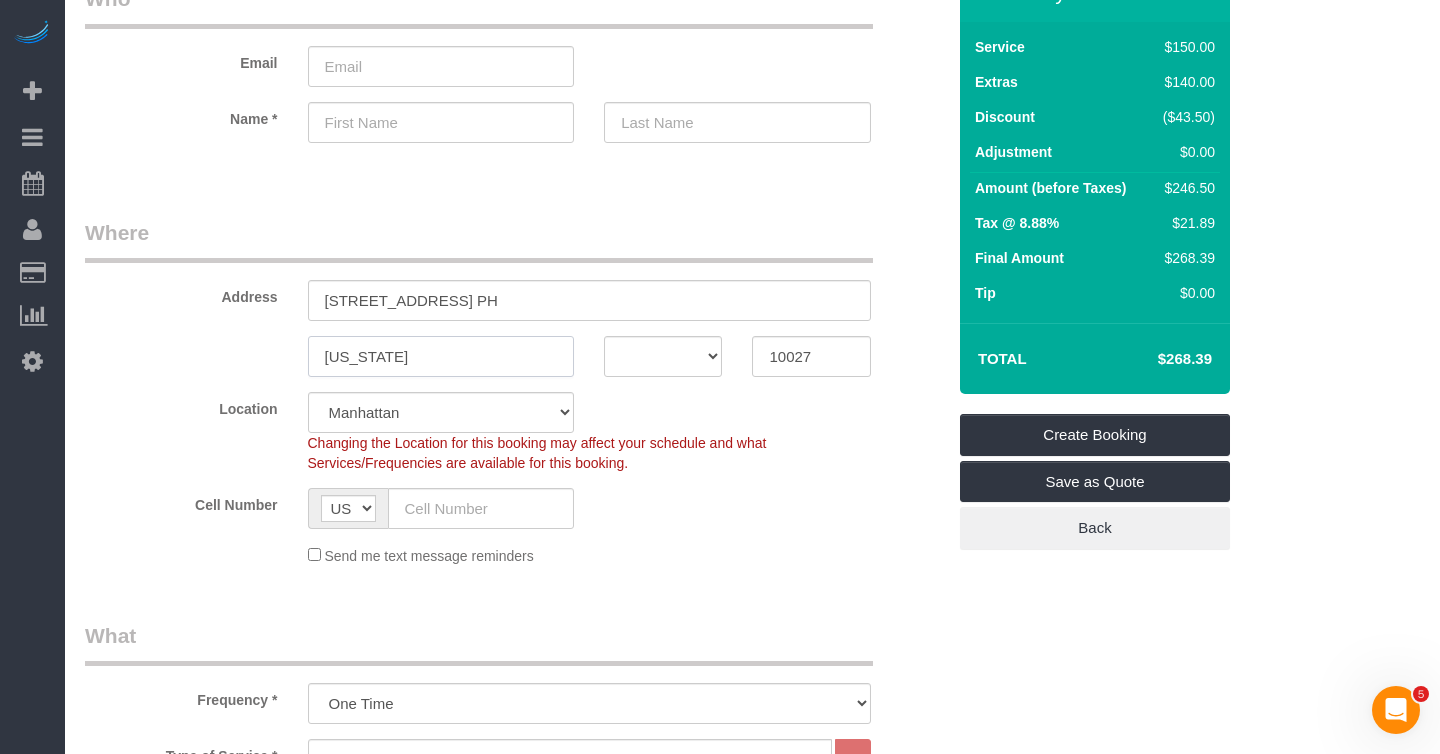 type on "[US_STATE]" 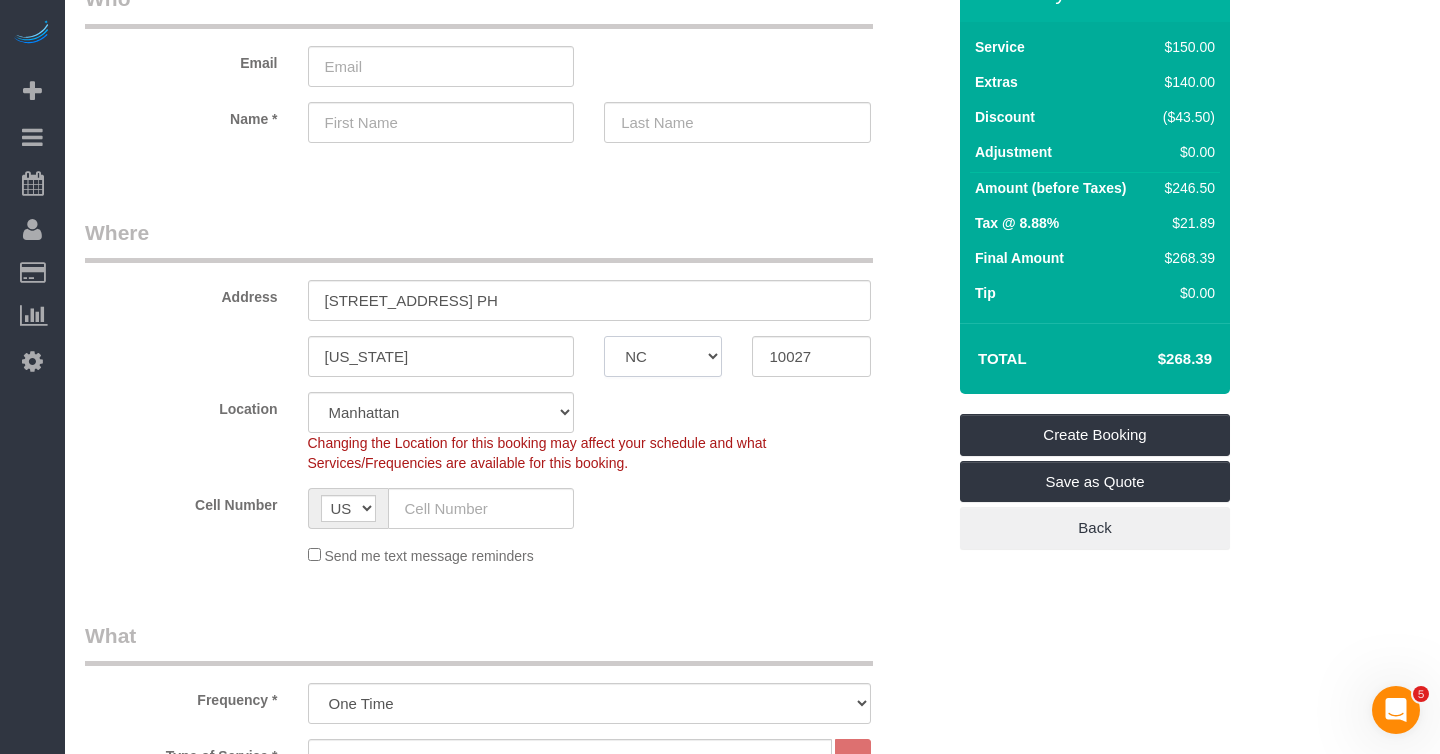 select on "NY" 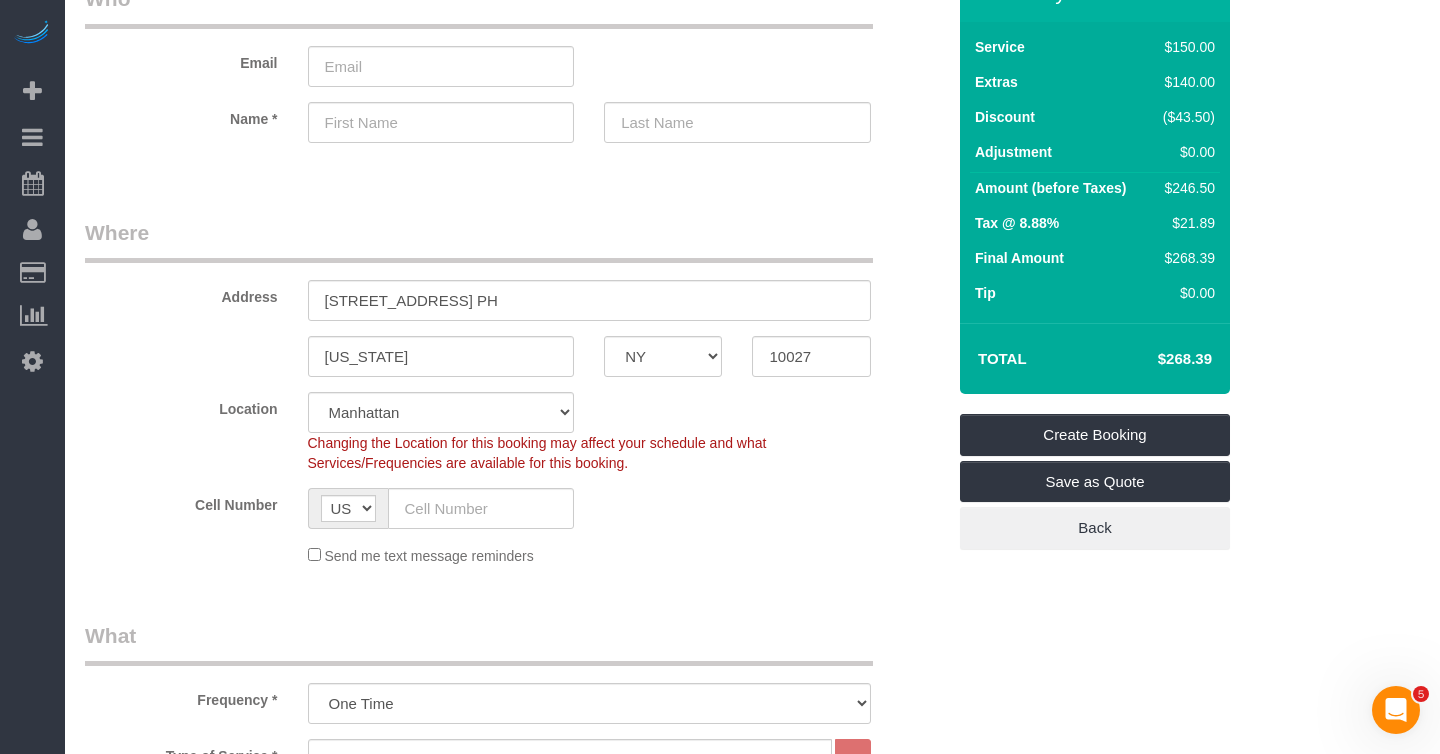 click on "Cell Number
AF AL DZ AD AO AI AQ AG AR AM AW AU AT AZ BS BH BD BB BY BE BZ BJ BM BT BO BA BW BR GB IO BN BG BF BI KH CM CA CV BQ KY CF TD CL CN CX CC CO KM CD CG CK CR HR CU CW CY CZ CI DK DJ DM DO TL EC EG SV GQ ER EE ET FK FO FJ FI FR GF PF TF GA GM GE DE GH GI GR GL GD GP GU GT GG GN GW GY HT HN HK HU IS IN ID IR IQ IE IM IL IT JM JP JE JO KZ KE KI KP KR KW KG LA LV LB LS LR LY LI LT LU MO MK MG MW MY MV ML MT MH MQ MR MU YT MX FM MD MC MN ME MS MA MZ MM NA NR NP NL NC NZ NI NE NG NU NF MP NO OM PK PW PS PA PG PY PE PH PN PL PT PR QA RO RU RW RE AS WS SM ST SA SN RS SC SL SG SK SI SB SO ZA GS SS ES LK BL SH KN LC SX MF PM VC SD SR SJ SZ SE CH SY TW TJ TZ TH TG TK TO TT TN TR TM TC TV UM UG UA AE US UY UZ VU VA VE VN VG VI WF EH YE ZM ZW AX" 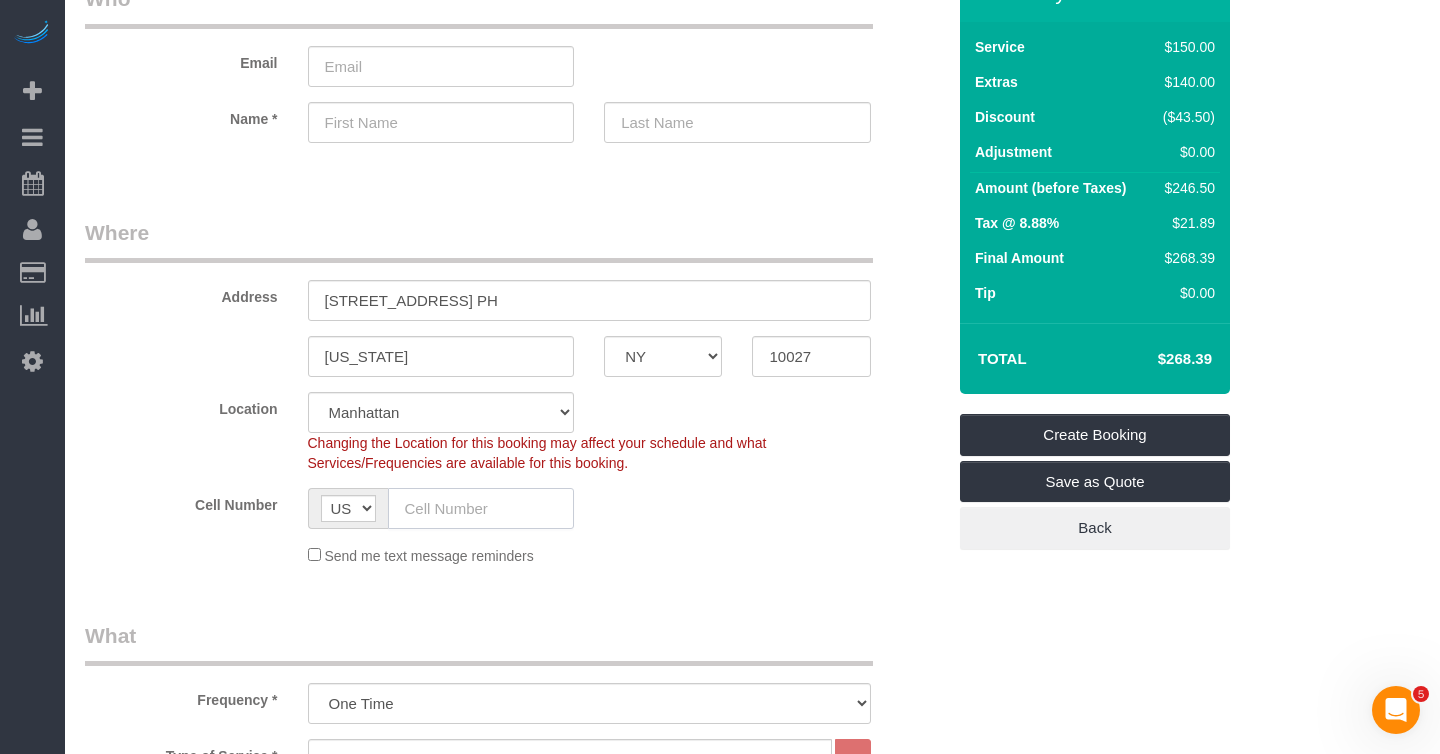 click 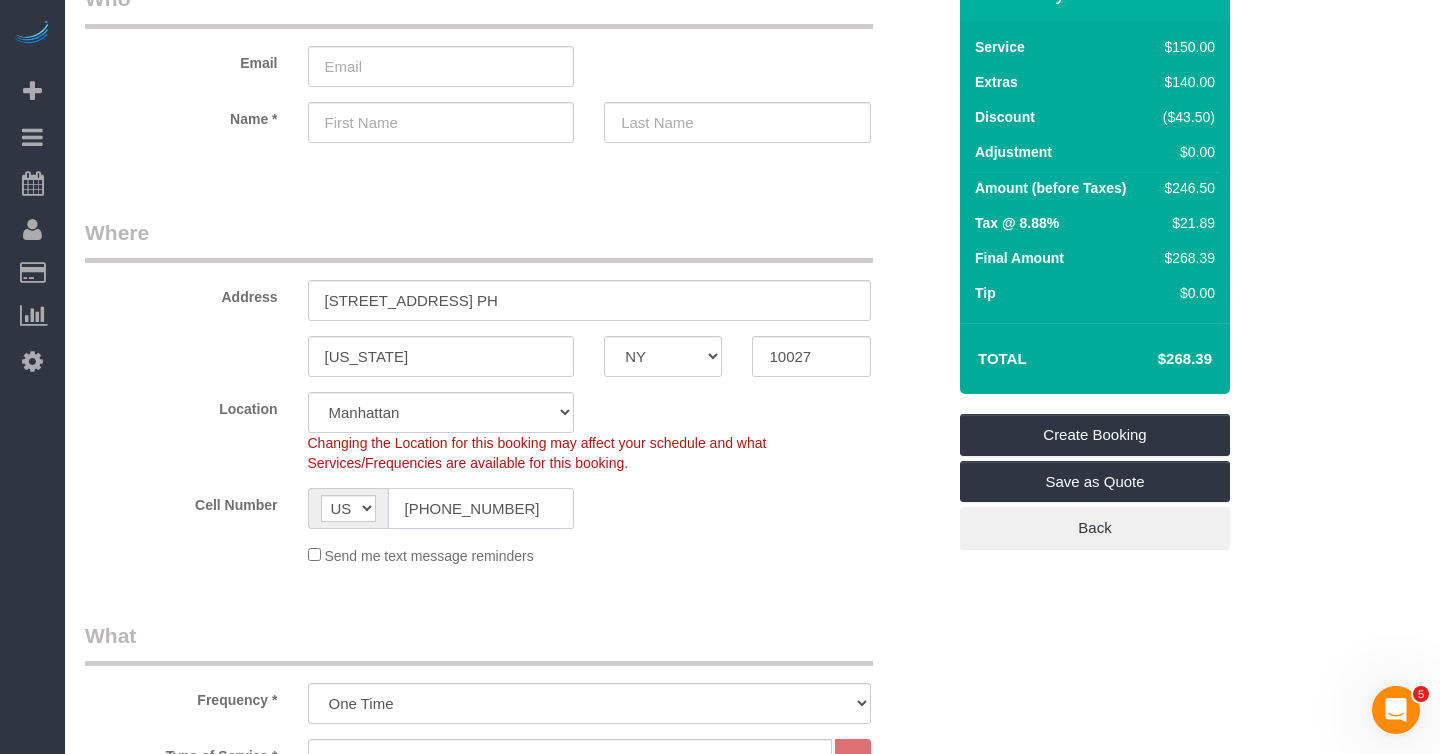 click on "1 (646) 651-5823" 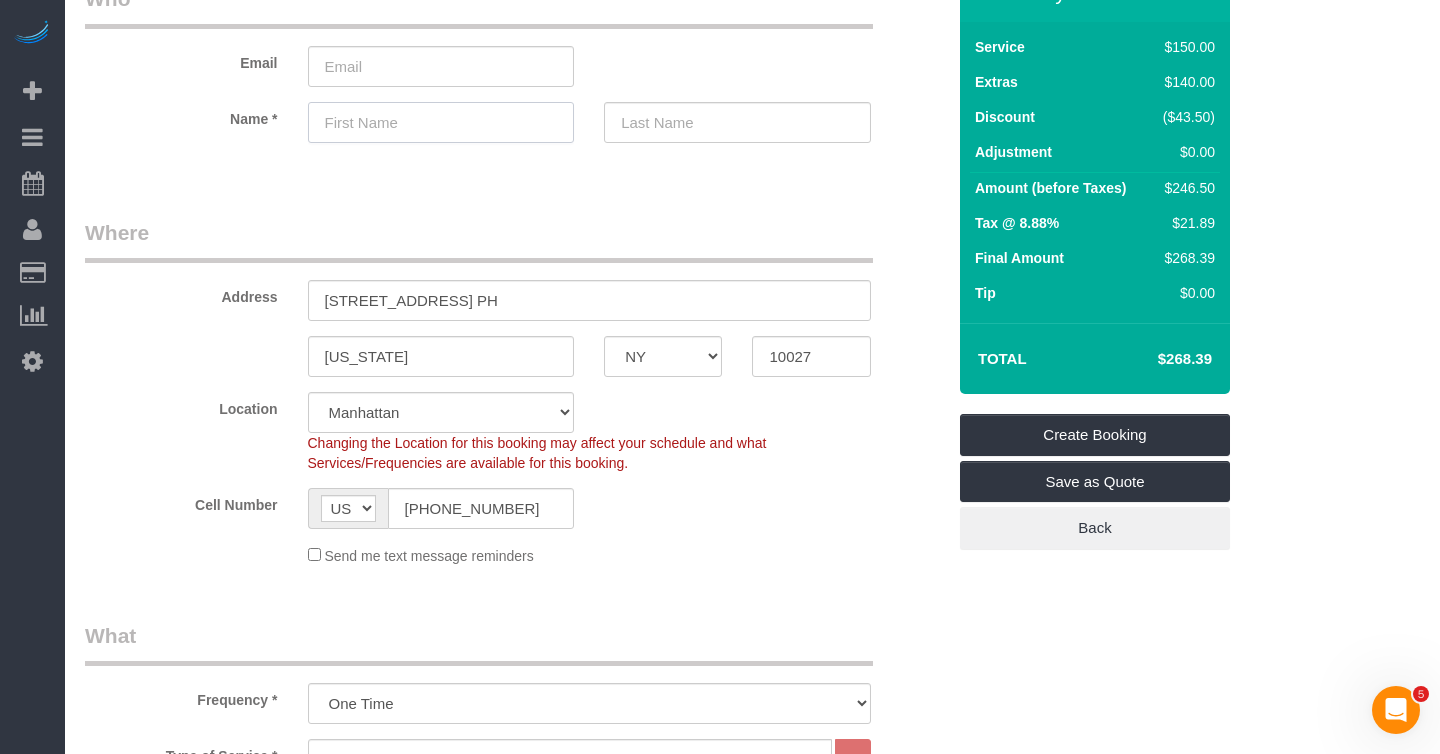 click at bounding box center [441, 122] 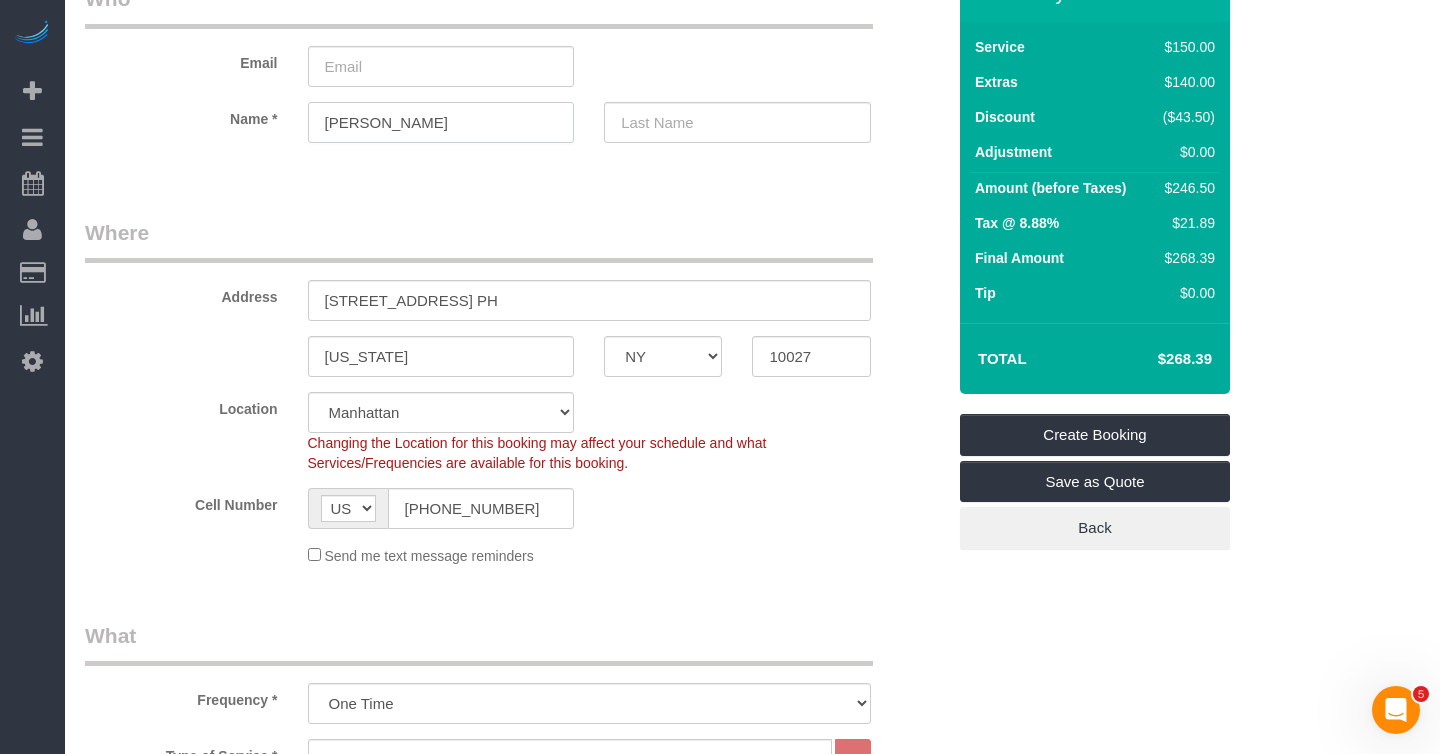 type on "[PERSON_NAME]" 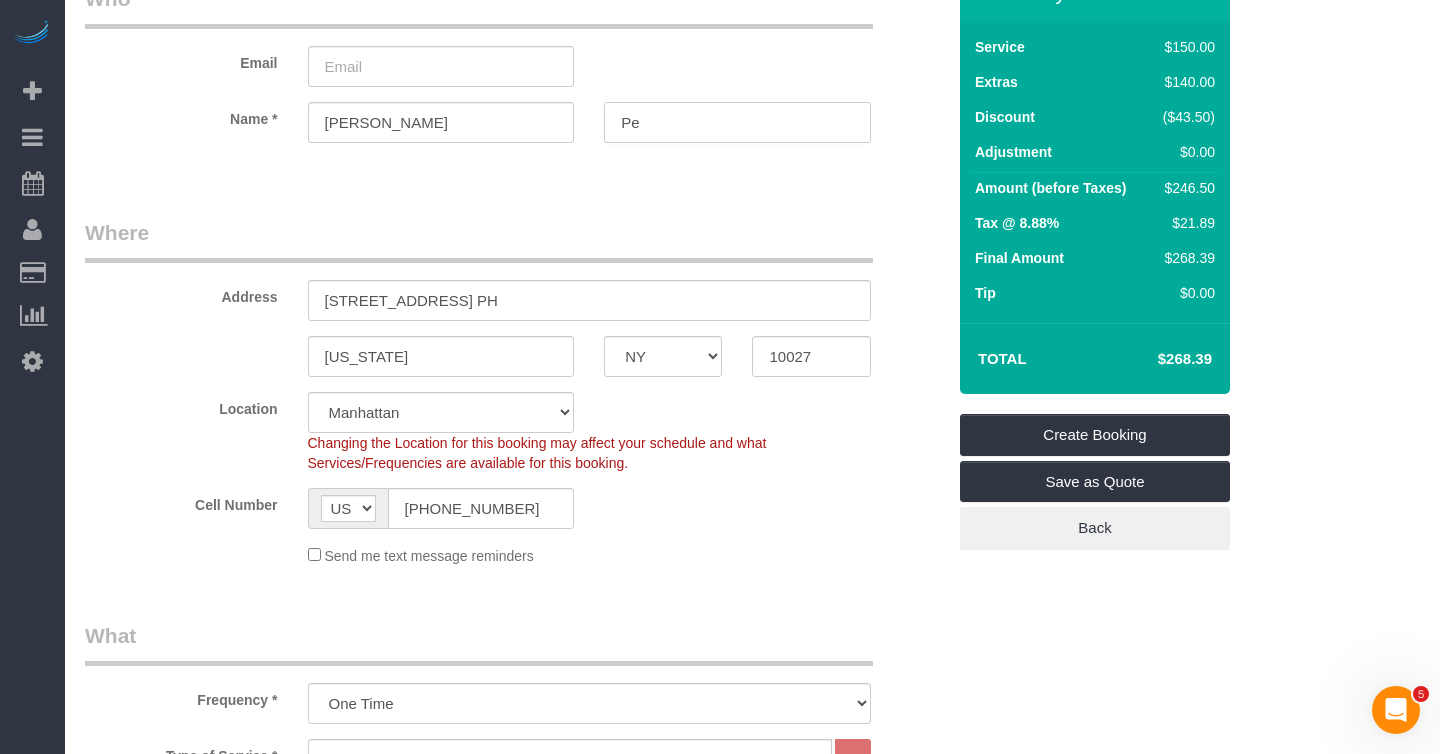 type on "Pe" 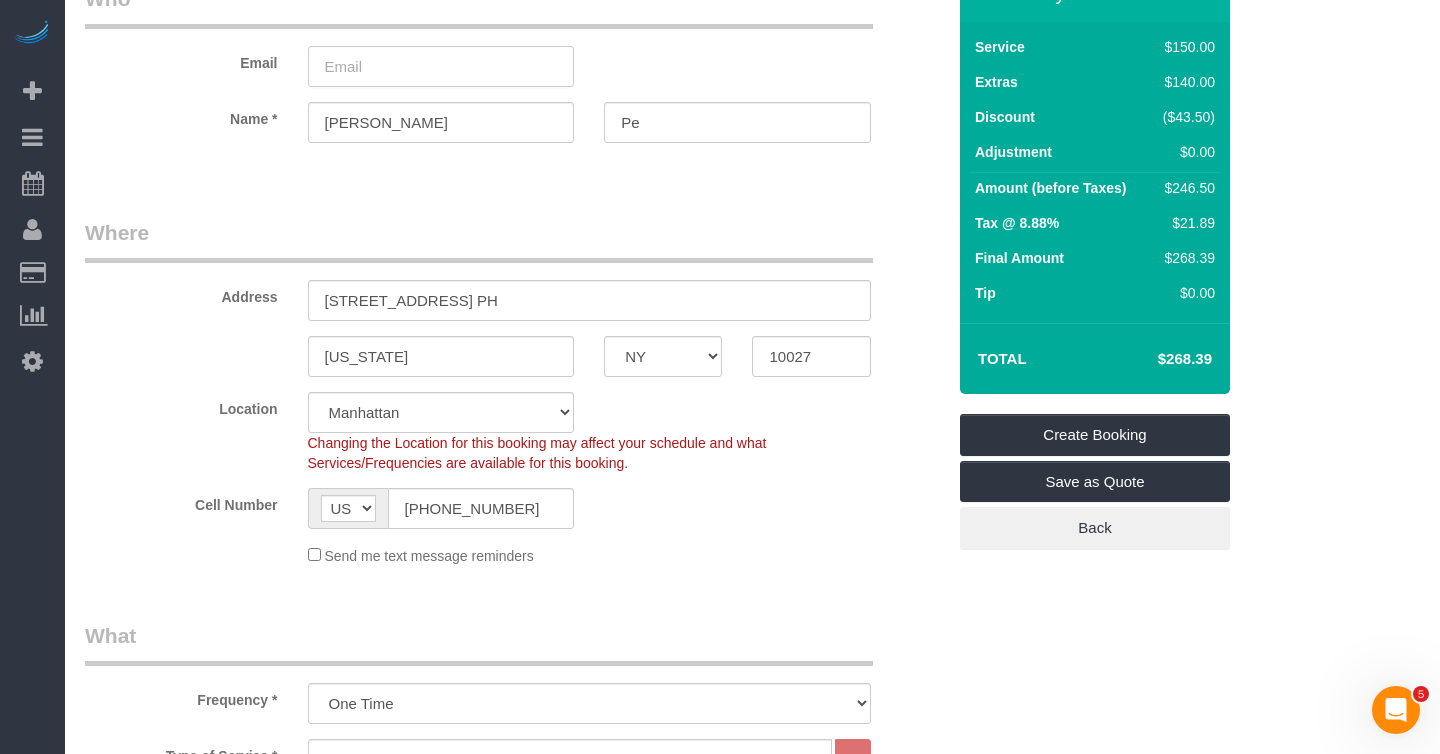 click at bounding box center [441, 66] 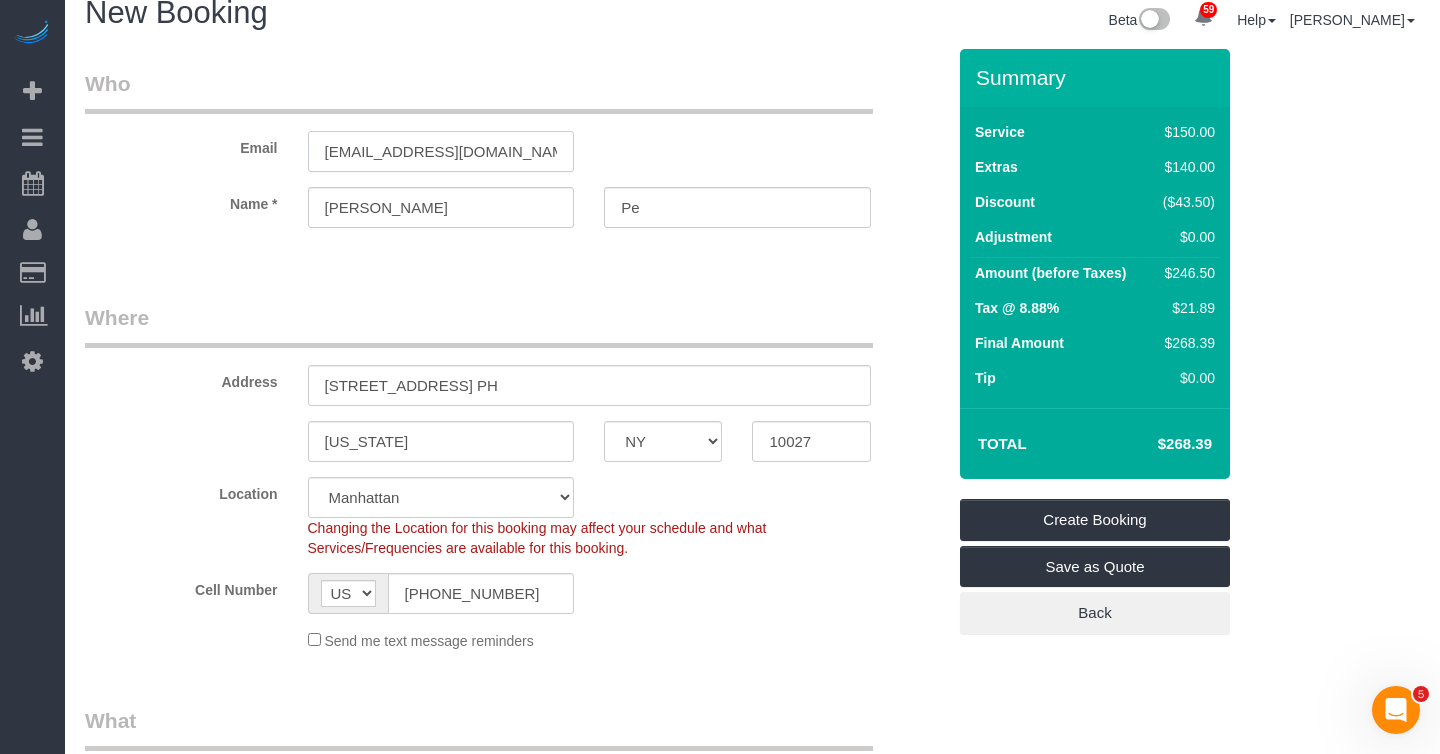 scroll, scrollTop: 0, scrollLeft: 0, axis: both 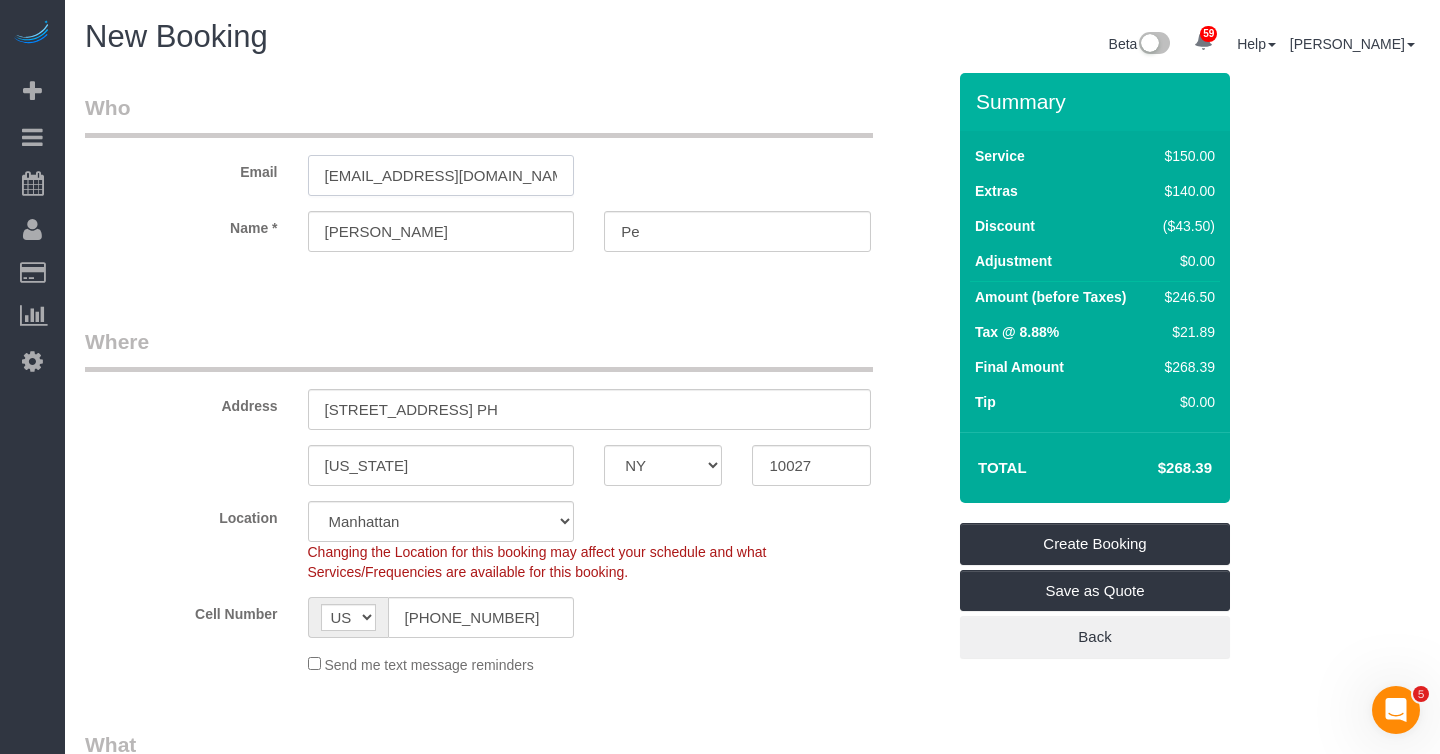 type on "sherryainepe@gmail.com" 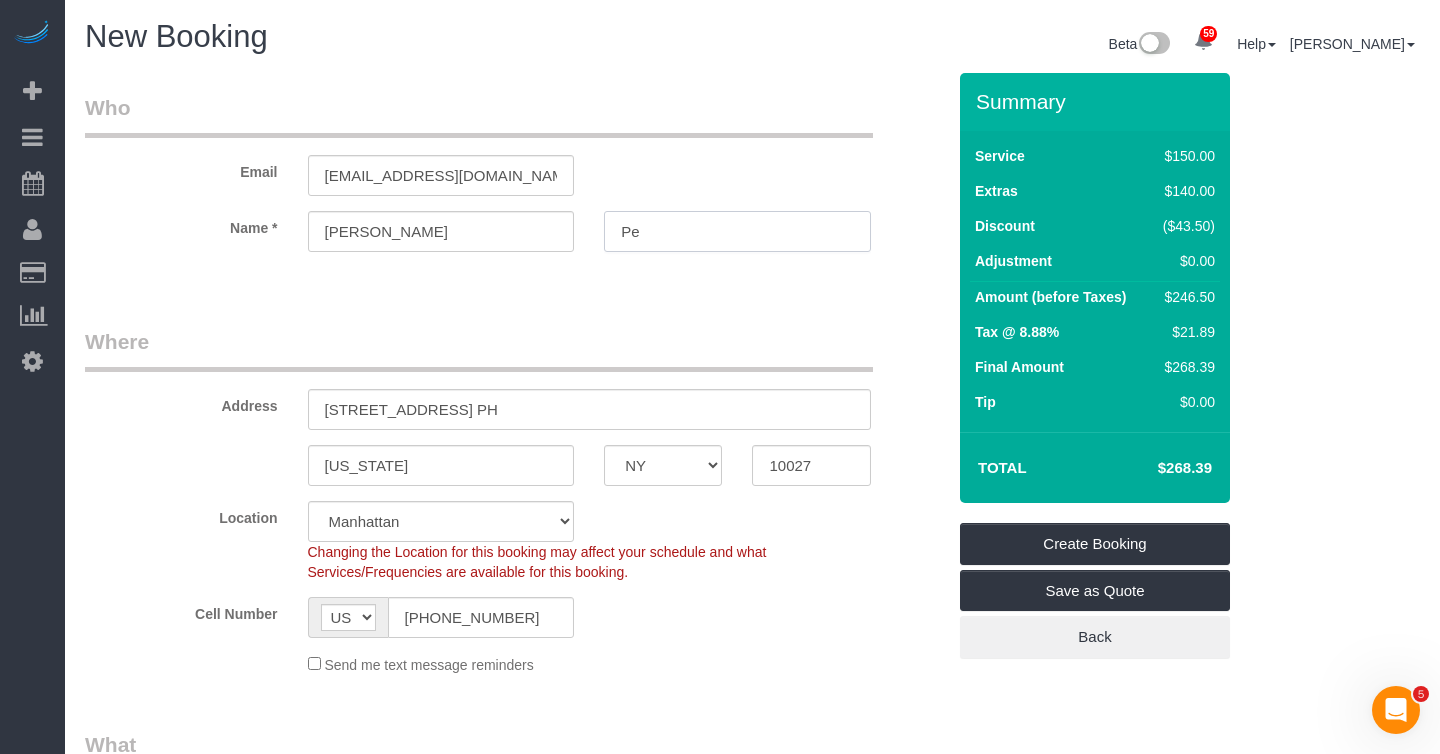 click on "Pe" at bounding box center [737, 231] 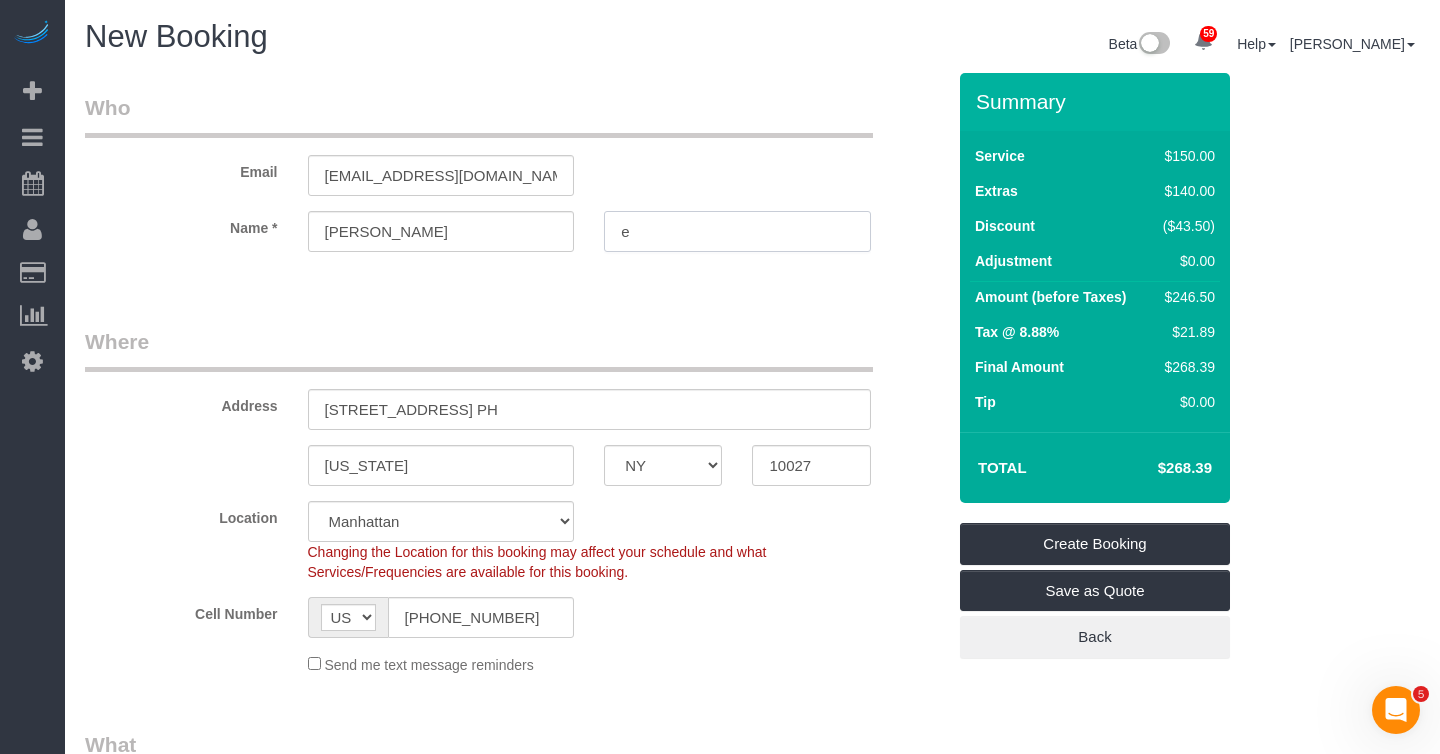 type on "Te" 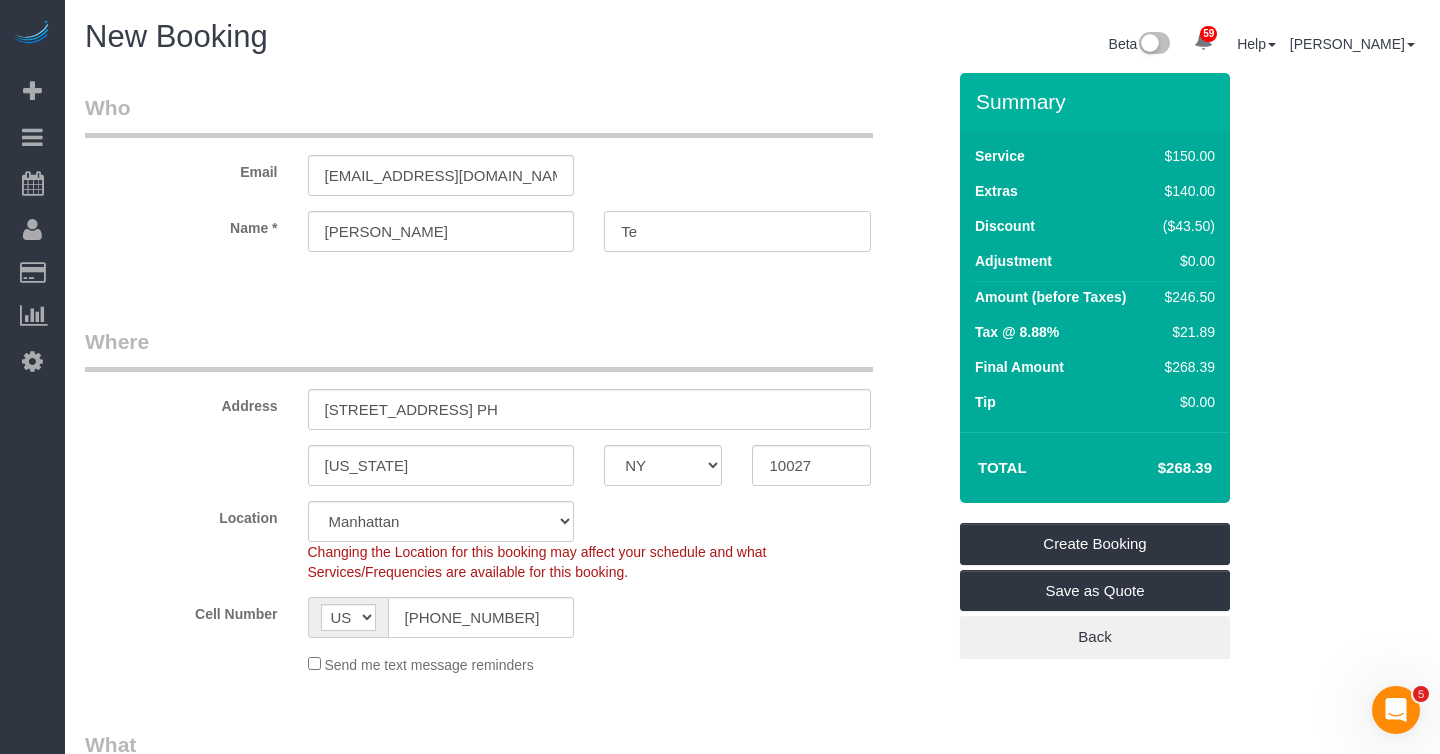 select on "spot67" 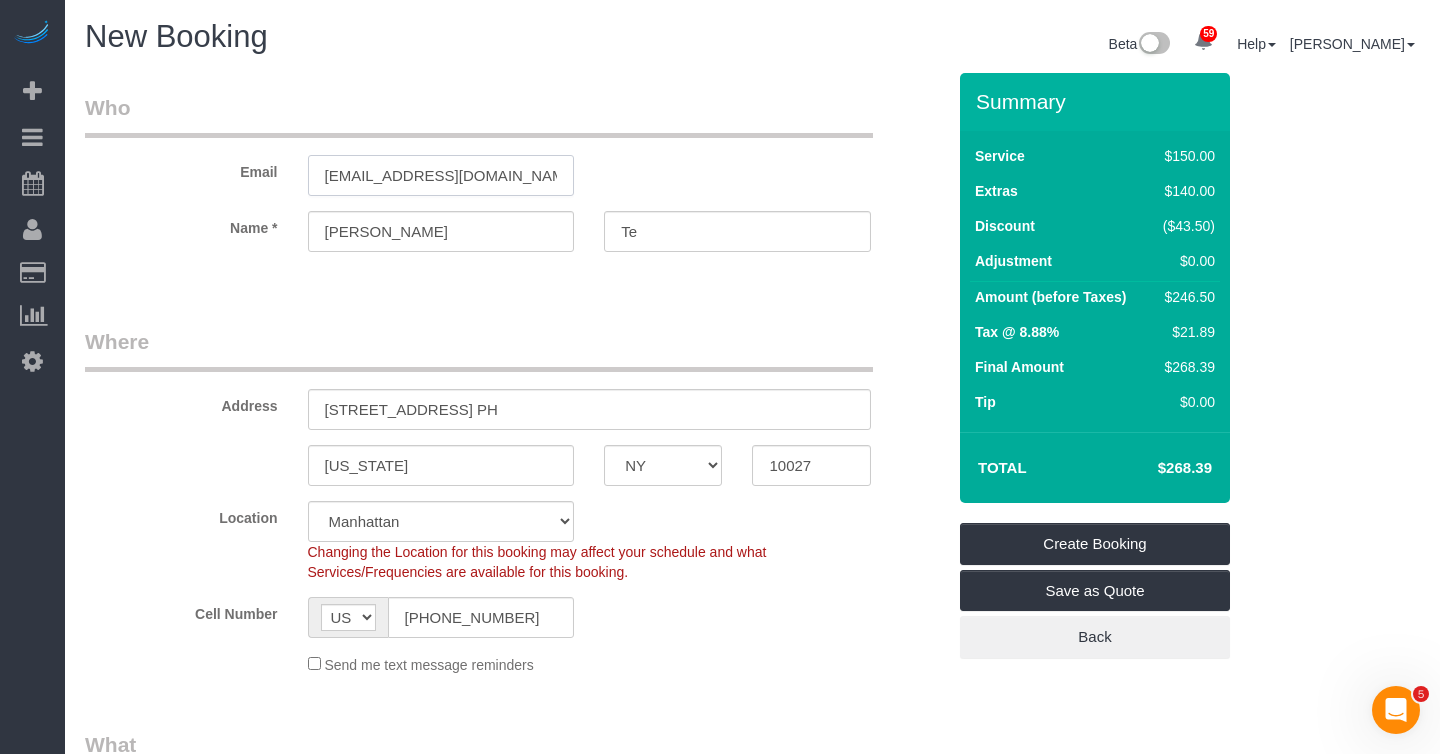 click on "sherryainepe@gmail.com" at bounding box center (441, 175) 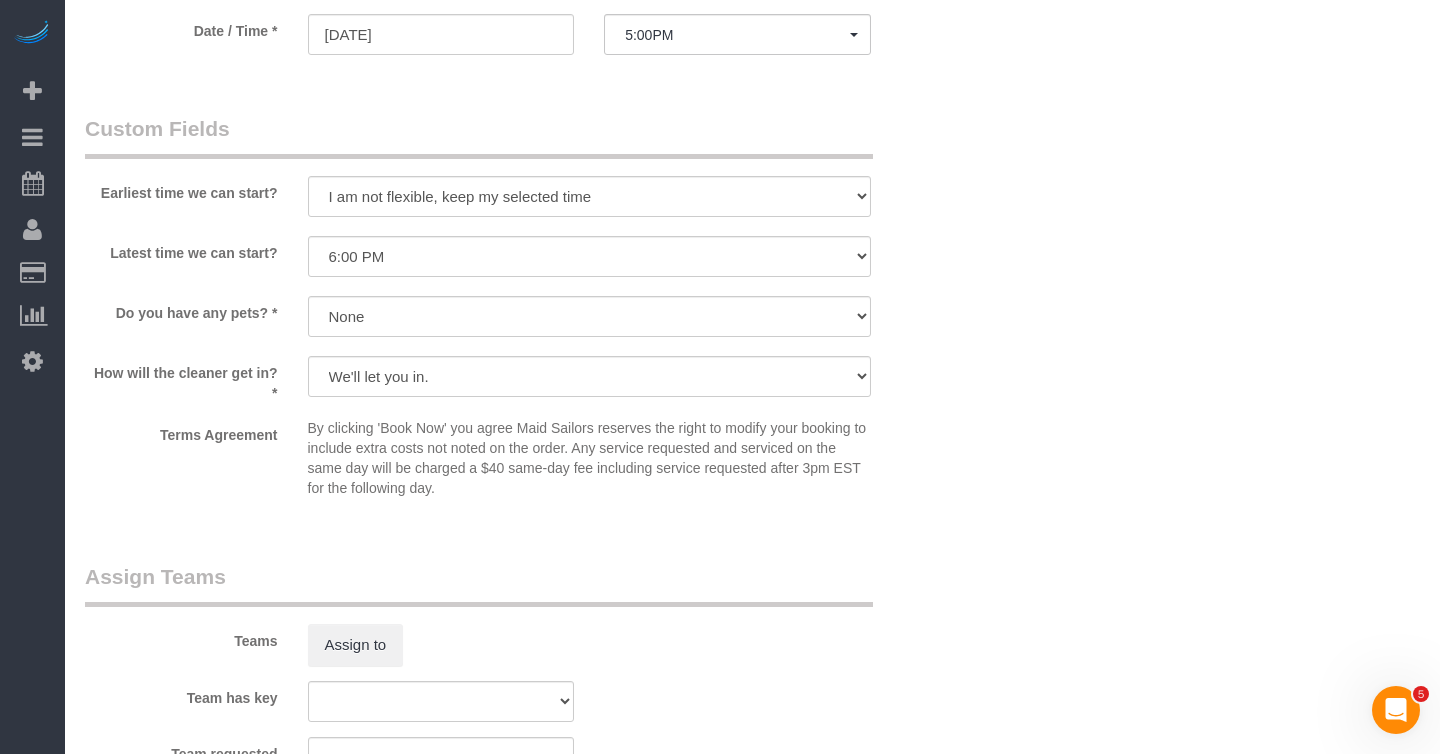 scroll, scrollTop: 2650, scrollLeft: 0, axis: vertical 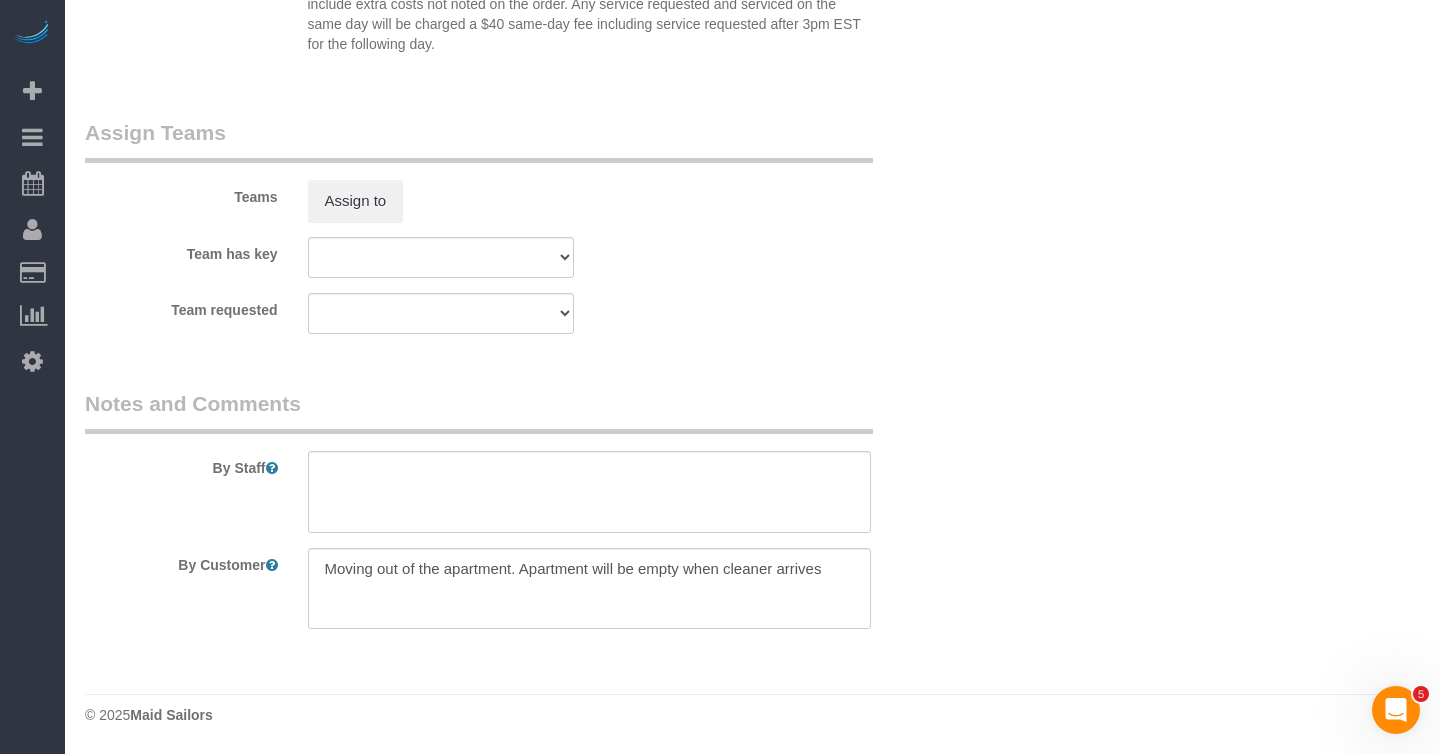 type on "[EMAIL_ADDRESS][DOMAIN_NAME]" 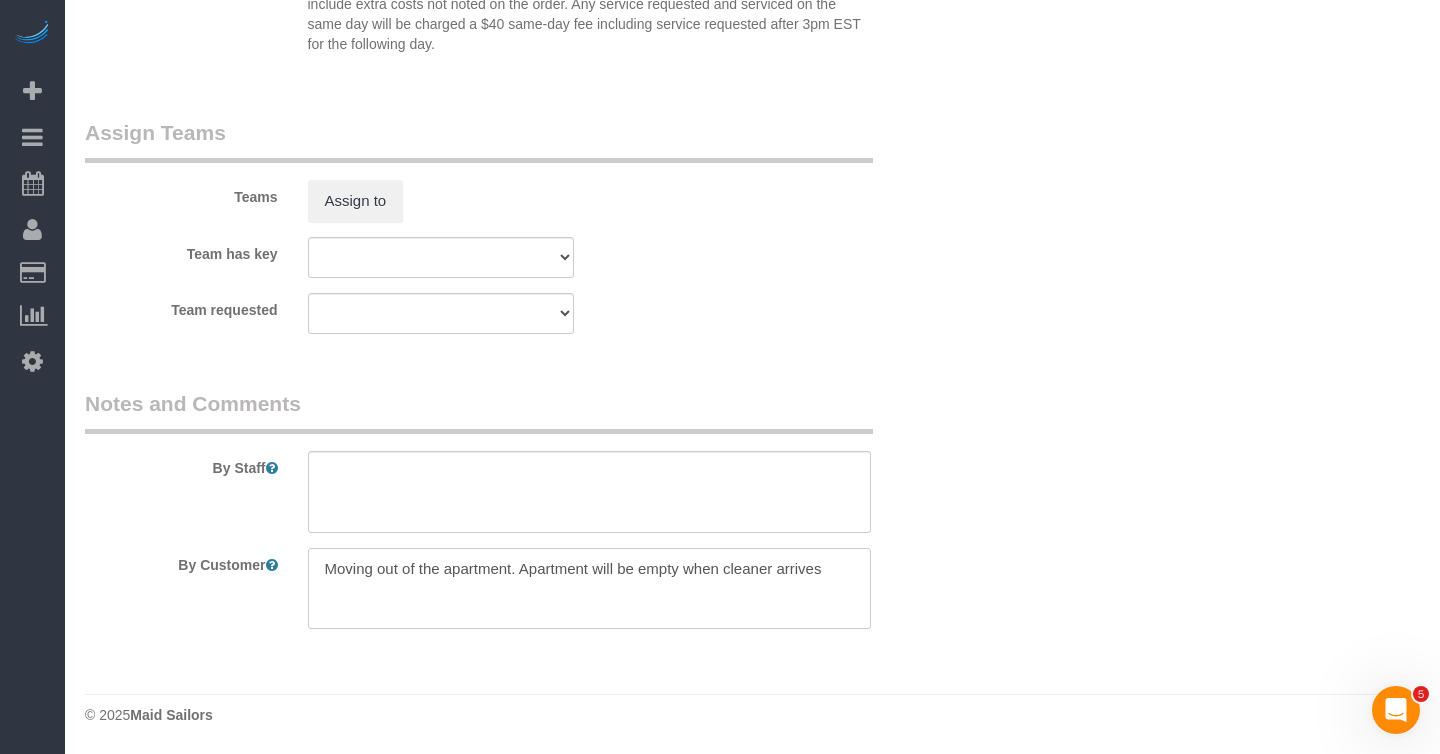 click at bounding box center [589, 589] 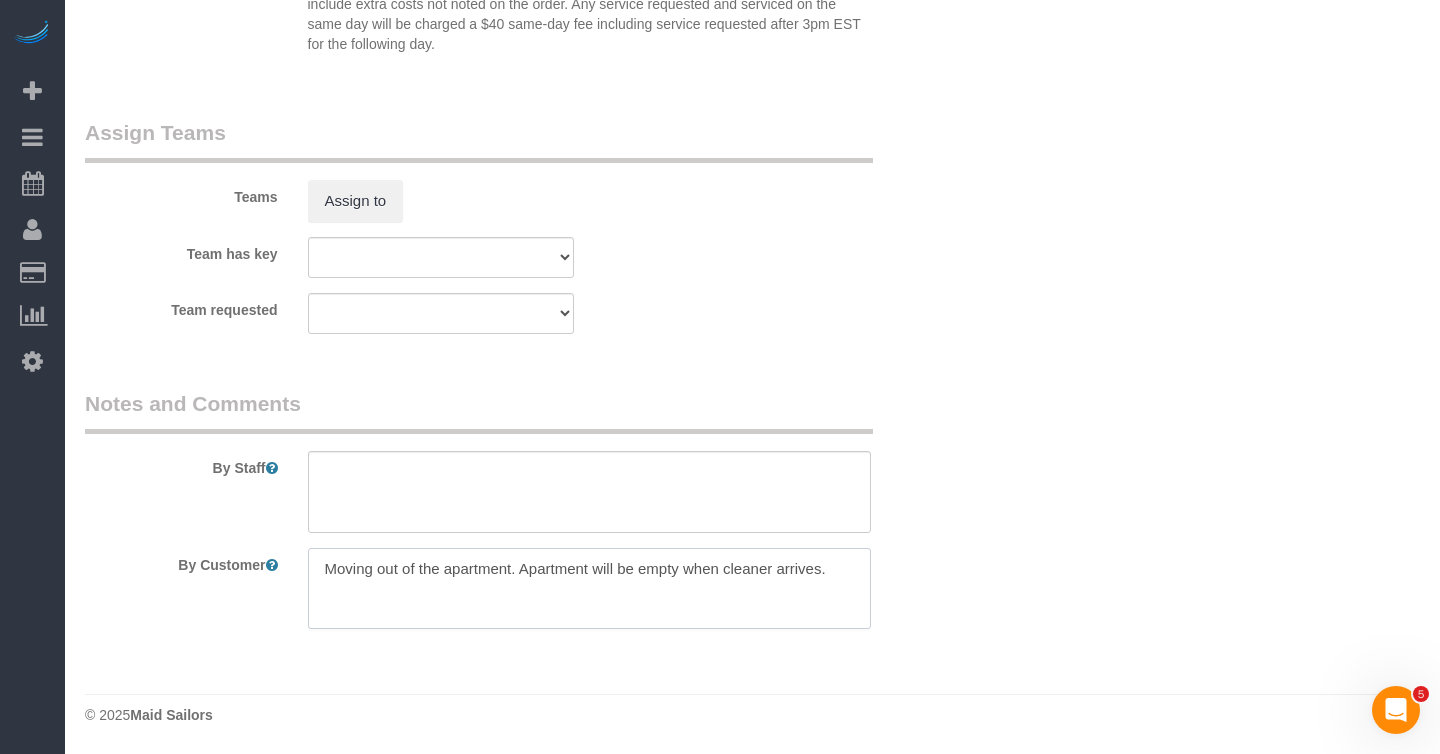 select on "spot124" 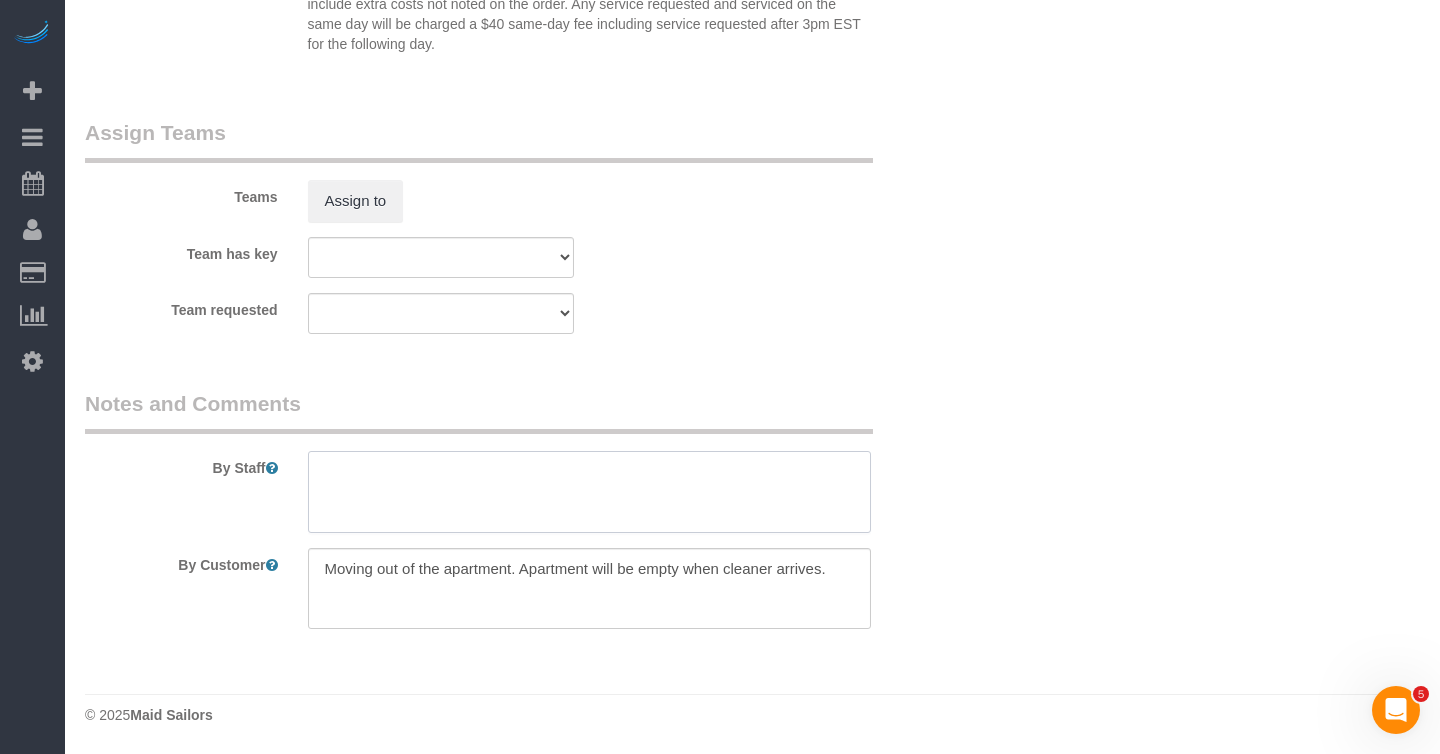 click at bounding box center [589, 492] 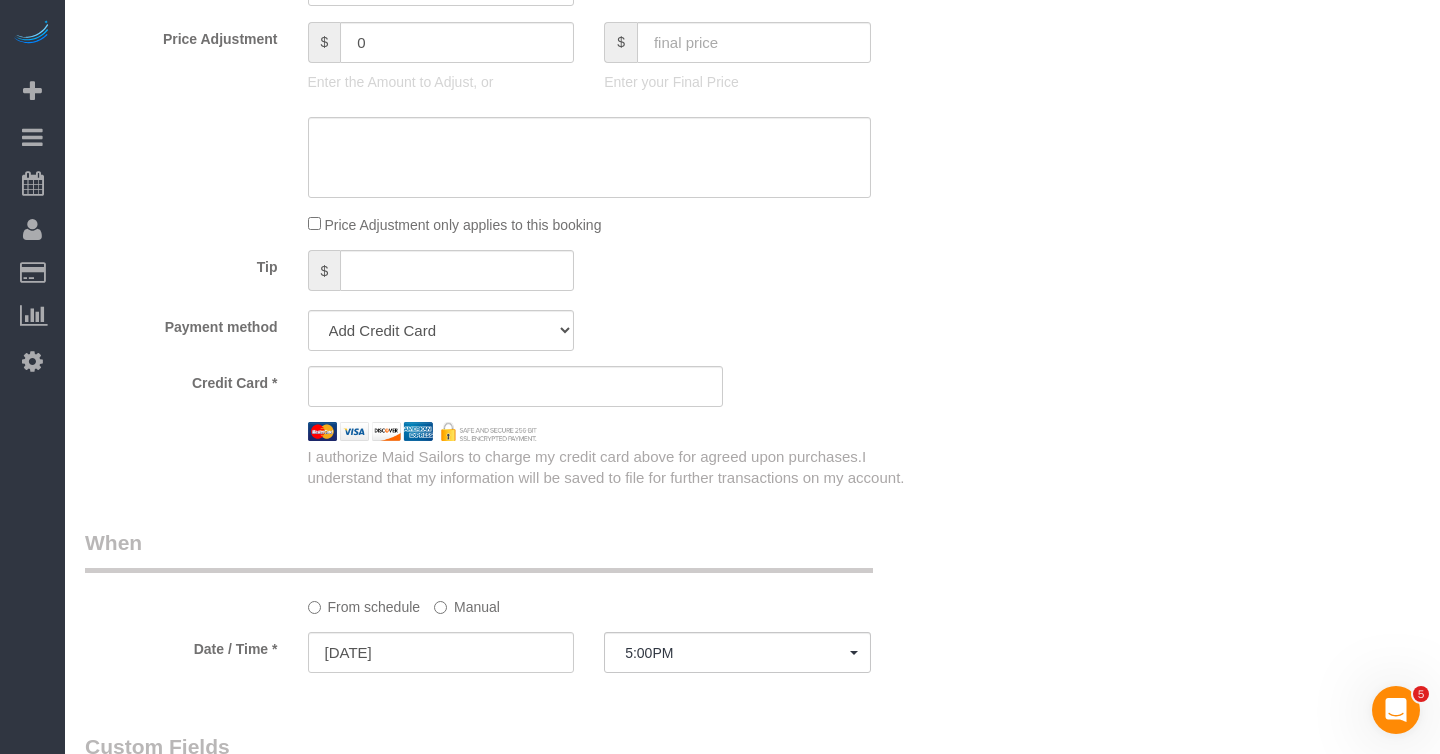 scroll, scrollTop: 1581, scrollLeft: 0, axis: vertical 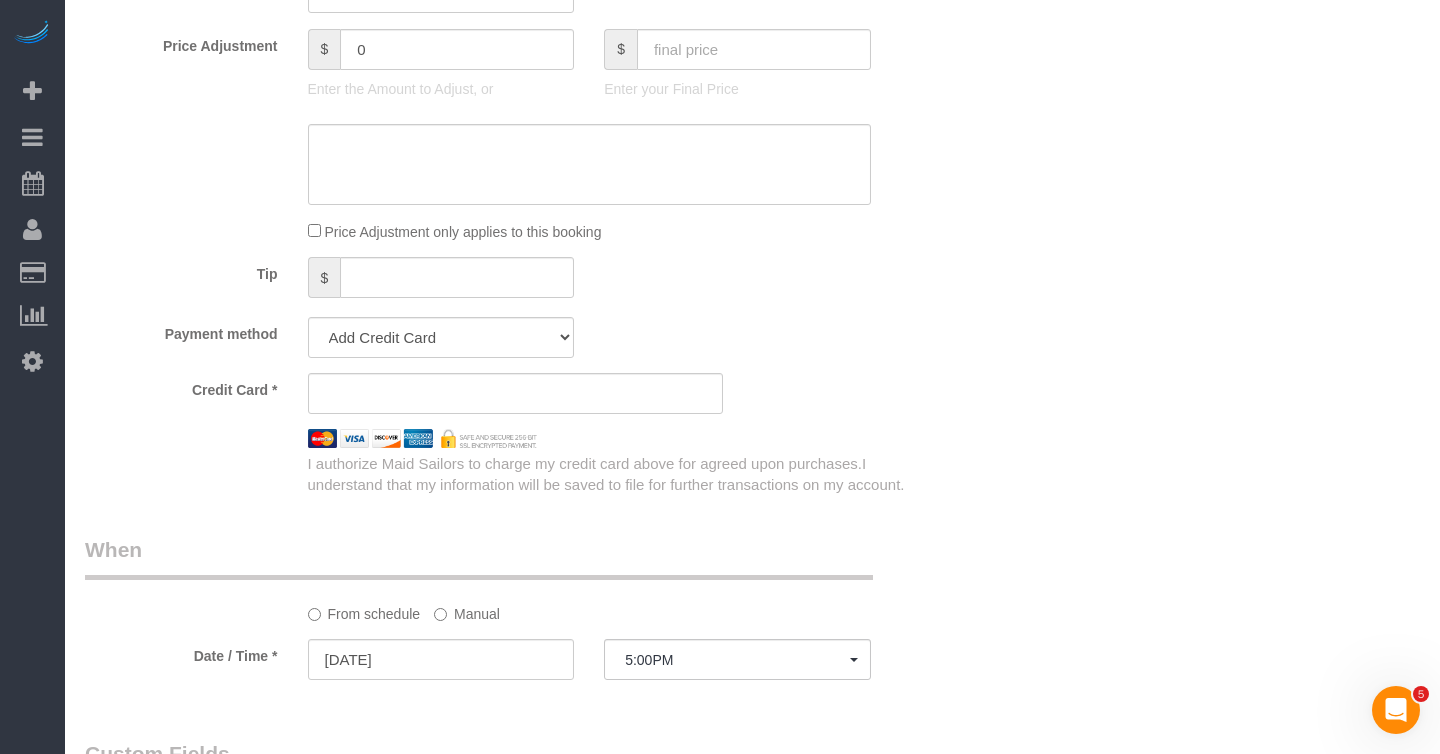 type on "Not earlier than 5pm start" 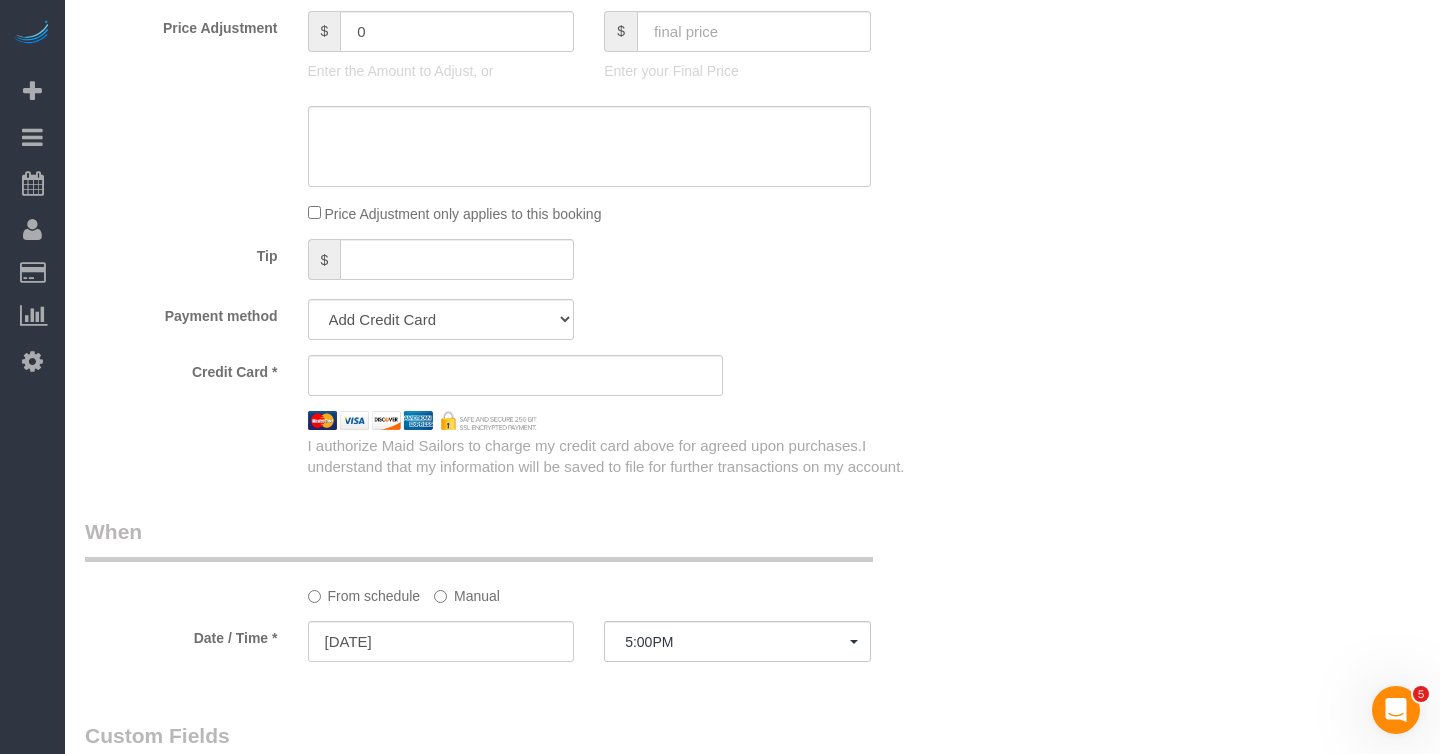 scroll, scrollTop: 1764, scrollLeft: 0, axis: vertical 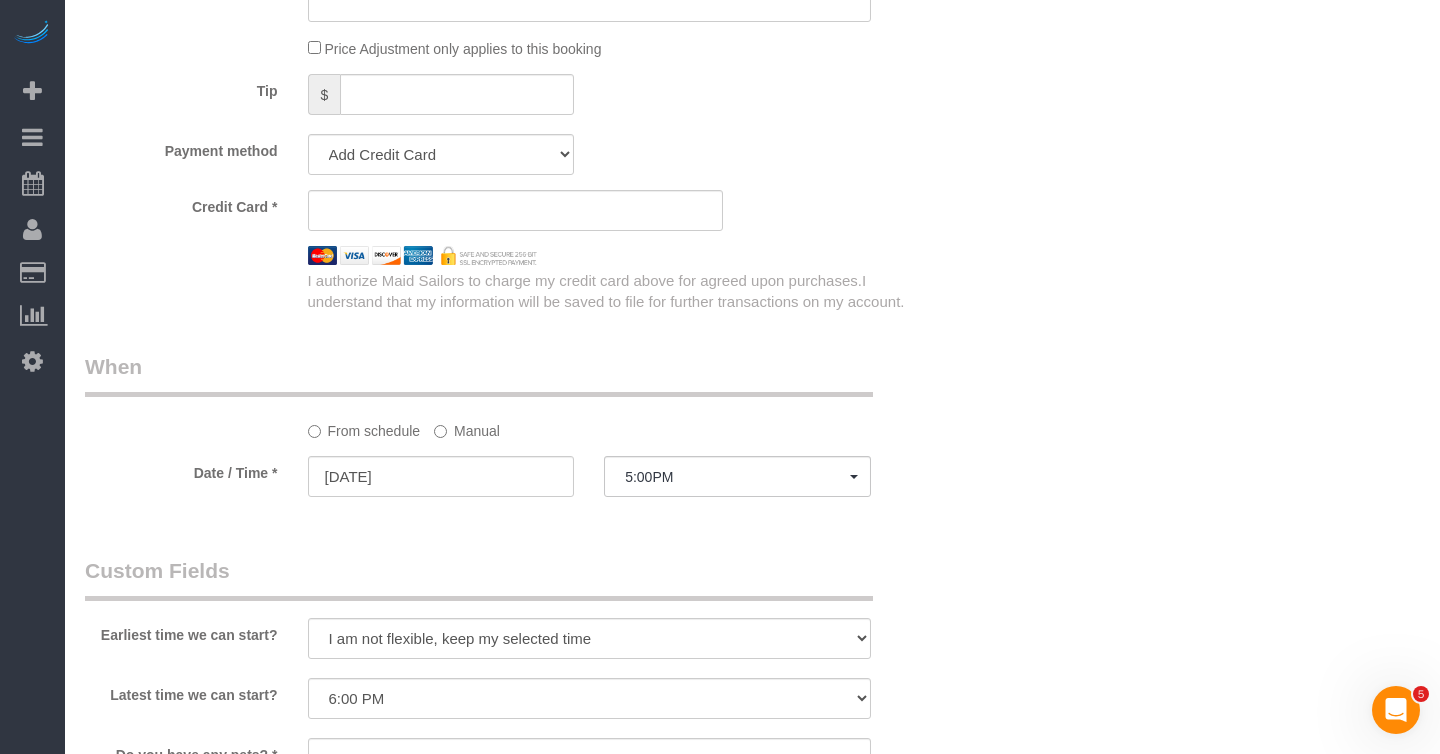 click at bounding box center (515, 210) 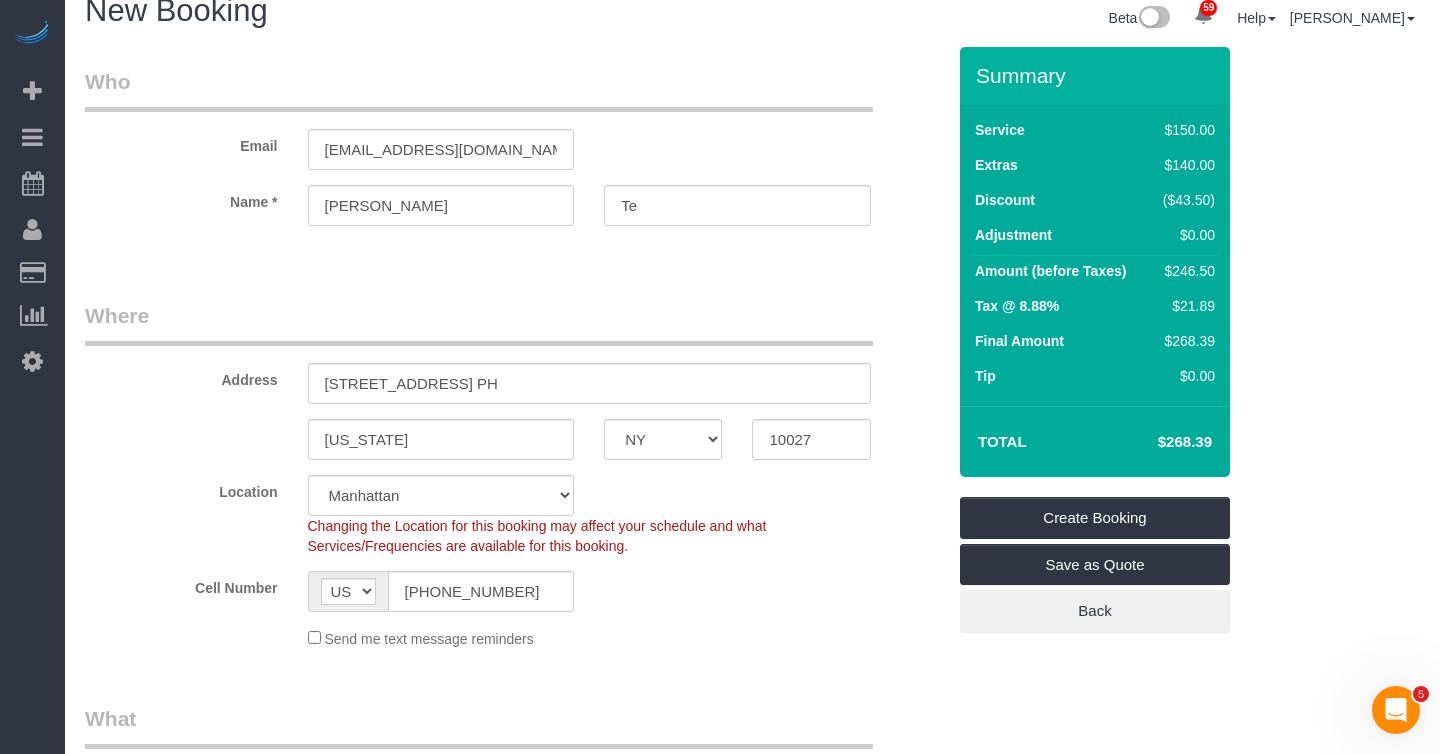 scroll, scrollTop: 0, scrollLeft: 0, axis: both 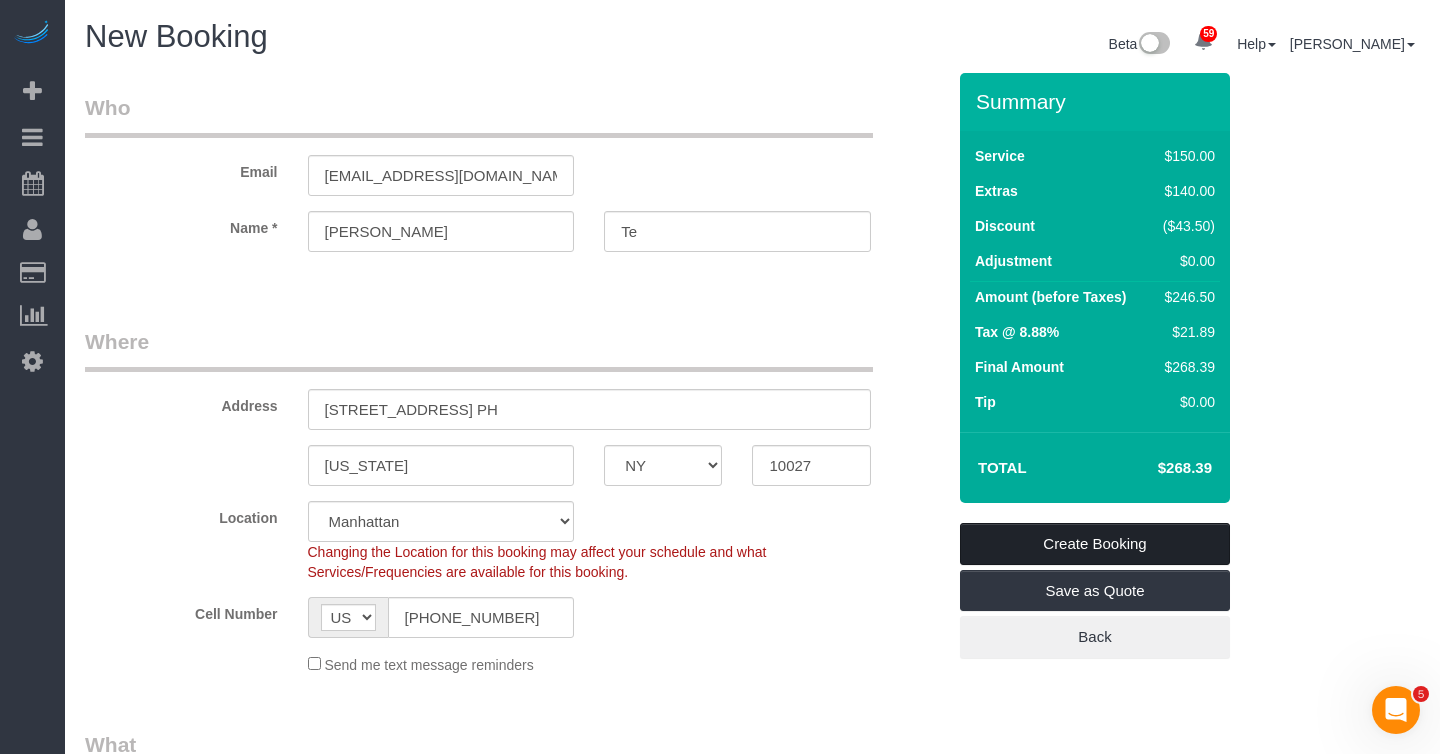 click on "Create Booking" at bounding box center (1095, 544) 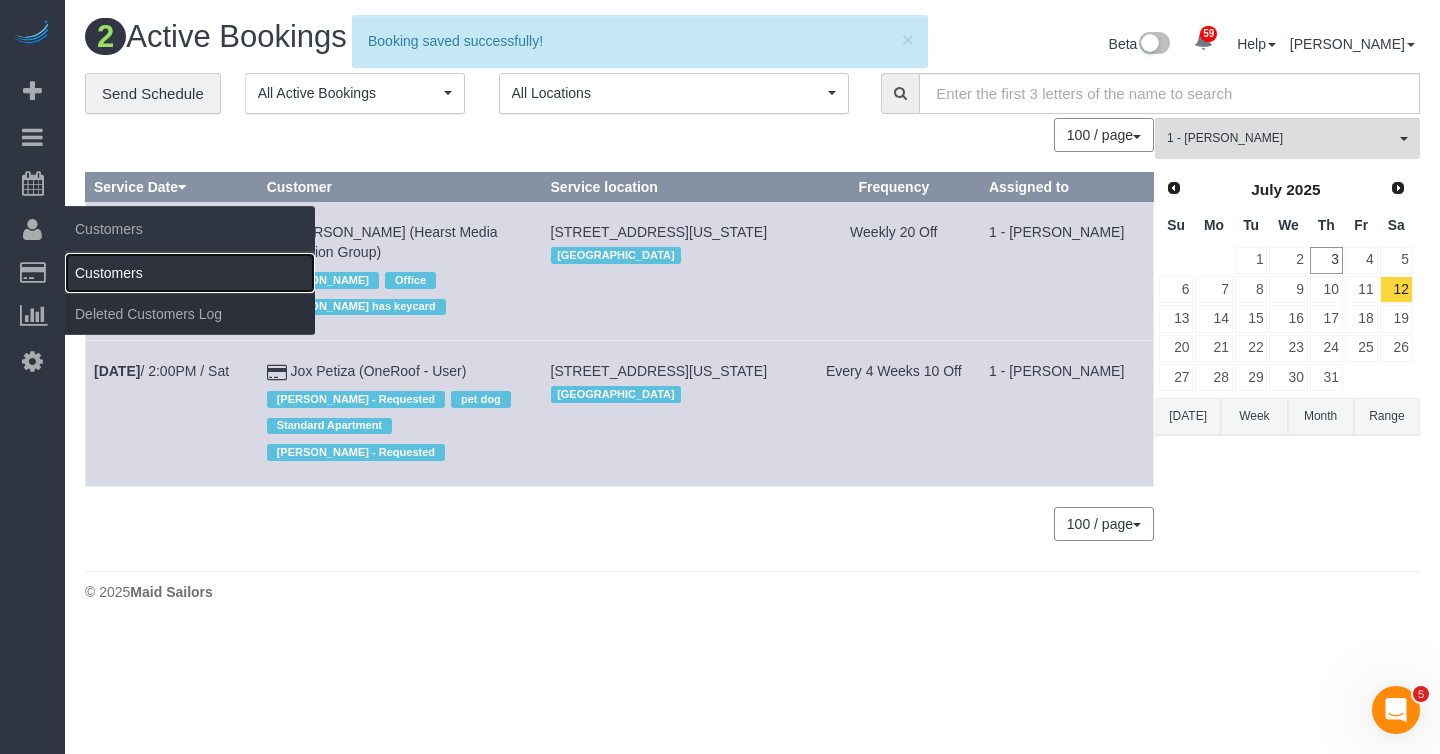 click on "Customers" at bounding box center (190, 273) 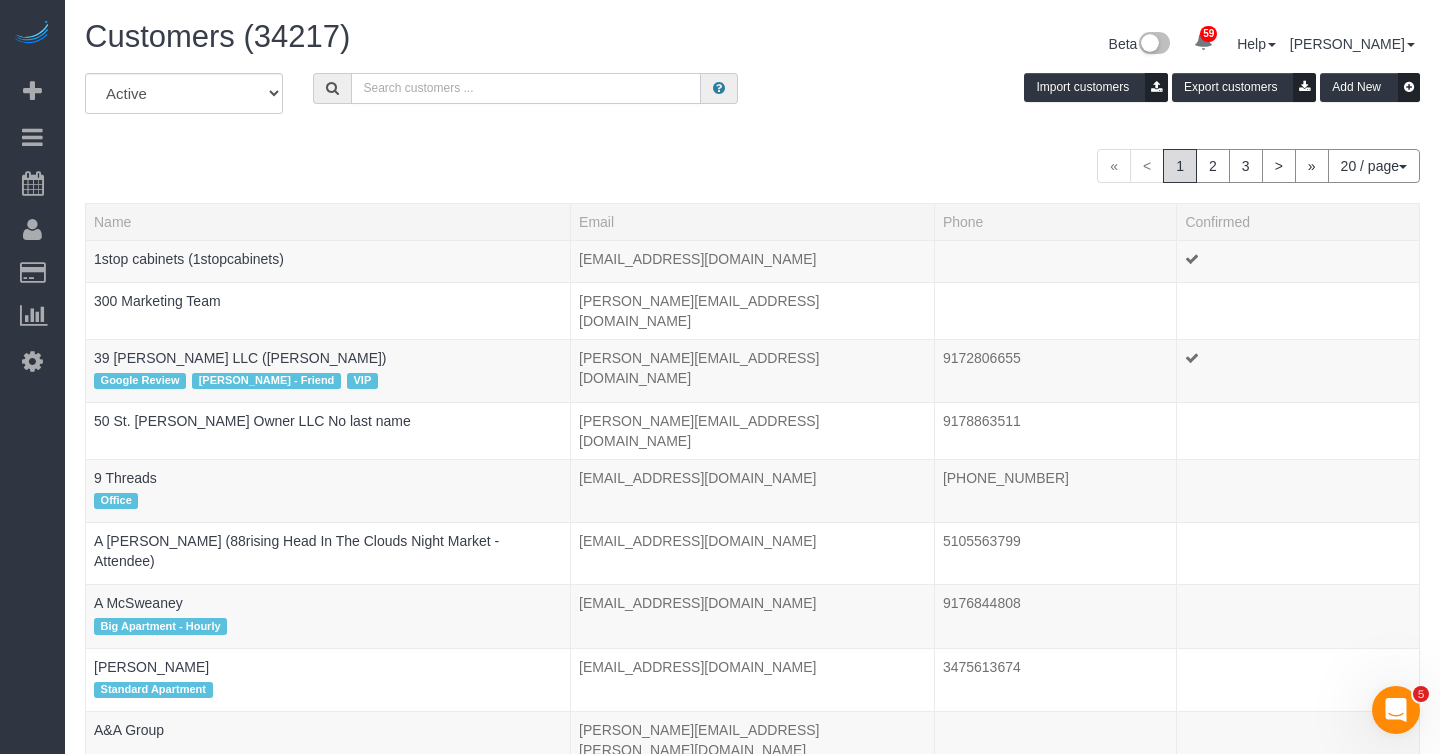 click at bounding box center [526, 88] 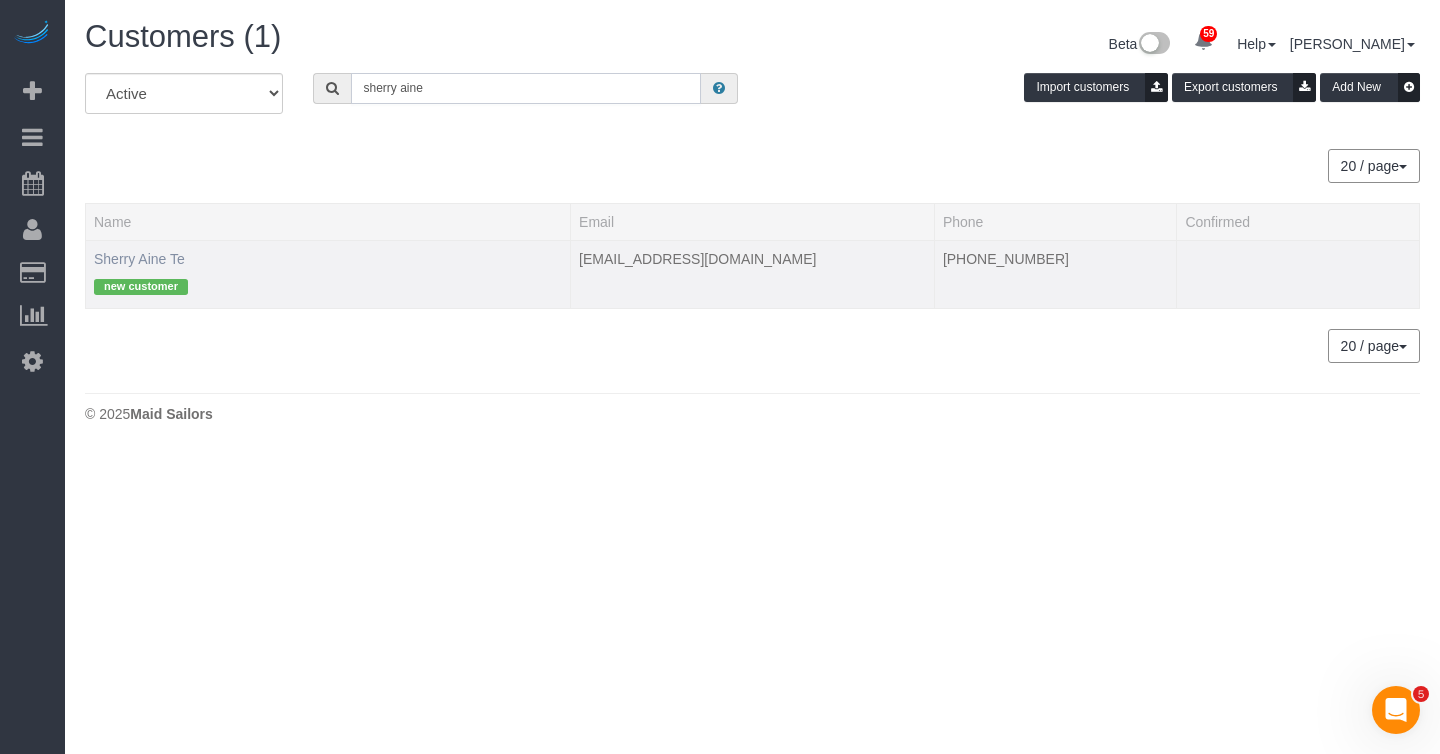 type on "sherry aine" 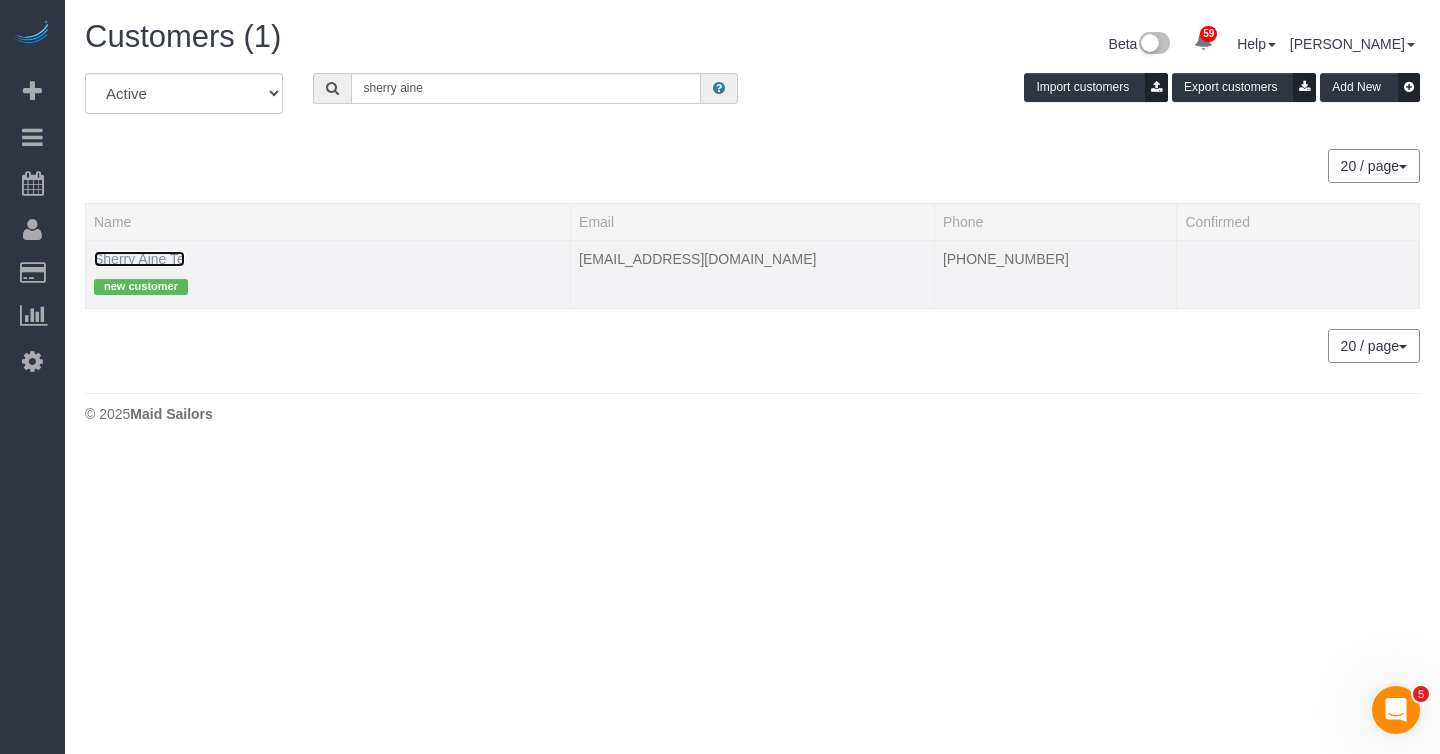 click on "Sherry Aine Te" at bounding box center (139, 259) 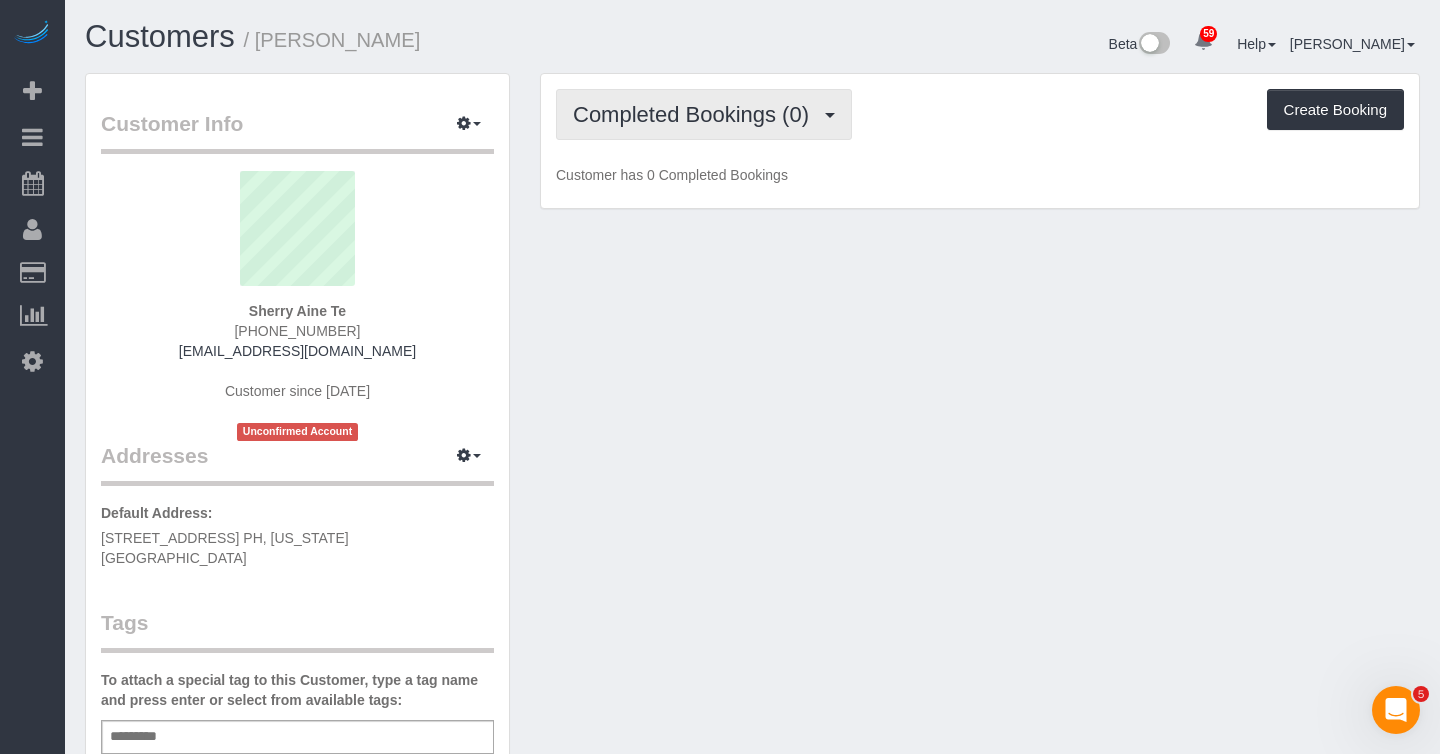 click on "Completed Bookings (0)" at bounding box center (696, 114) 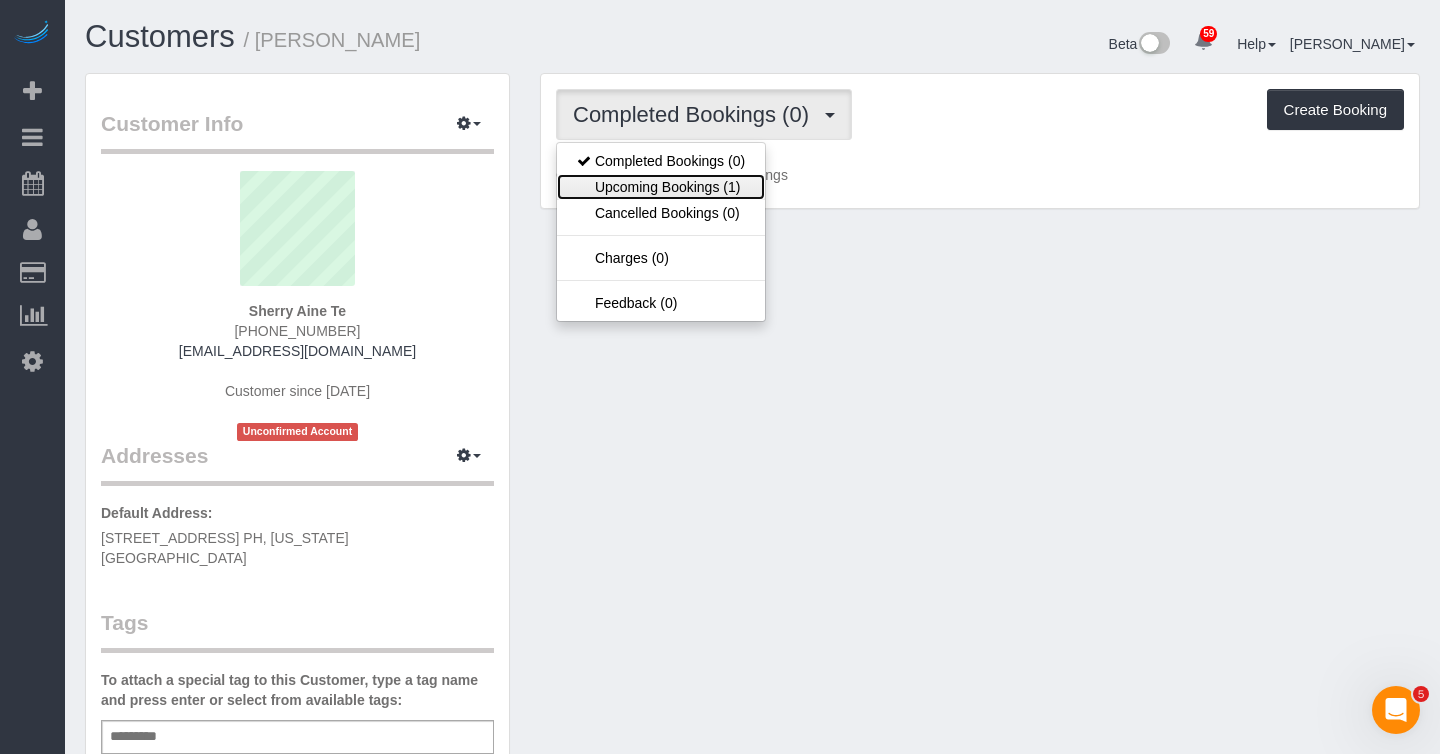 click on "Upcoming Bookings (1)" at bounding box center [661, 187] 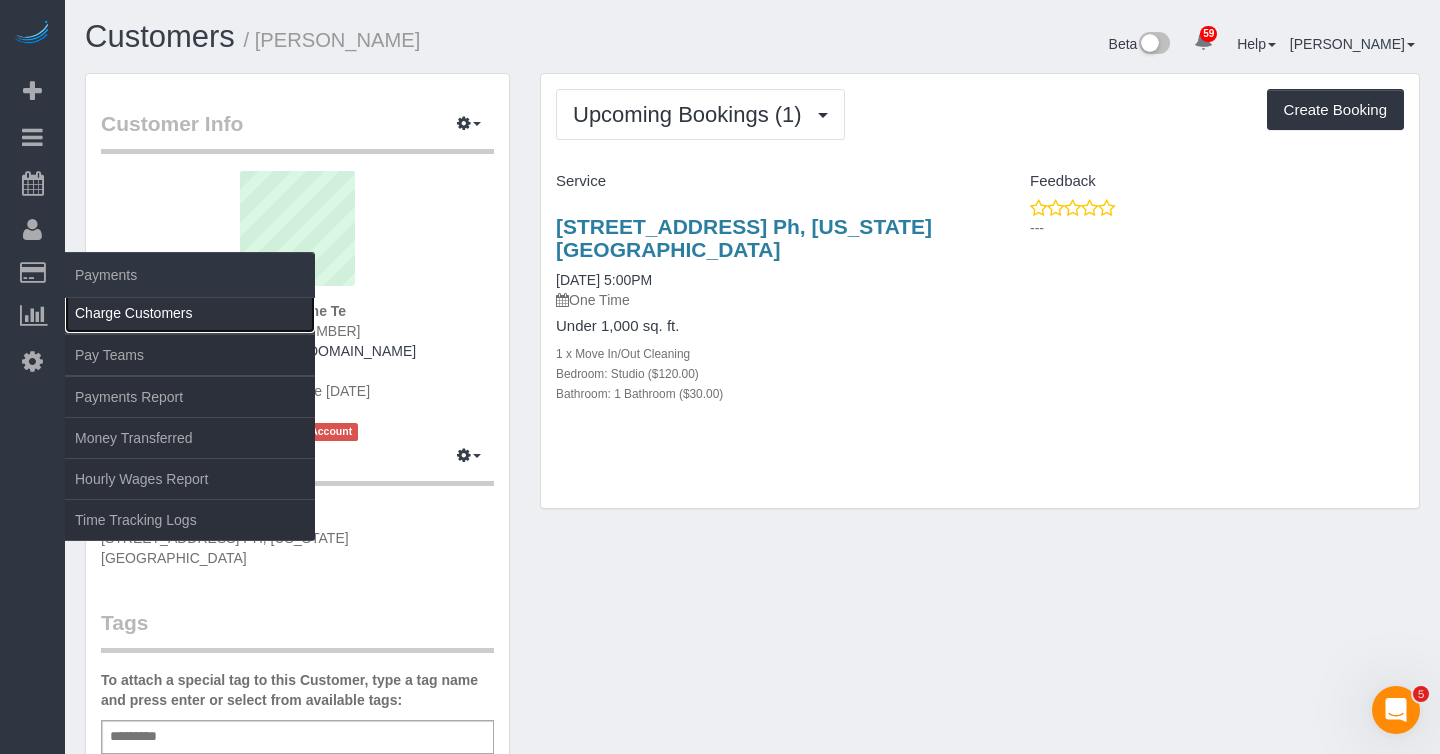 click on "Charge Customers" at bounding box center (190, 313) 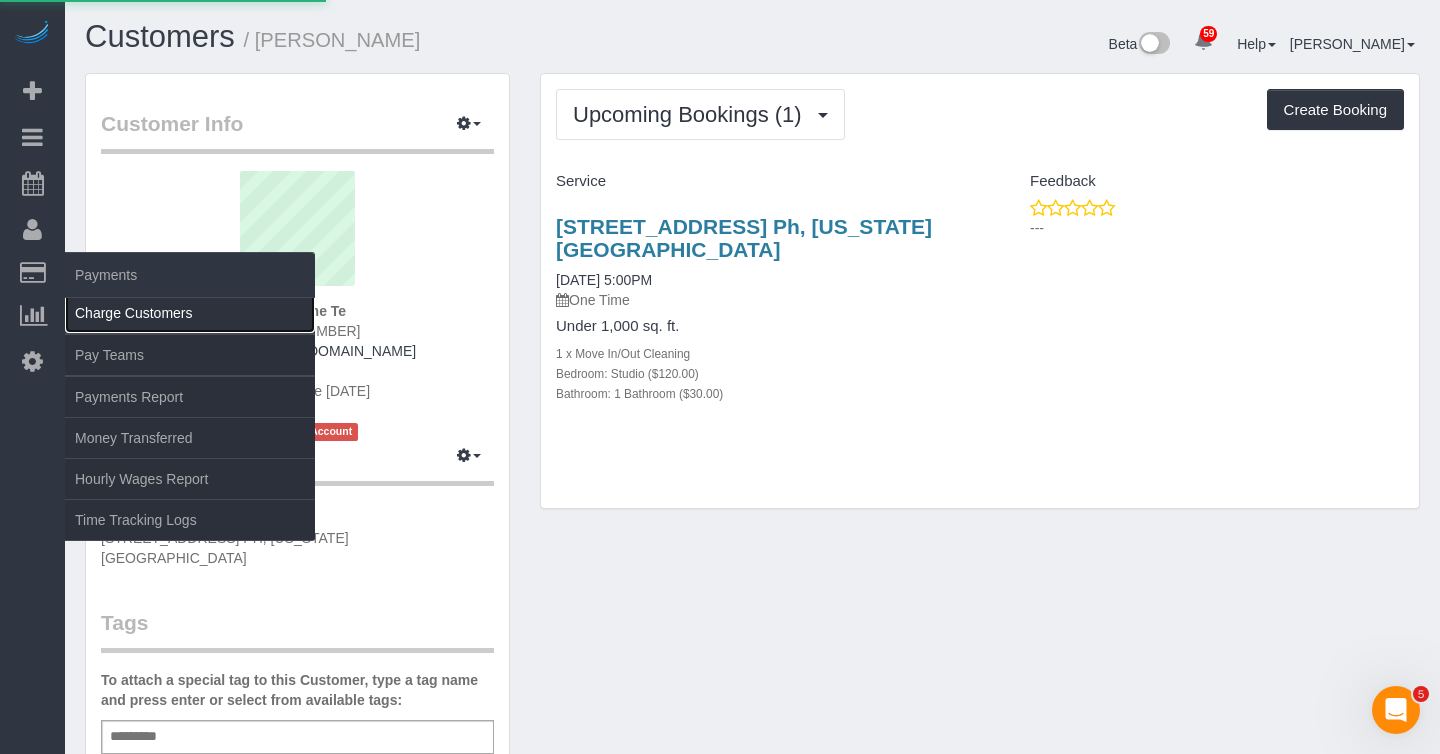 select 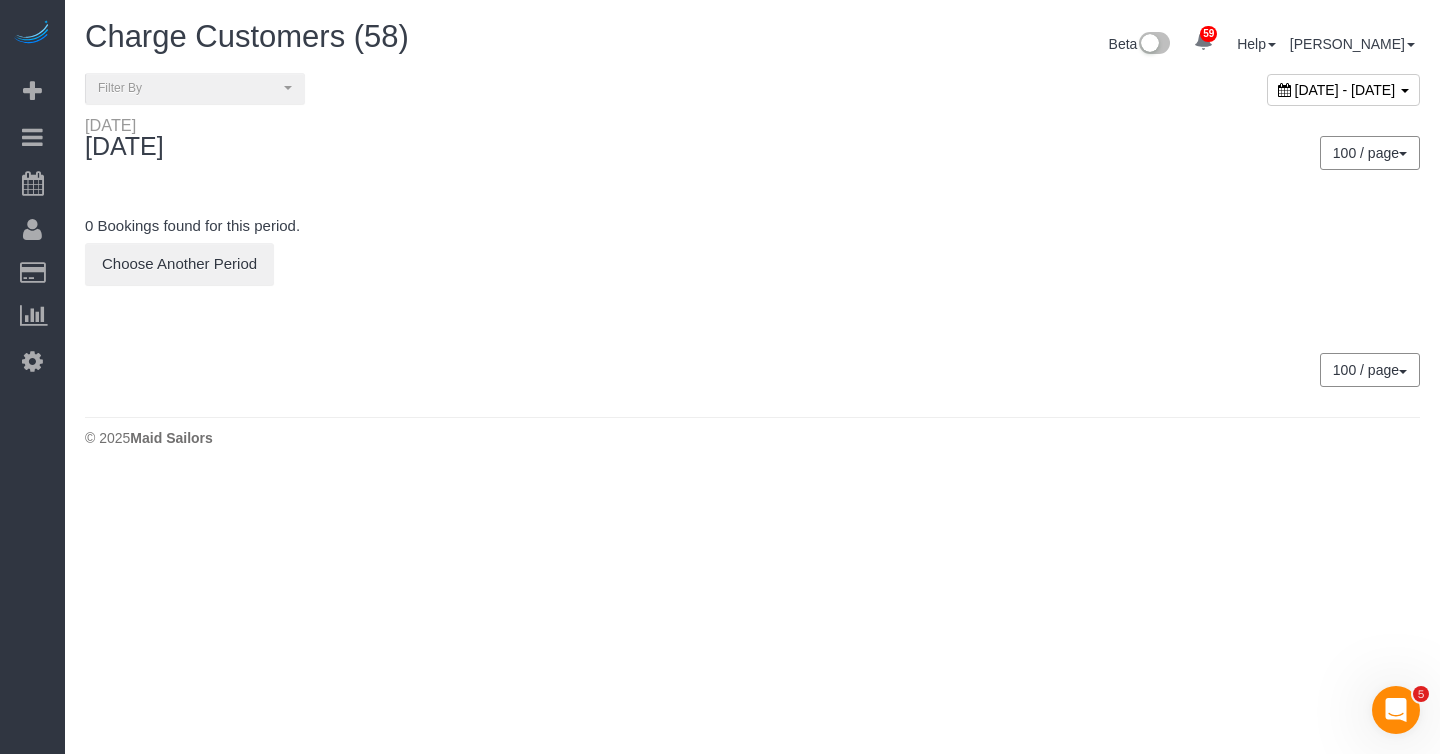 click on "July 03, 2025 - July 03, 2025" at bounding box center [1345, 90] 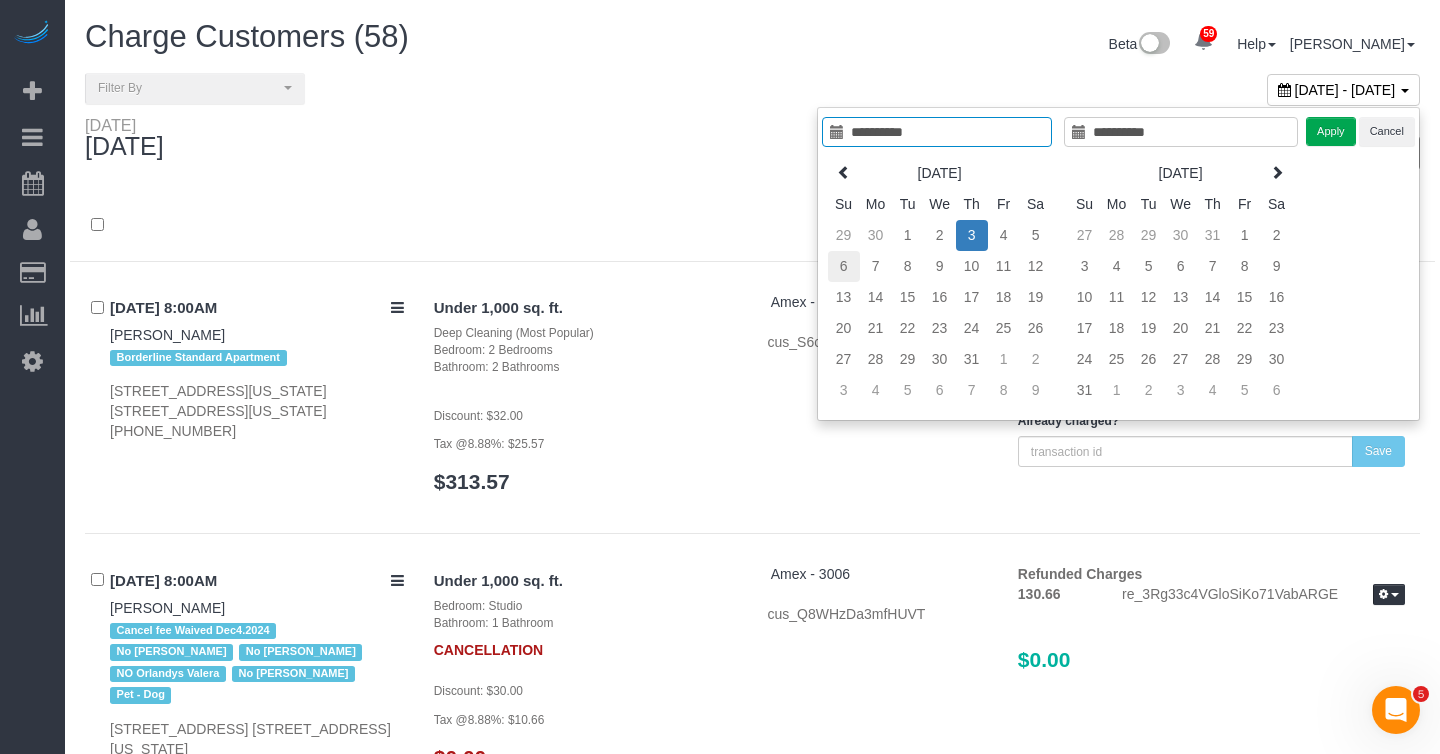 type on "**********" 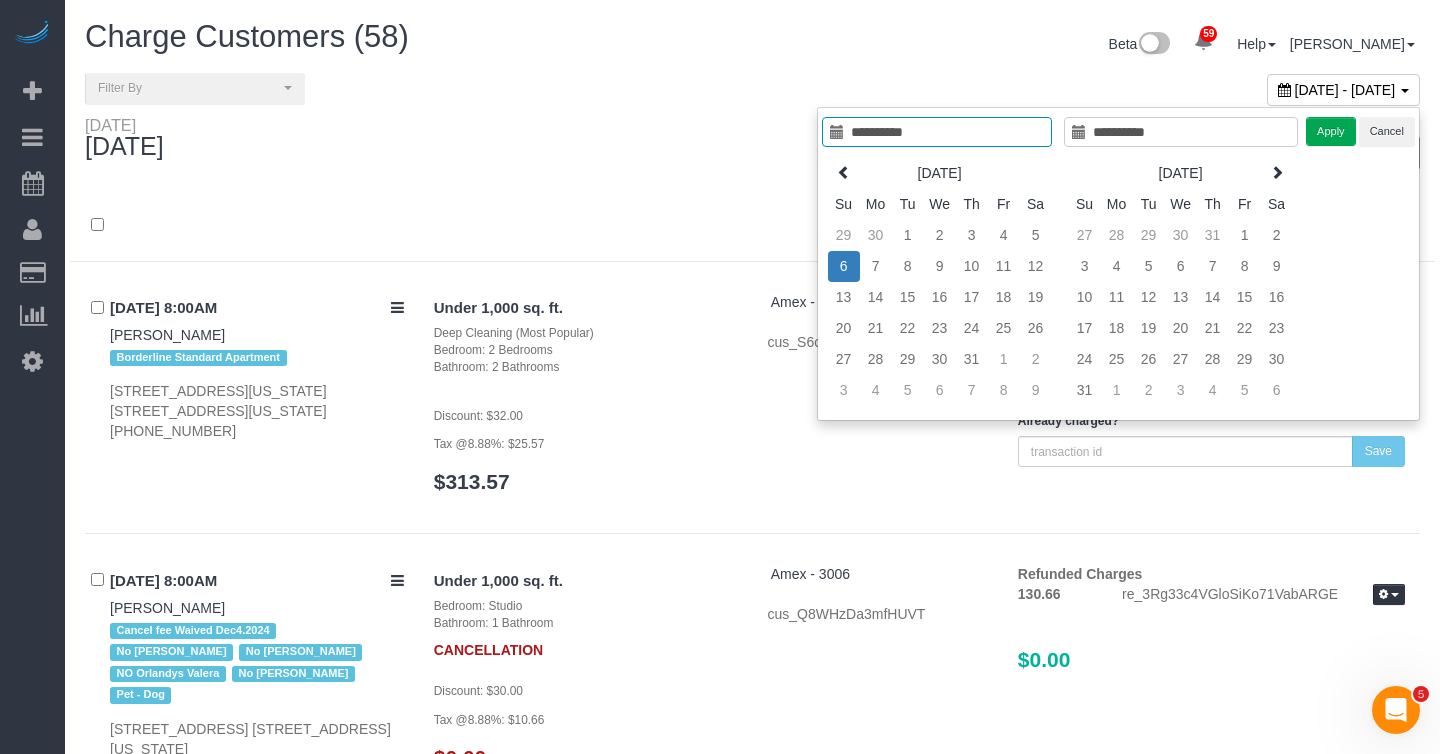 type on "**********" 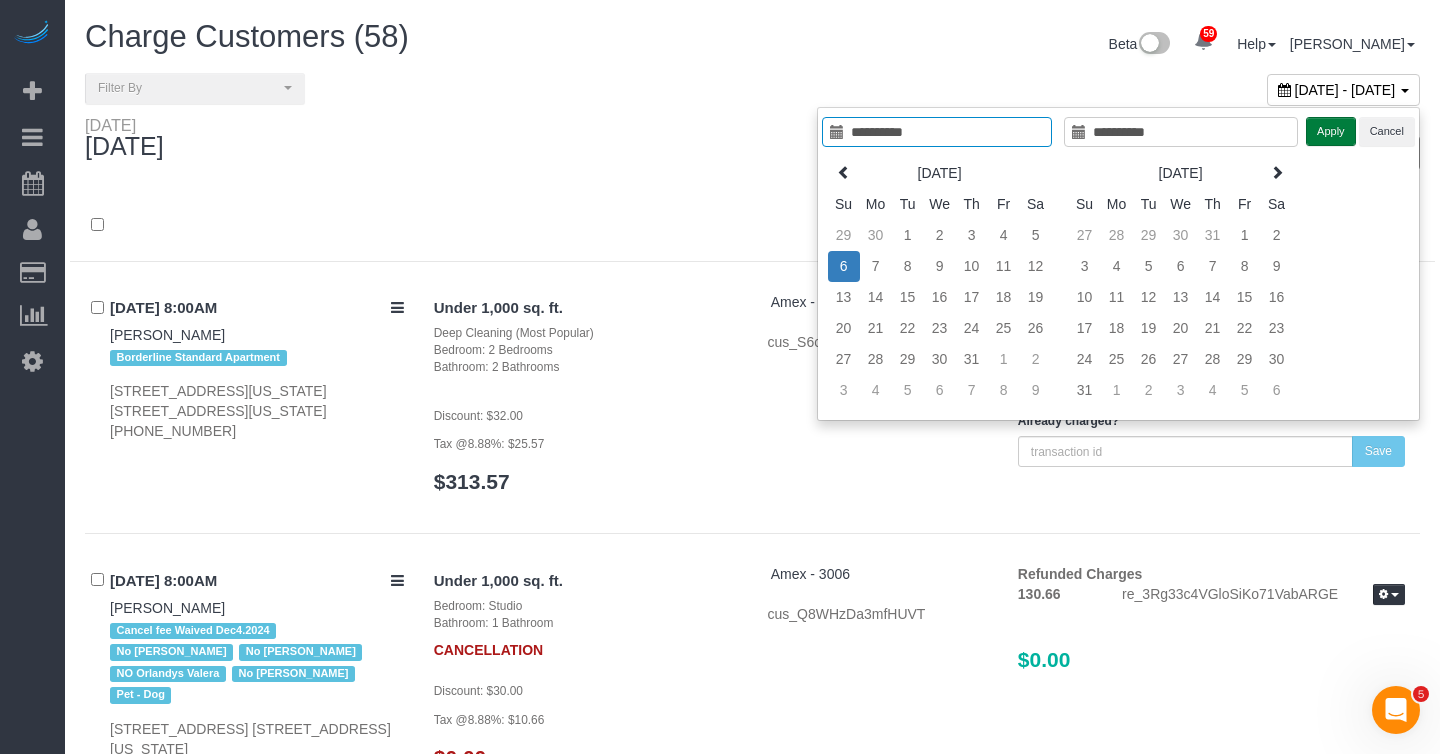 click on "Apply" at bounding box center [1331, 131] 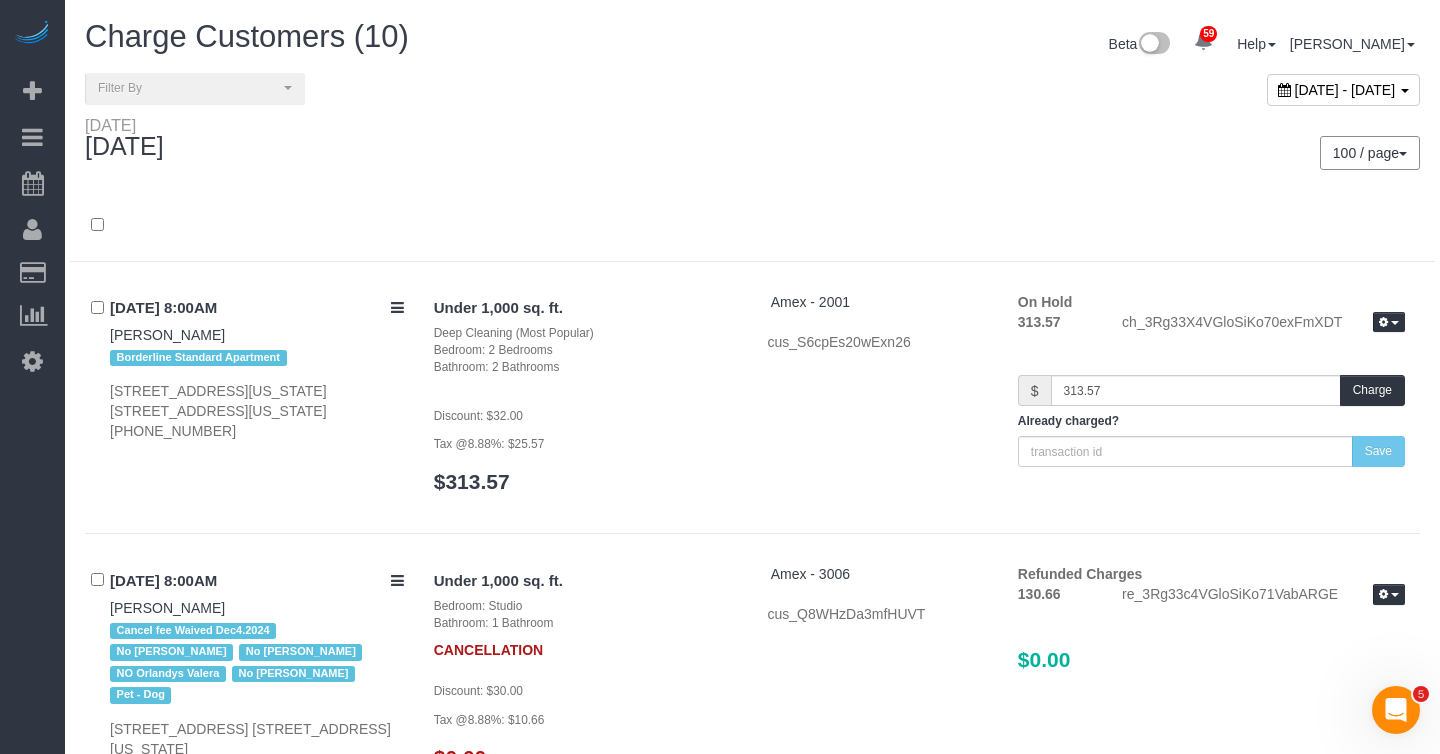 click at bounding box center (752, 236) 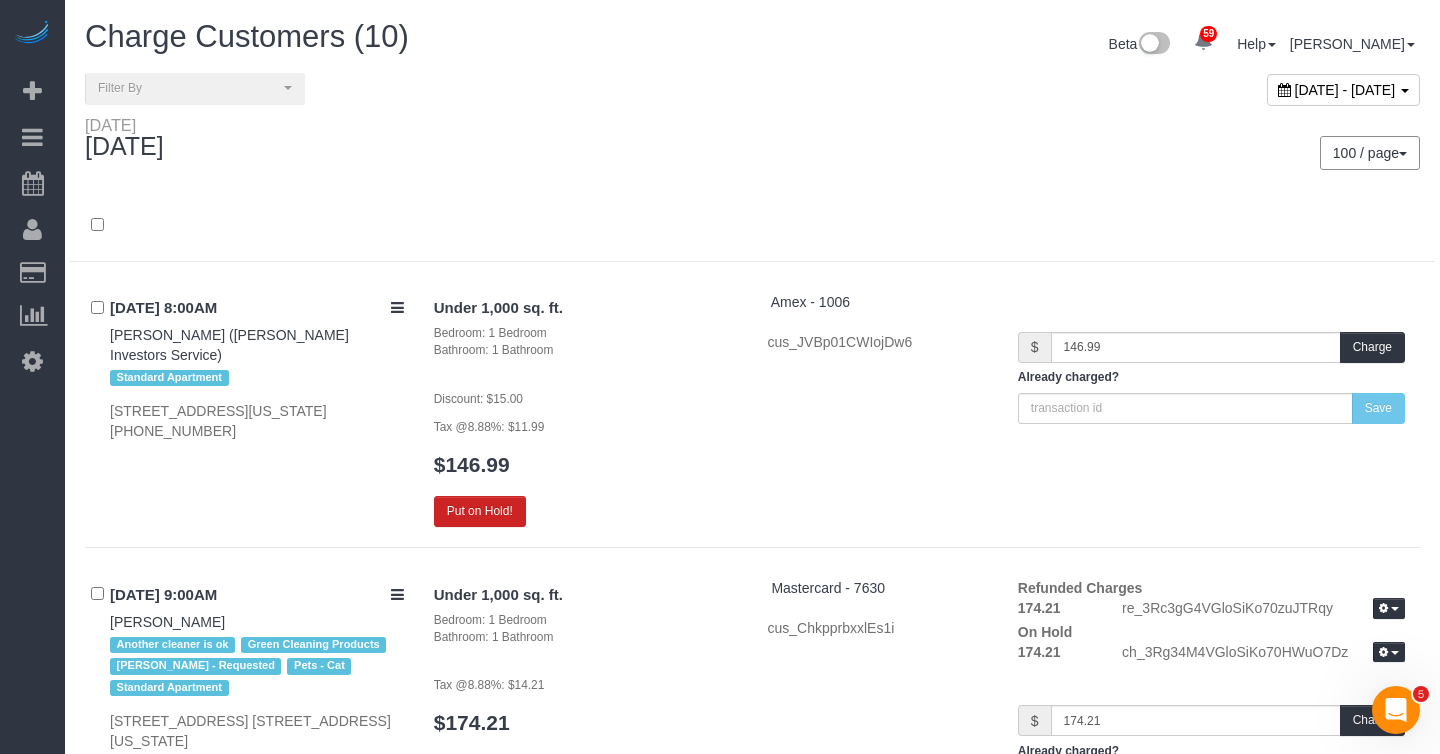 scroll, scrollTop: 2527, scrollLeft: 0, axis: vertical 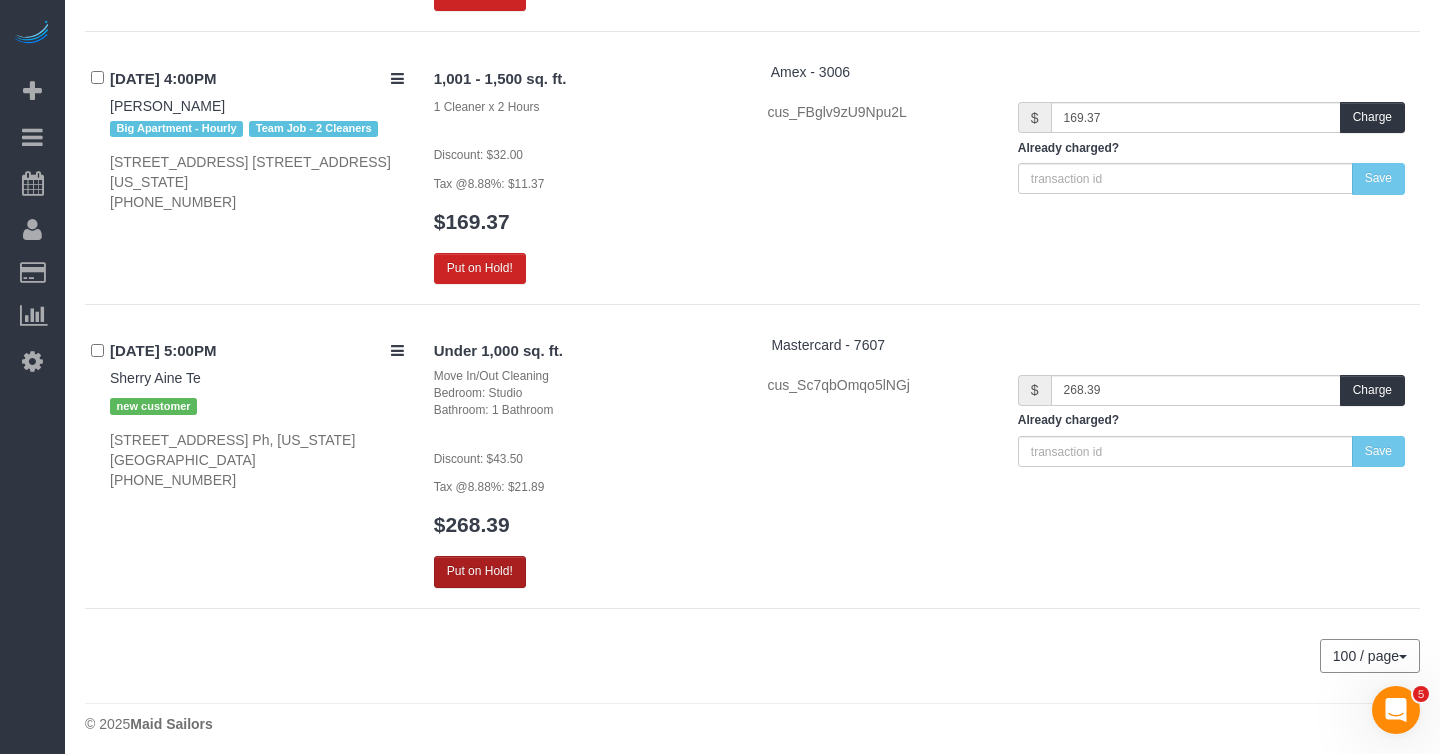 click on "Put on Hold!" at bounding box center [480, 571] 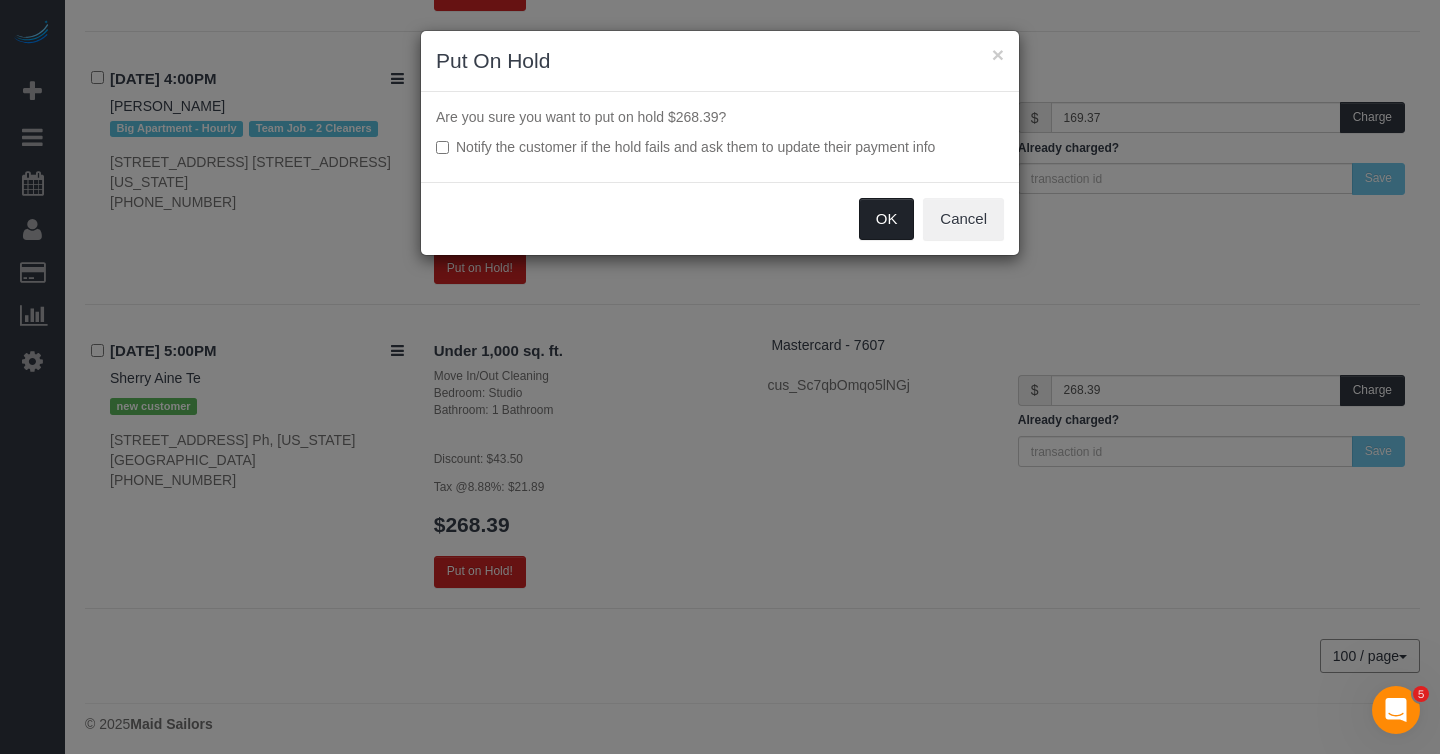 click on "OK" at bounding box center (887, 219) 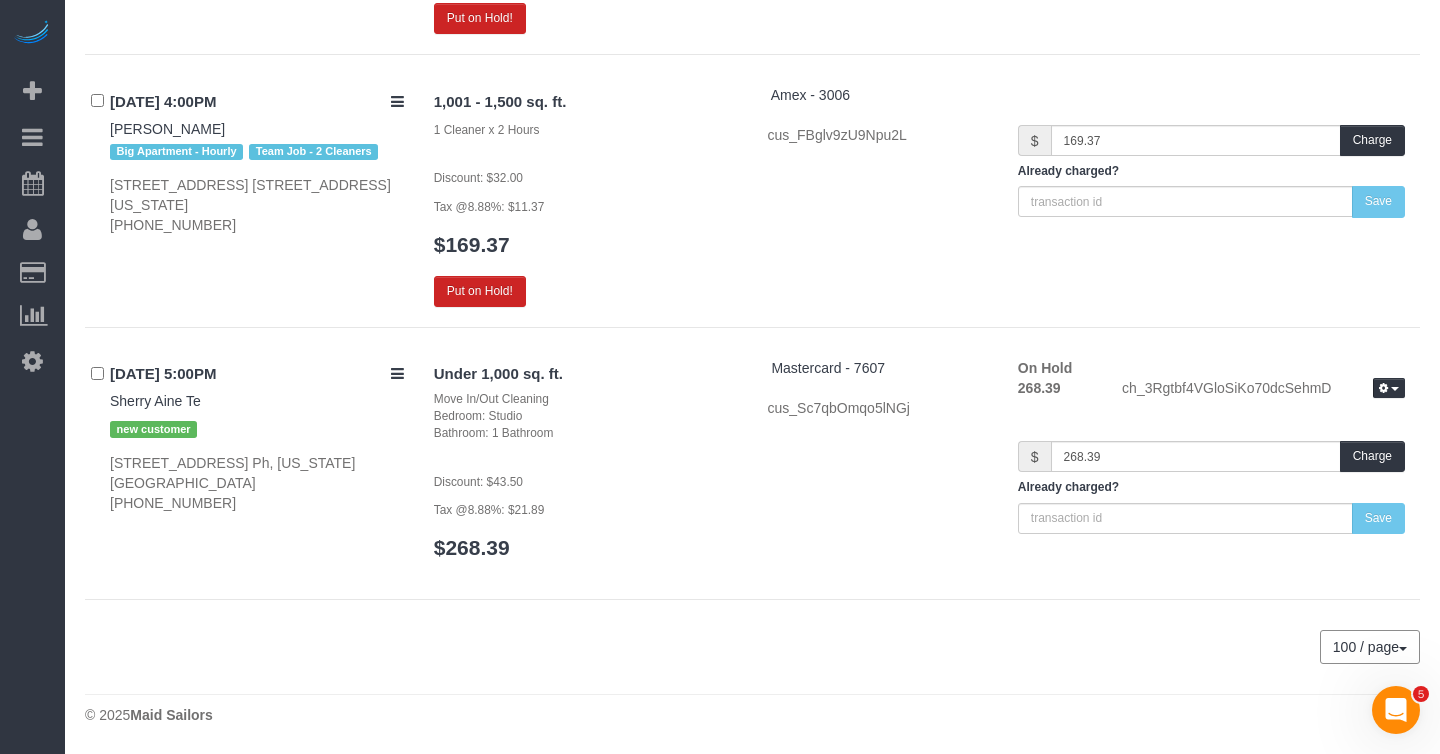 scroll, scrollTop: 2504, scrollLeft: 0, axis: vertical 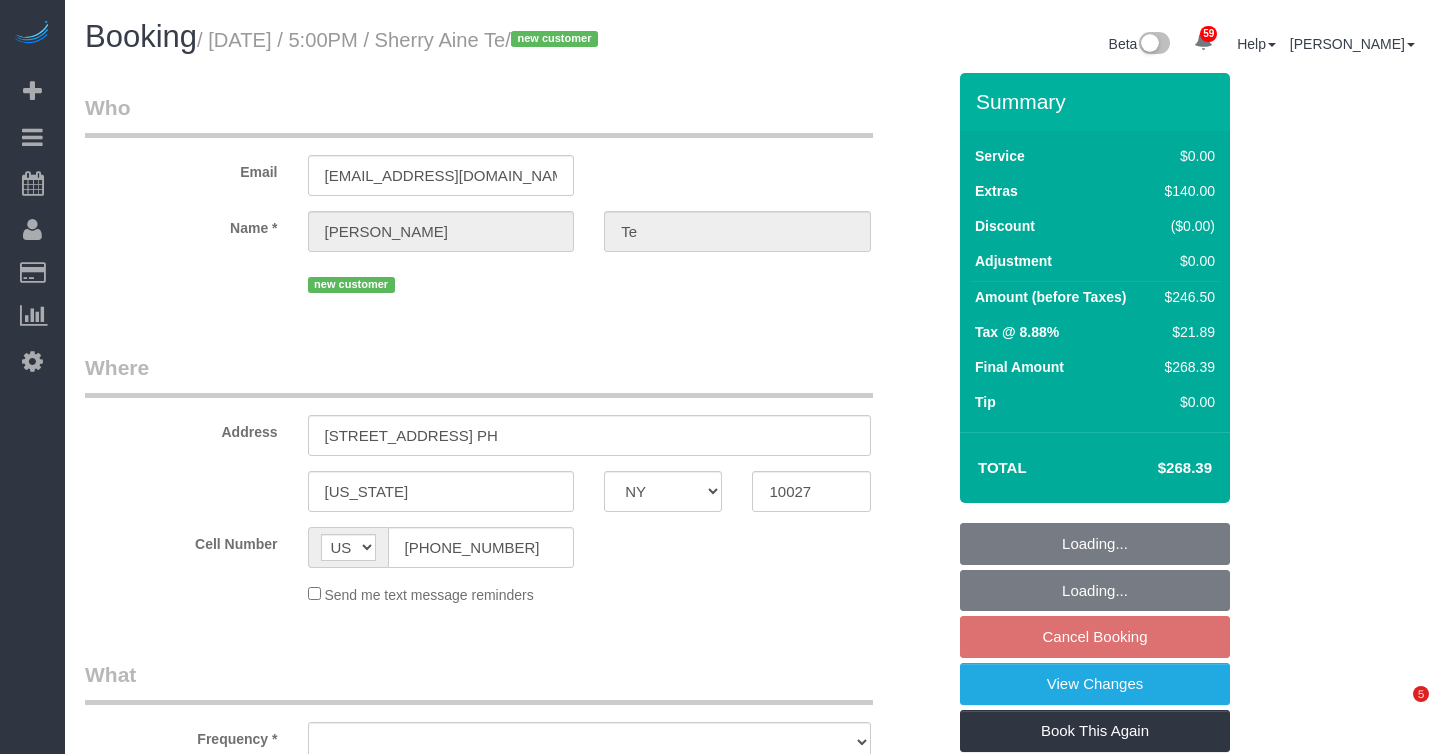 select on "NY" 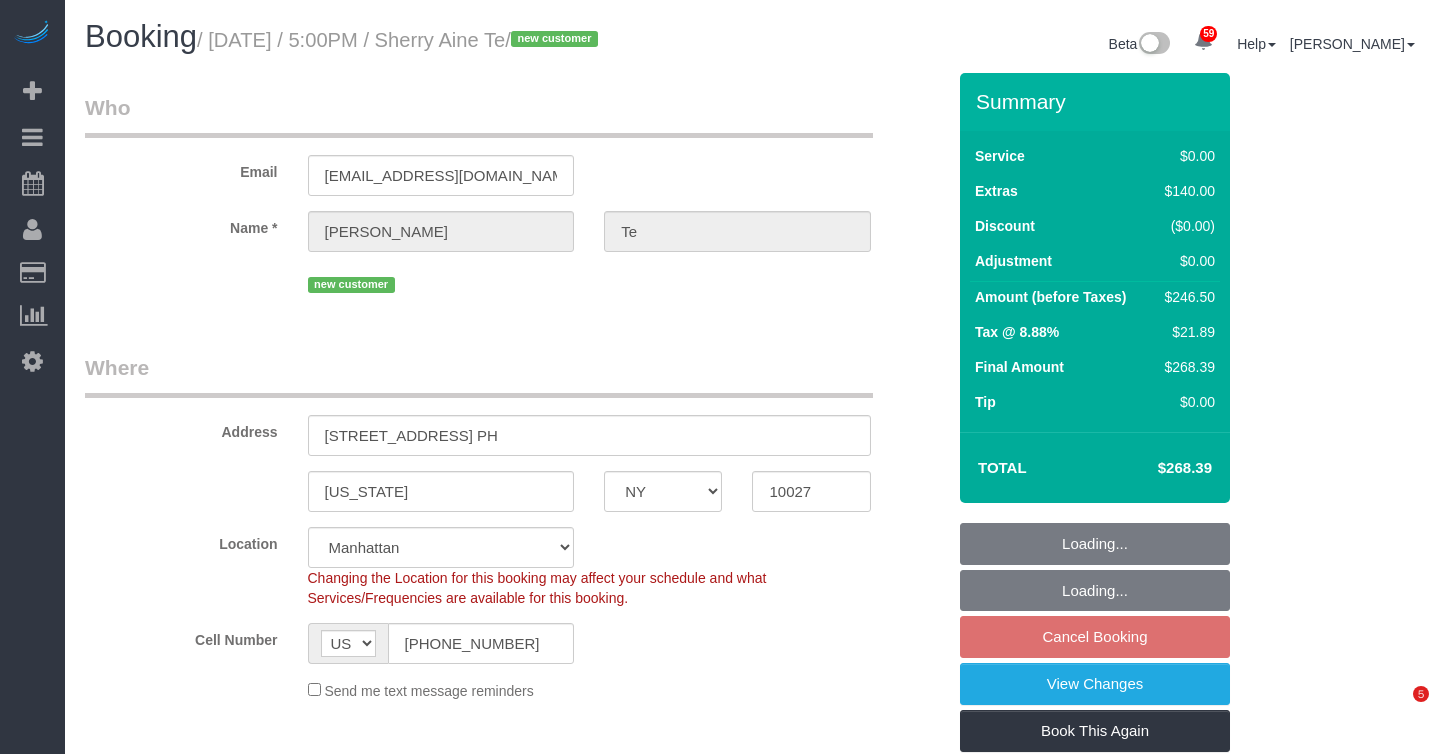 select on "spot10" 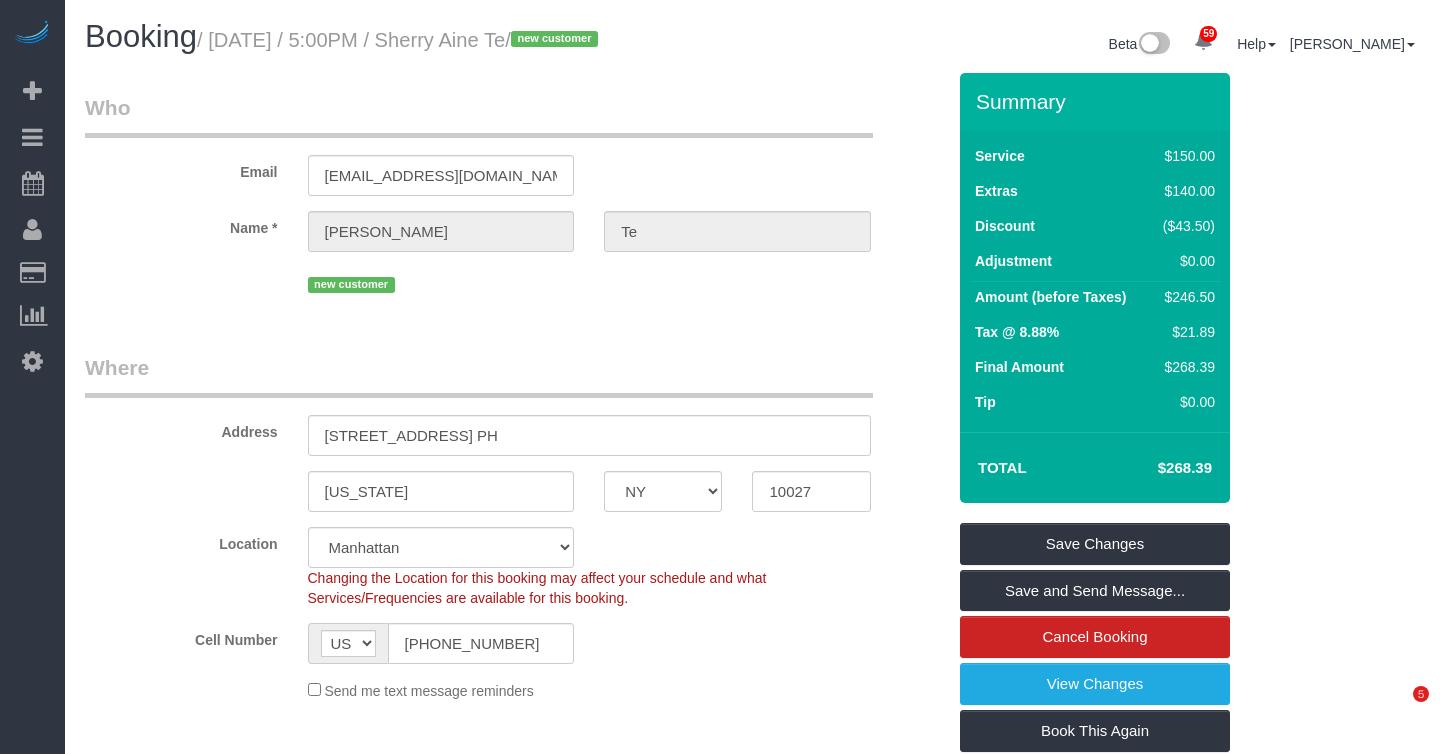 scroll, scrollTop: 0, scrollLeft: 0, axis: both 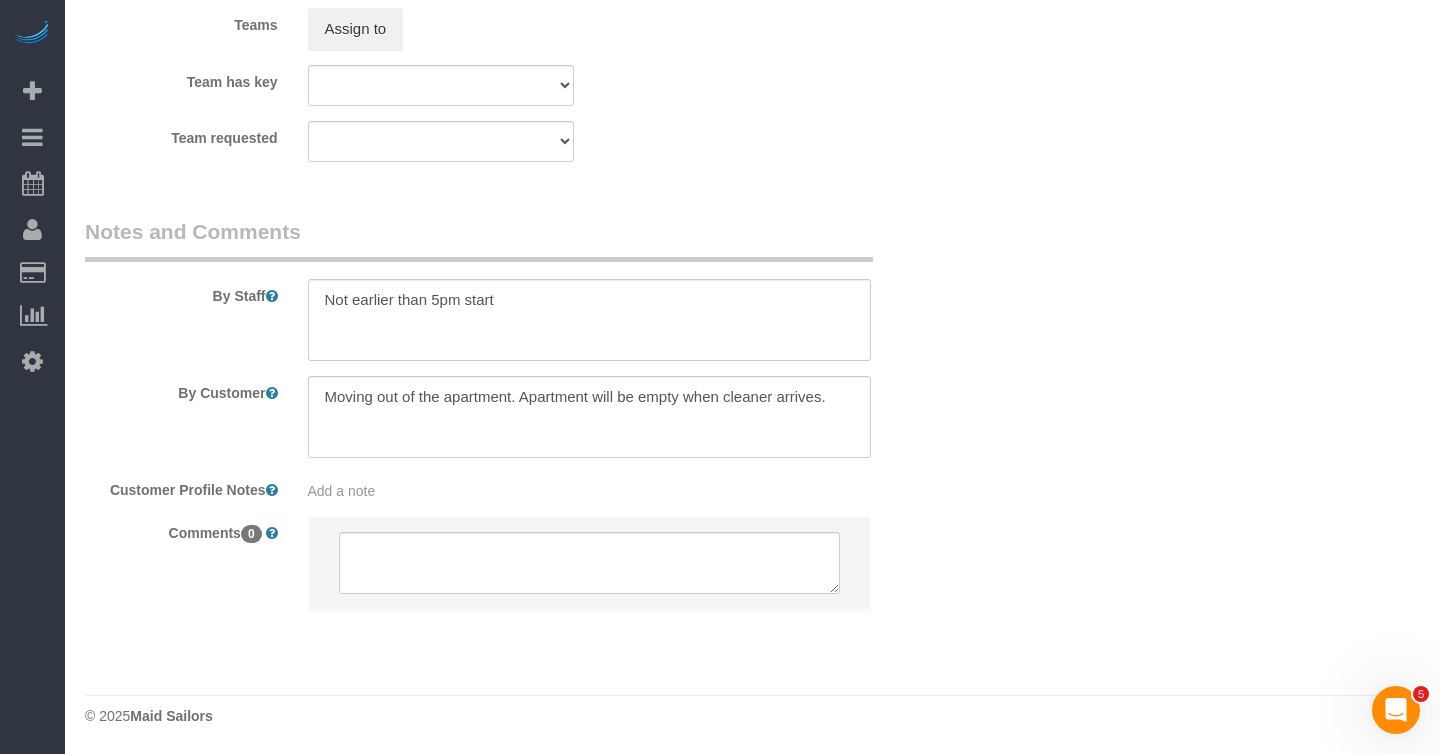 click on "Add a note" at bounding box center (589, 491) 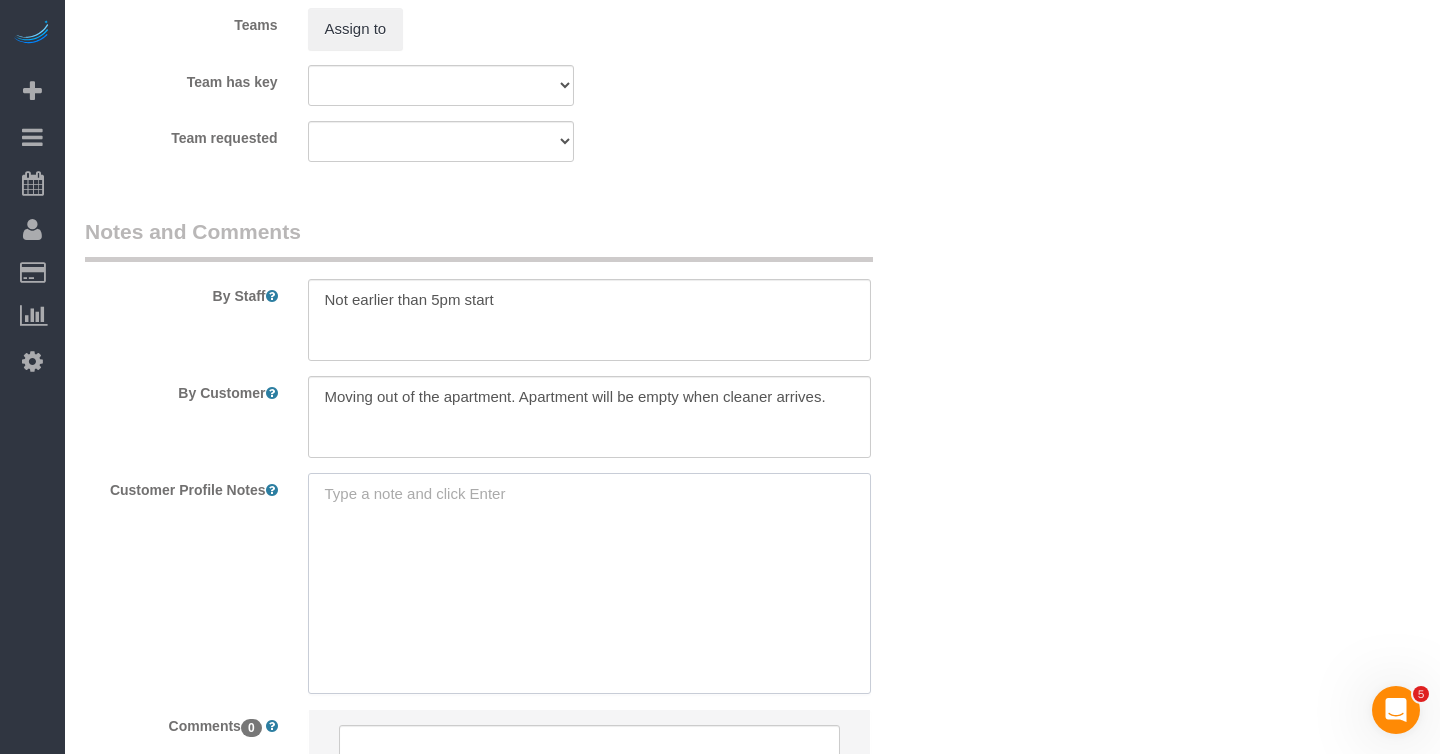 click at bounding box center (589, 583) 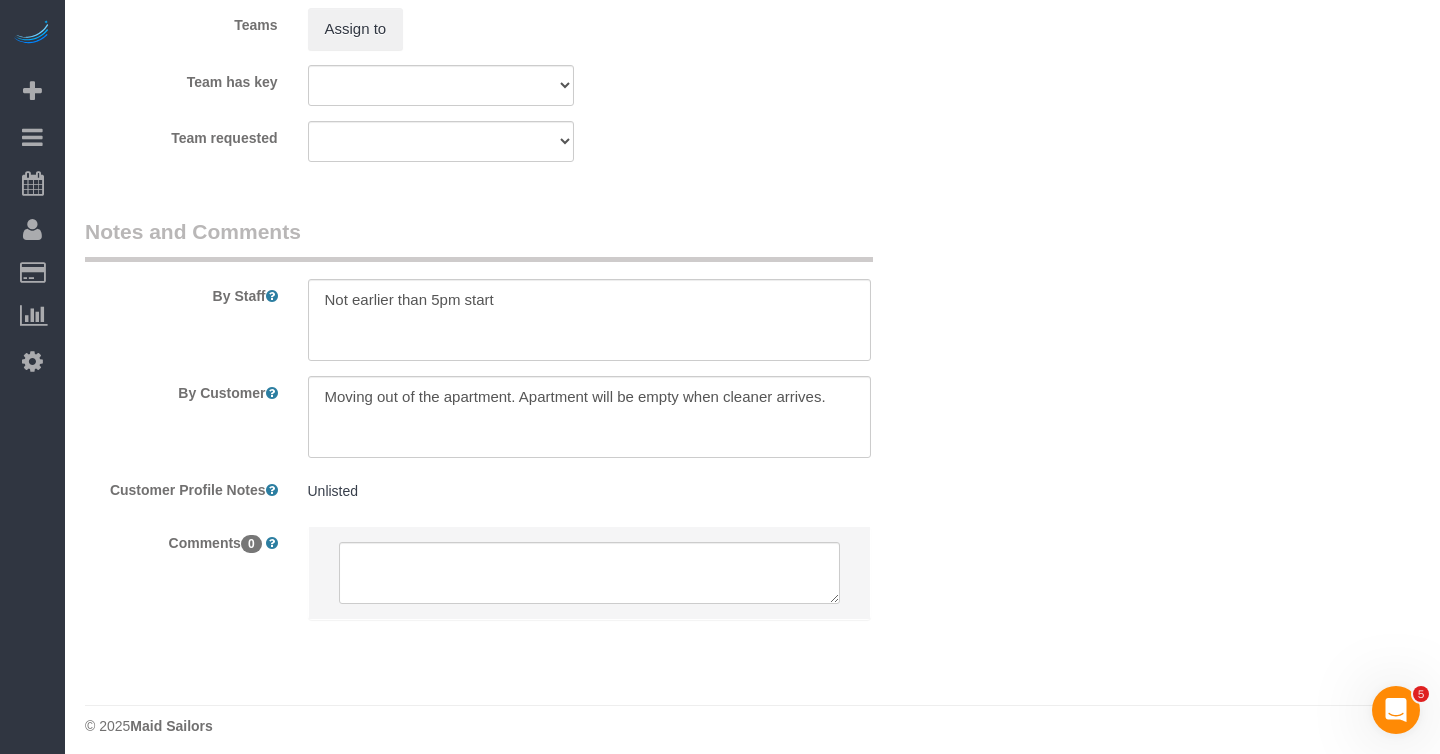 click on "Unlisted" at bounding box center (589, 491) 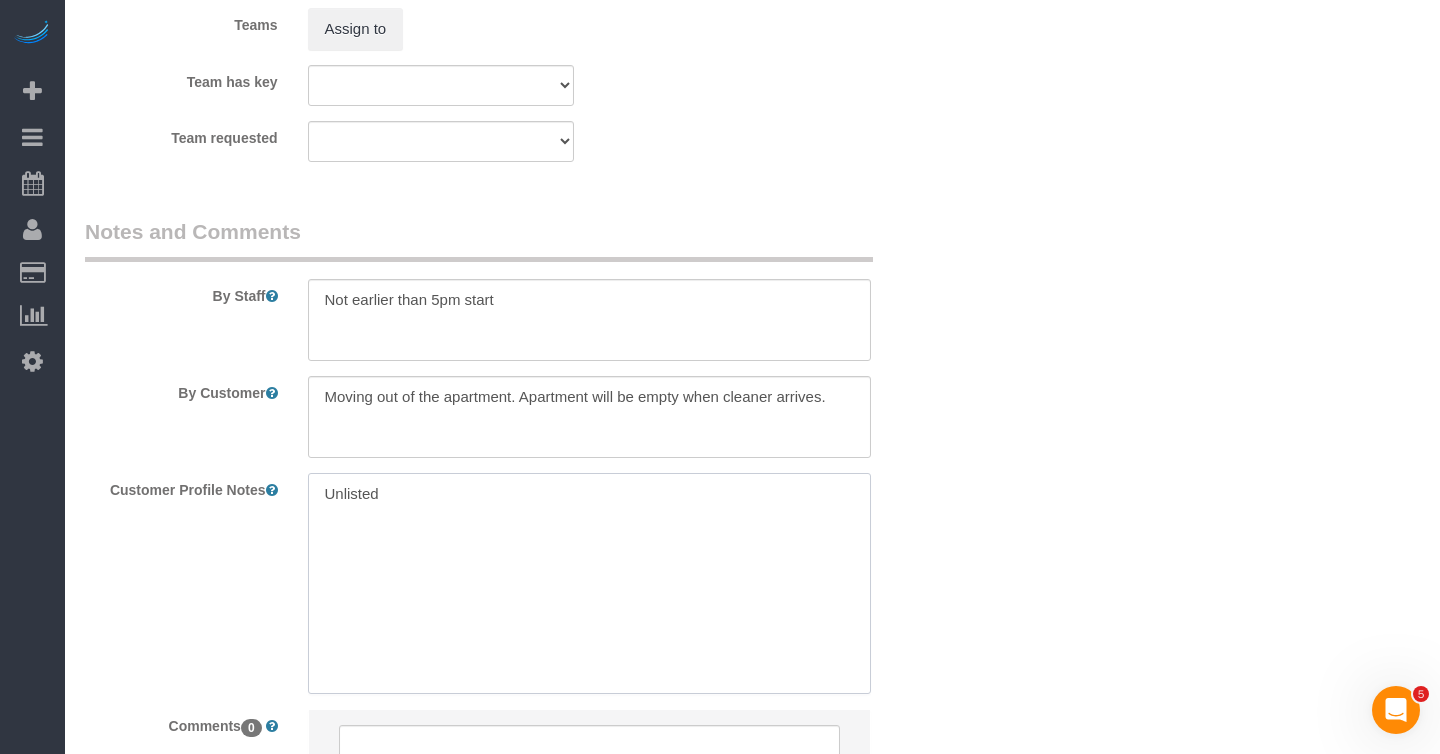 click on "Unlisted" at bounding box center (589, 583) 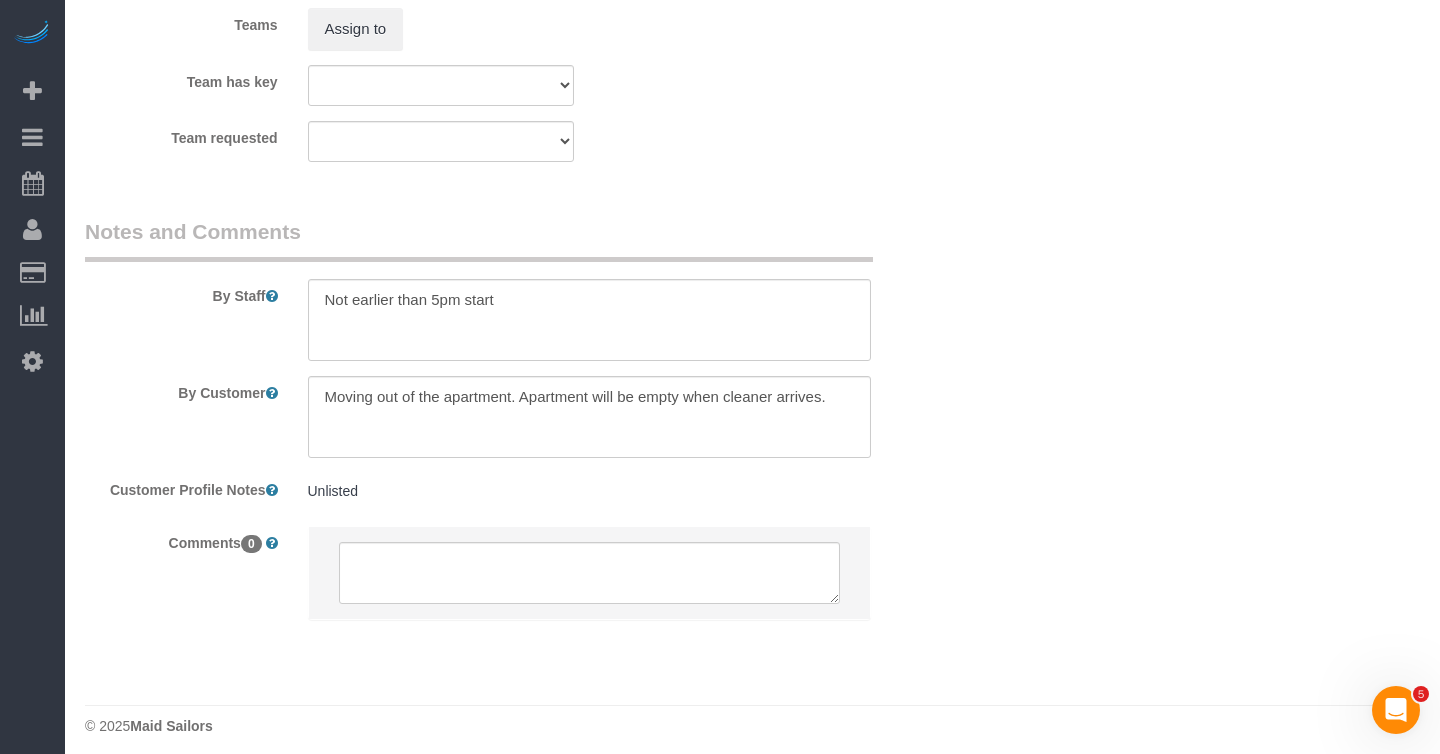click on "Unlisted" at bounding box center [589, 491] 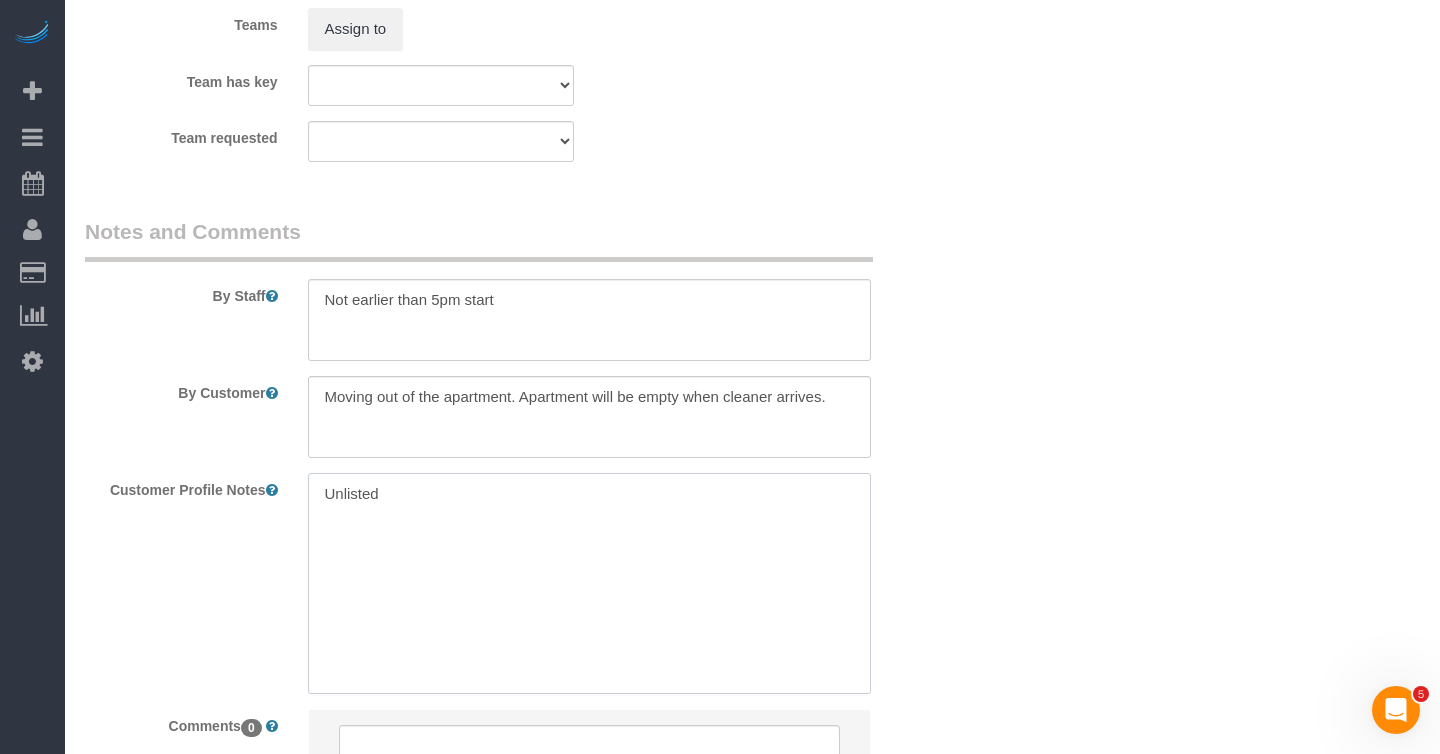click on "Unlisted" at bounding box center [589, 583] 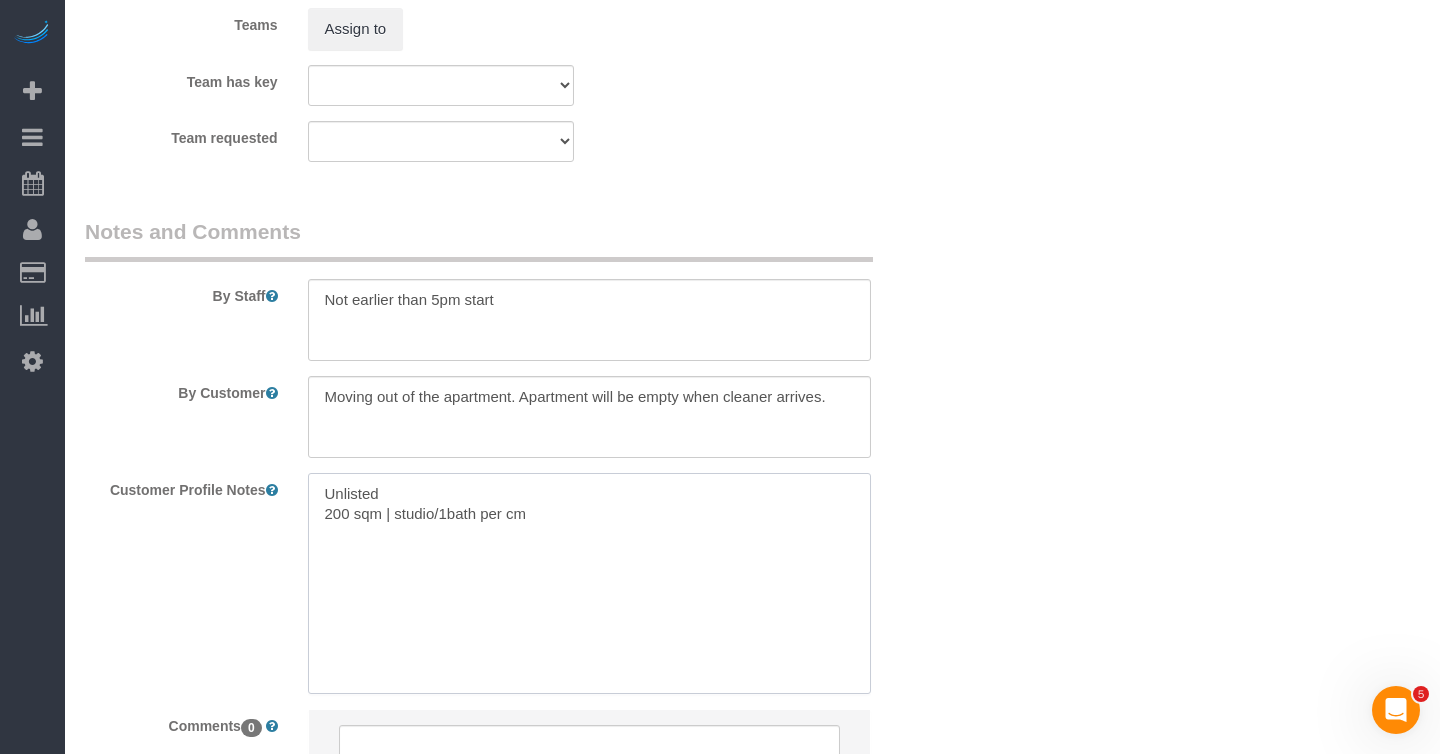 type on "Unlisted
200 sqm | studio/1bath per cmr" 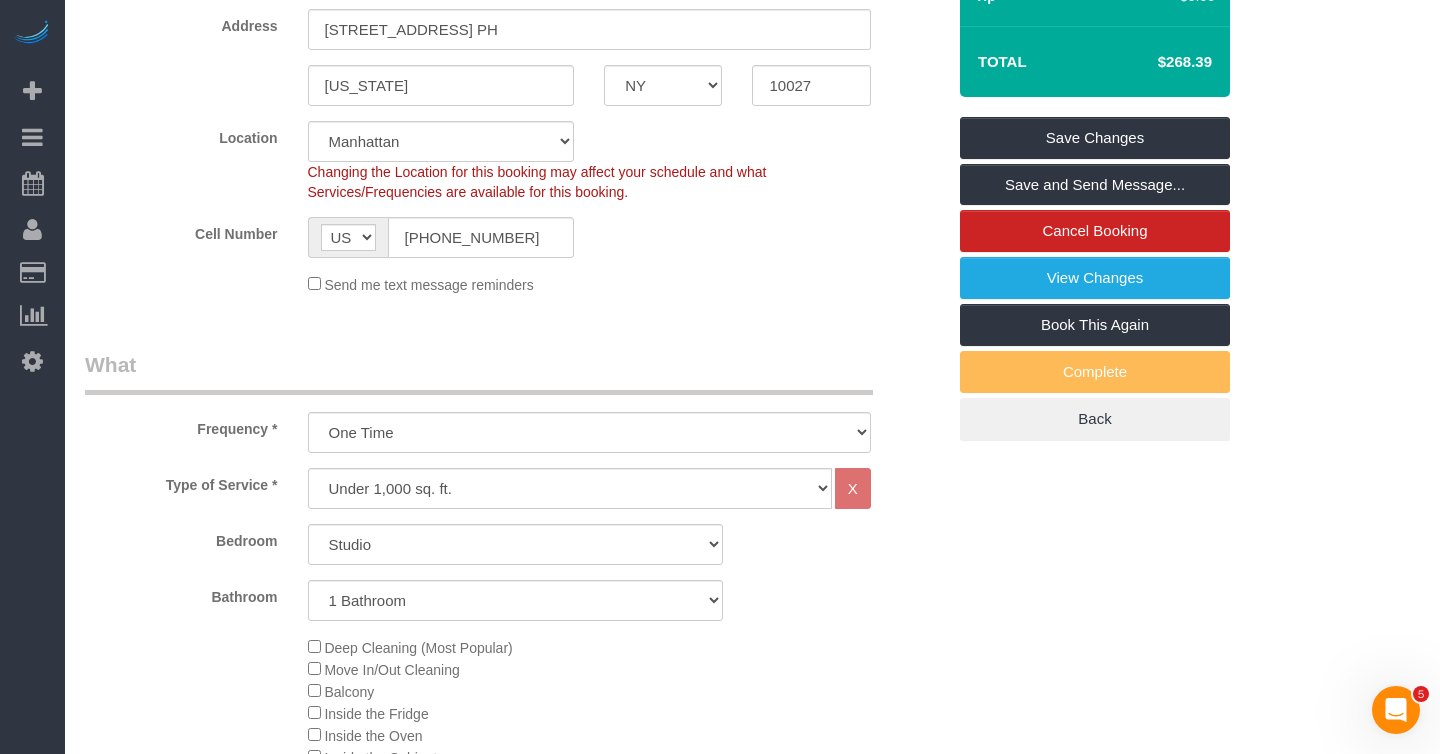 scroll, scrollTop: 409, scrollLeft: 0, axis: vertical 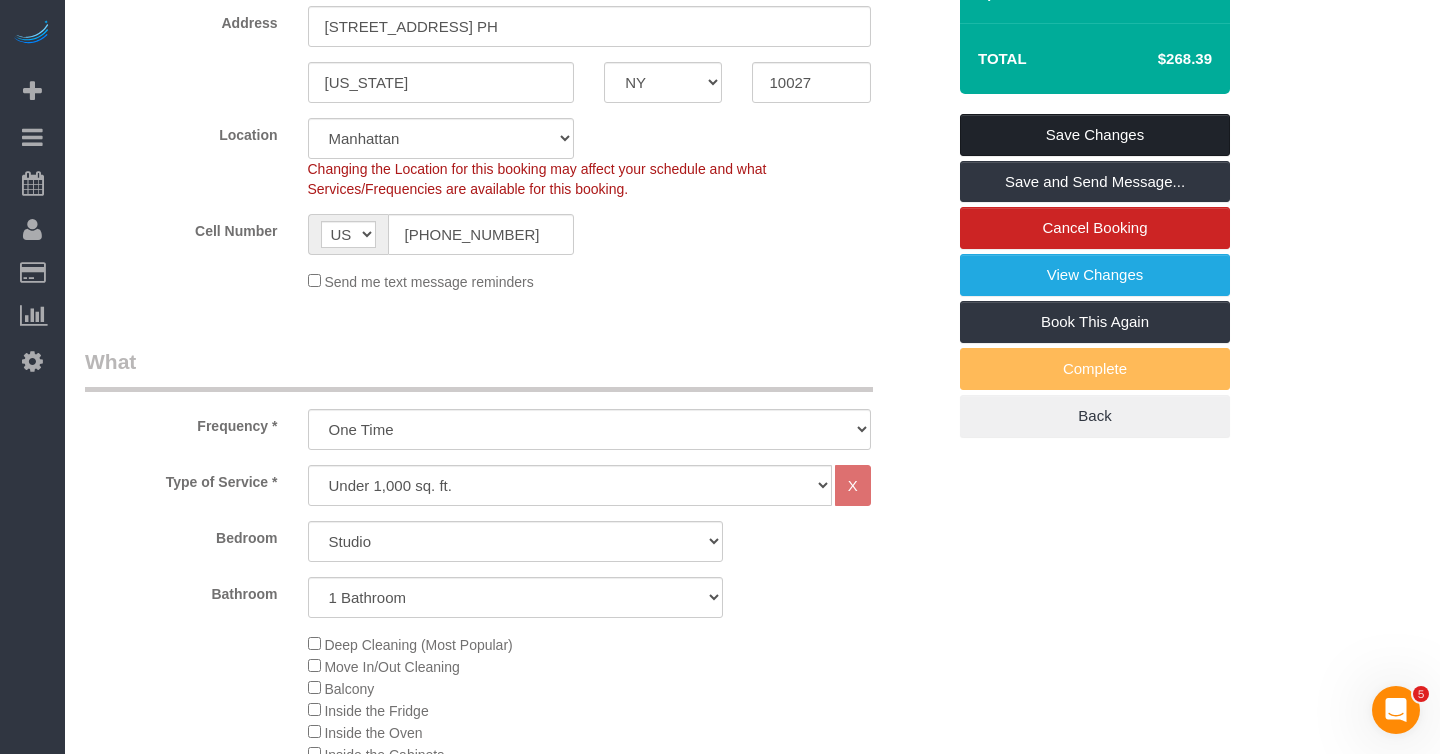 click on "Save Changes" at bounding box center (1095, 135) 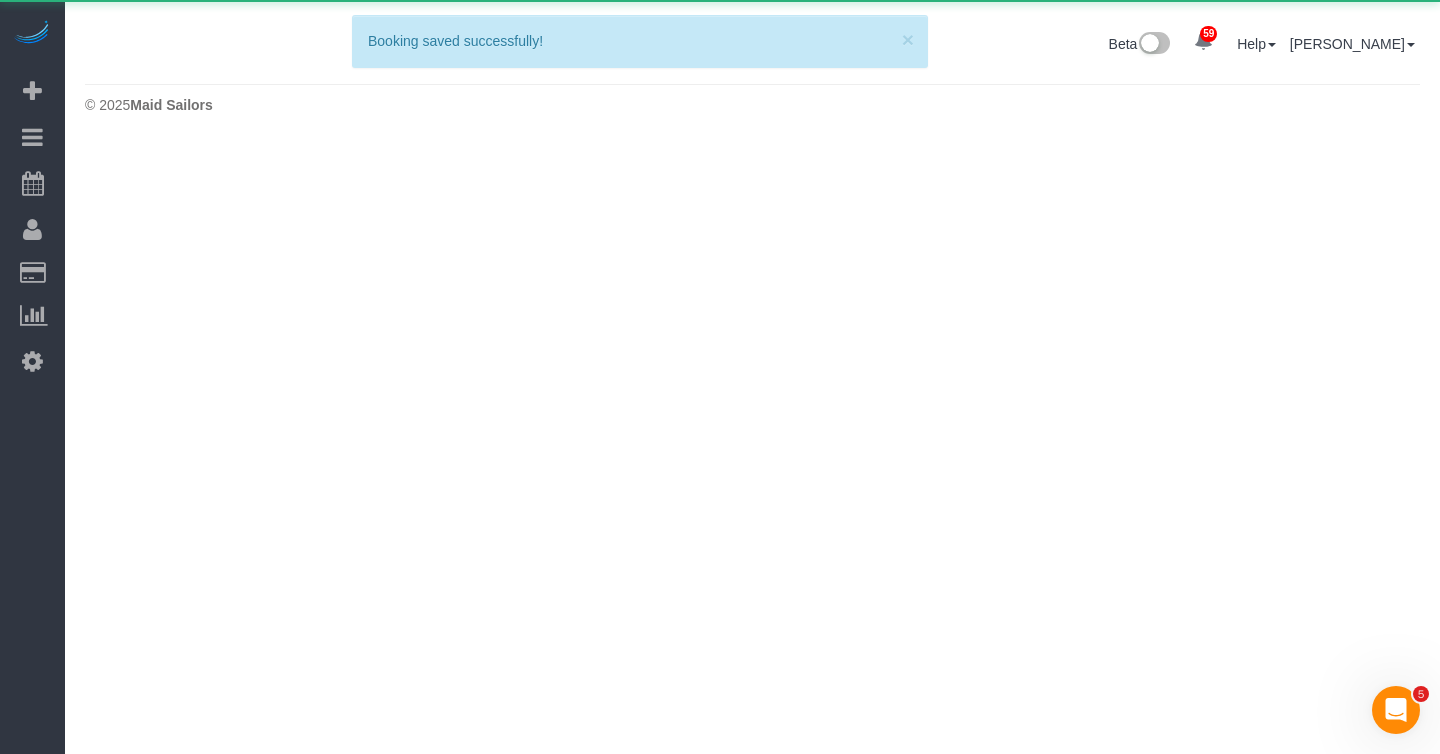 scroll, scrollTop: 0, scrollLeft: 0, axis: both 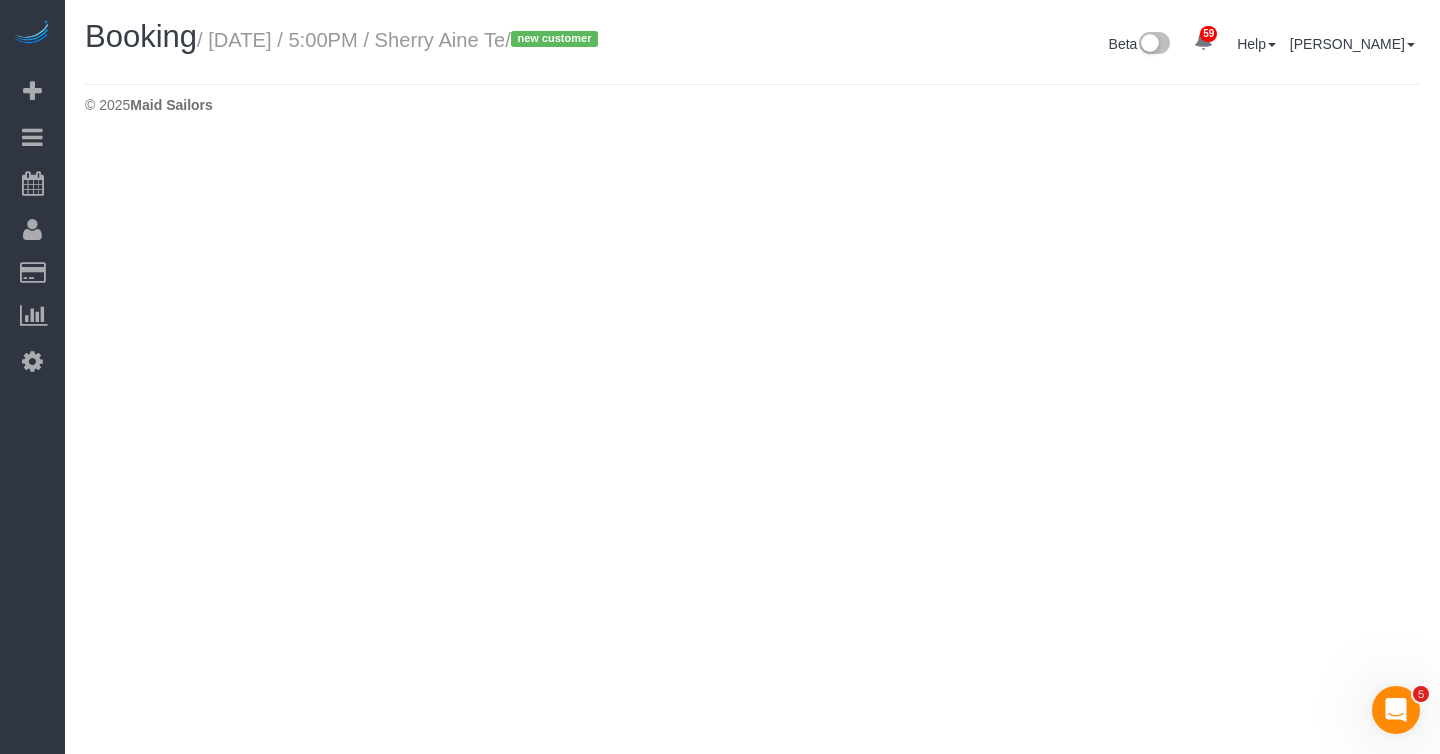 select on "NY" 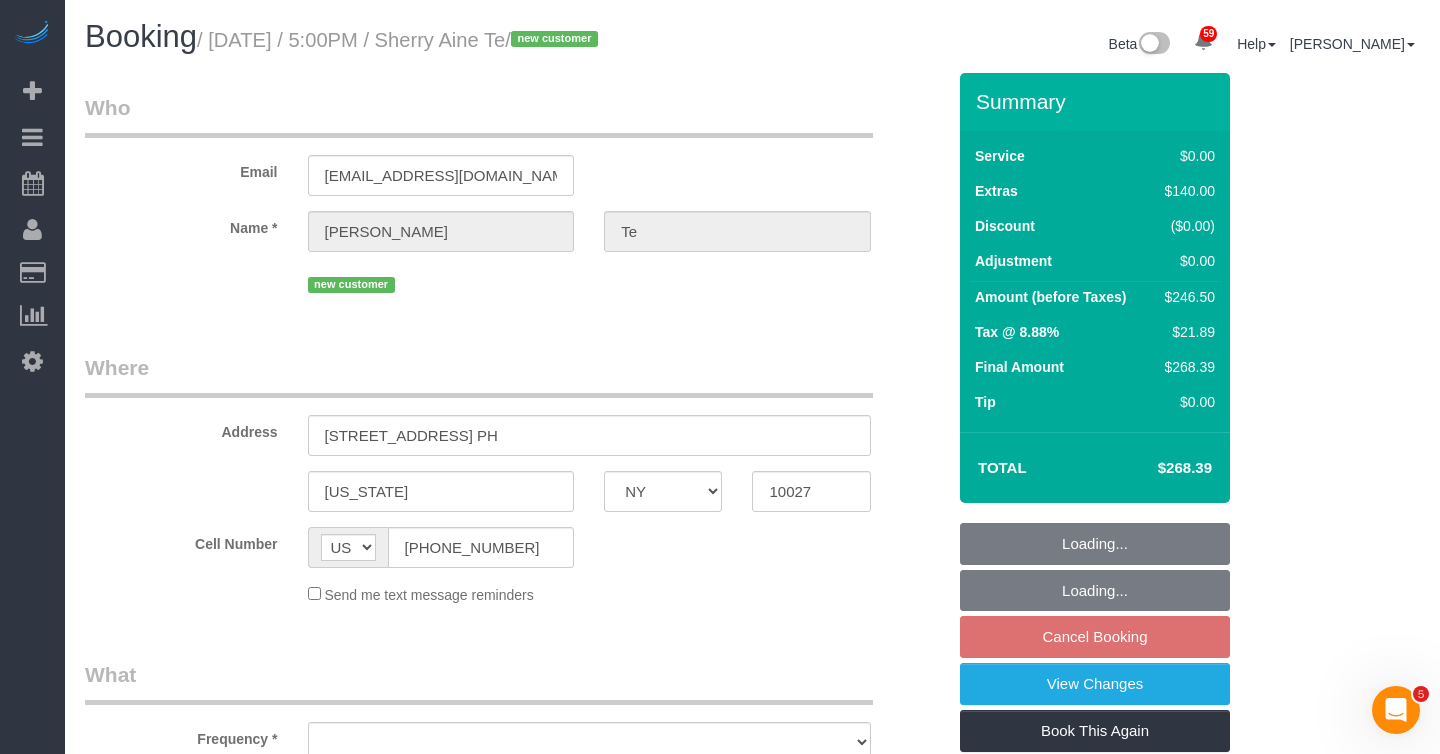 select on "string:stripe-pm_1Rgtb94VGloSiKo7H87sJs9s" 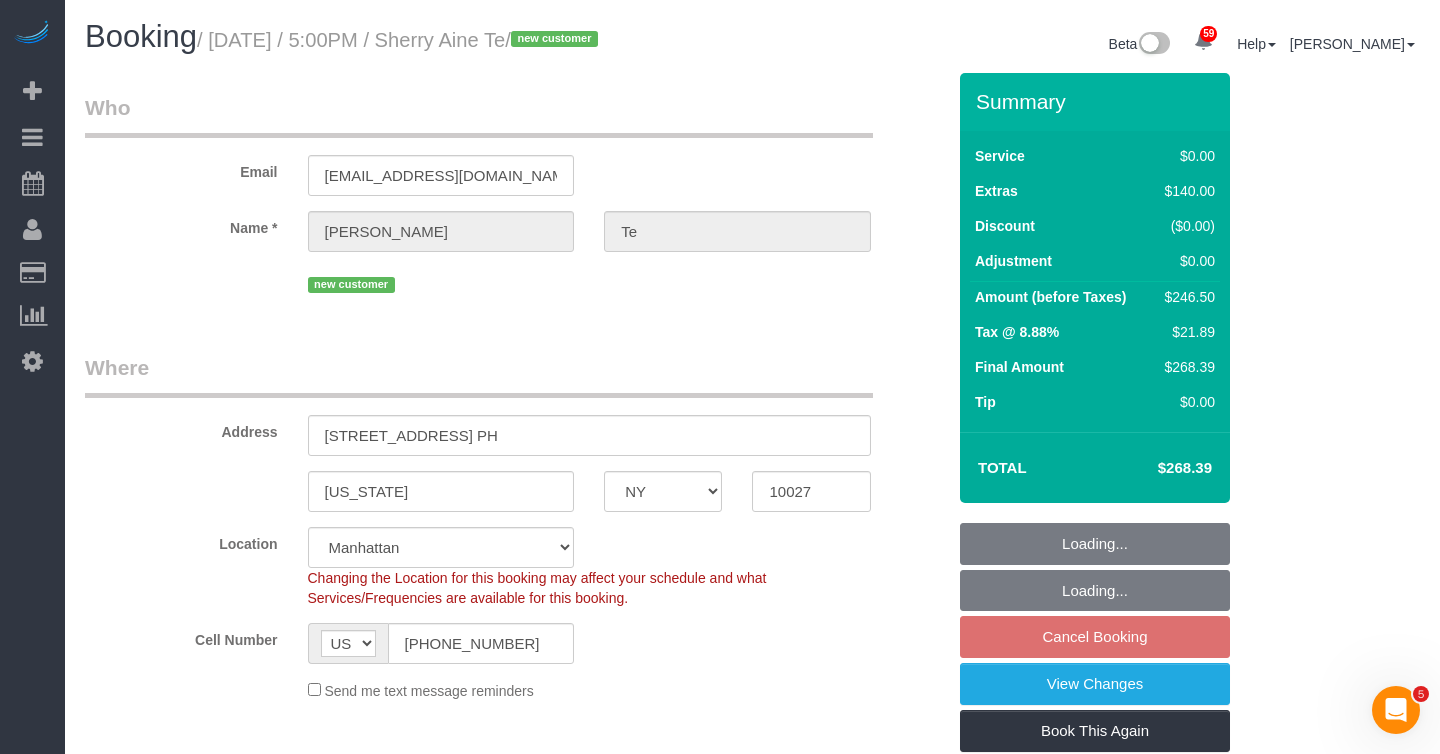 select on "object:2990" 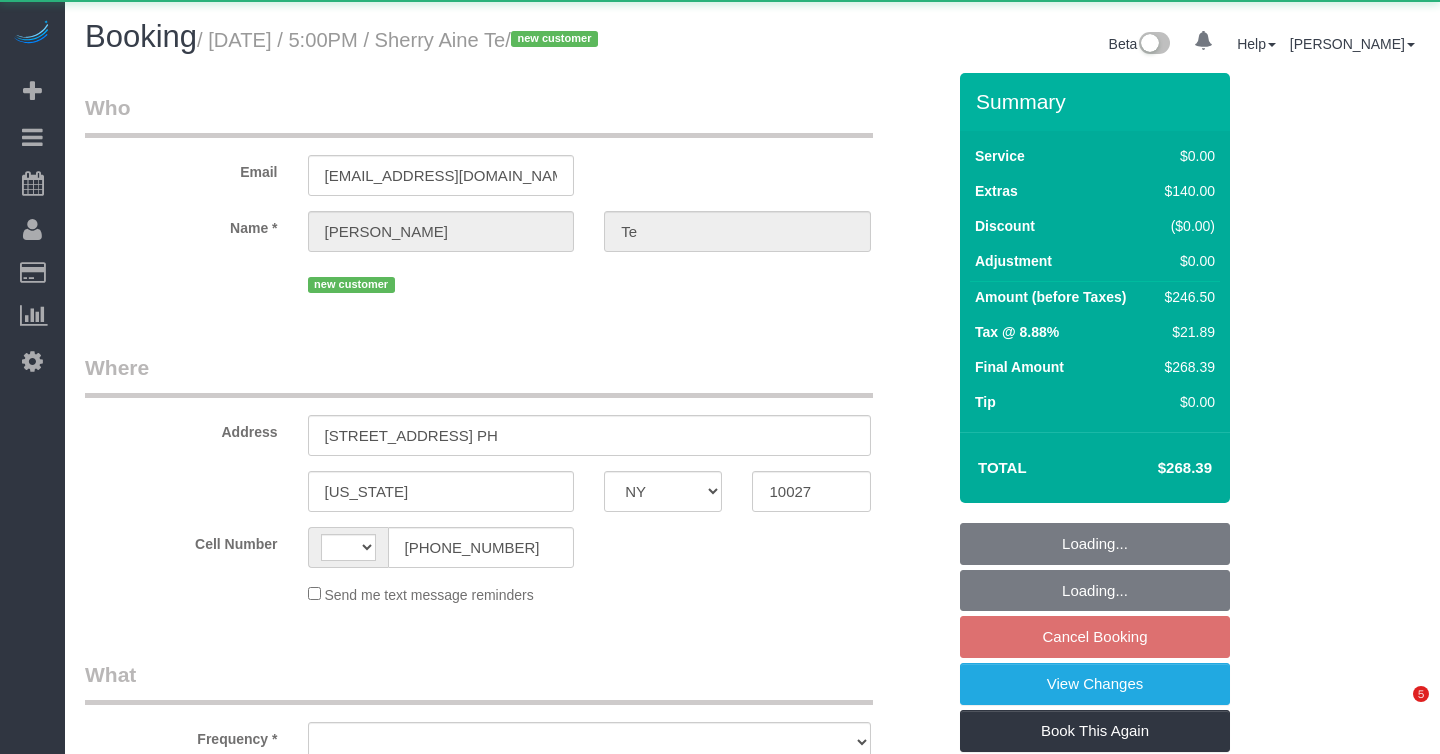 select on "NY" 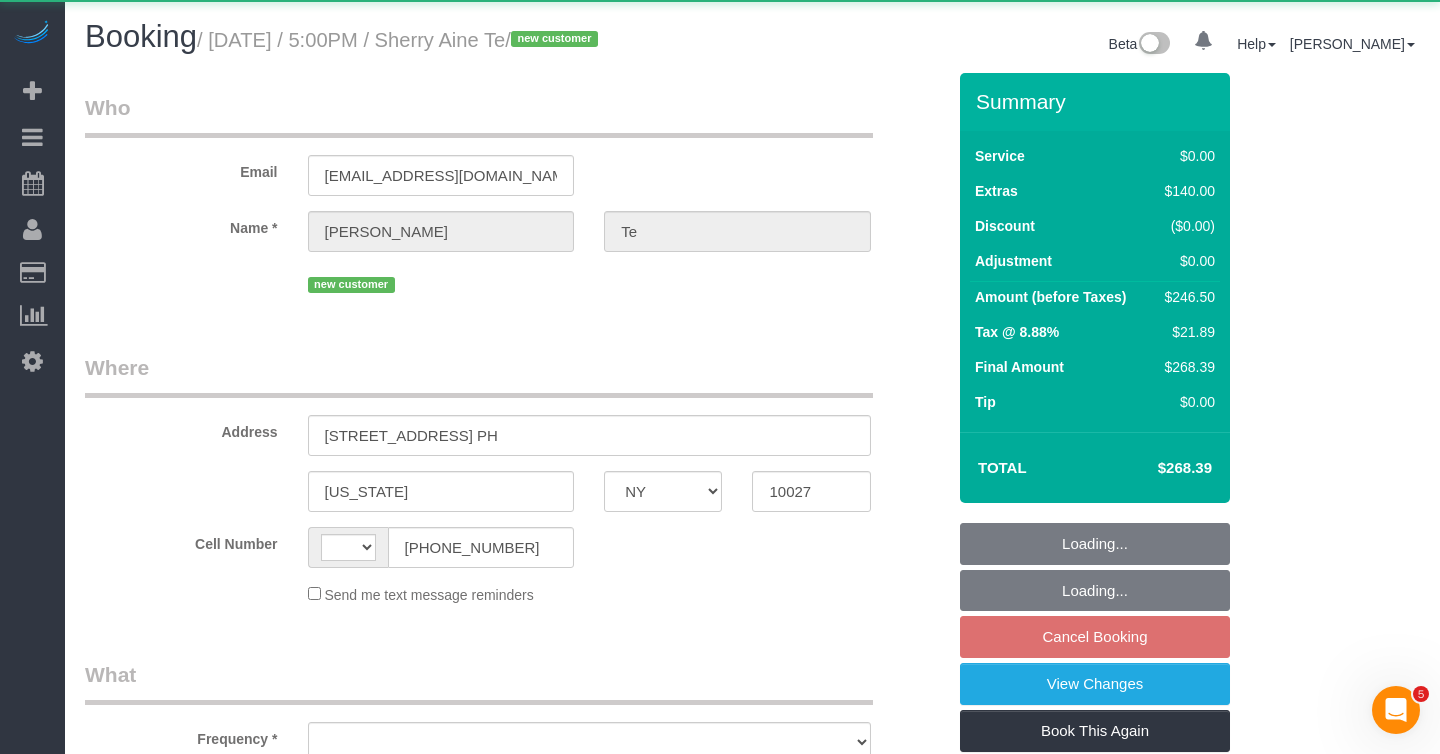 scroll, scrollTop: 0, scrollLeft: 0, axis: both 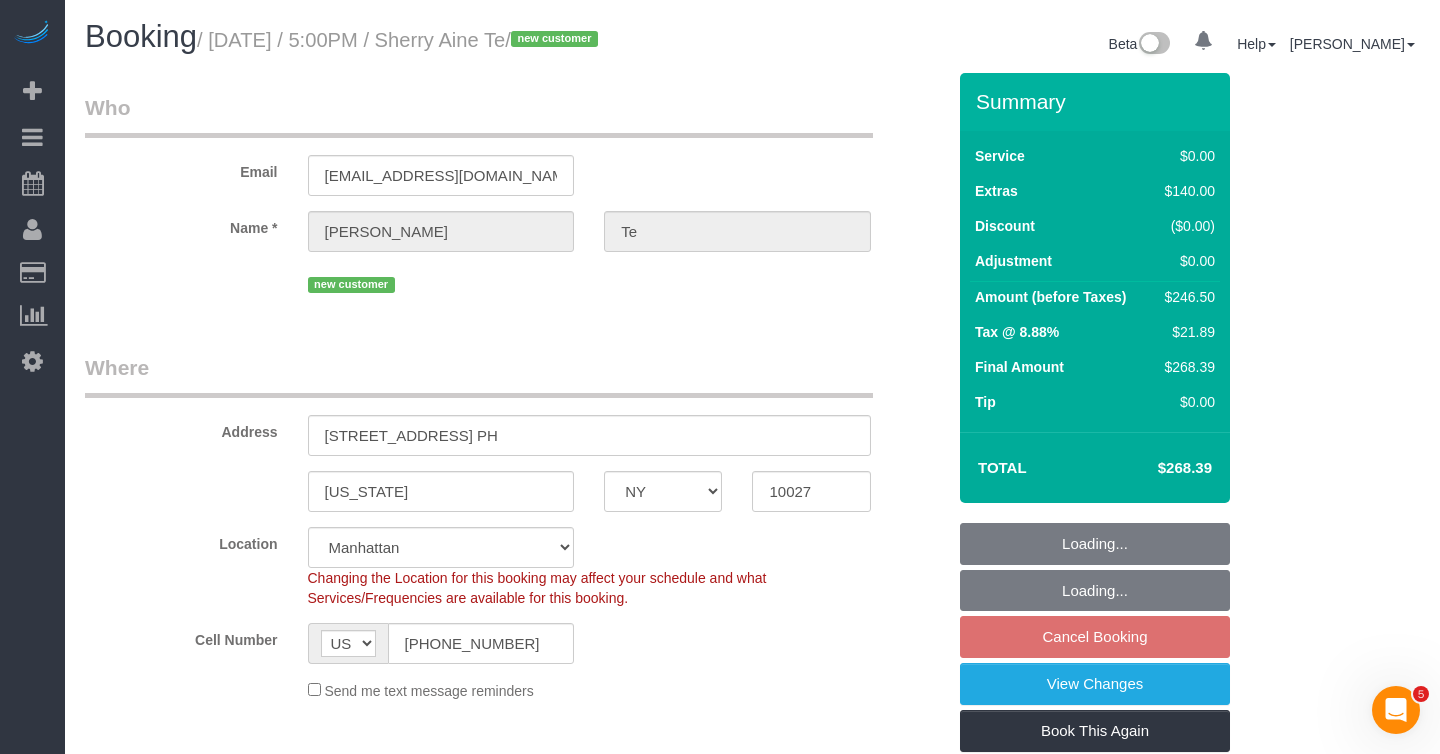 select on "string:stripe-pm_1Rgtb94VGloSiKo7H87sJs9s" 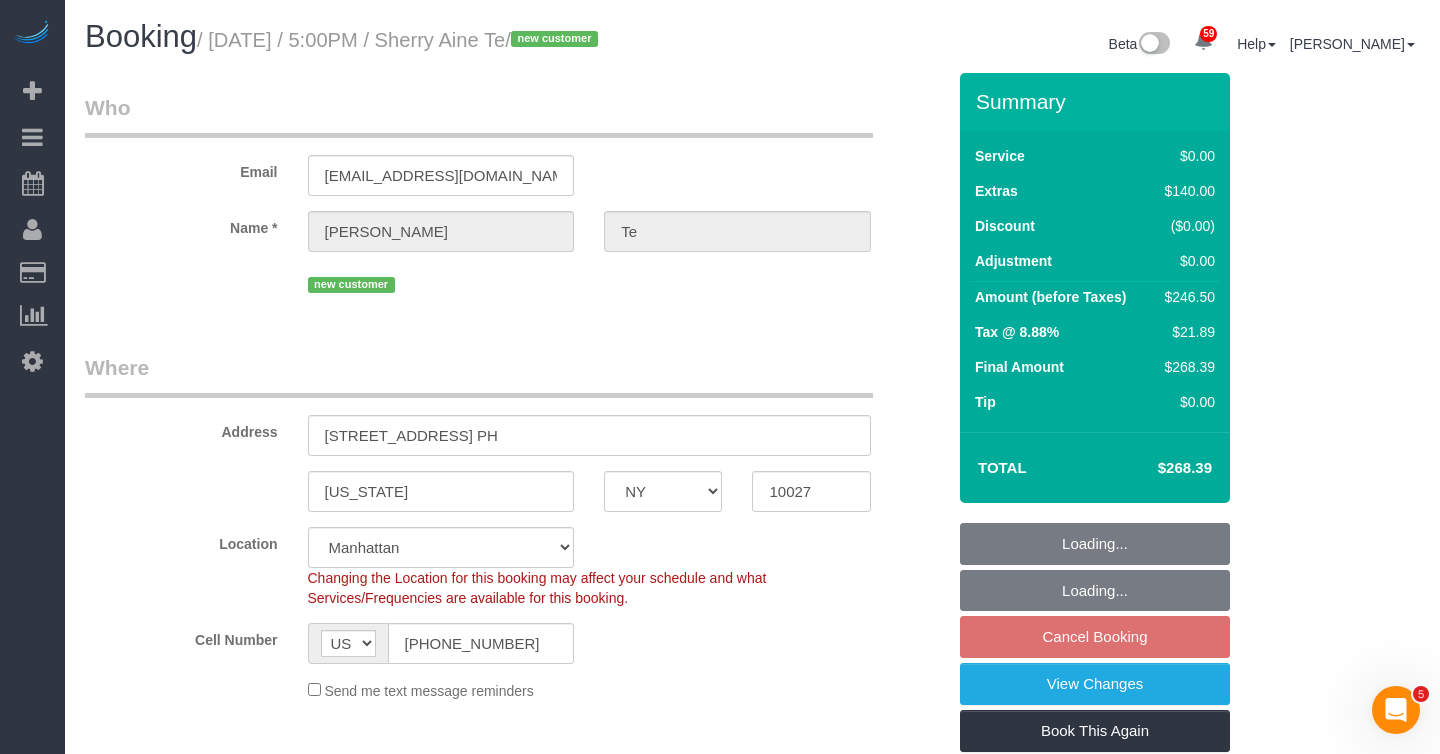 select on "object:956" 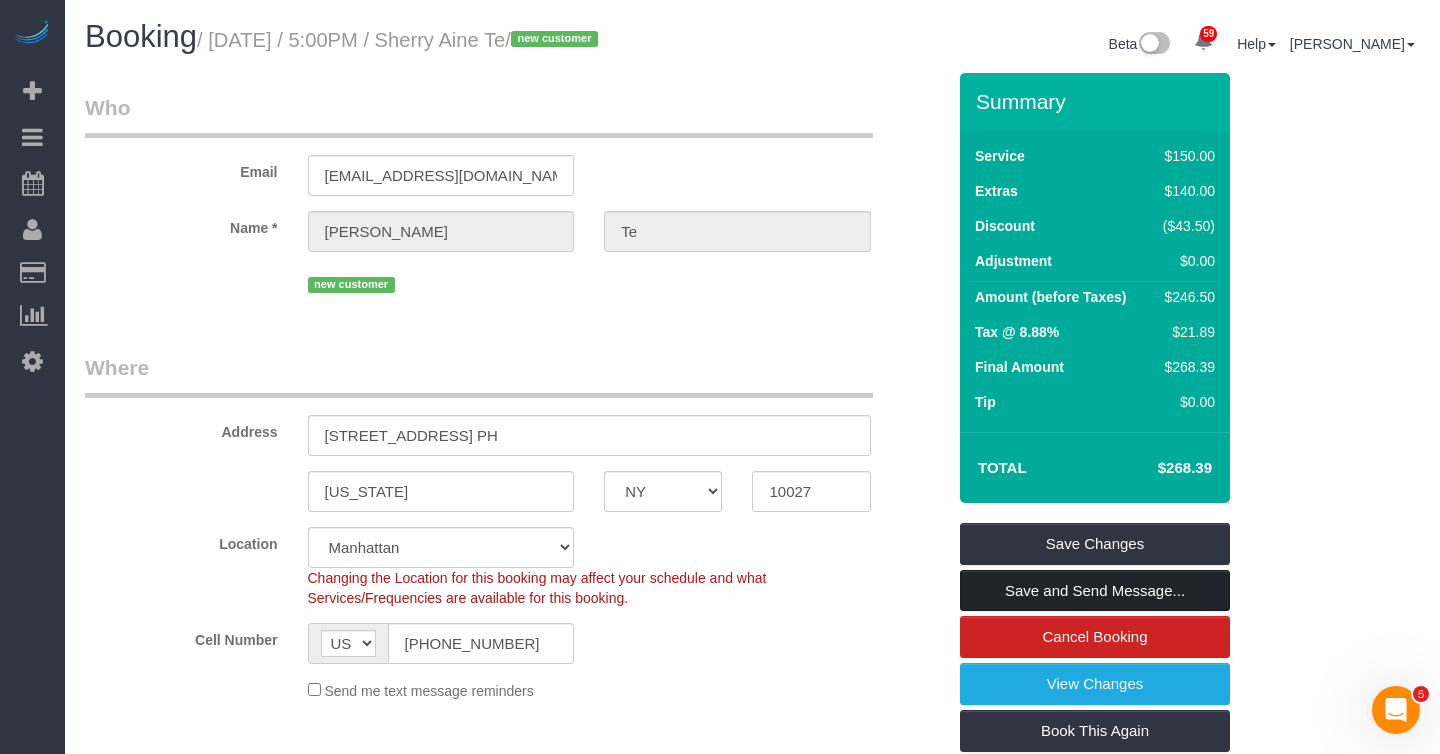 click on "Save and Send Message..." at bounding box center [1095, 591] 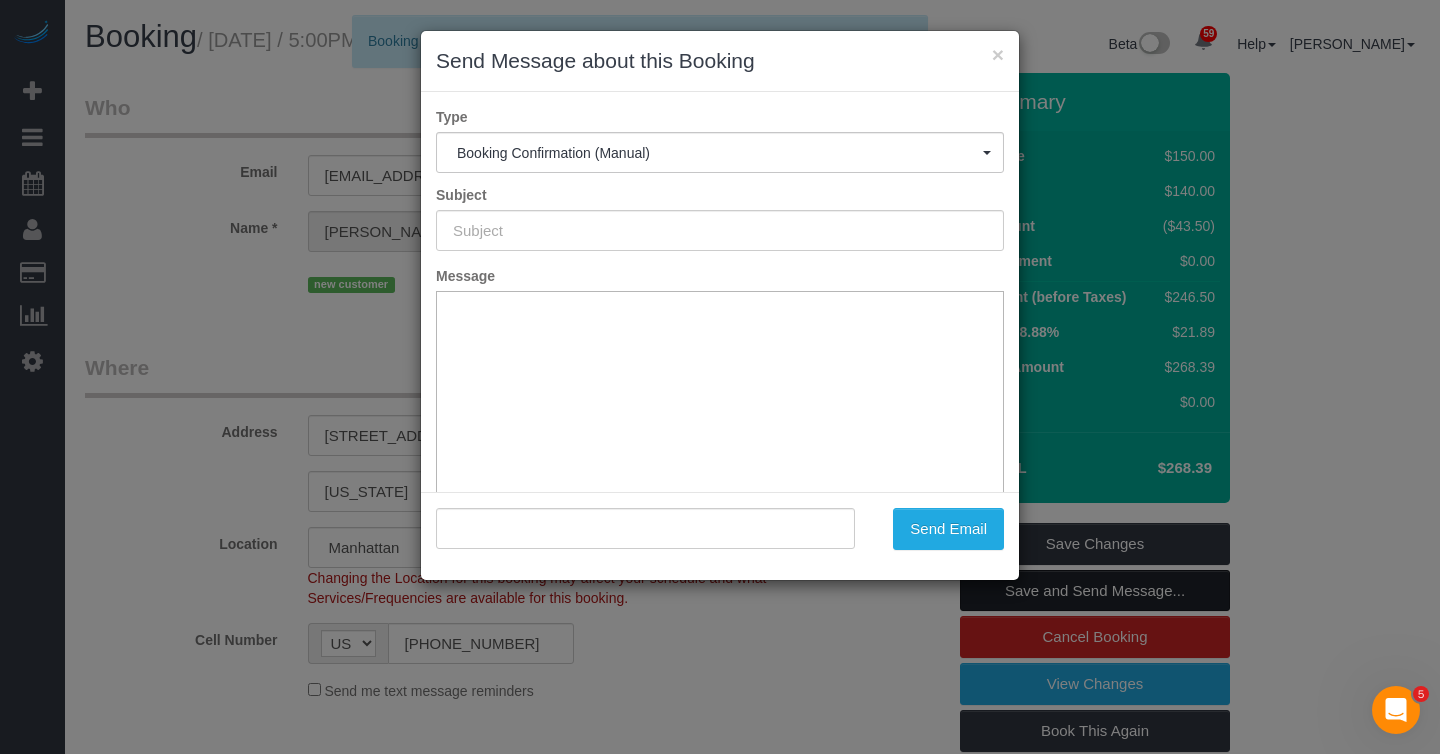 scroll, scrollTop: 0, scrollLeft: 0, axis: both 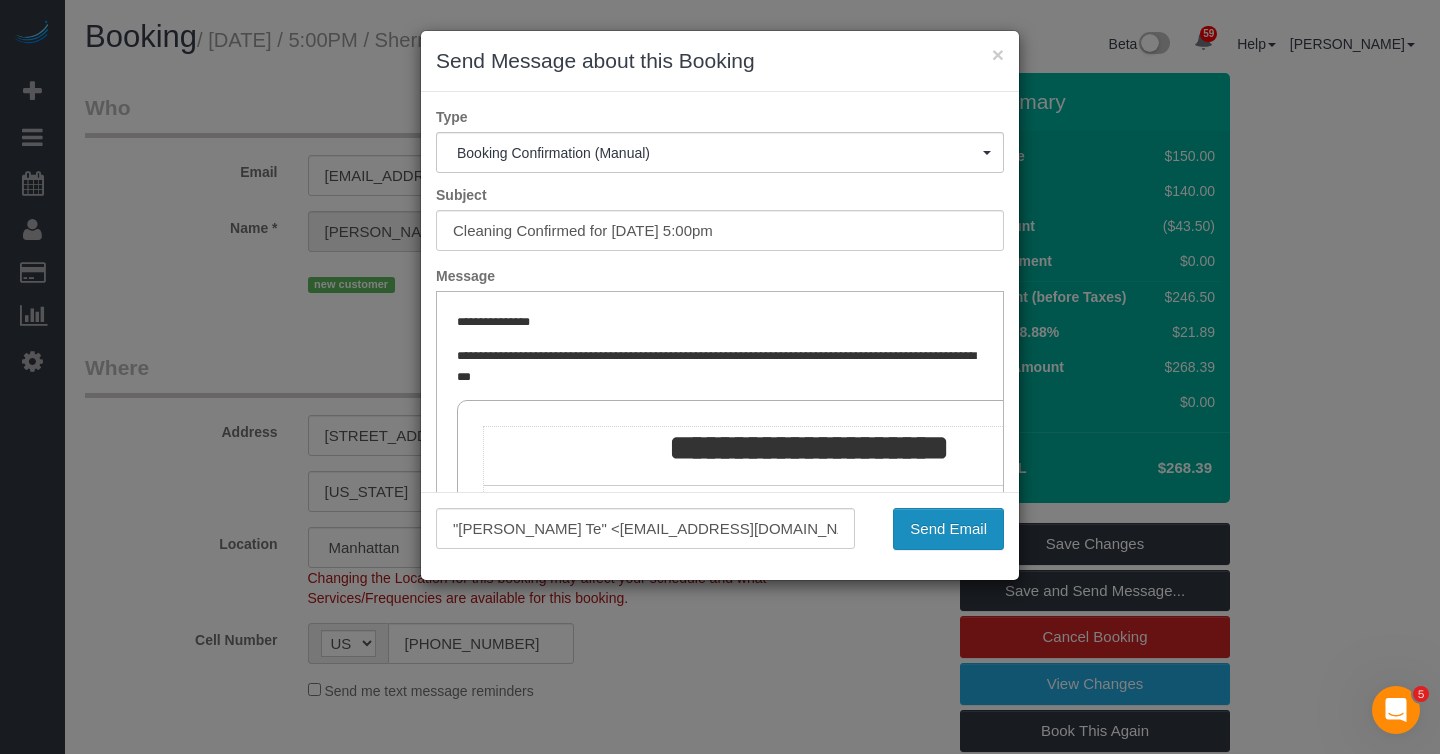 click on "Send Email" at bounding box center (948, 529) 